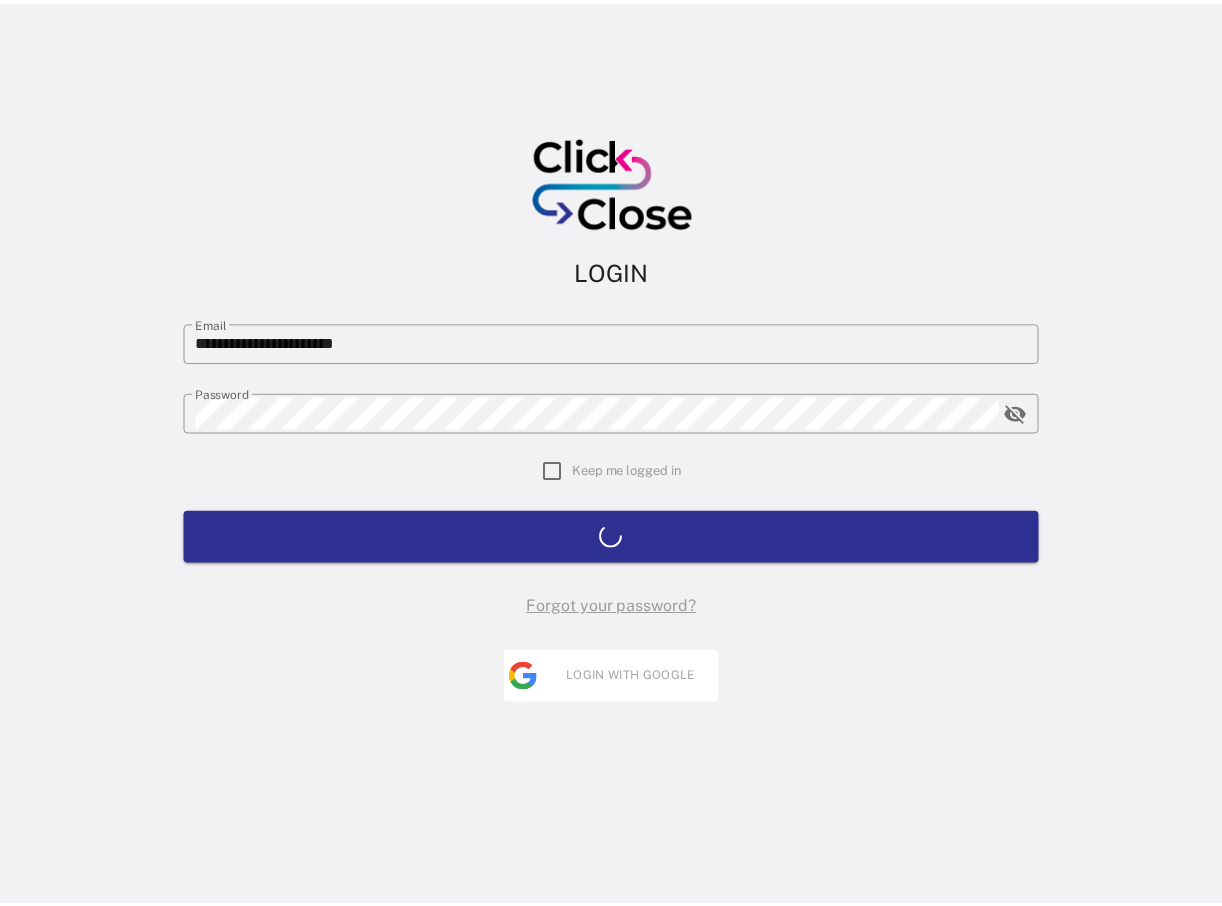 scroll, scrollTop: 0, scrollLeft: 0, axis: both 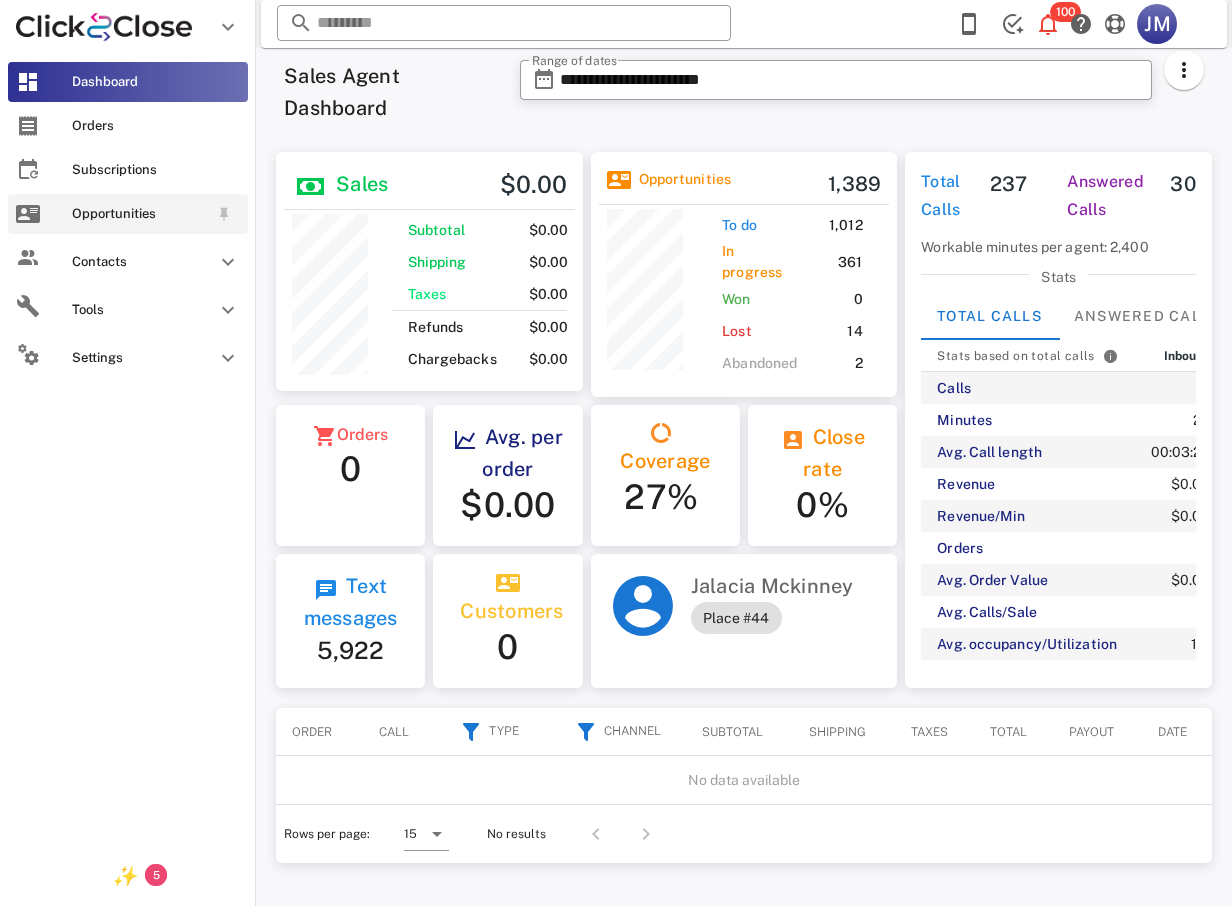 click on "Opportunities" at bounding box center (140, 214) 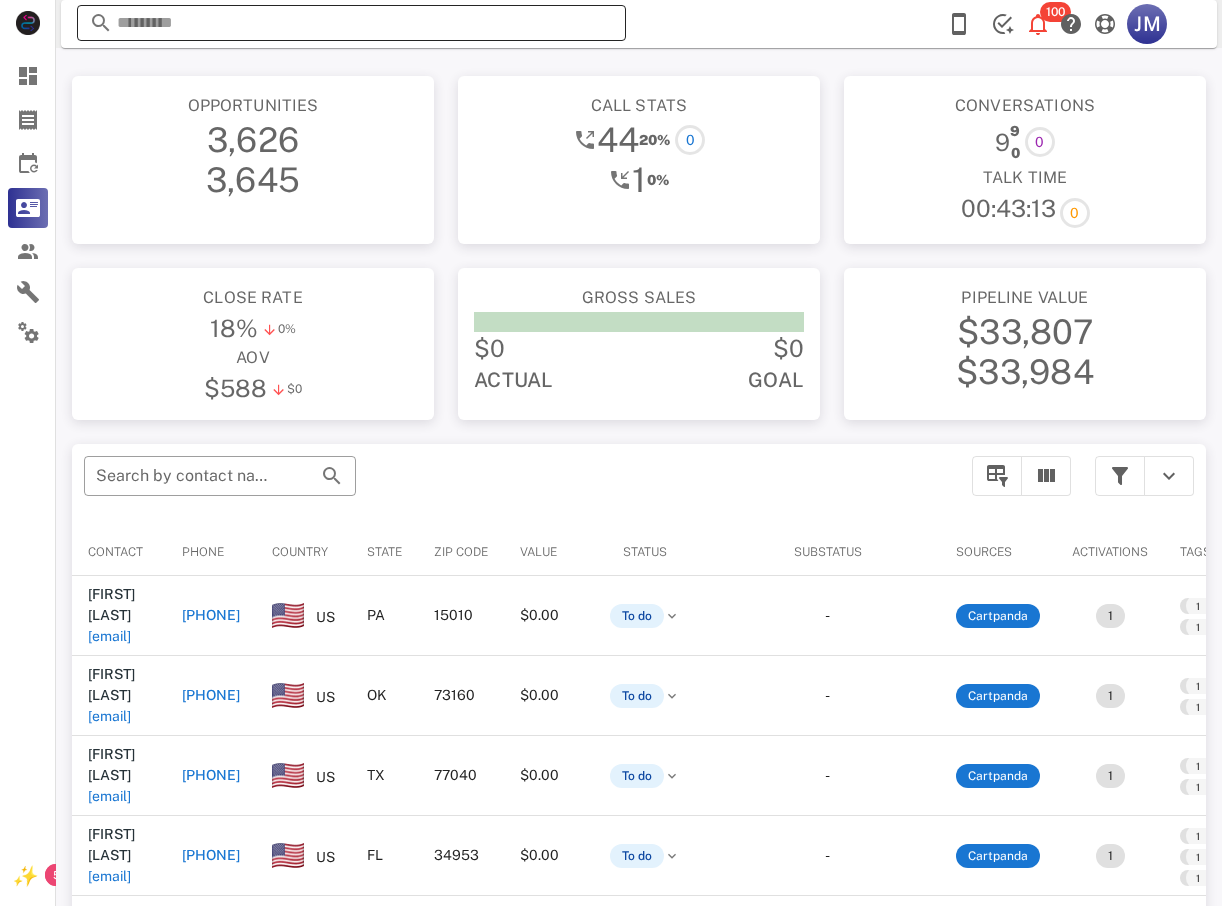 click at bounding box center [351, 23] 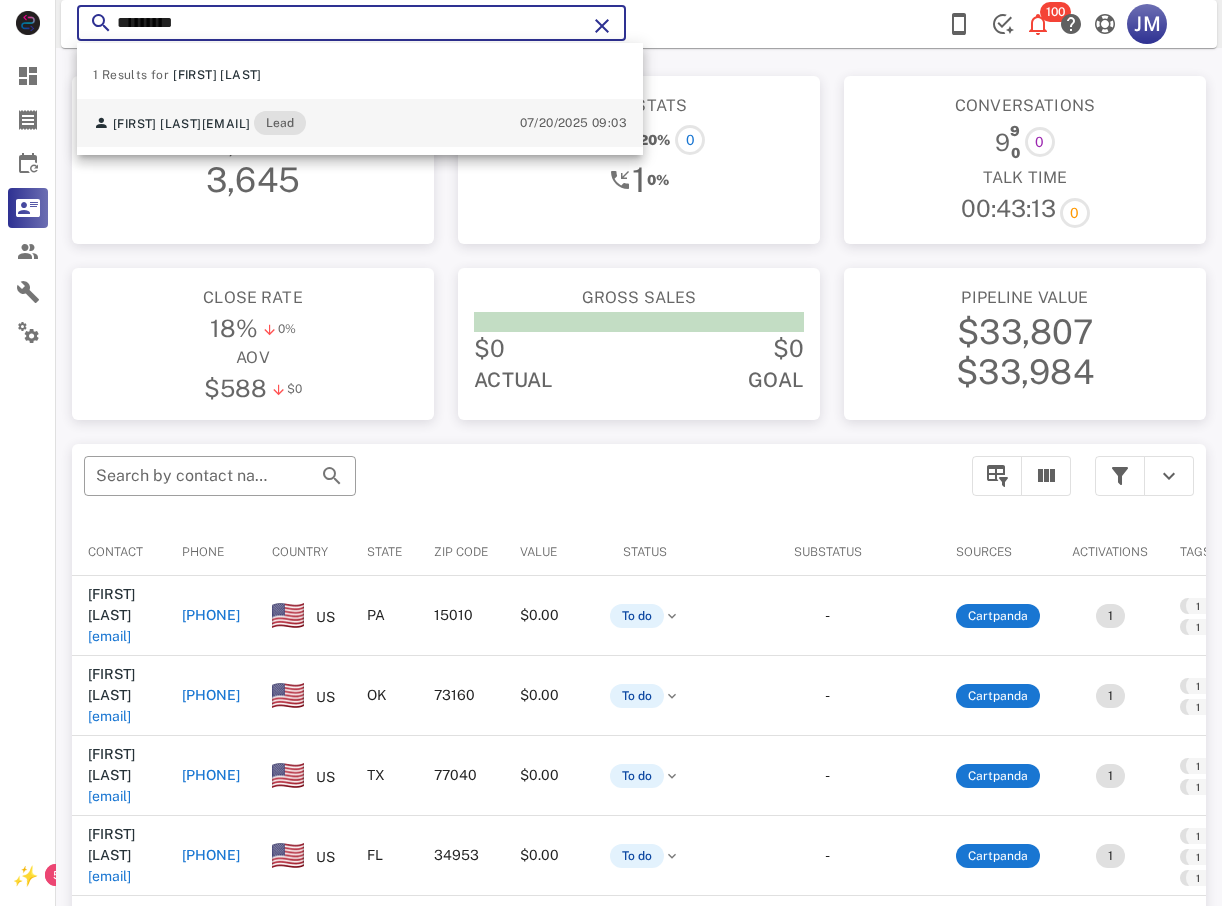 type on "*********" 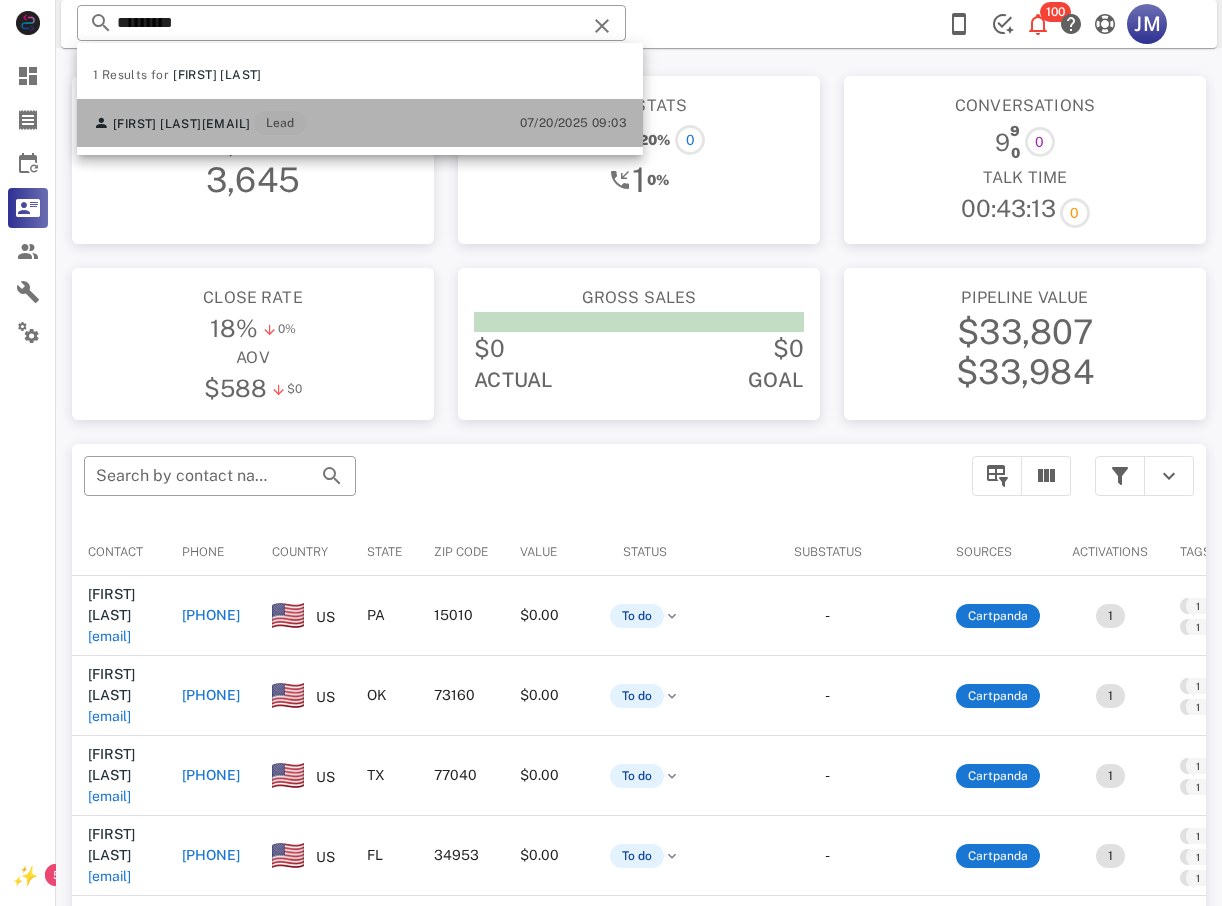 click on "[EMAIL]" at bounding box center (226, 124) 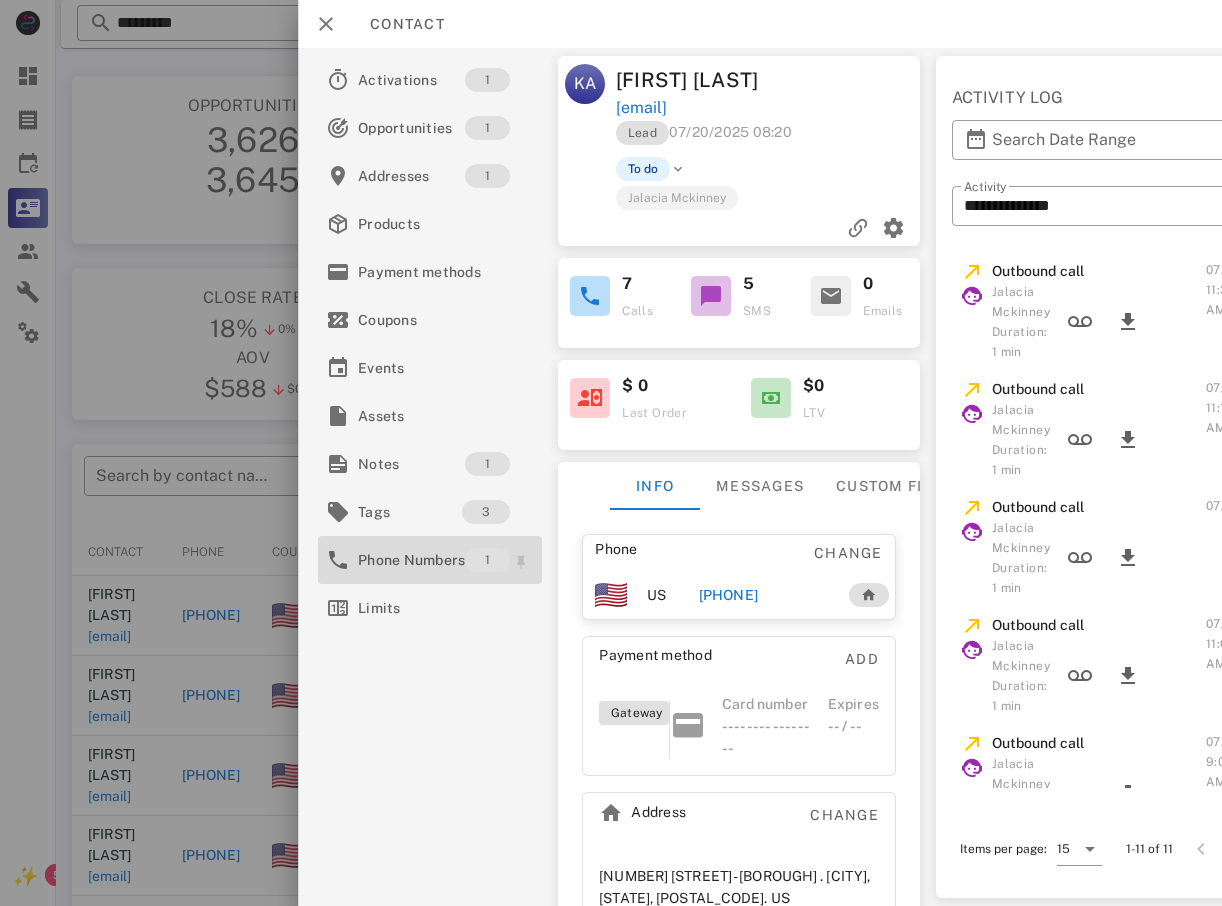 click on "Phone Numbers" at bounding box center [411, 560] 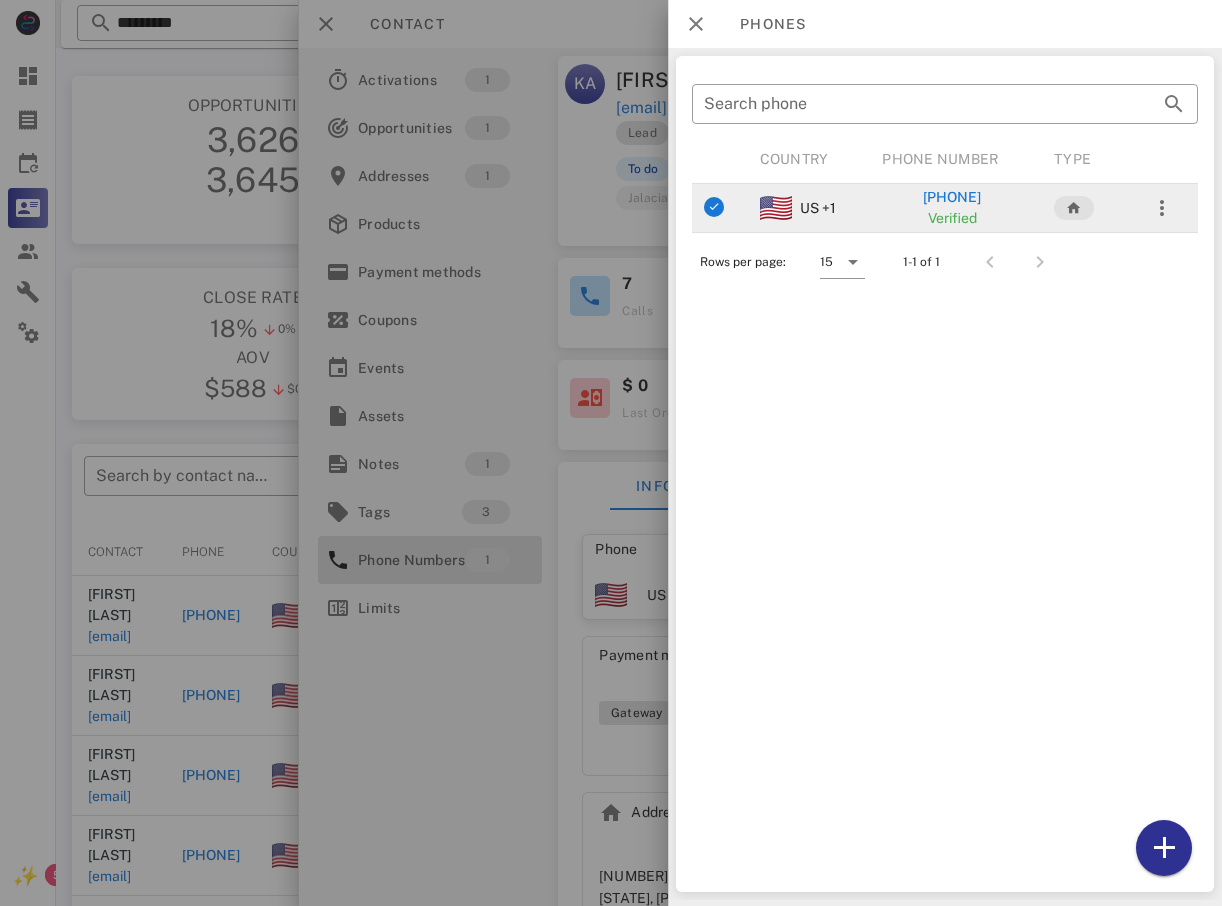 click on "[PHONE]" at bounding box center [952, 197] 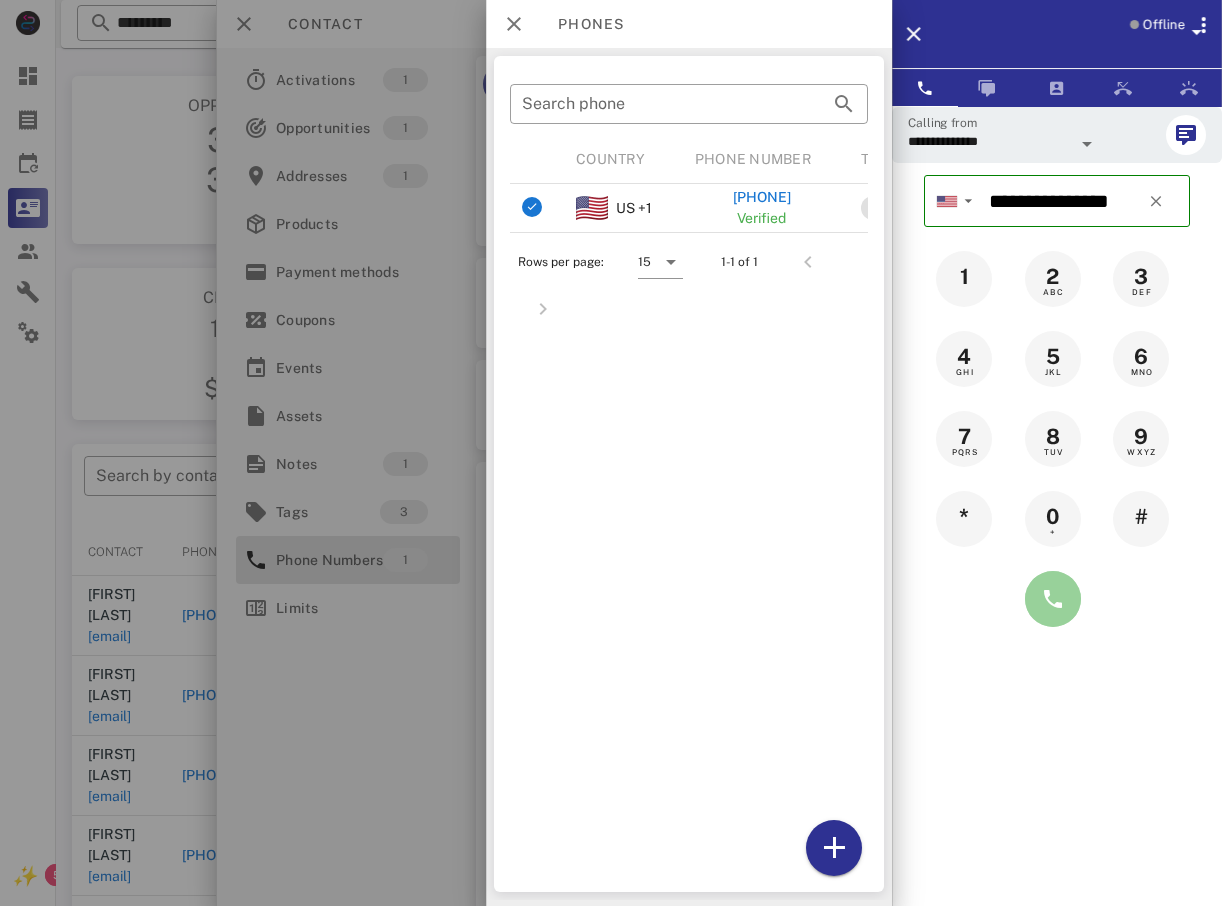 click at bounding box center (1053, 599) 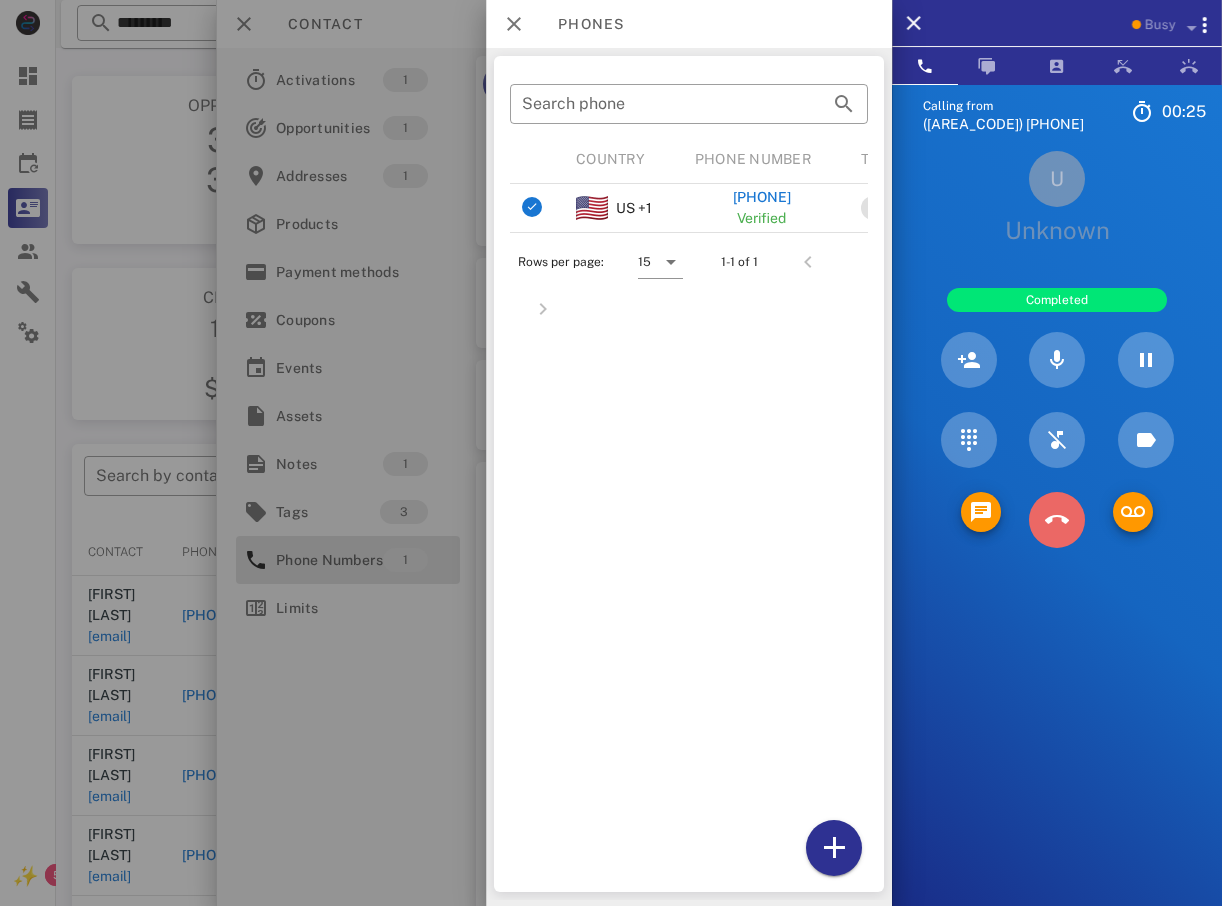 click at bounding box center [1057, 520] 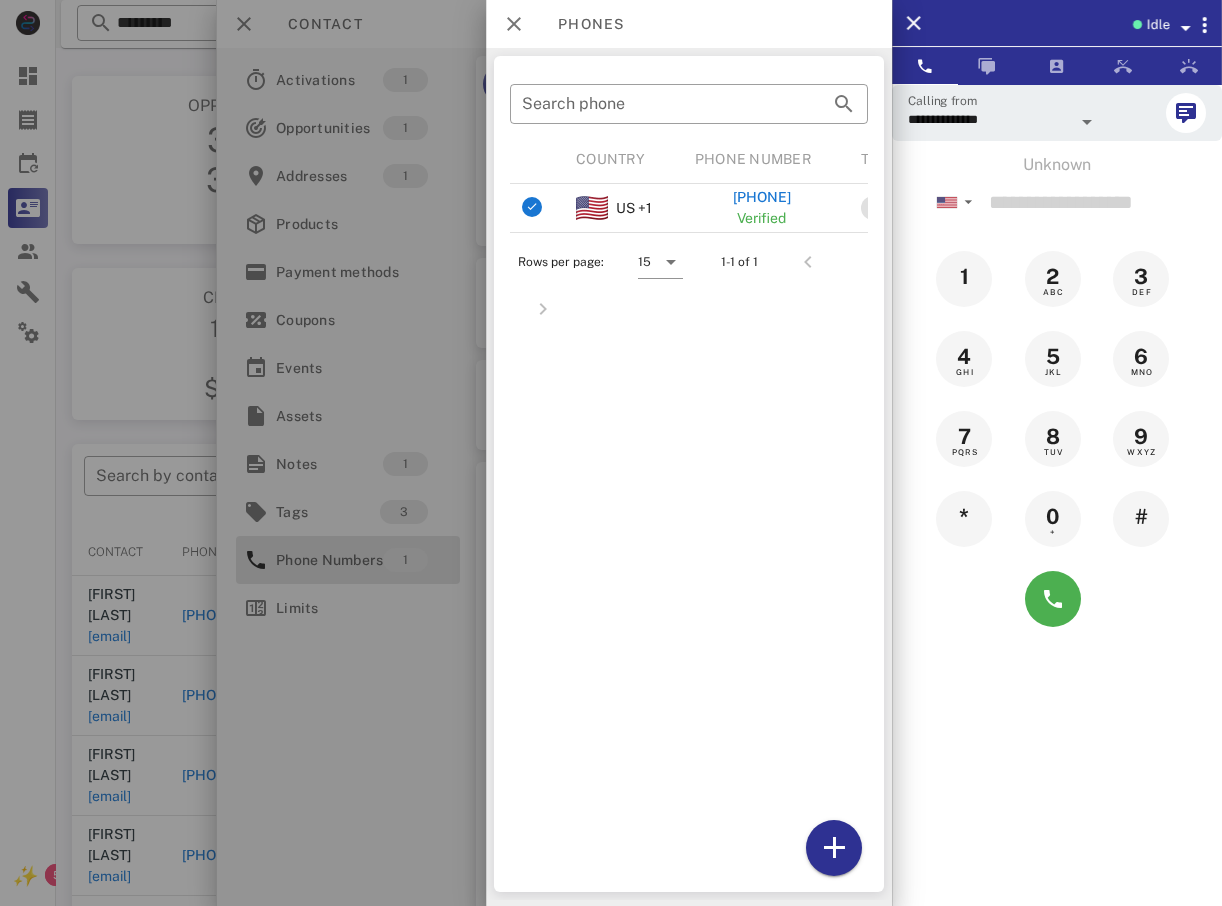 click at bounding box center [611, 453] 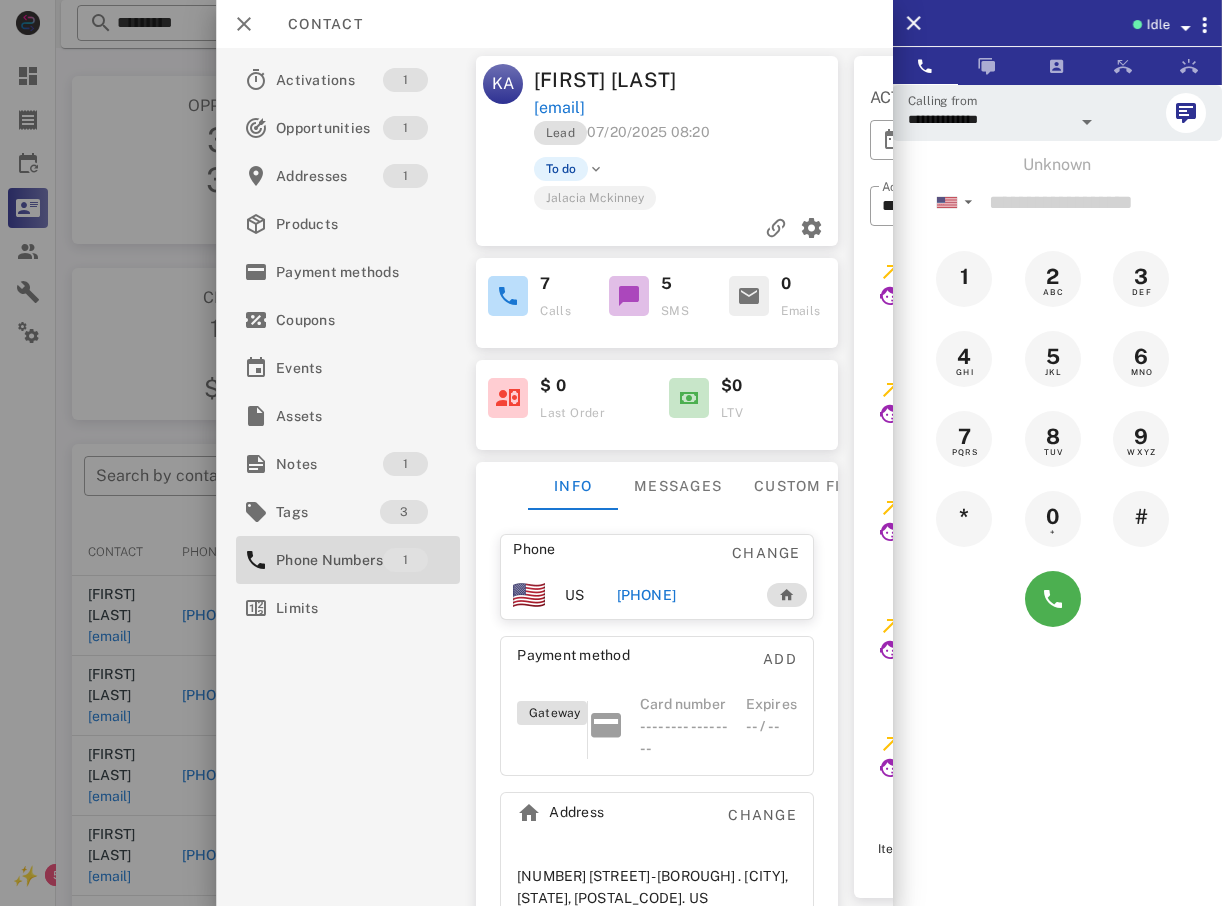 click at bounding box center (611, 453) 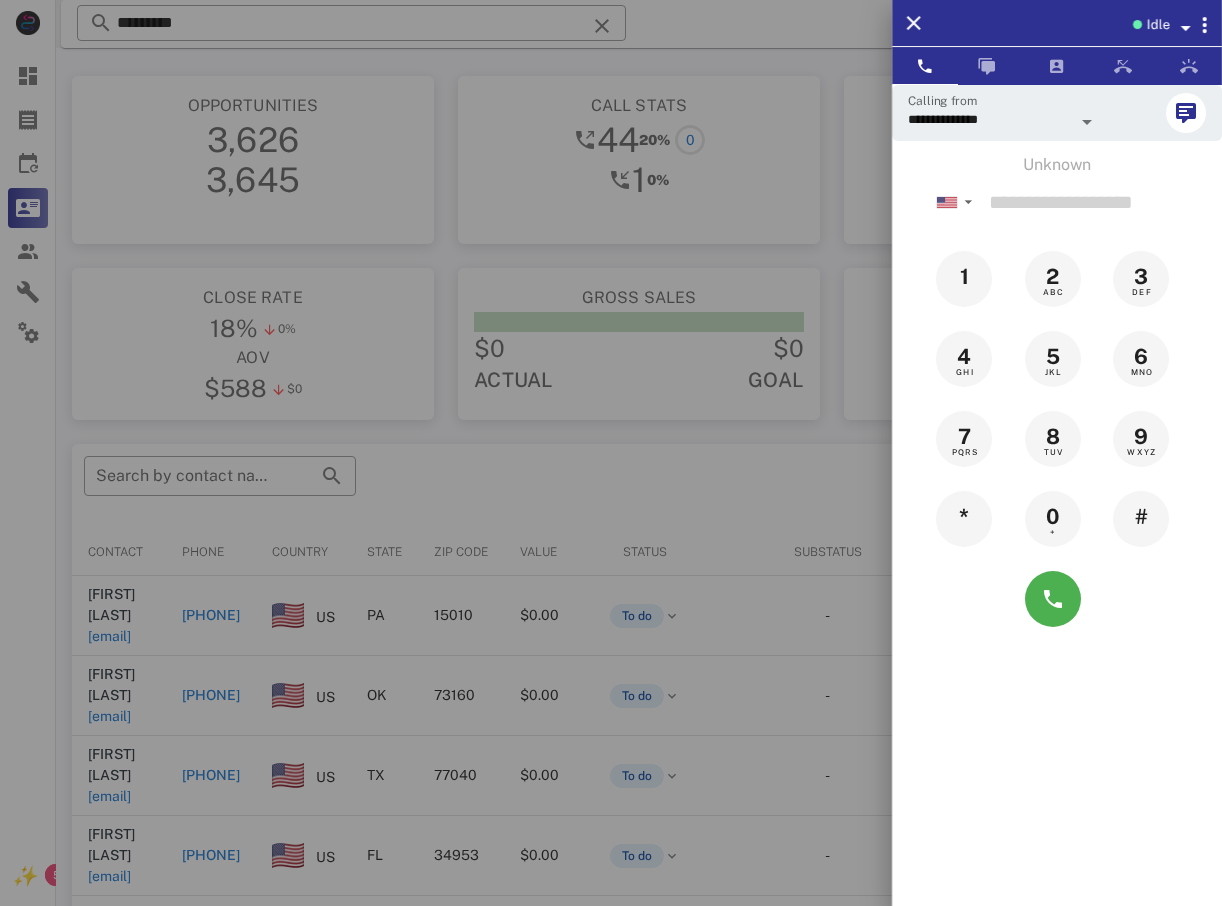 click at bounding box center (611, 453) 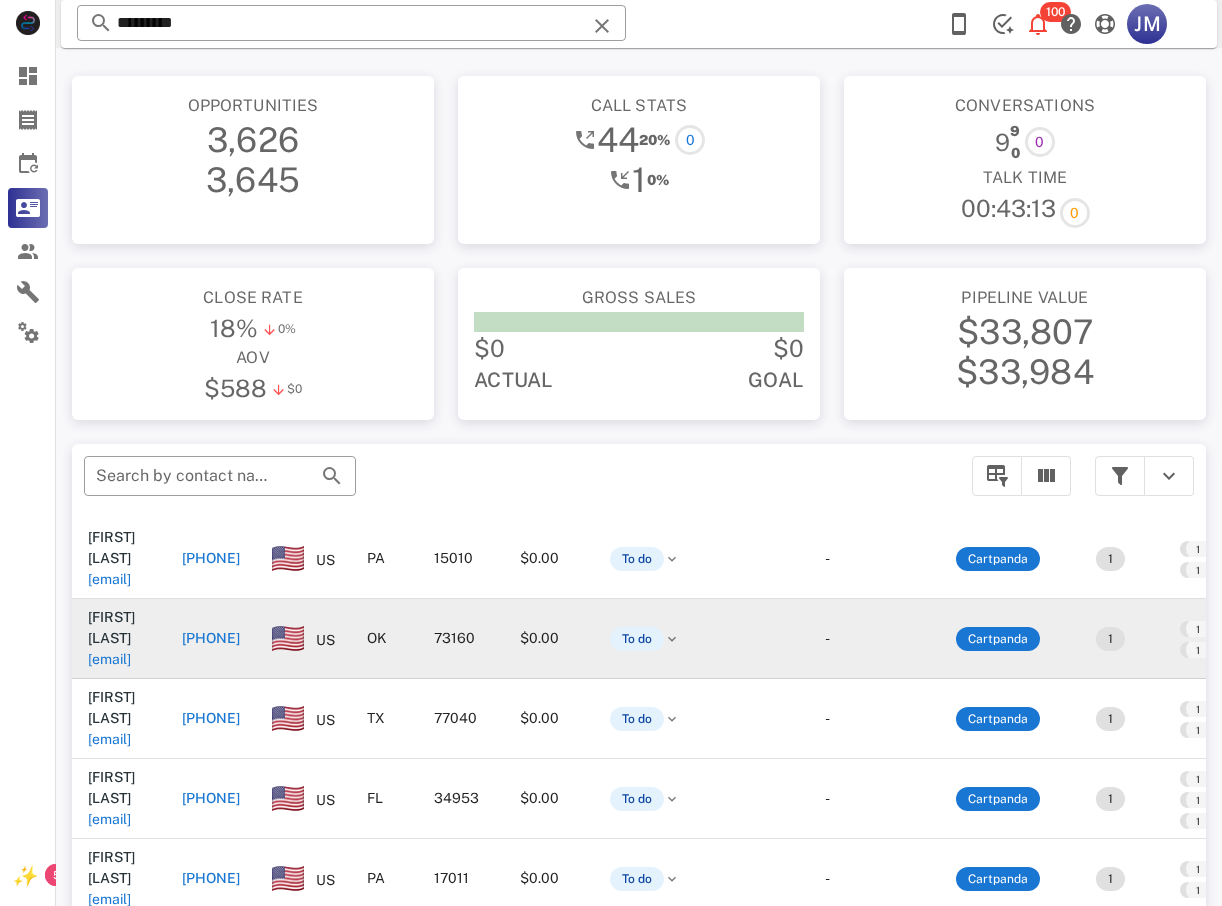scroll, scrollTop: 0, scrollLeft: 0, axis: both 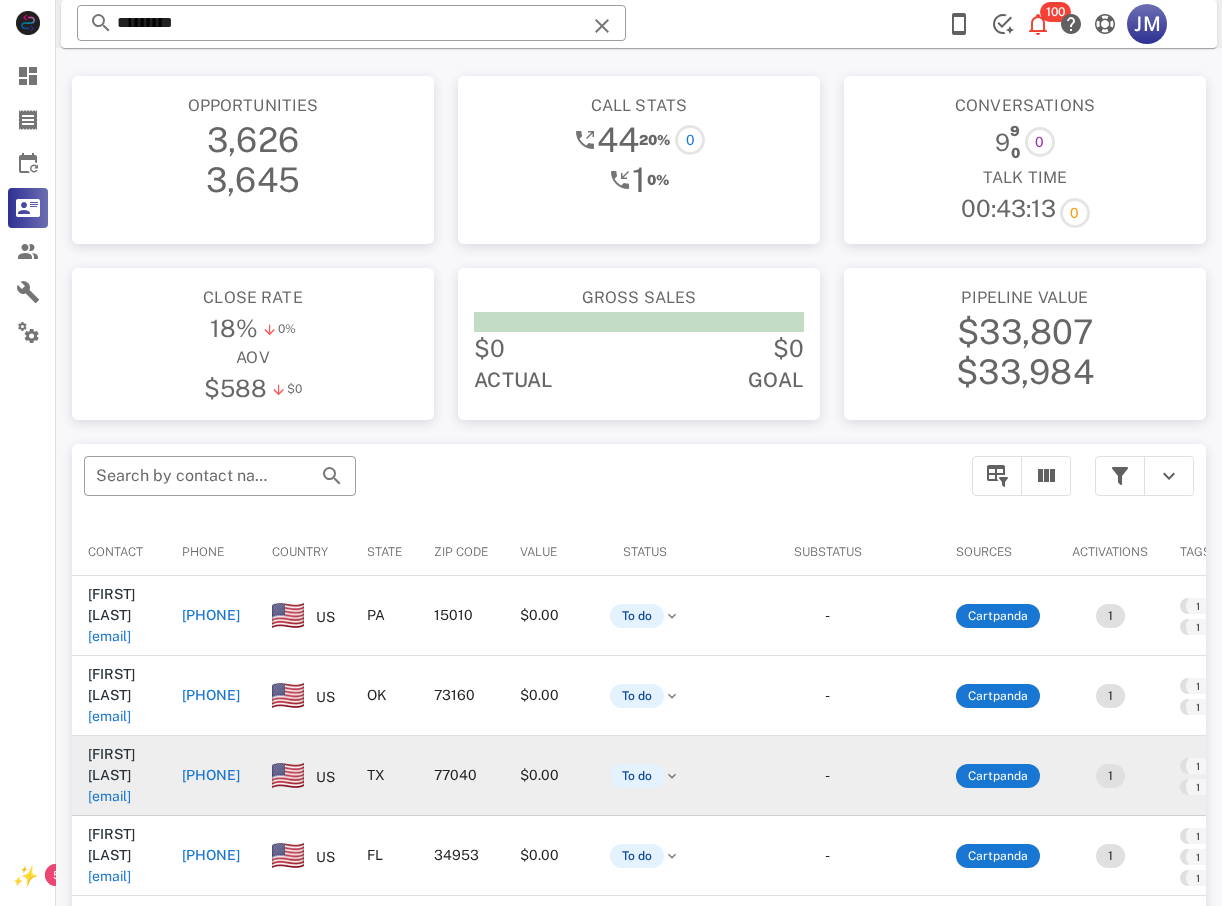 click on "[PHONE]" at bounding box center (211, 775) 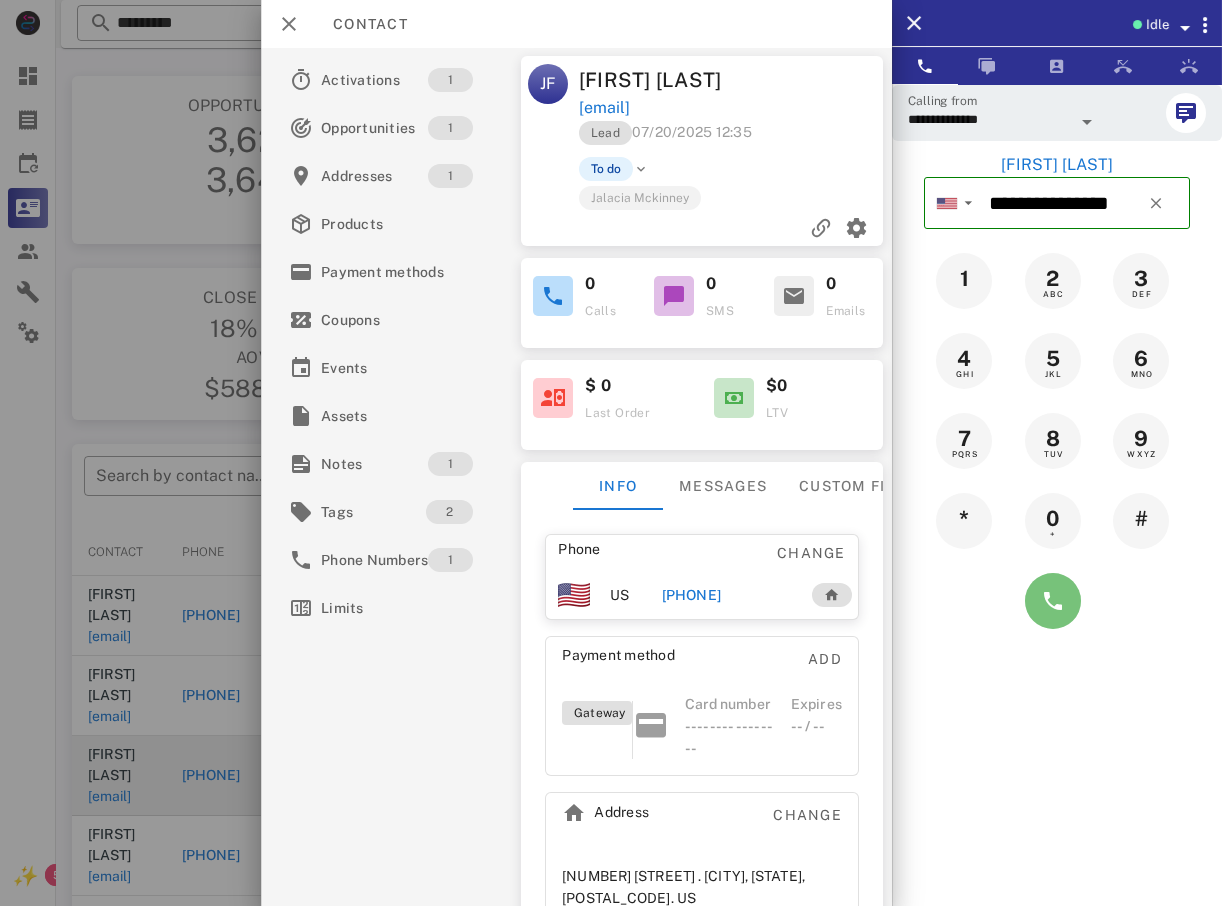 click at bounding box center (1053, 601) 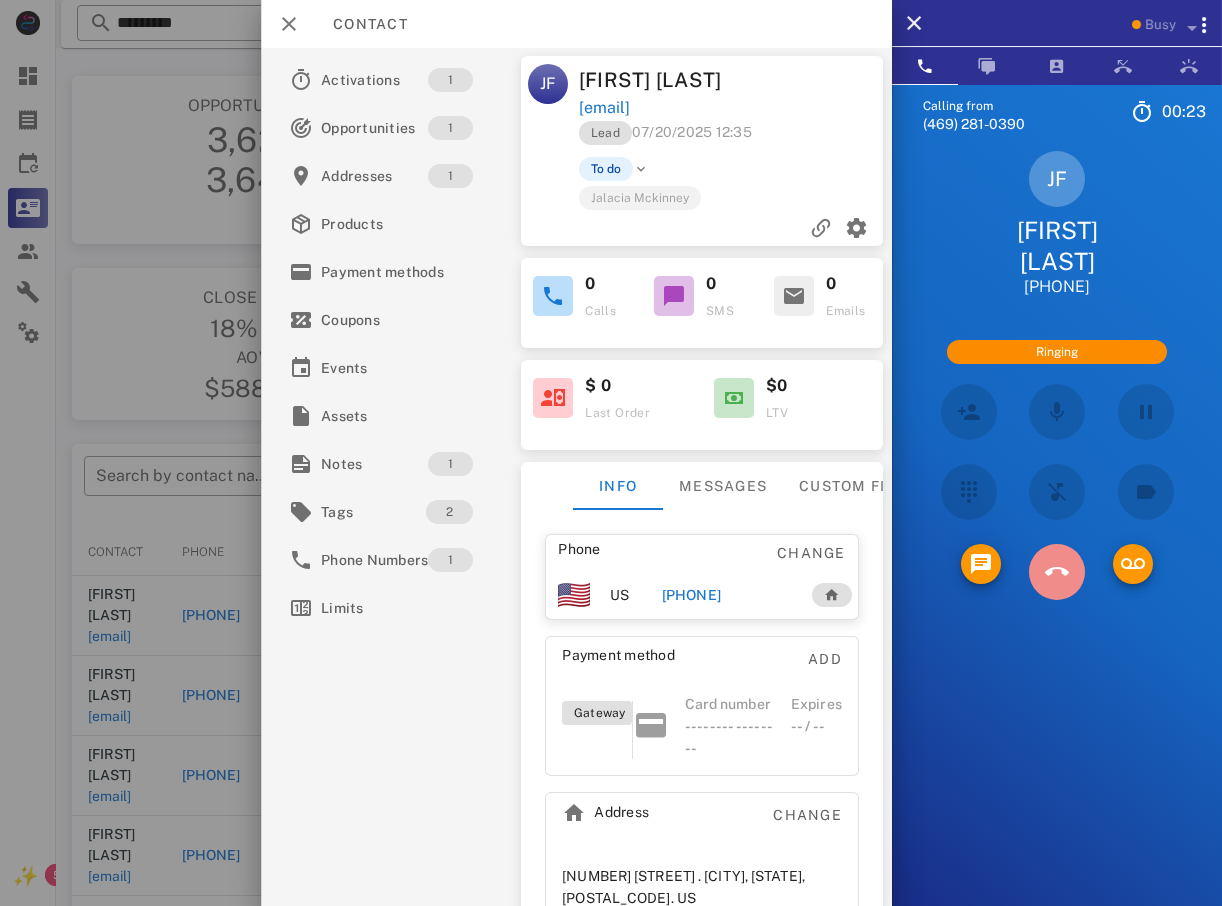 click at bounding box center [1057, 572] 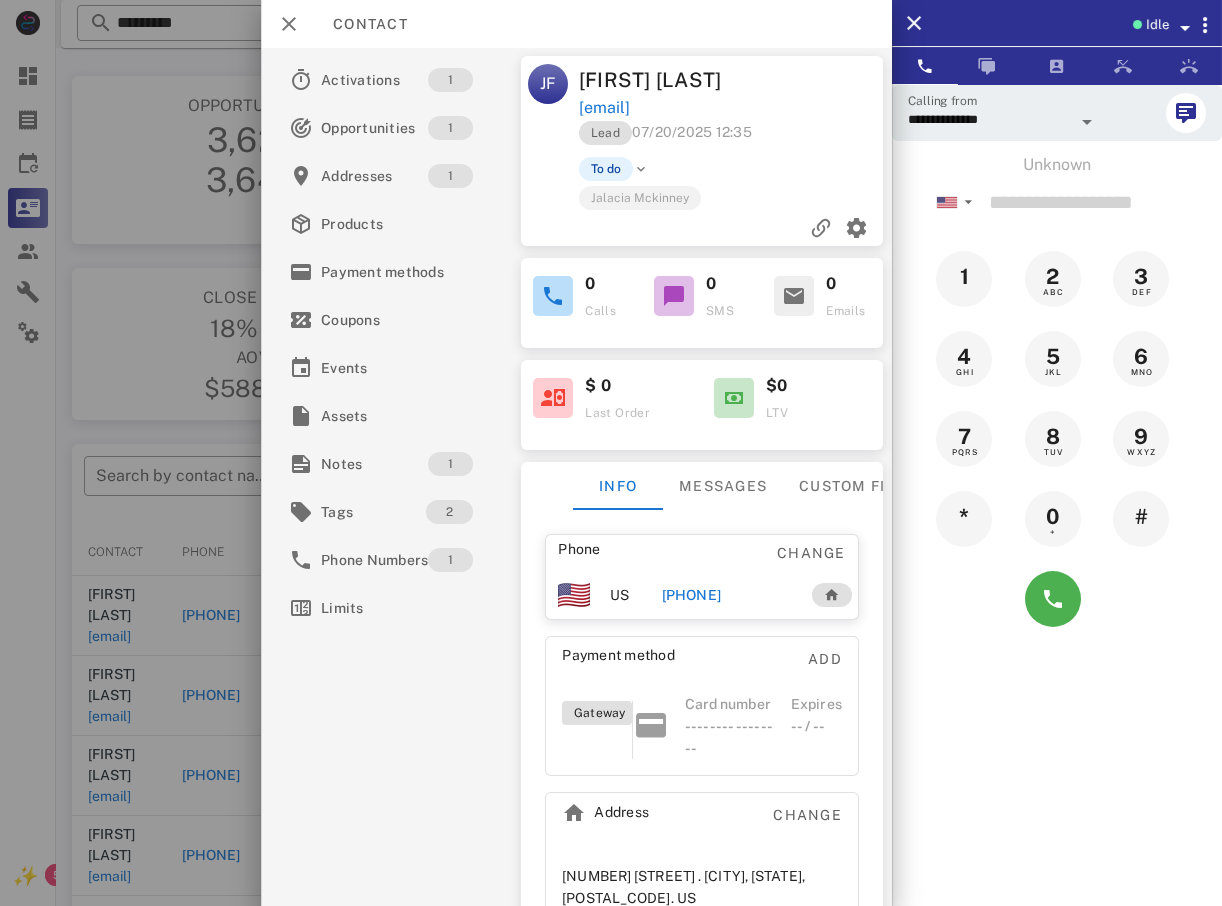 click at bounding box center [611, 453] 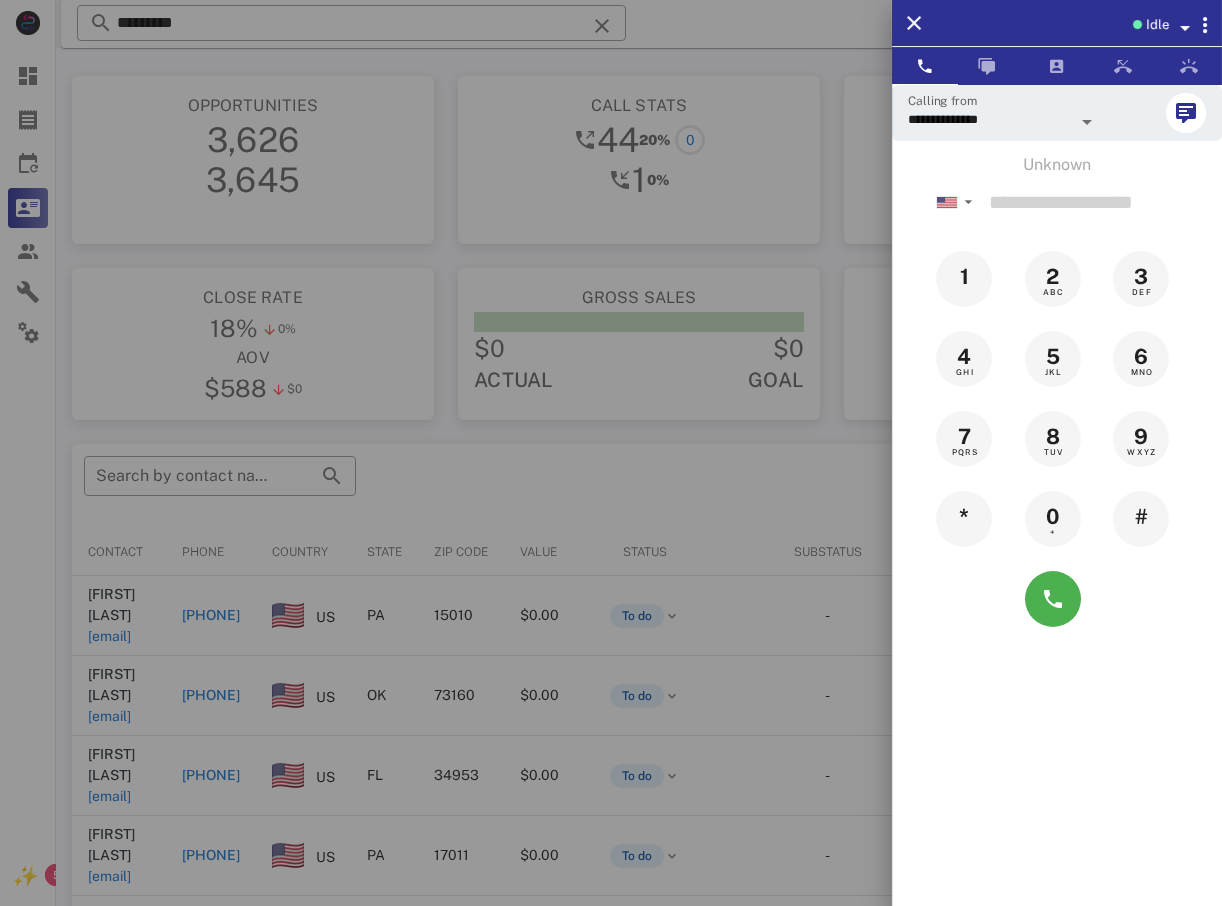 click at bounding box center (611, 453) 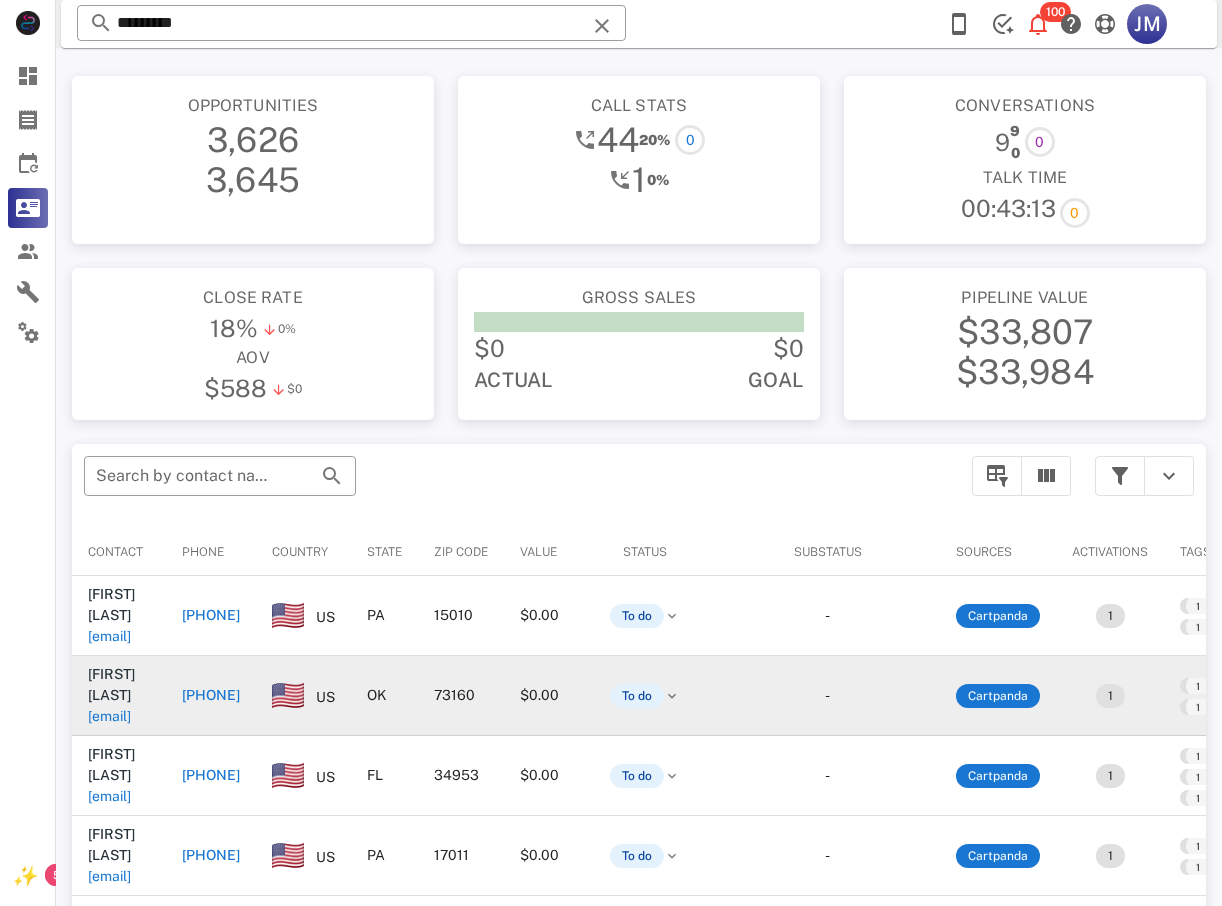 click on "[PHONE]" at bounding box center [211, 695] 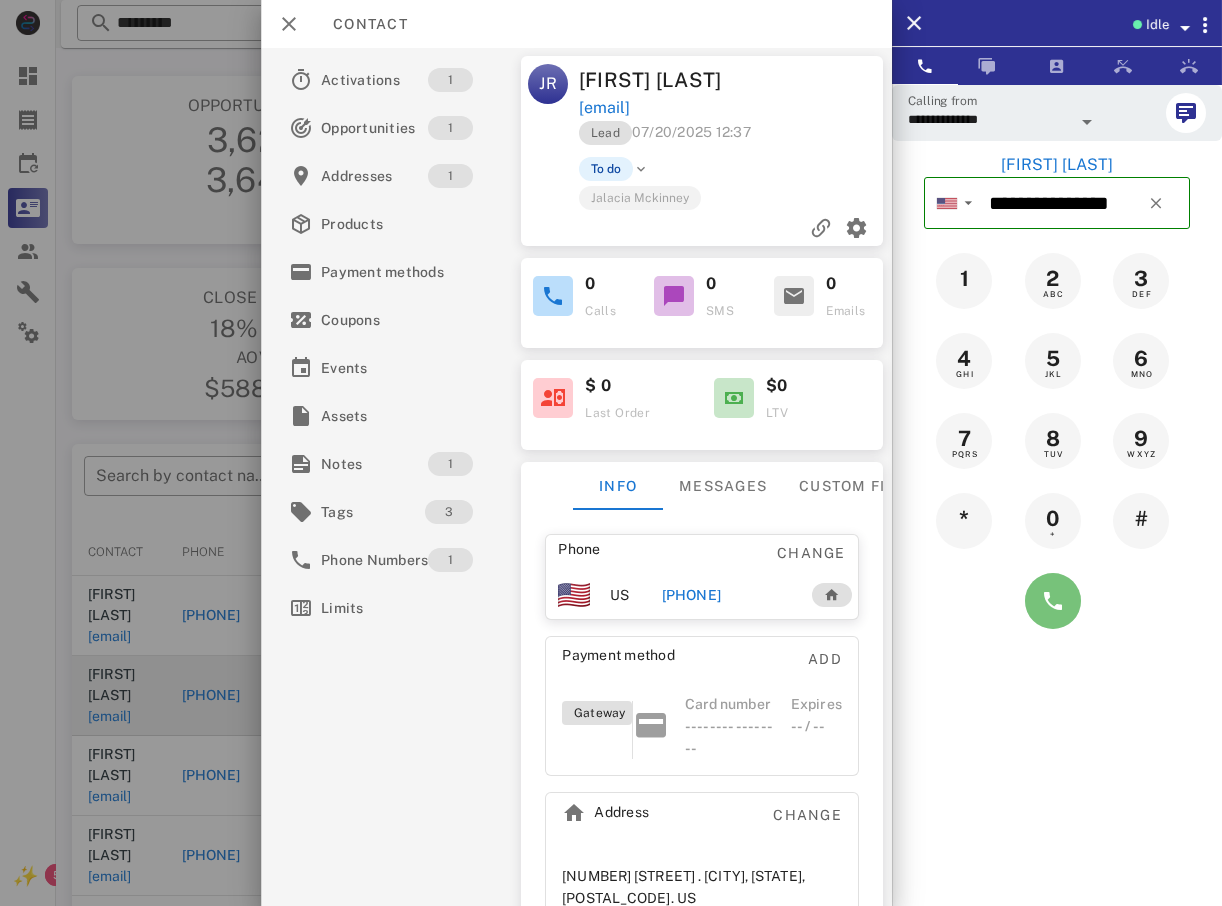 click at bounding box center [1053, 601] 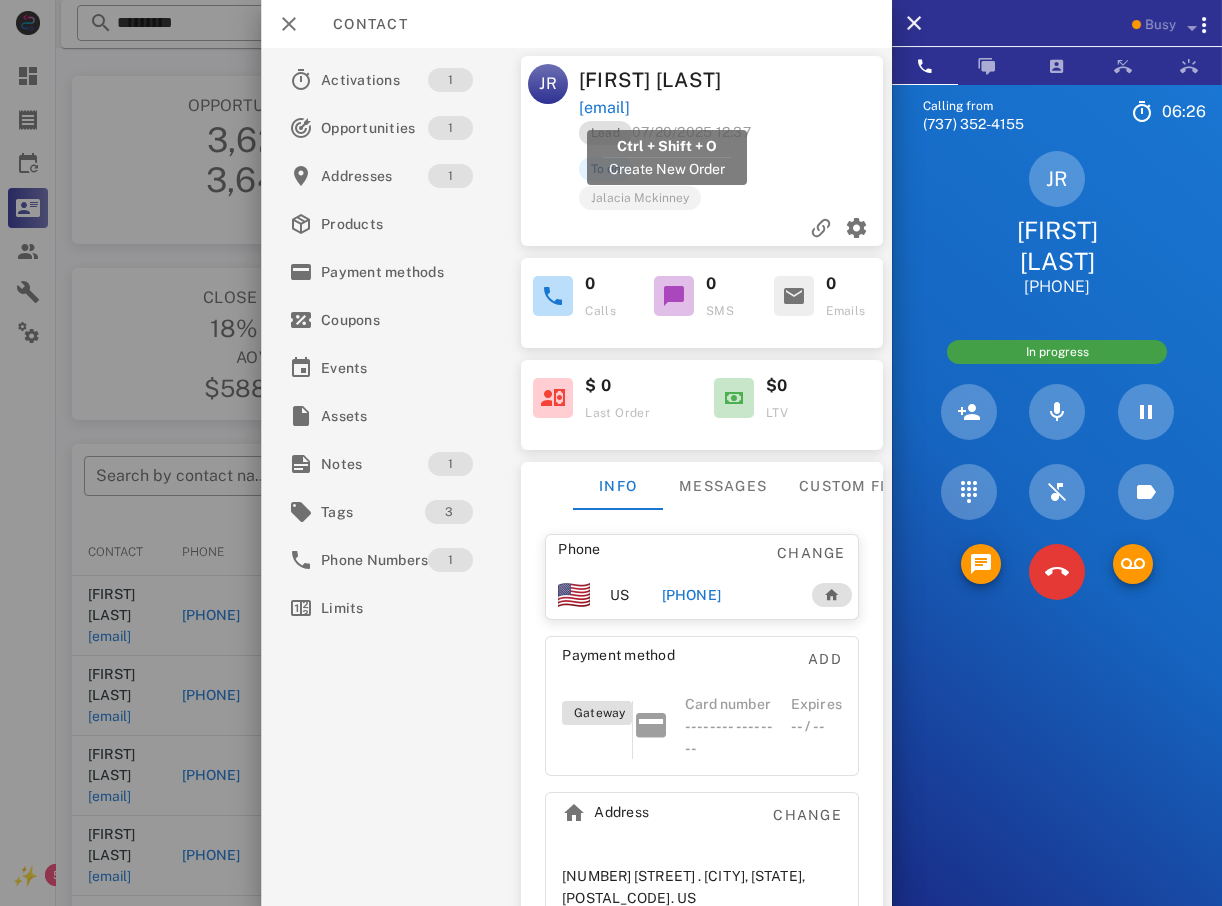 click on "[EMAIL]" at bounding box center (603, 108) 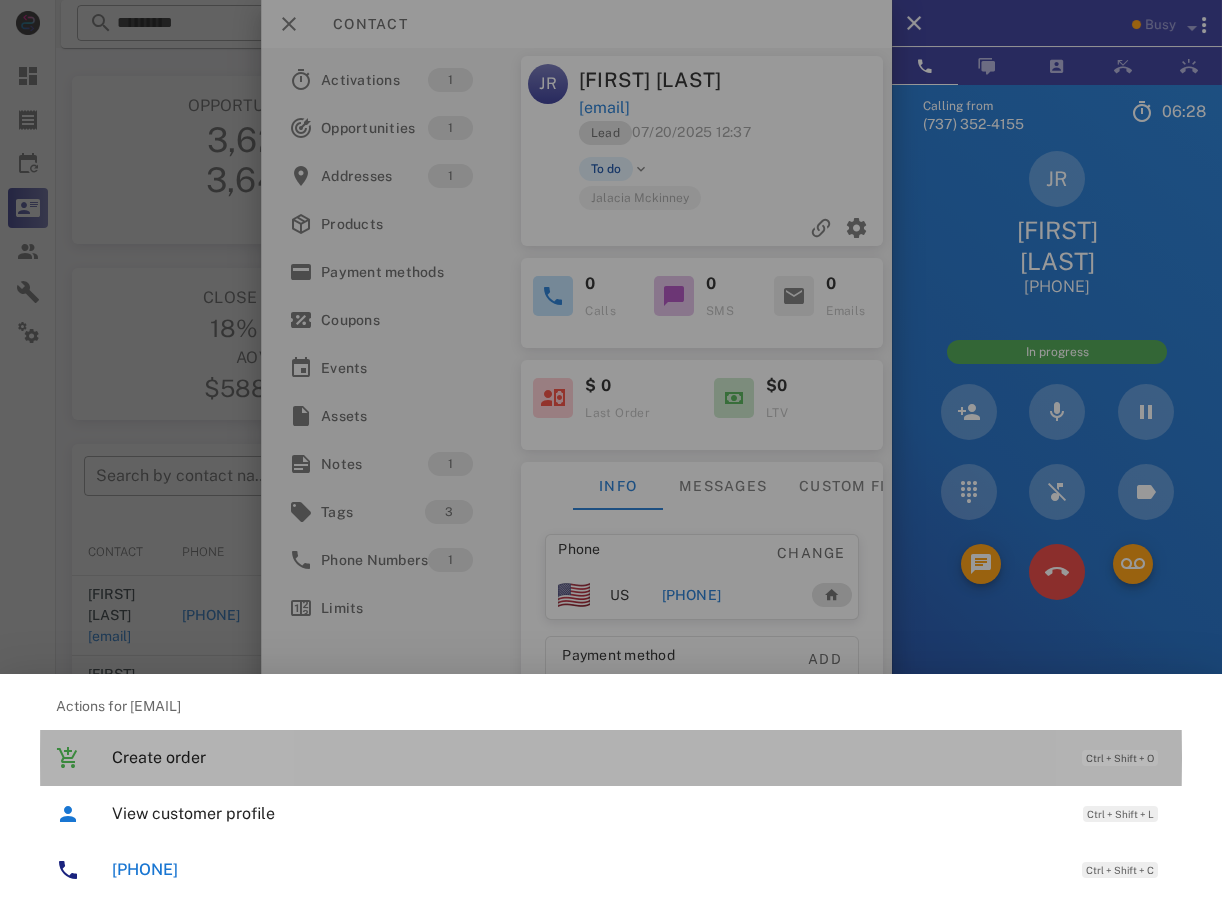 click on "Create order" at bounding box center (587, 757) 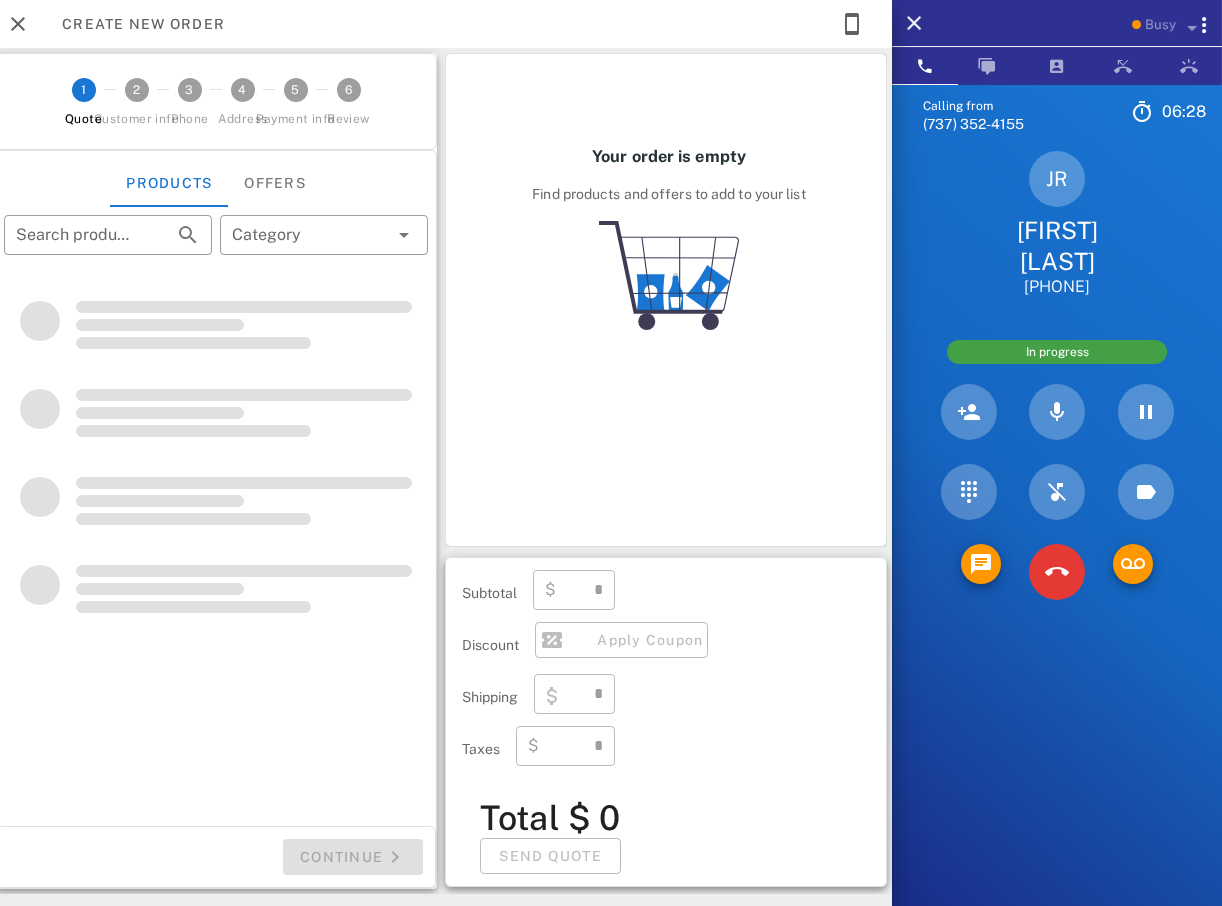 type on "**********" 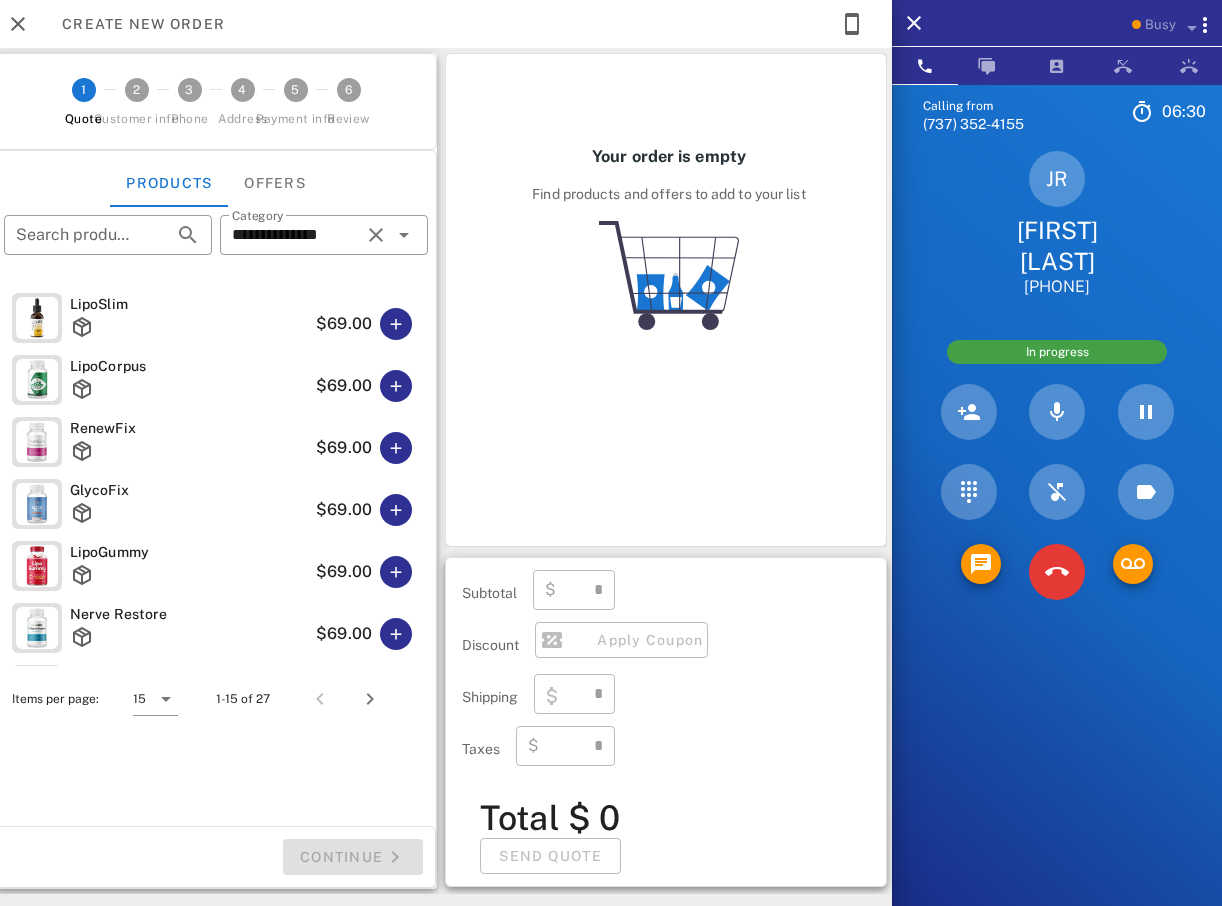 type on "****" 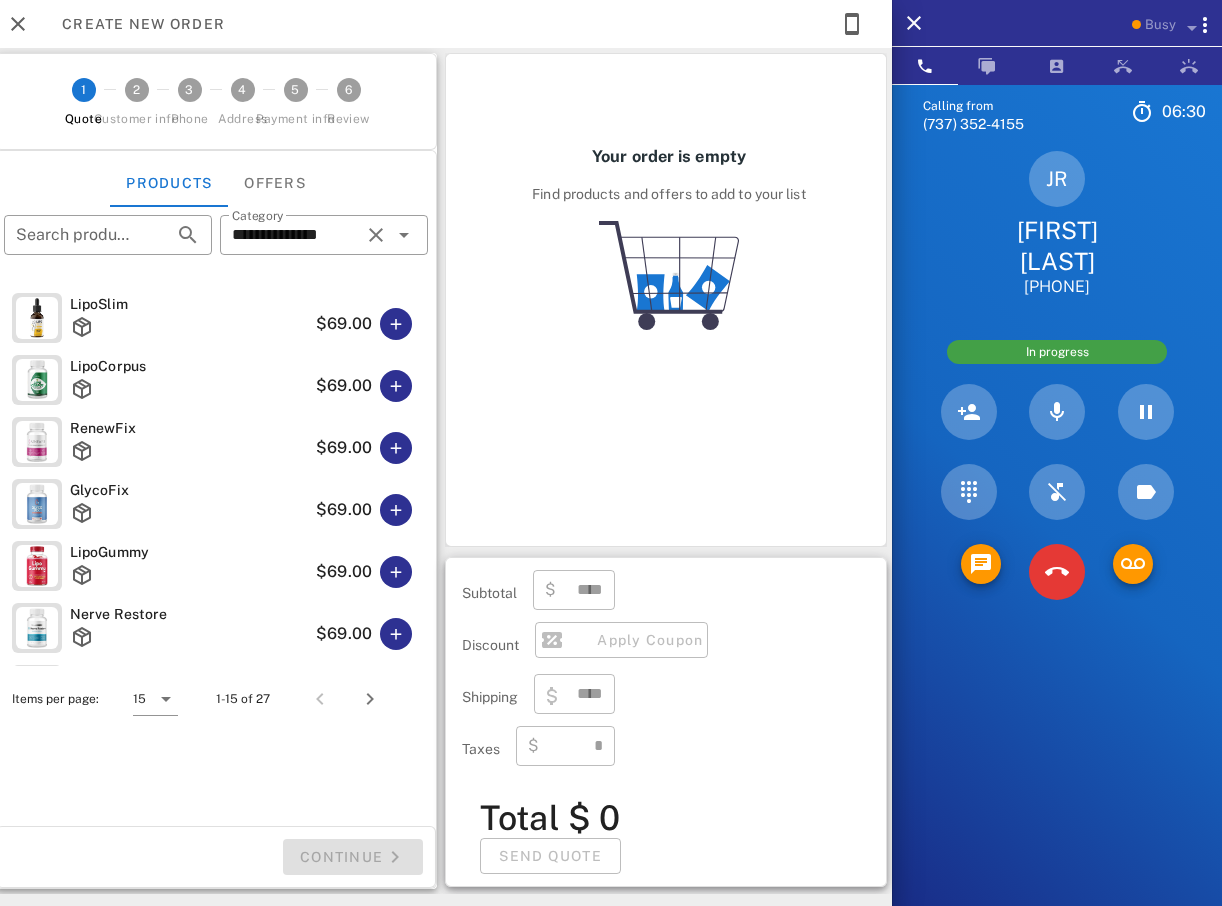 type on "****" 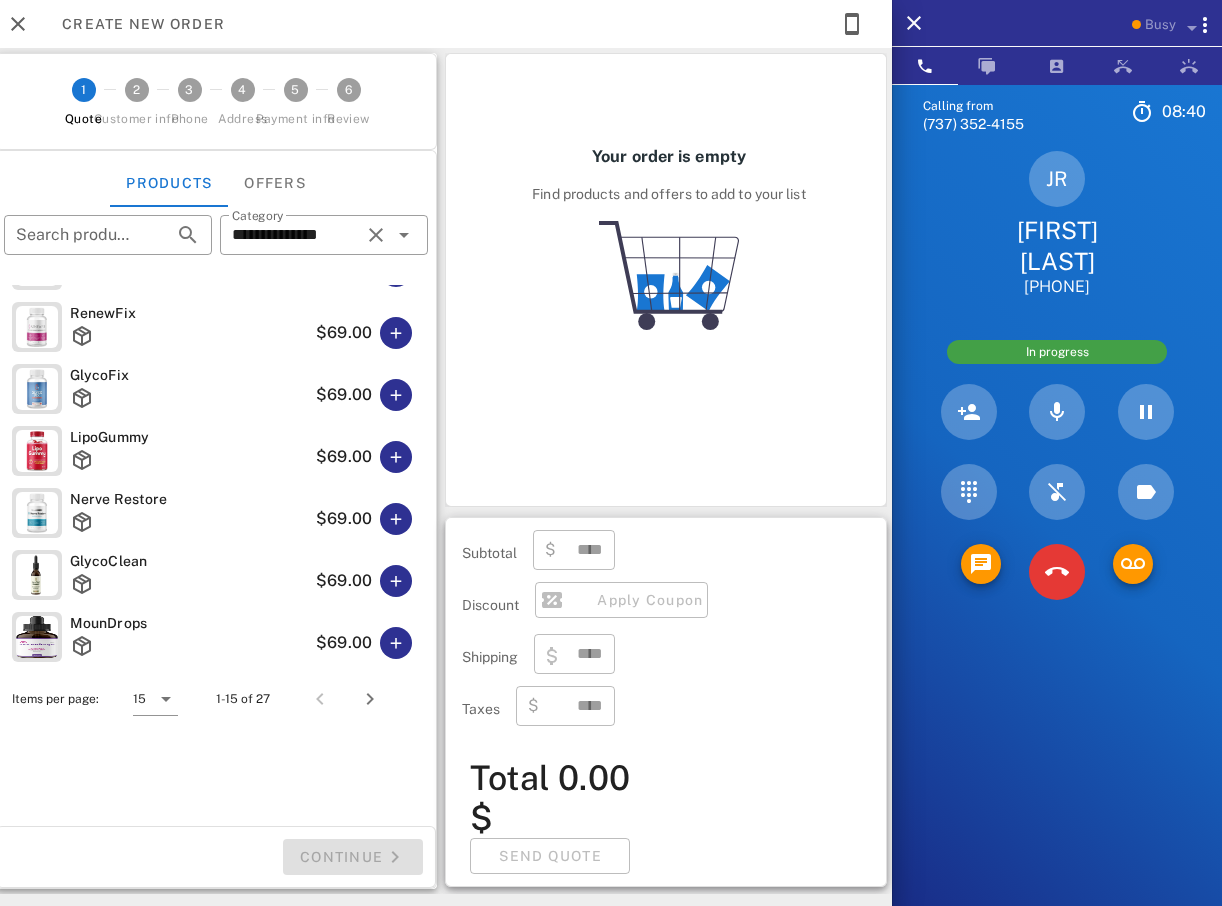 scroll, scrollTop: 0, scrollLeft: 0, axis: both 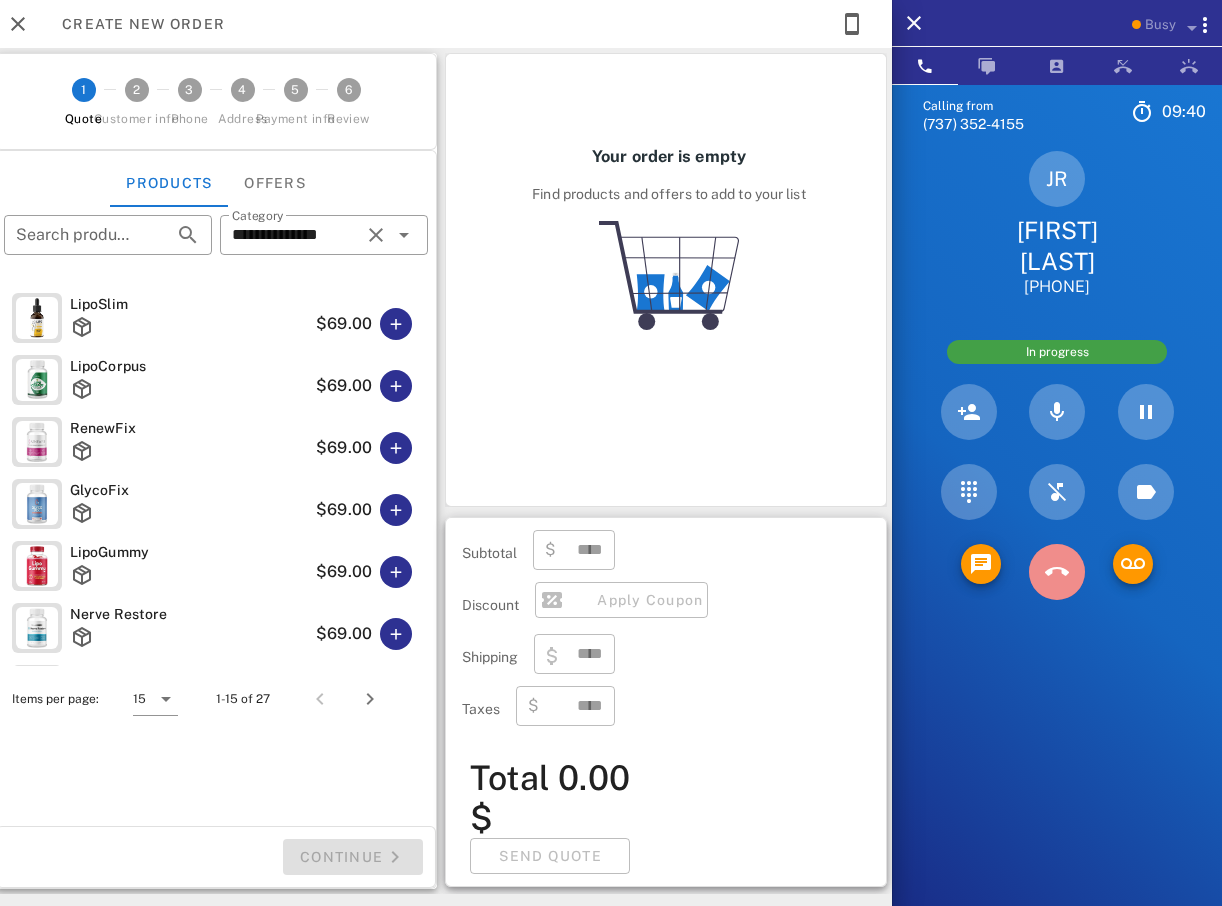 click at bounding box center [1057, 572] 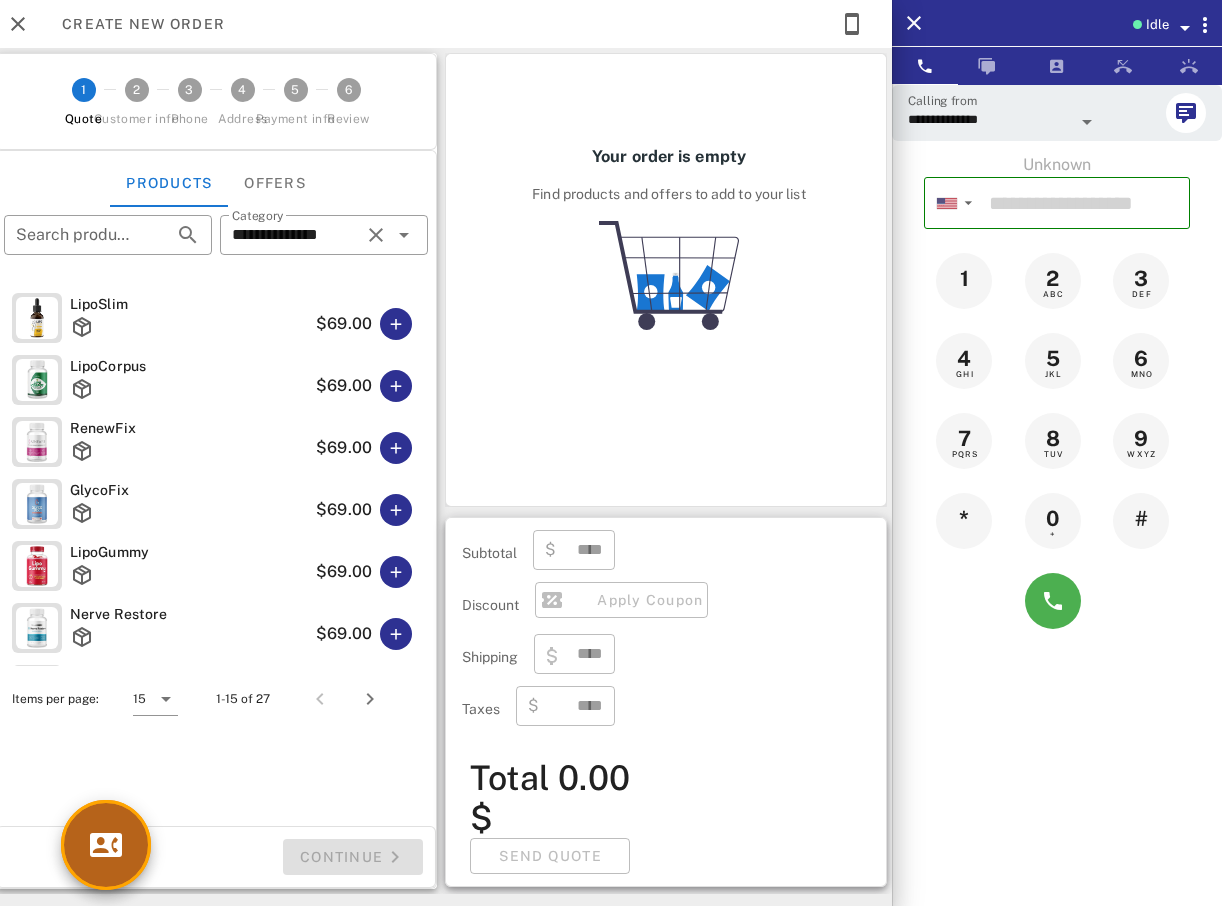 drag, startPoint x: 121, startPoint y: 845, endPoint x: 216, endPoint y: 814, distance: 99.92998 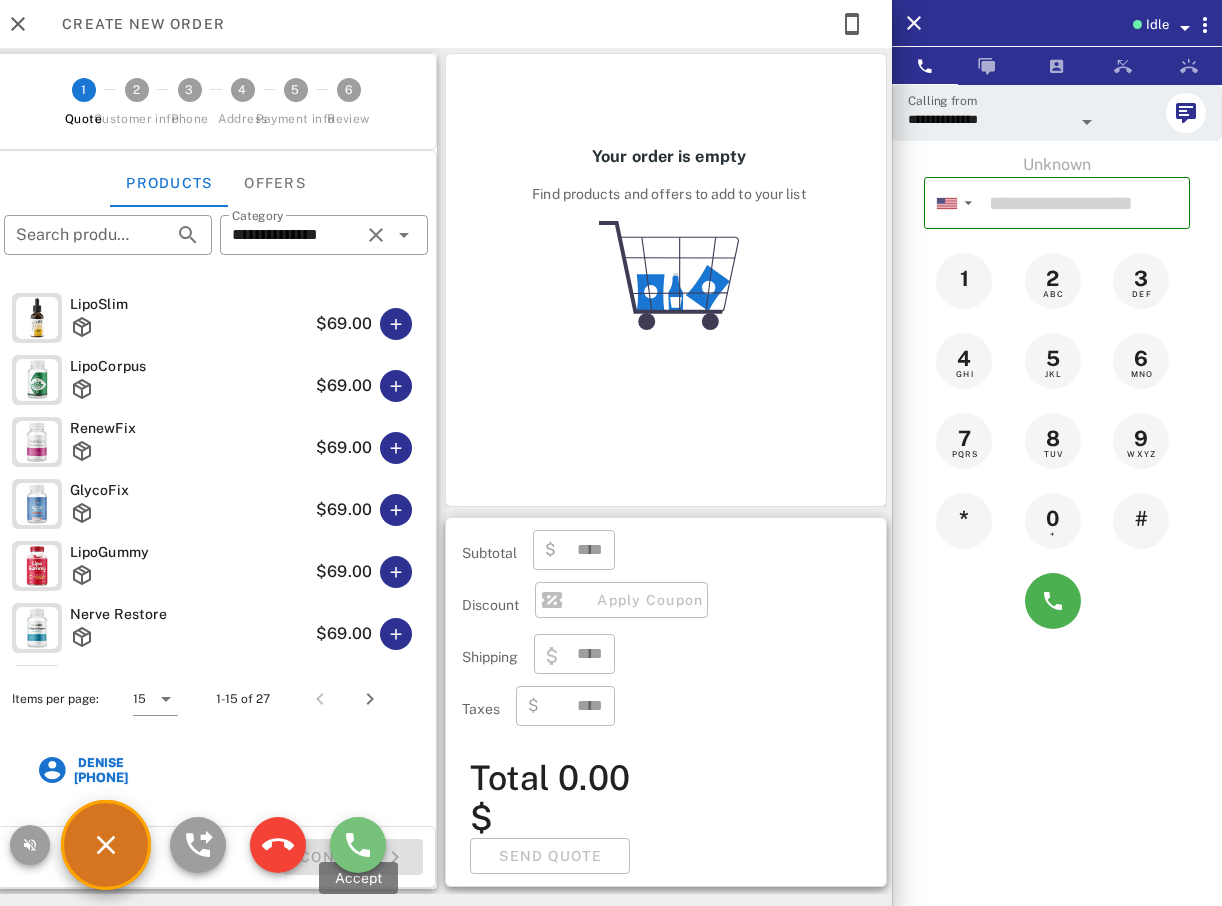 click at bounding box center [358, 845] 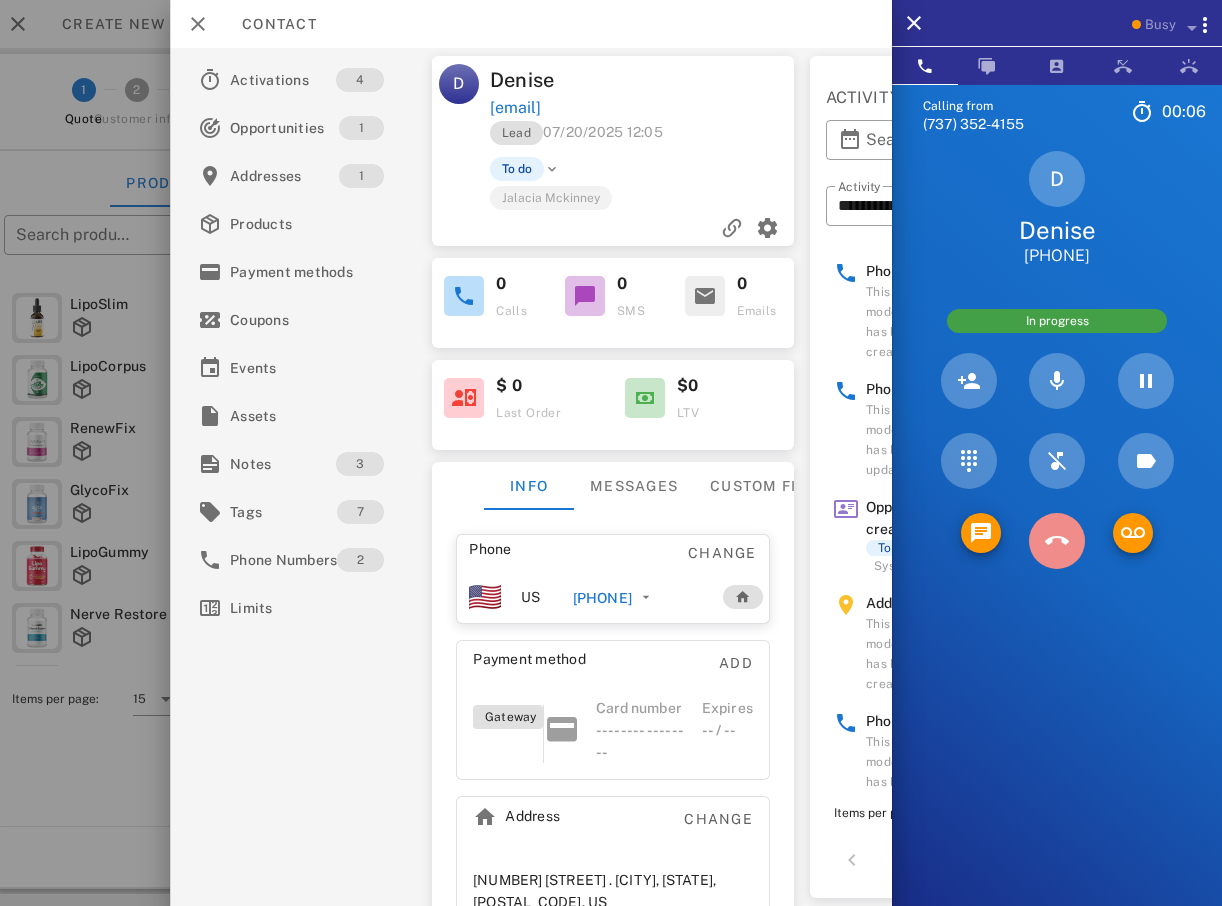 click at bounding box center [1057, 541] 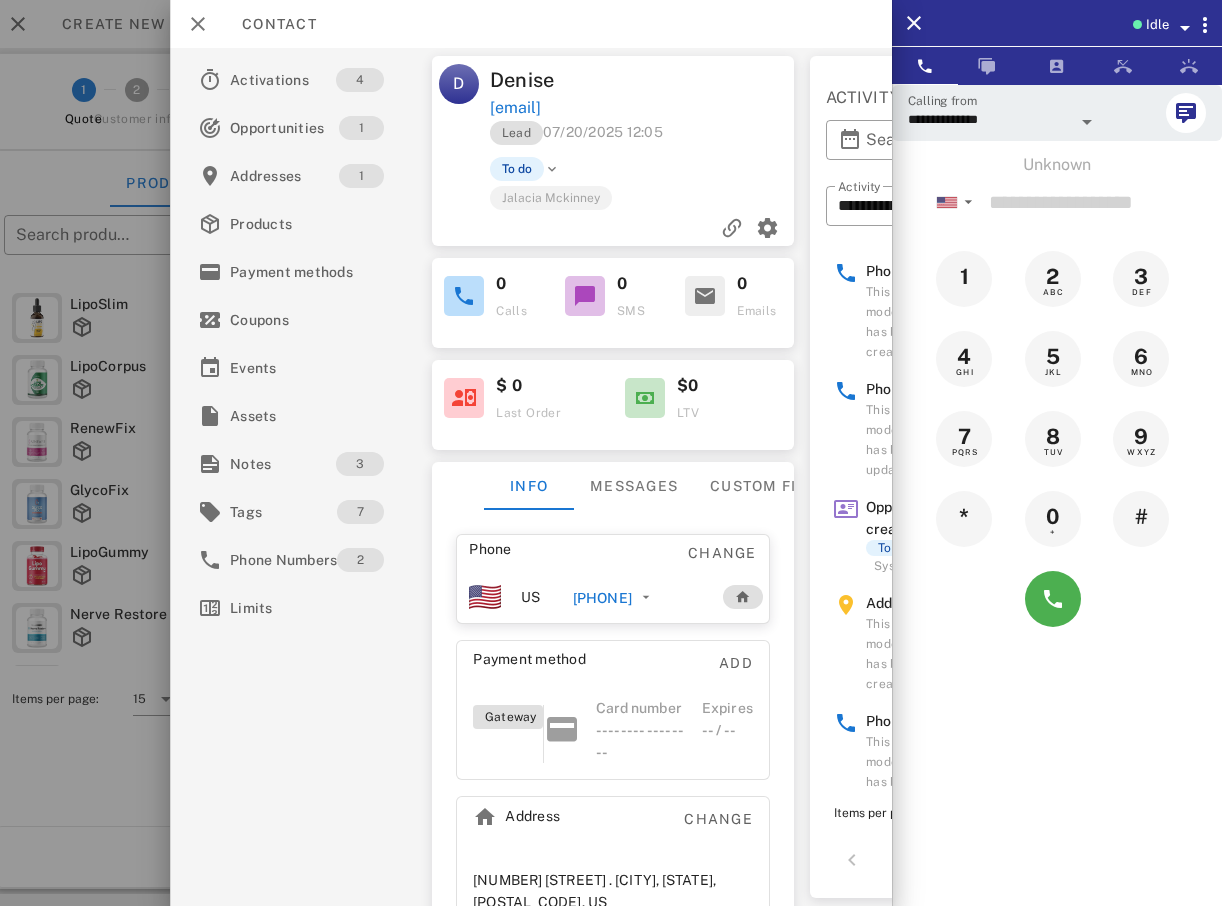 click at bounding box center [611, 453] 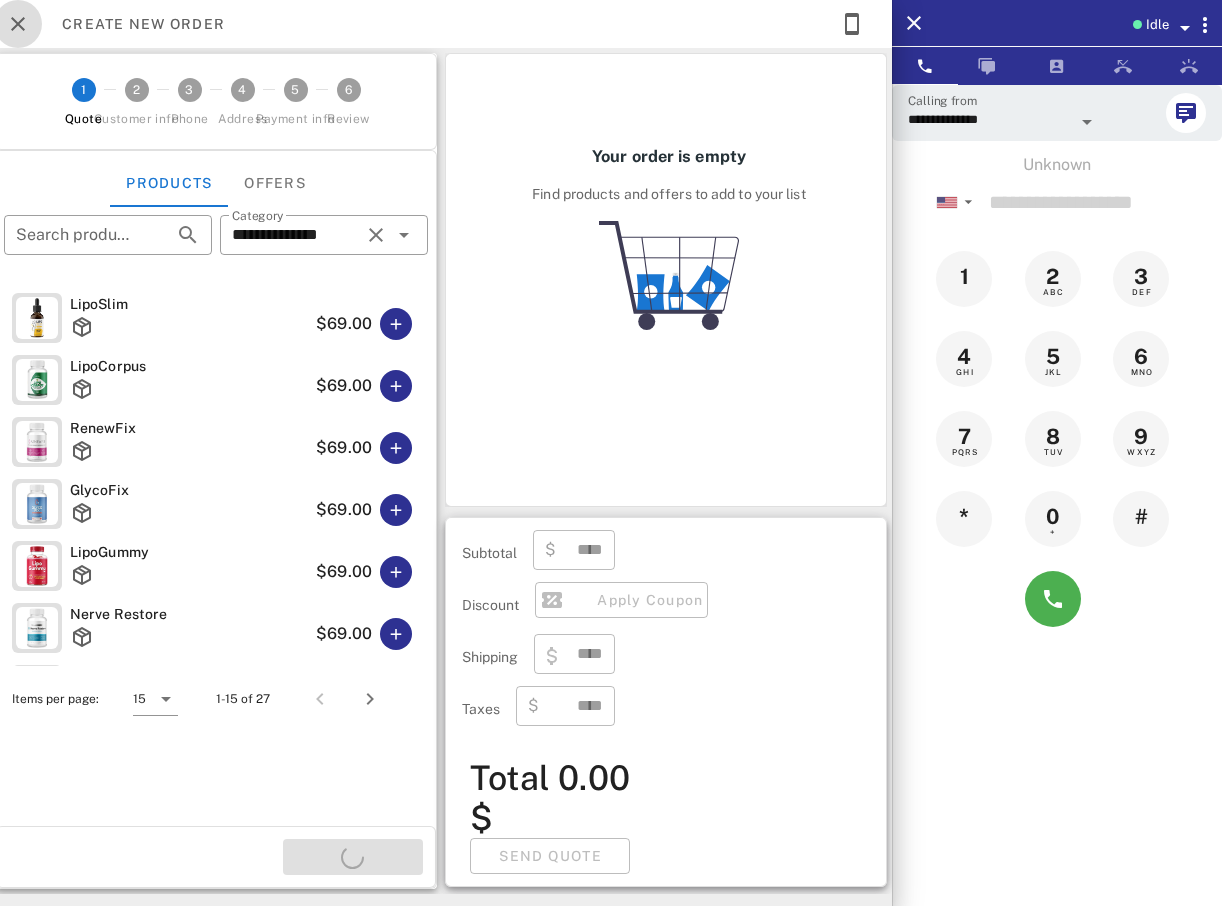 click at bounding box center [18, 24] 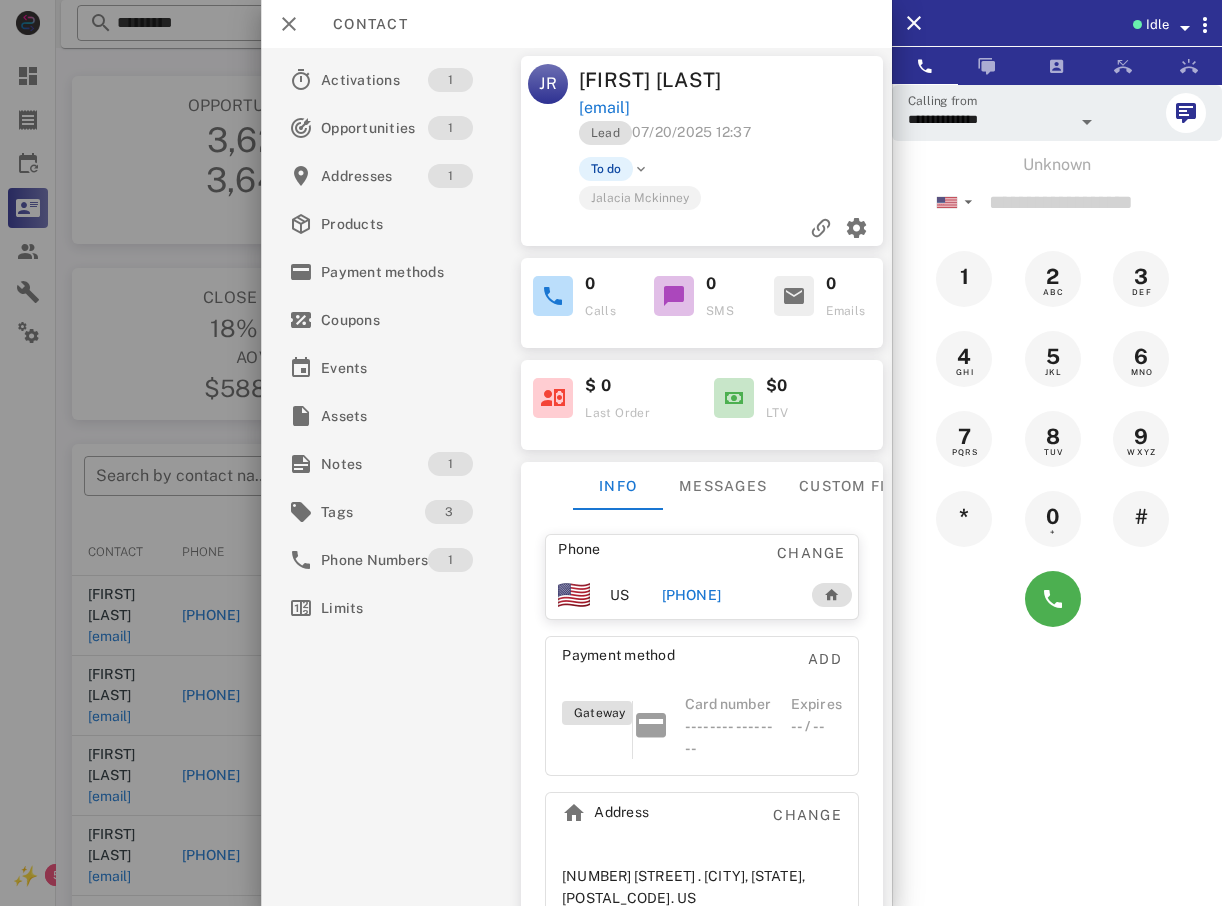 click at bounding box center [611, 453] 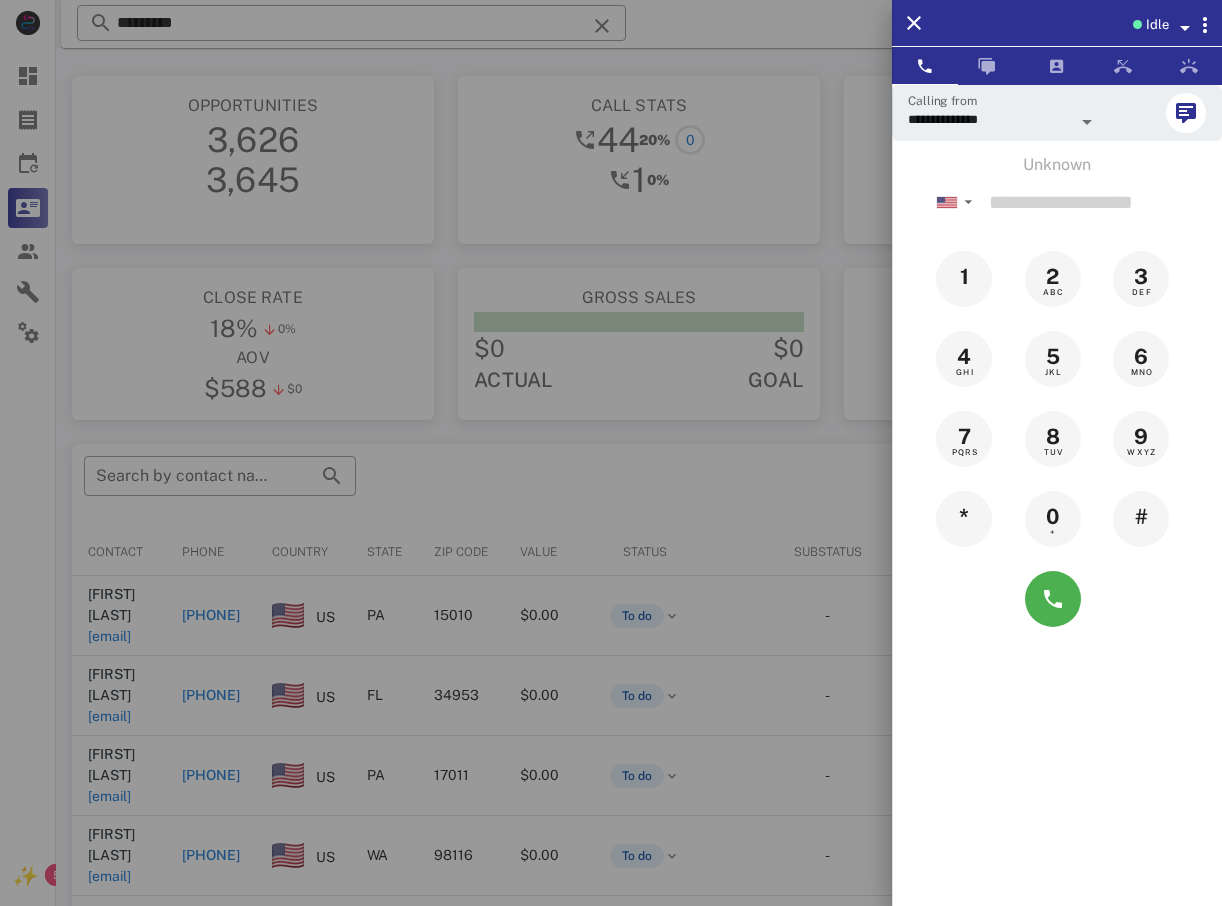 click at bounding box center (611, 453) 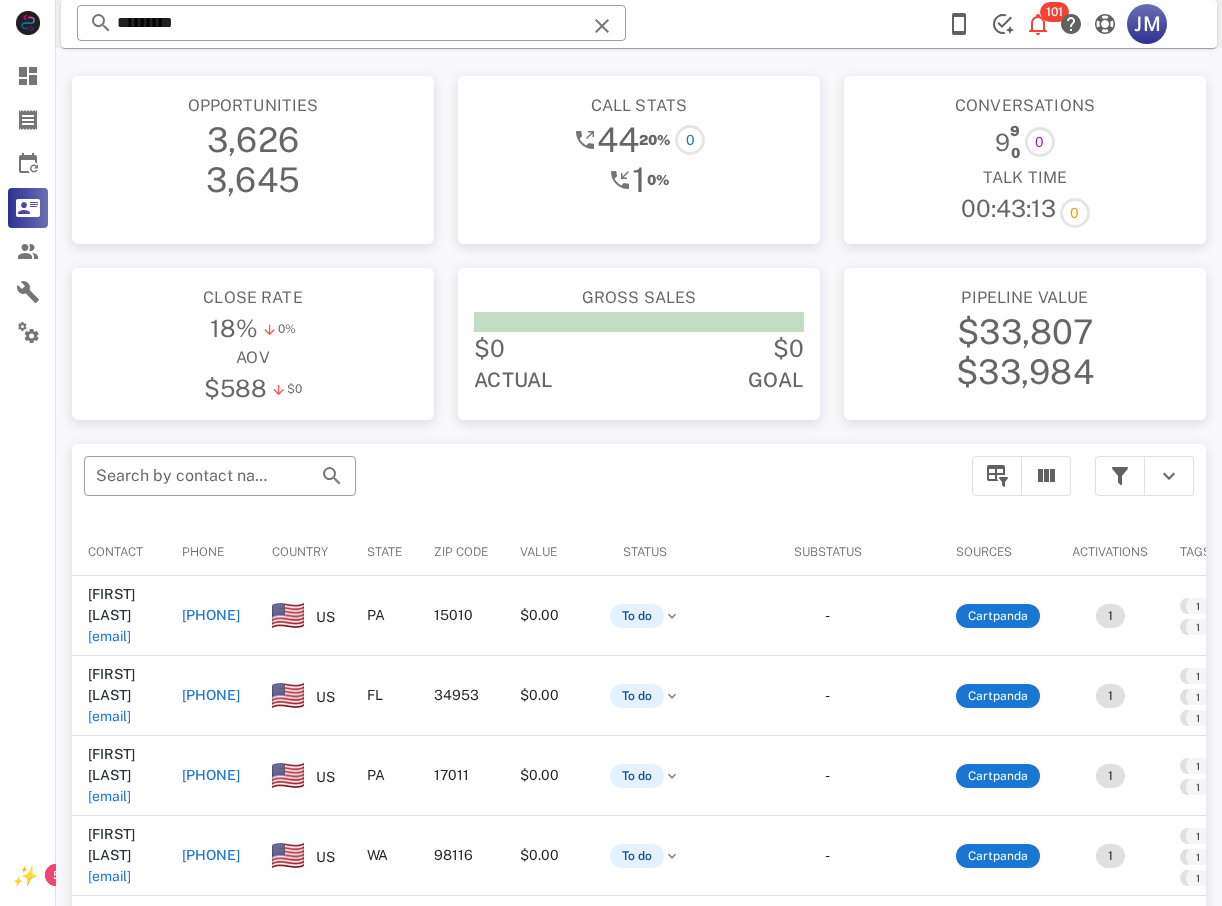 click on "[PHONE]" at bounding box center [211, 695] 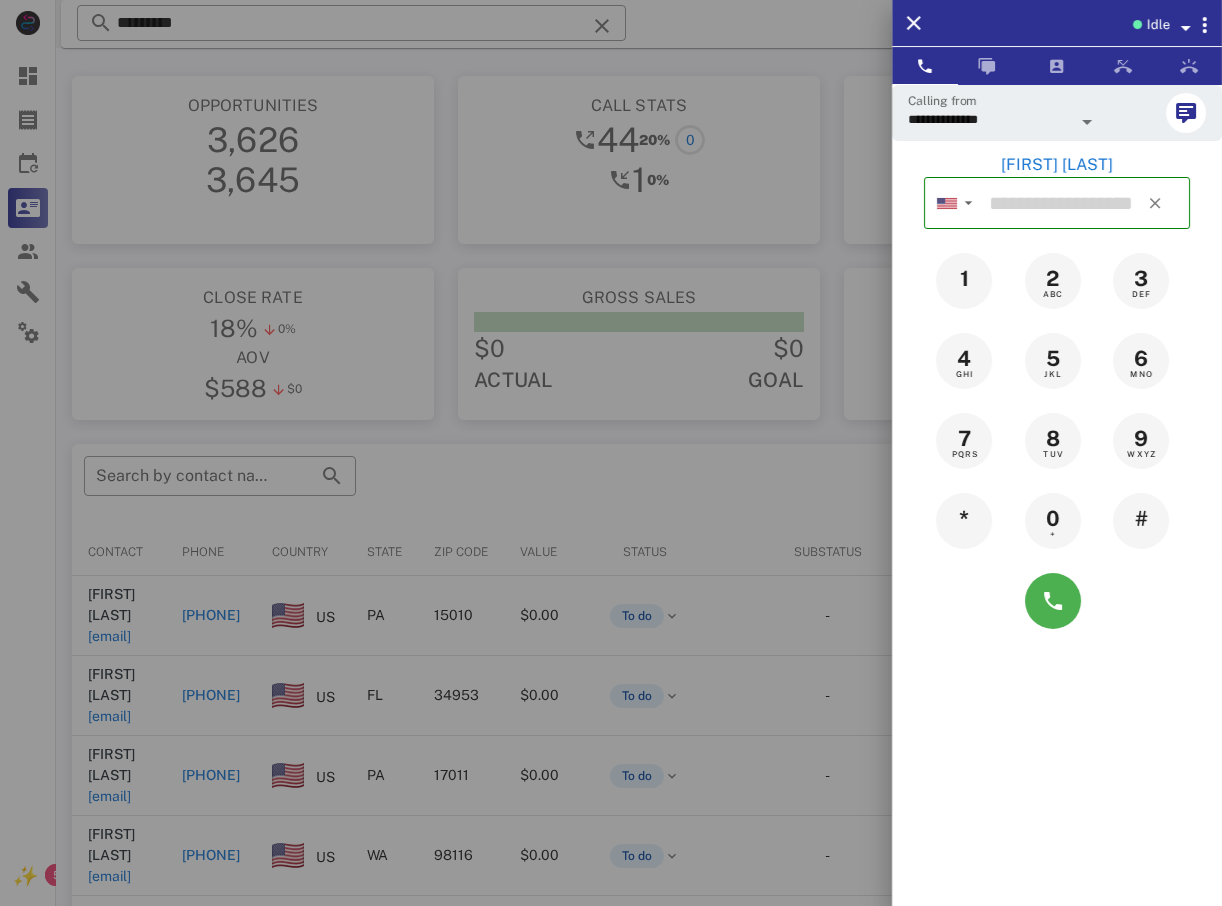 type on "**********" 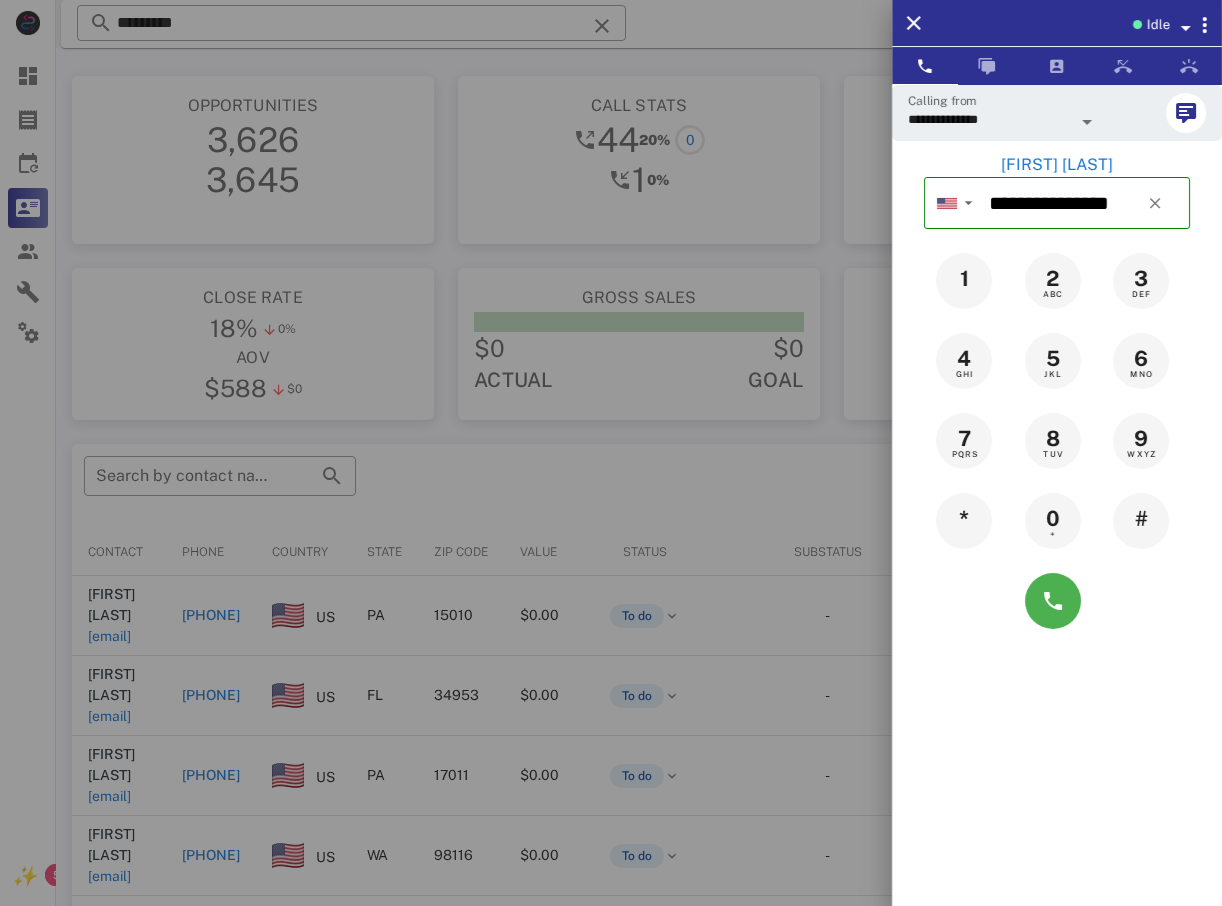 type on "**********" 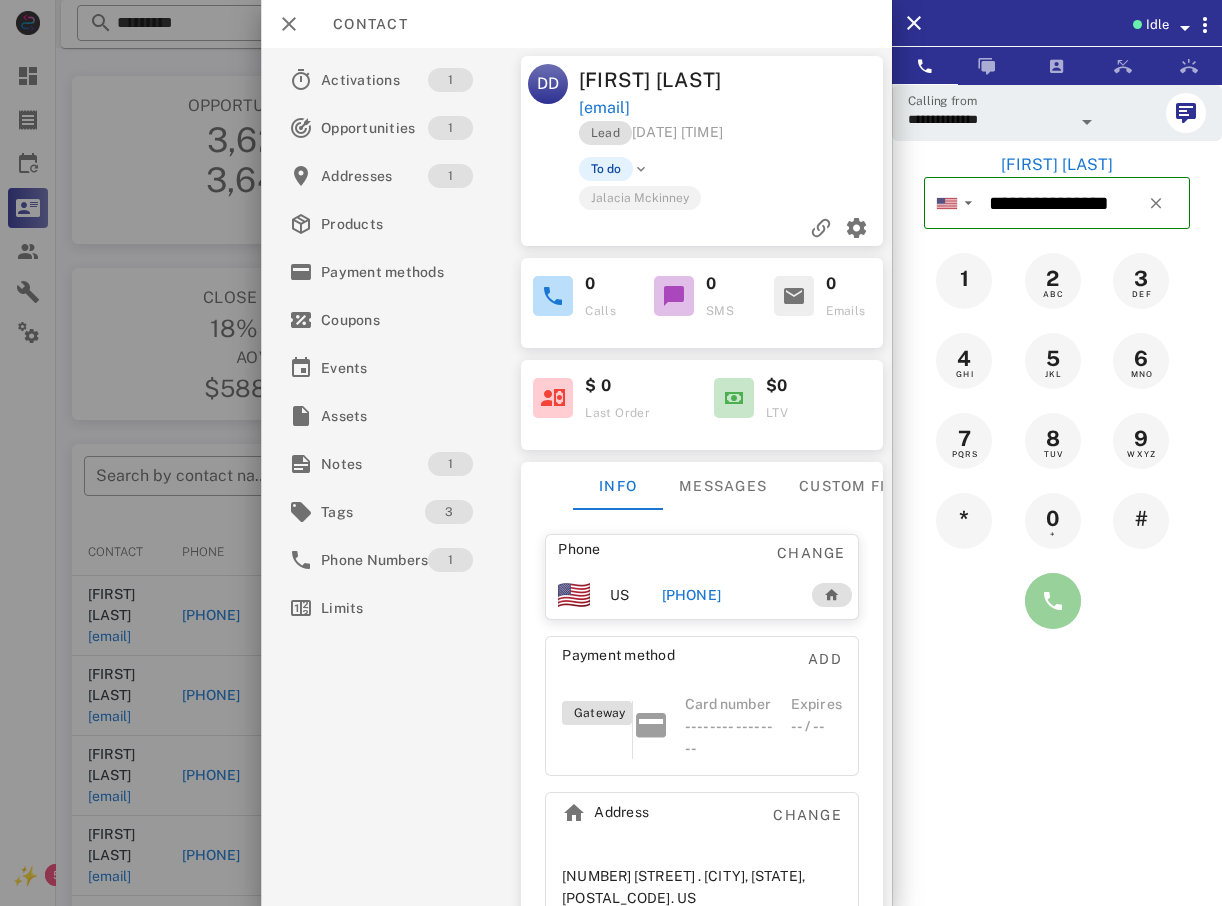 click at bounding box center [1053, 601] 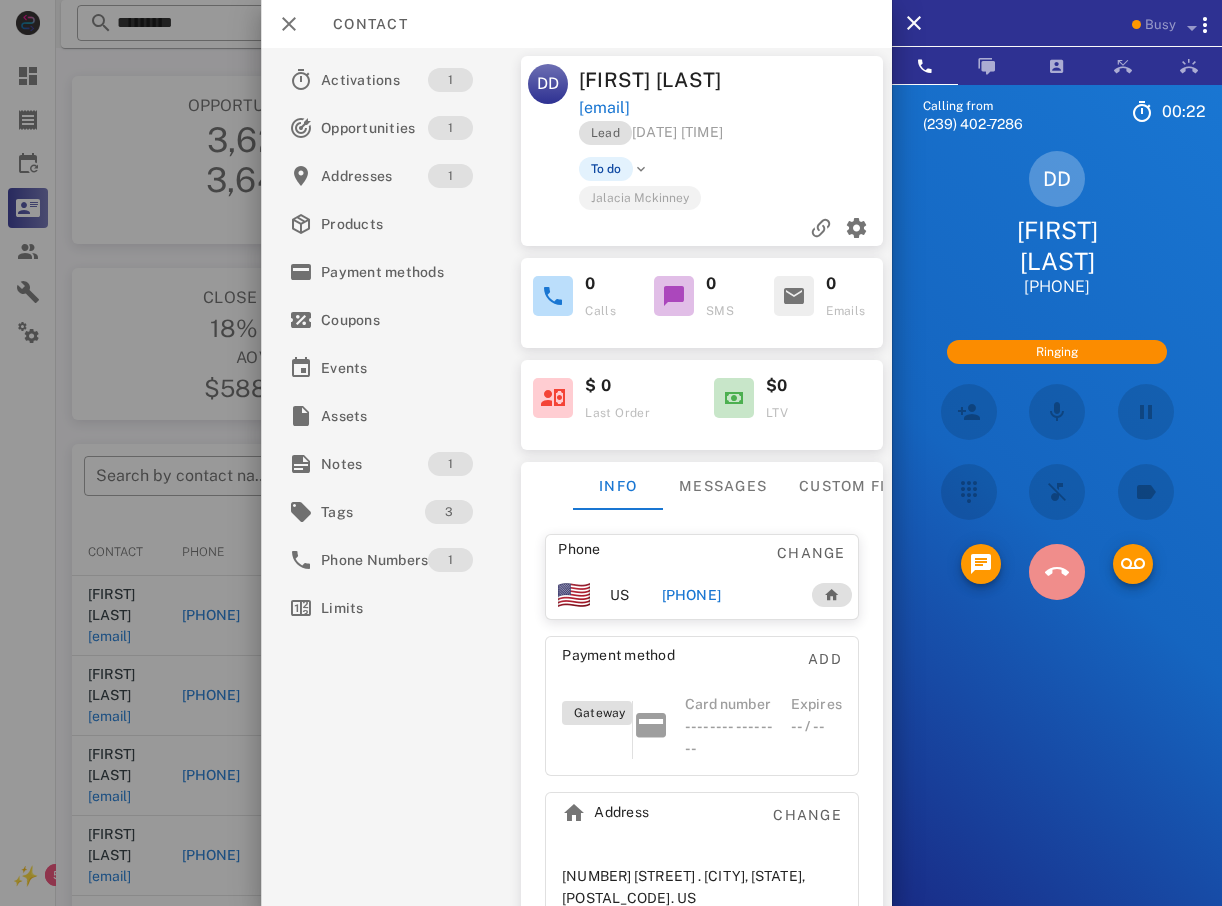 click at bounding box center (1057, 572) 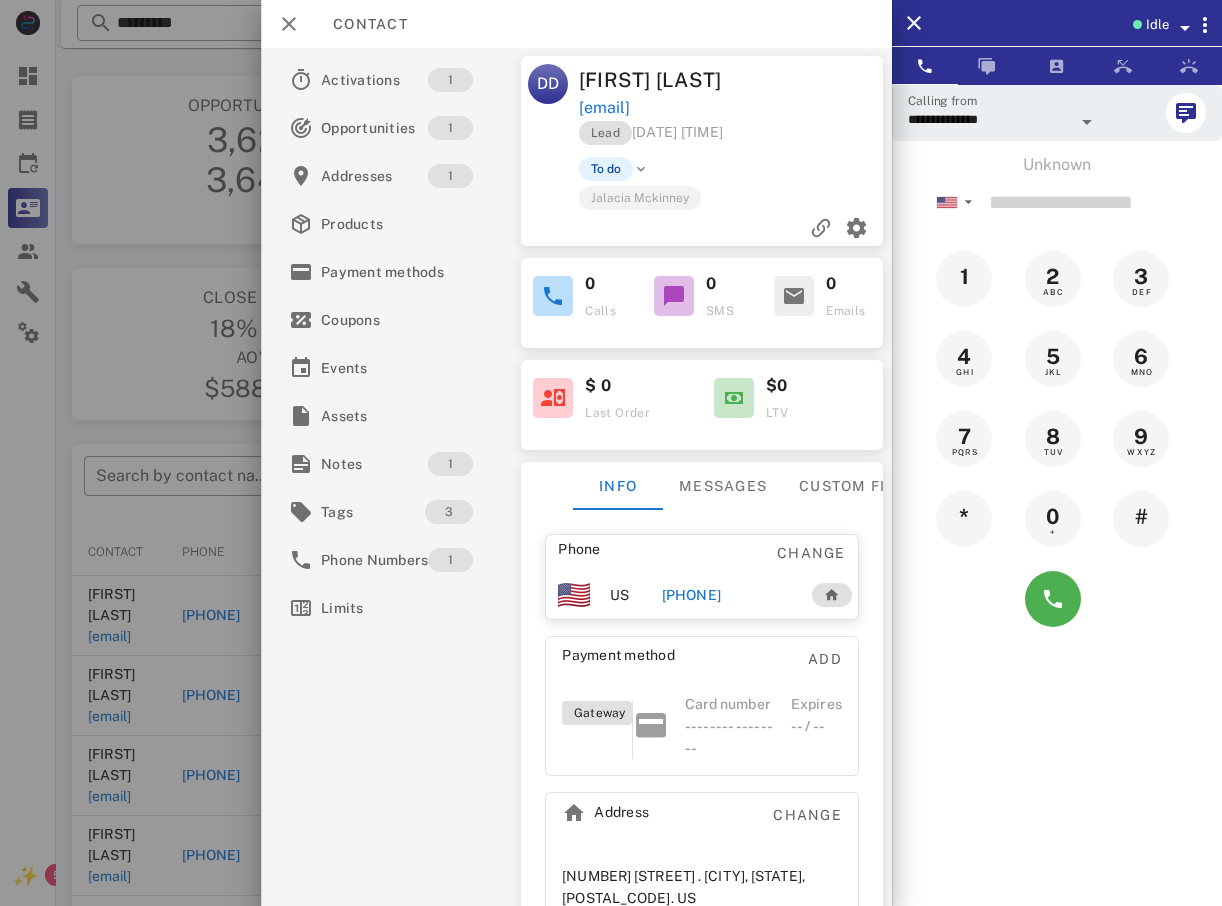 click at bounding box center (611, 453) 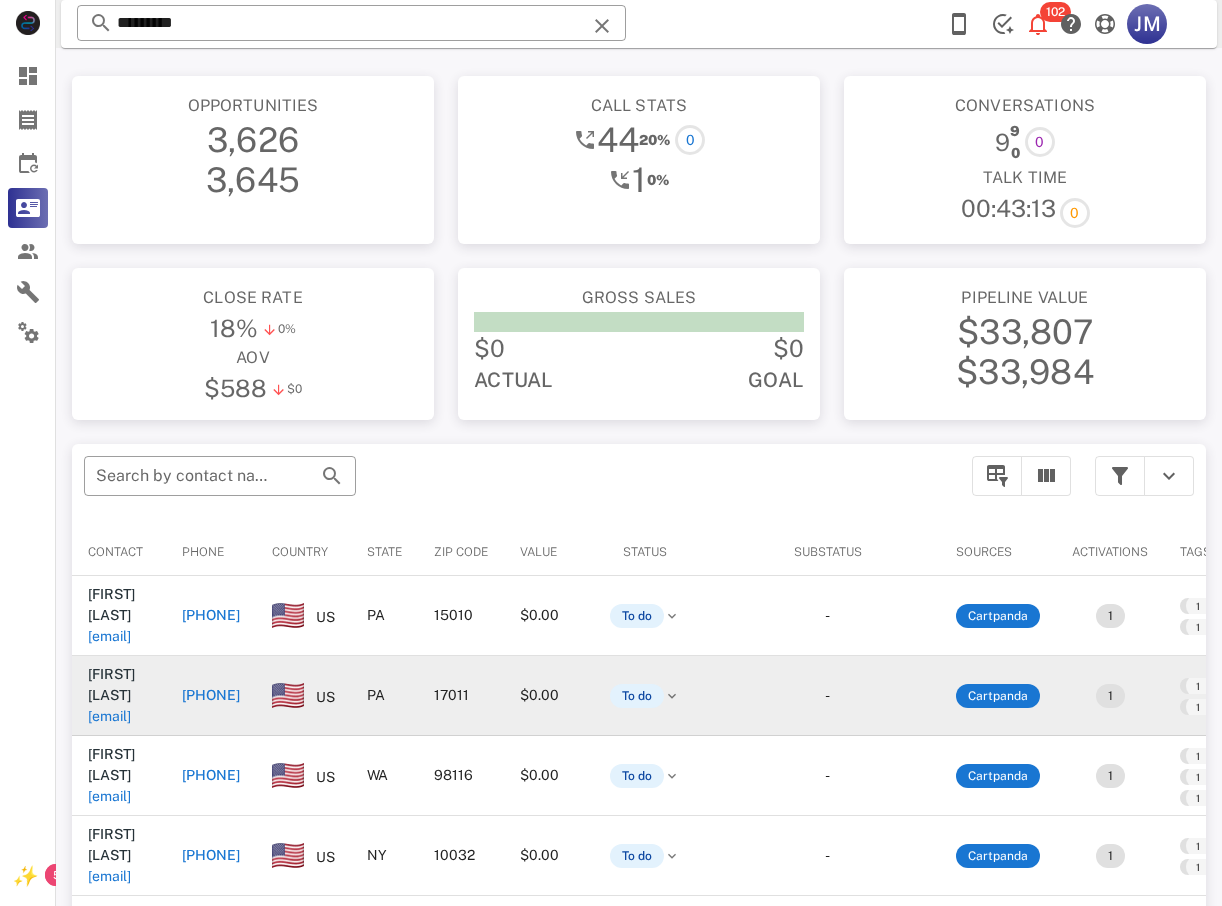 click on "[PHONE]" at bounding box center (211, 695) 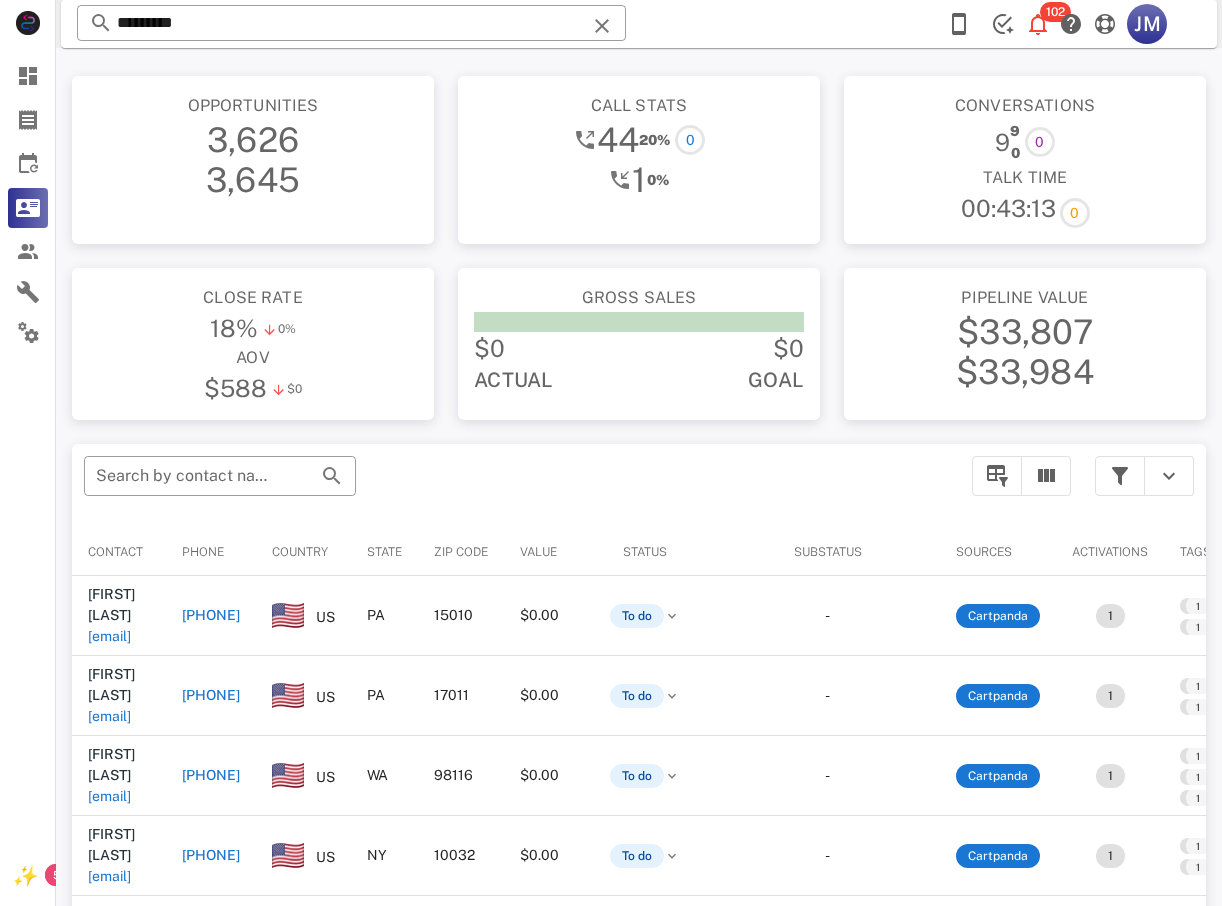 type on "**********" 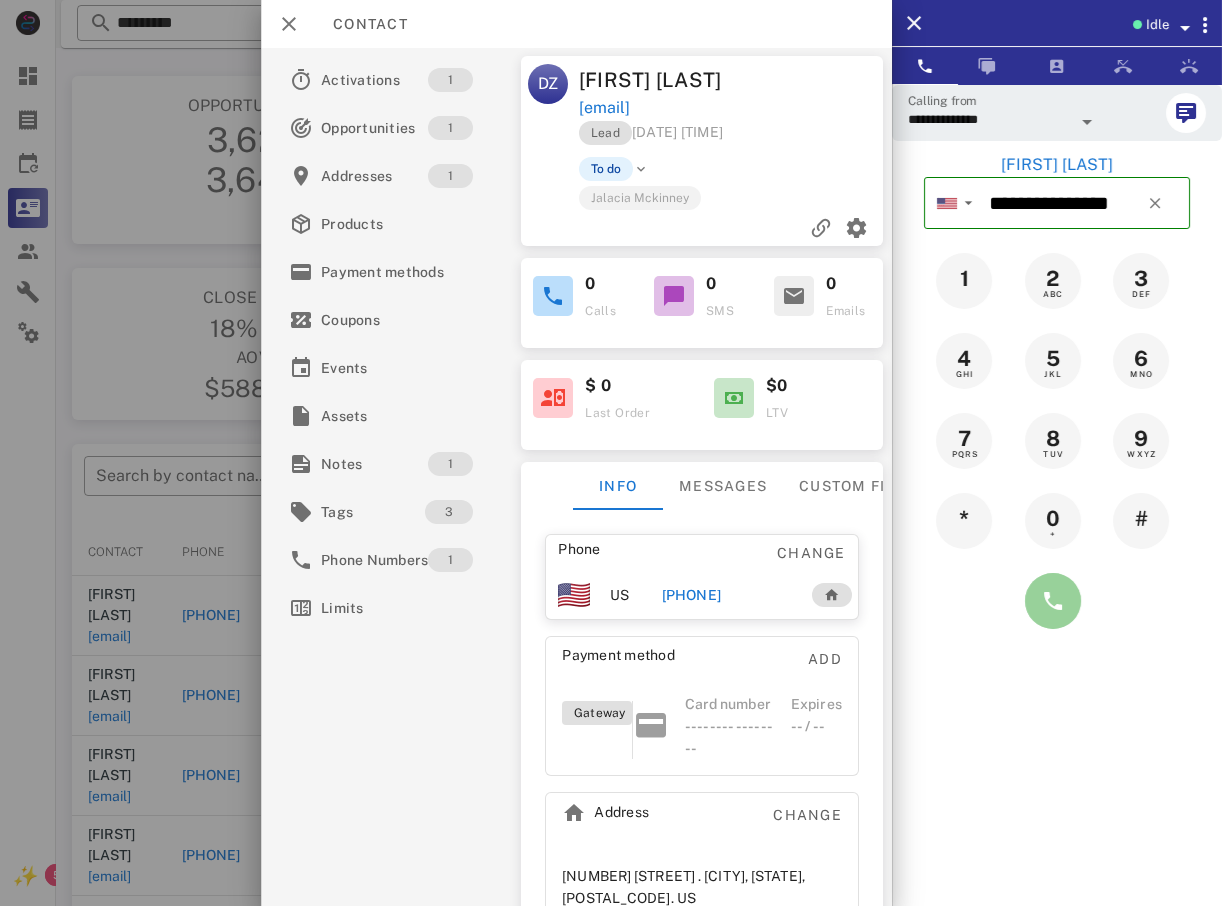 click at bounding box center (1053, 601) 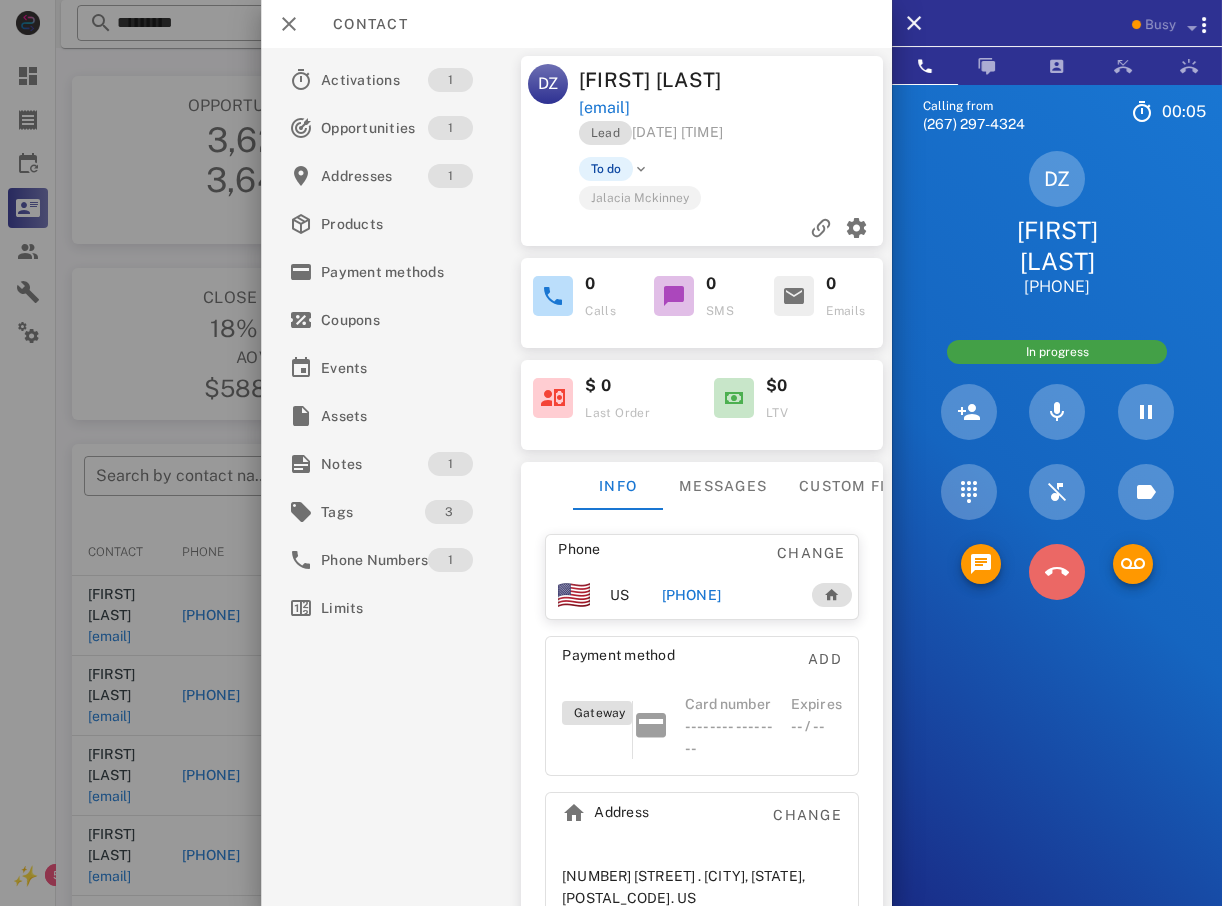 click at bounding box center [1057, 572] 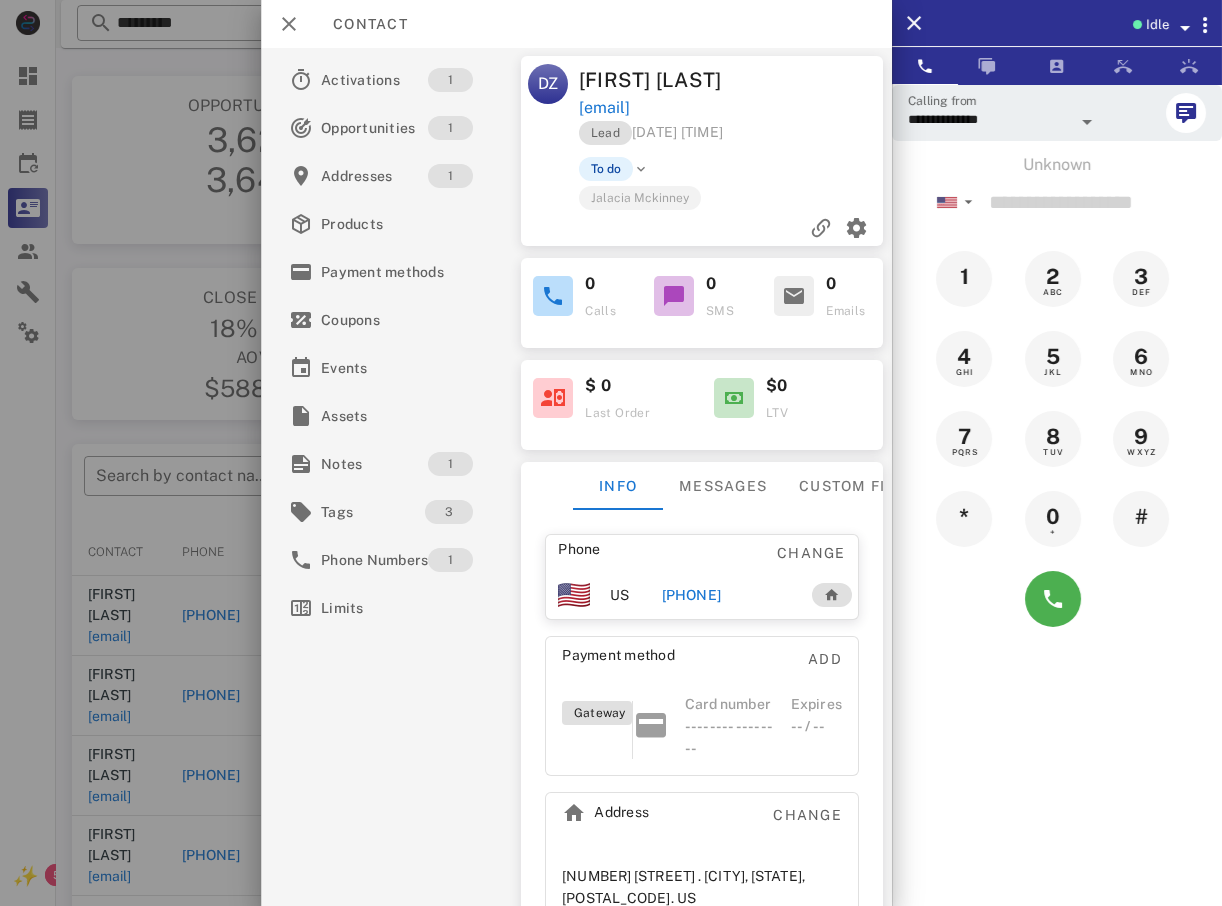 click at bounding box center (611, 453) 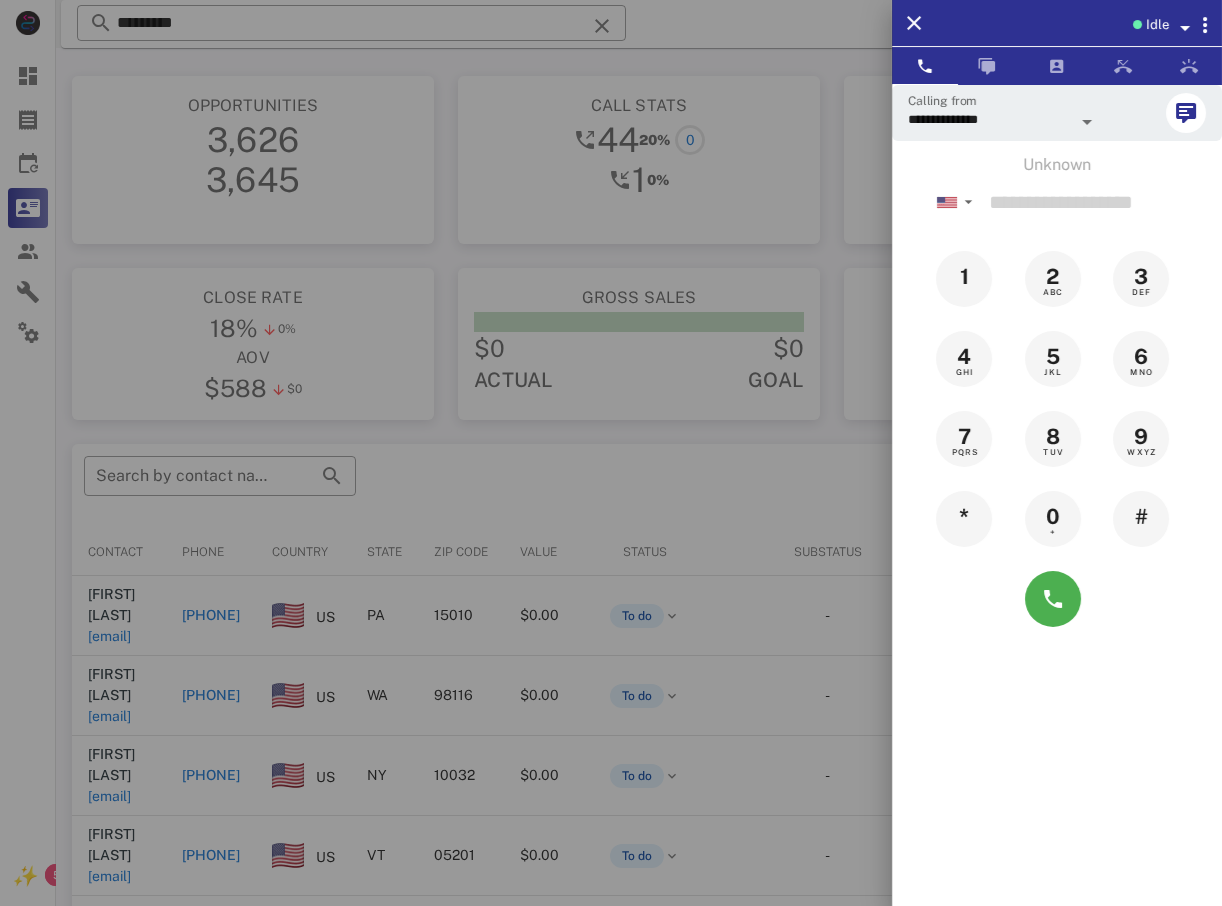 click at bounding box center [611, 453] 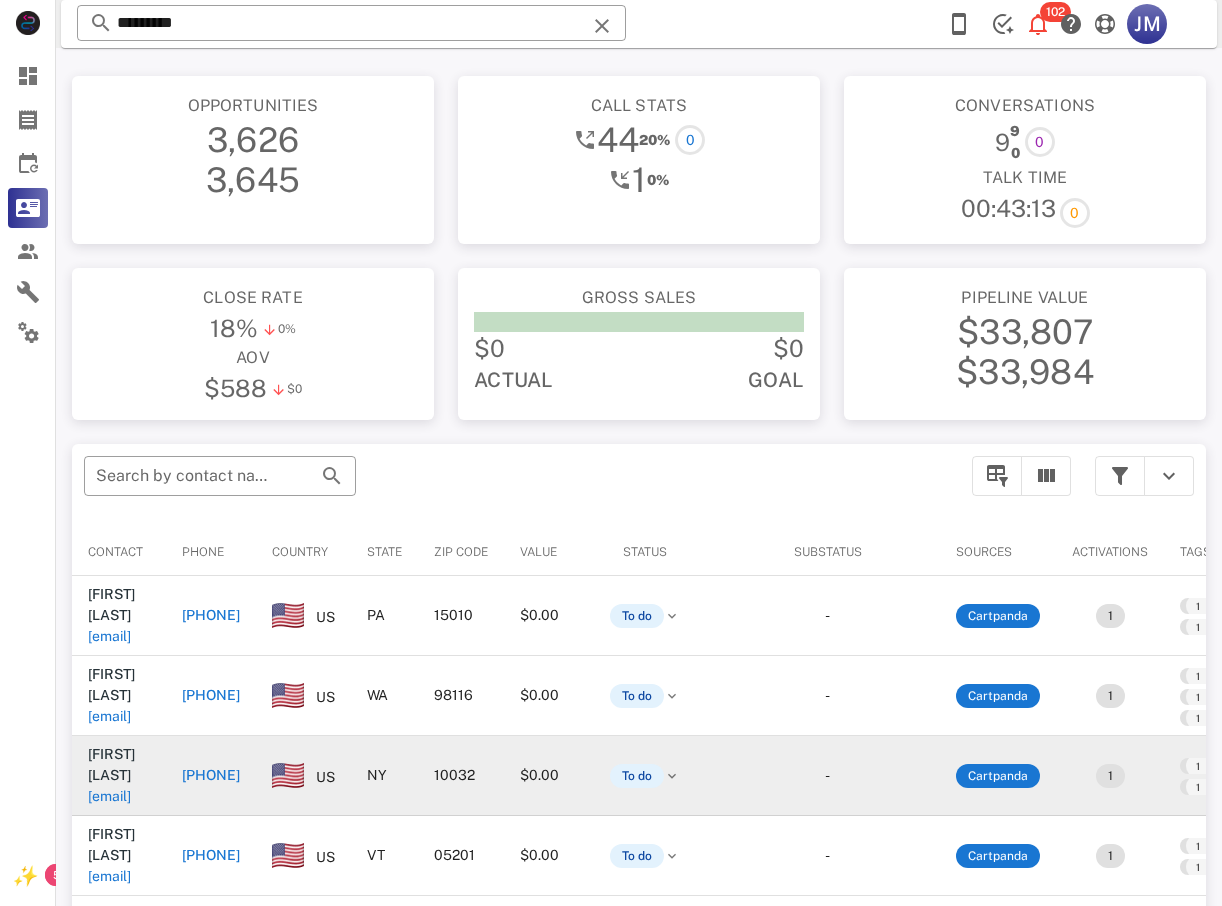 click on "[PHONE]" at bounding box center [211, 775] 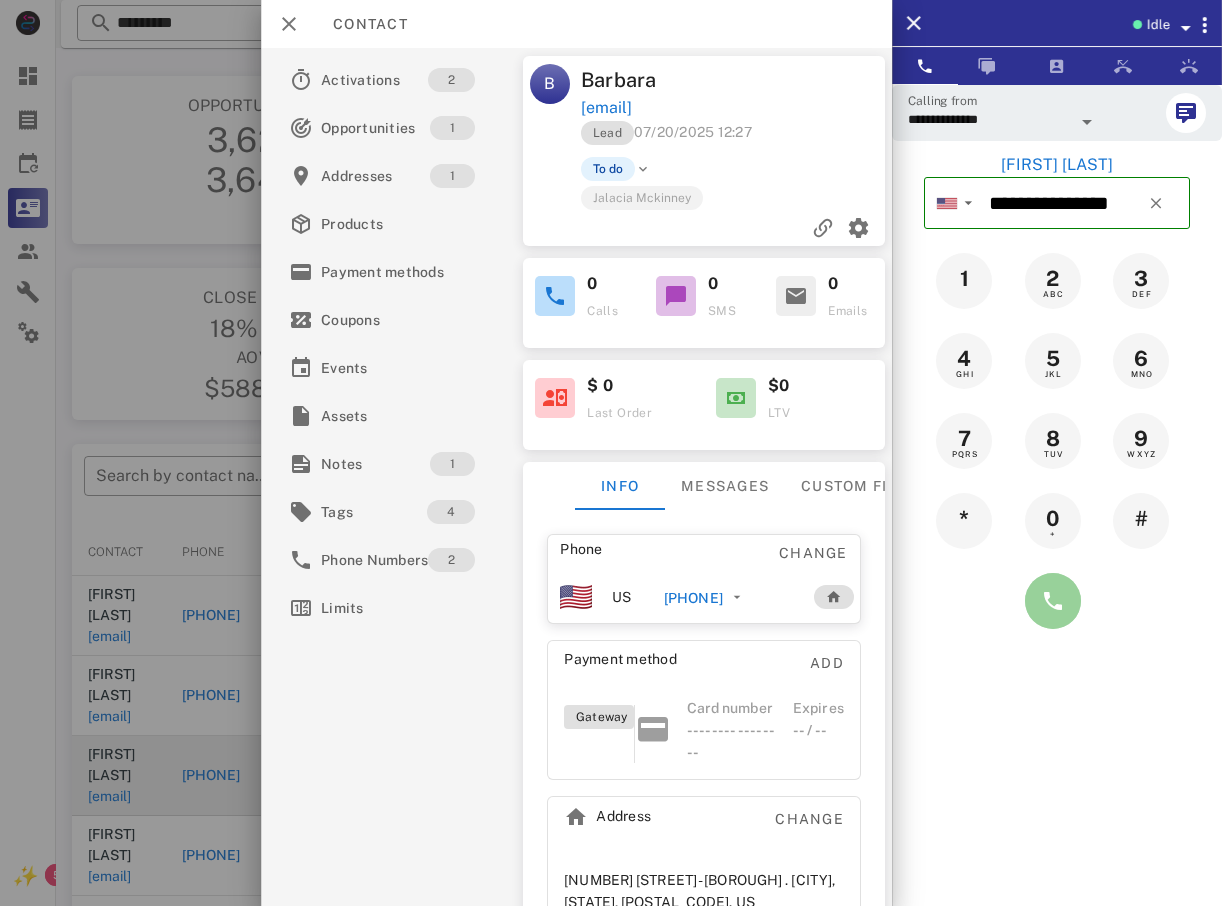 click at bounding box center (1053, 601) 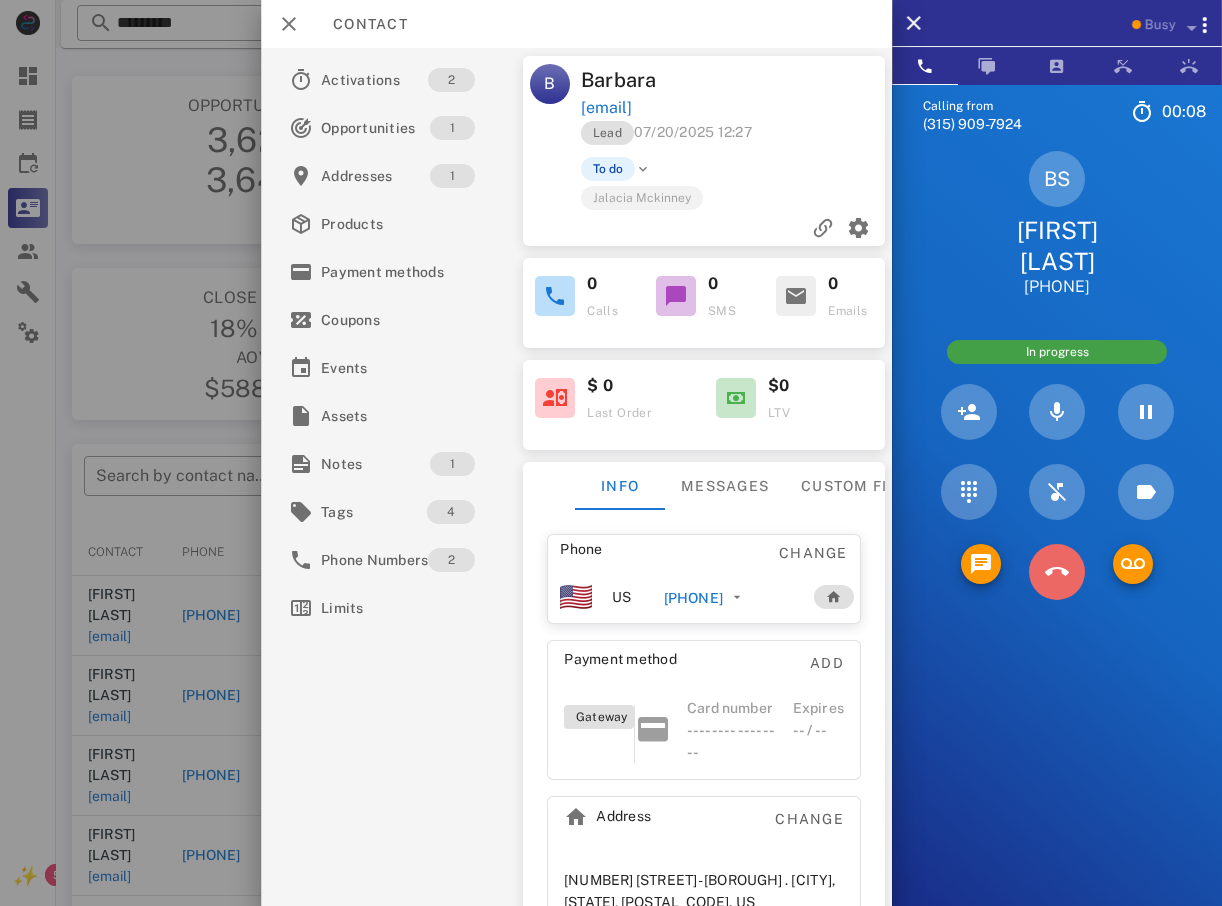 drag, startPoint x: 1067, startPoint y: 585, endPoint x: 1009, endPoint y: 573, distance: 59.22837 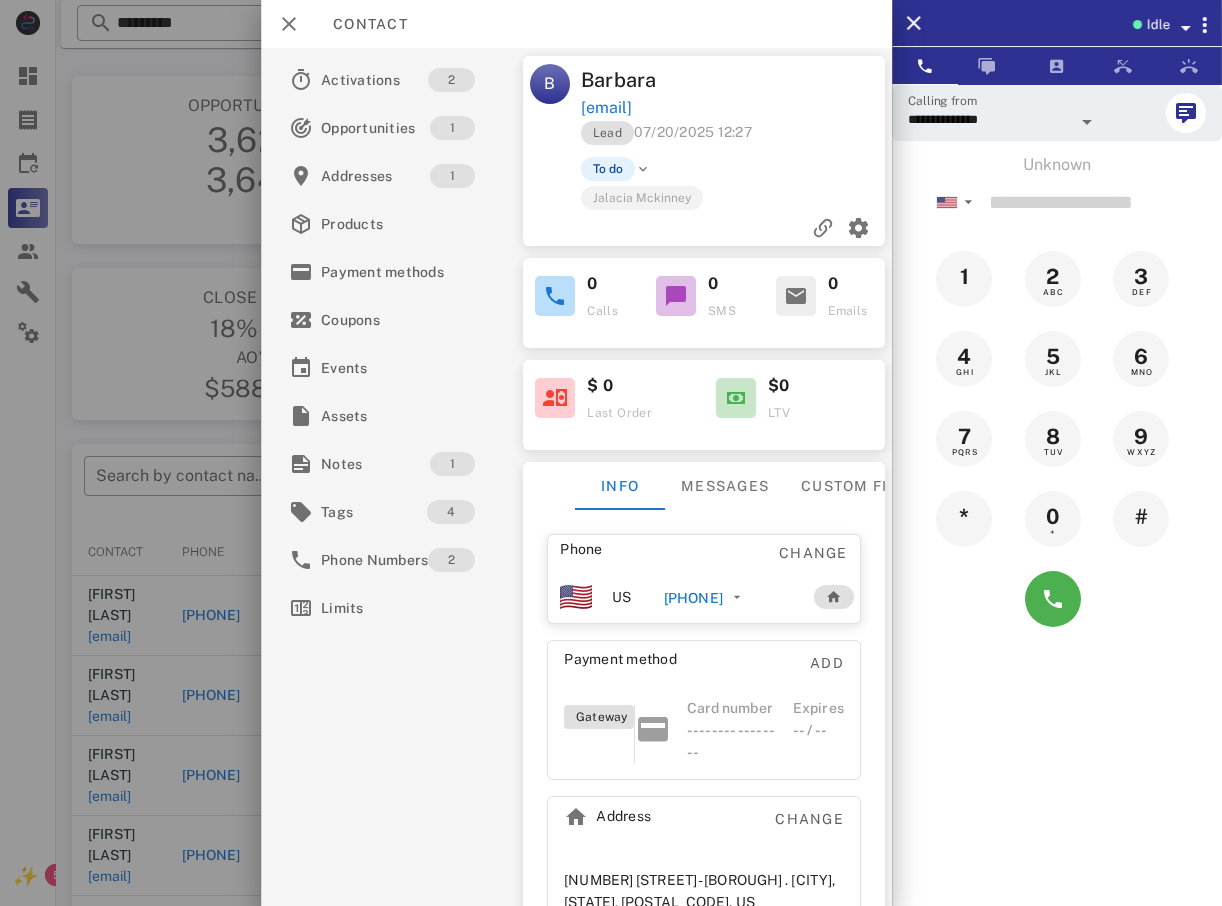 drag, startPoint x: 146, startPoint y: 340, endPoint x: 155, endPoint y: 357, distance: 19.235384 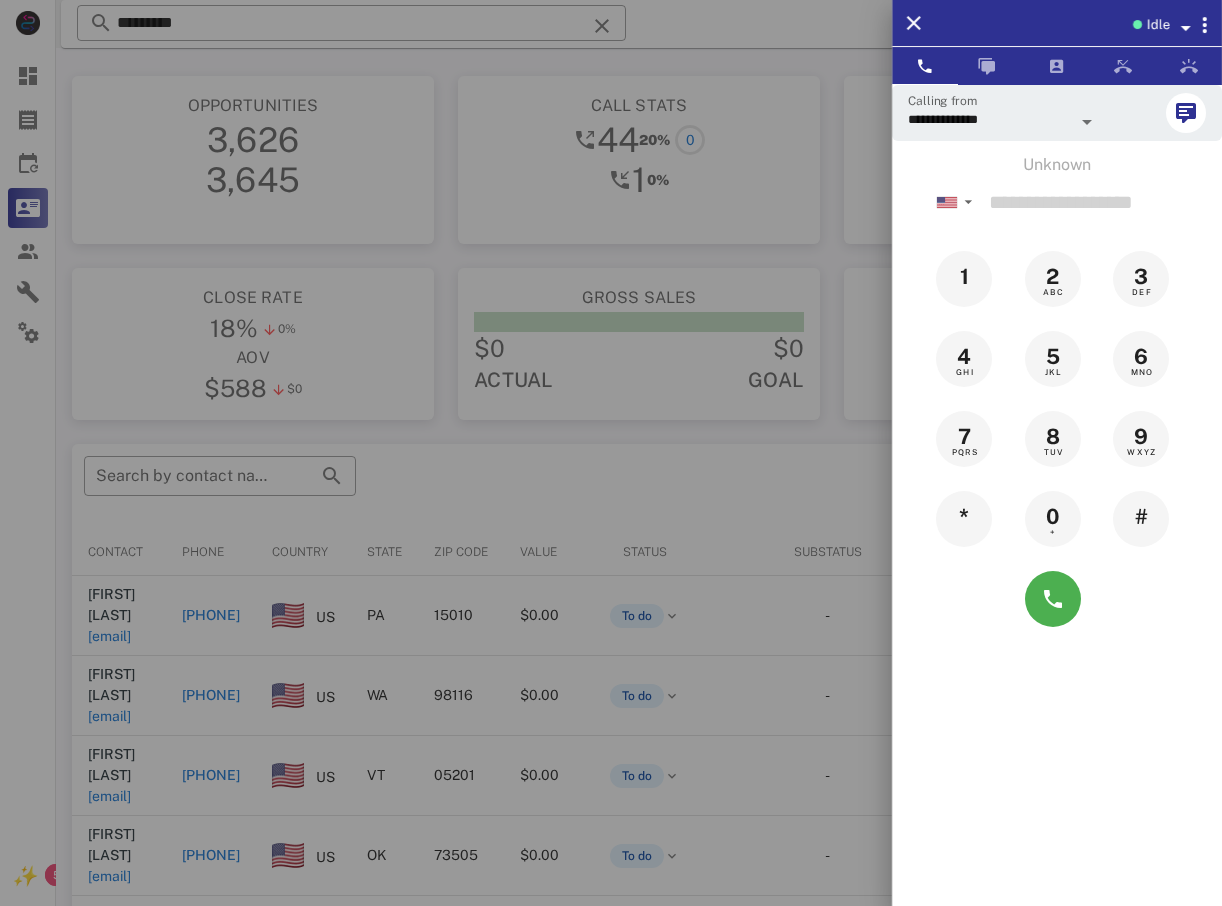 click at bounding box center (611, 453) 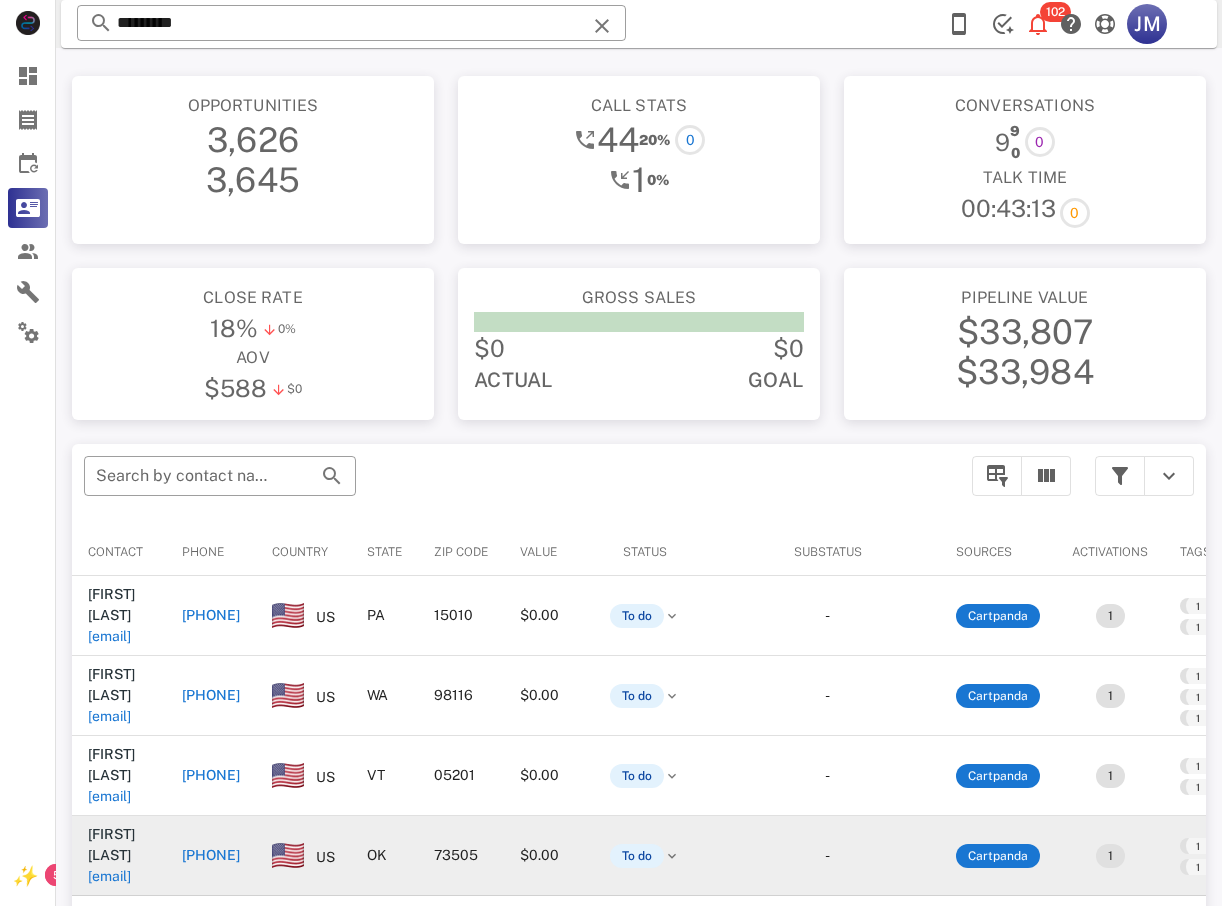 click on "[PHONE]" at bounding box center [211, 855] 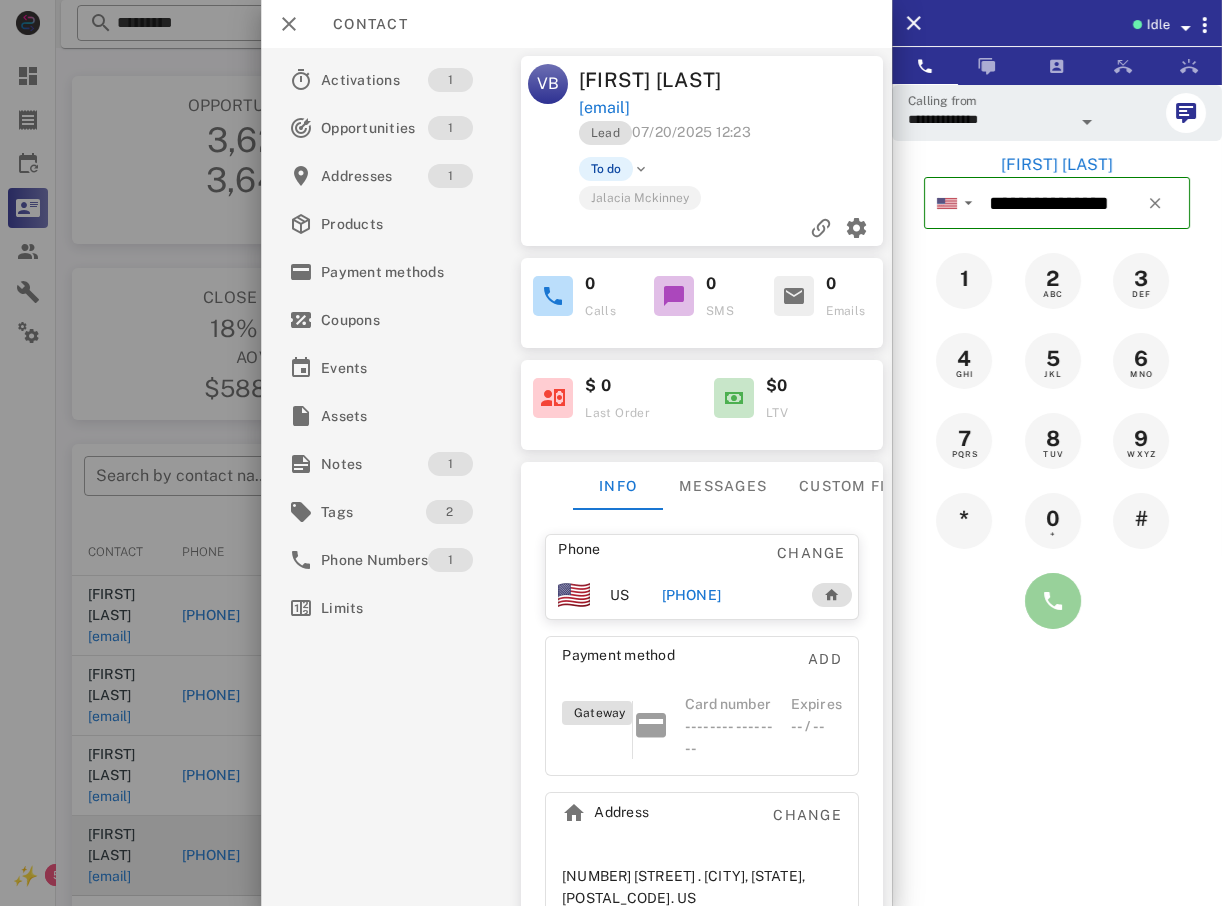 click at bounding box center [1053, 601] 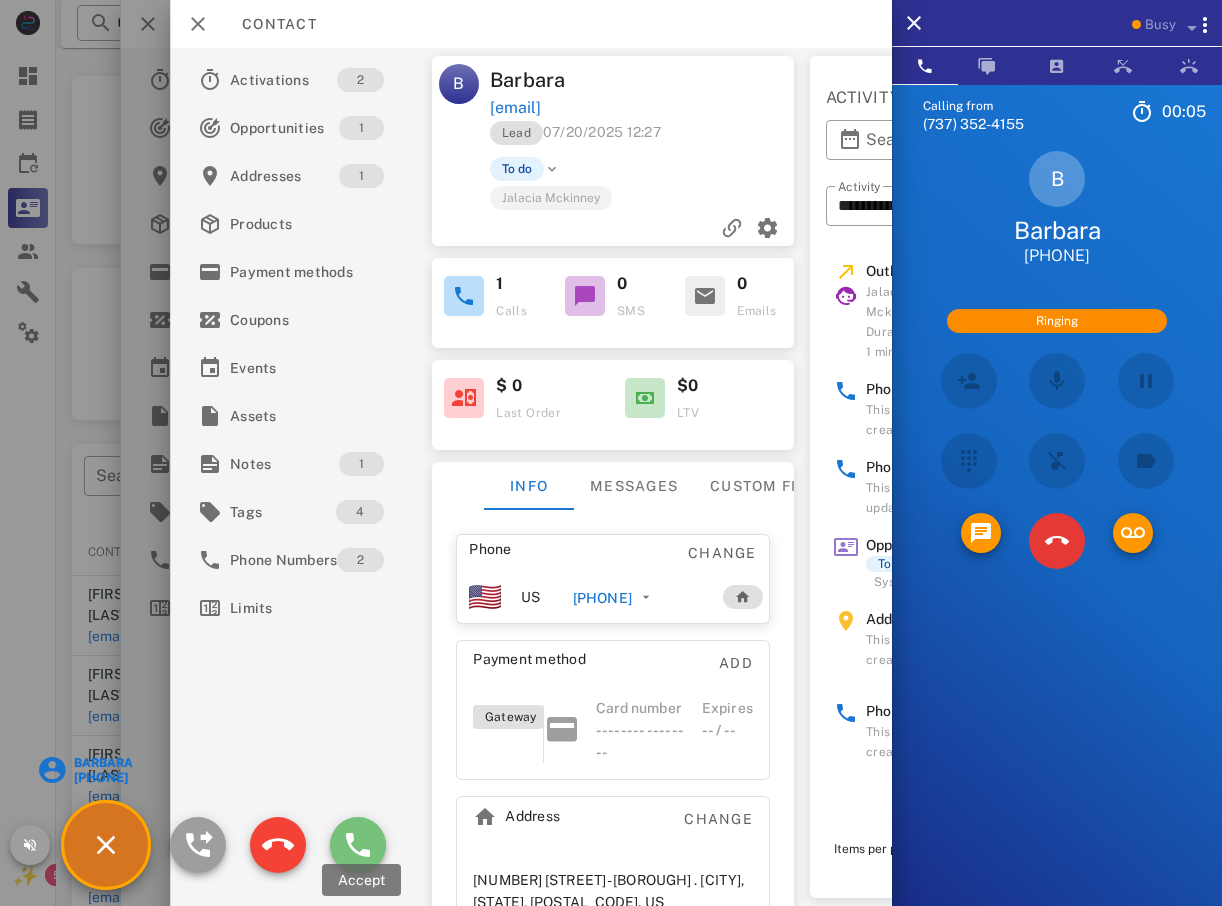 click at bounding box center (358, 845) 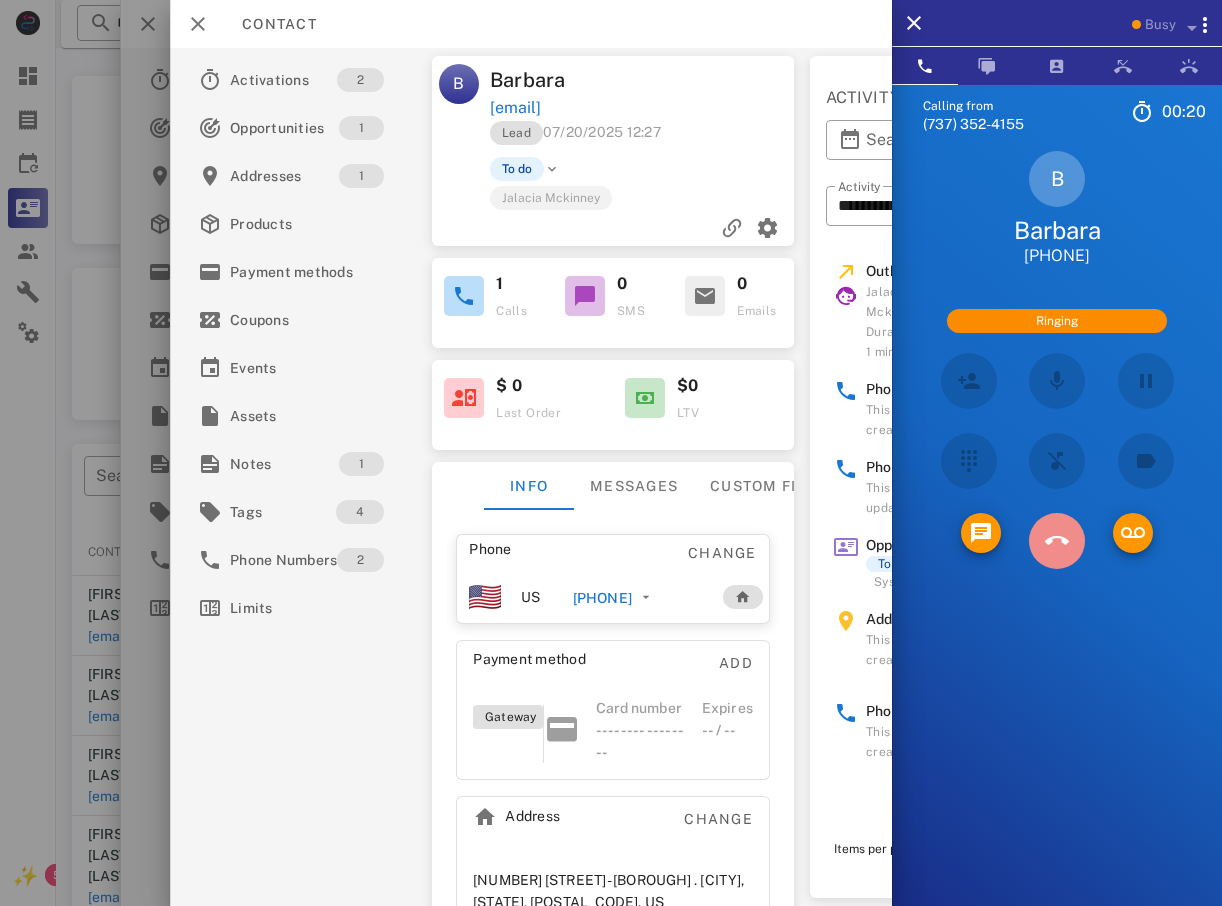 click at bounding box center [1057, 541] 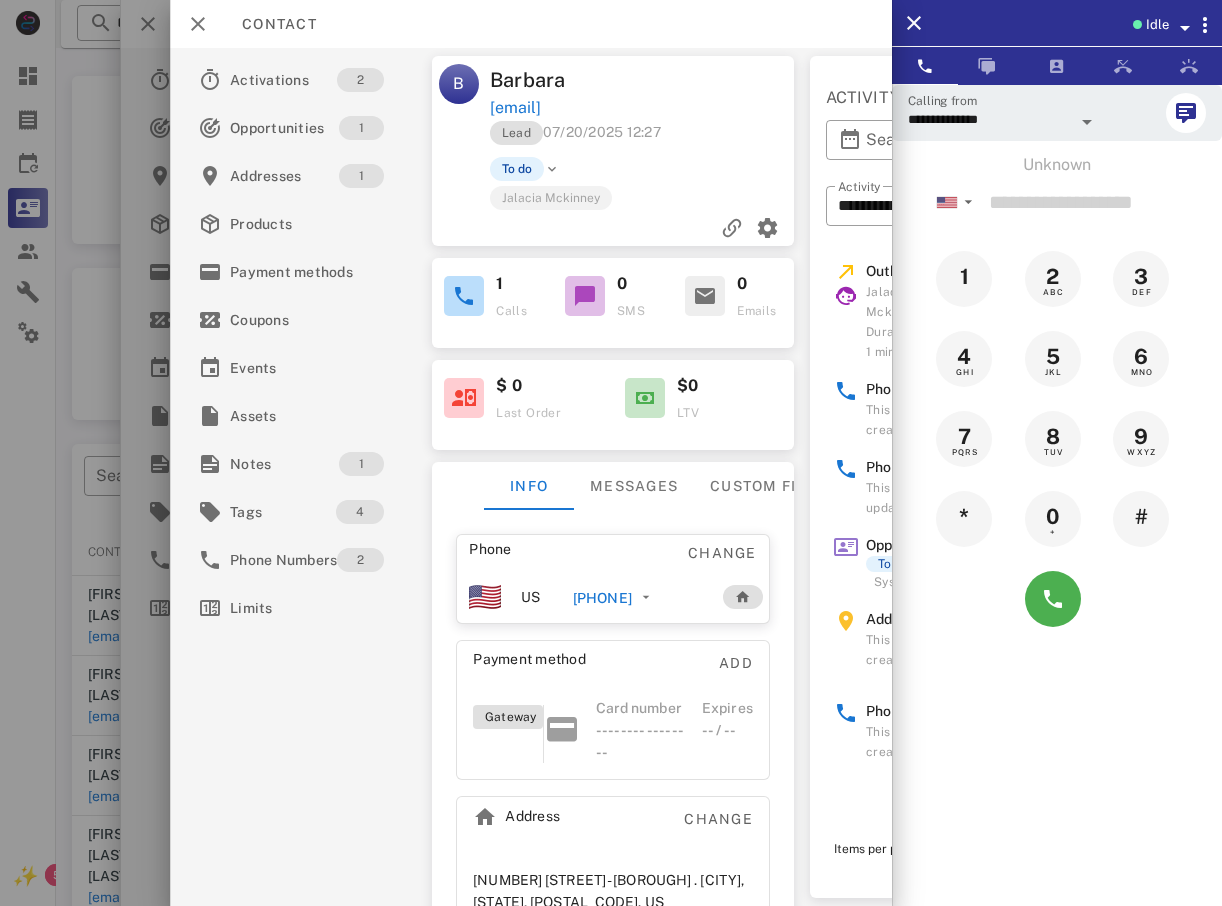 click at bounding box center (611, 453) 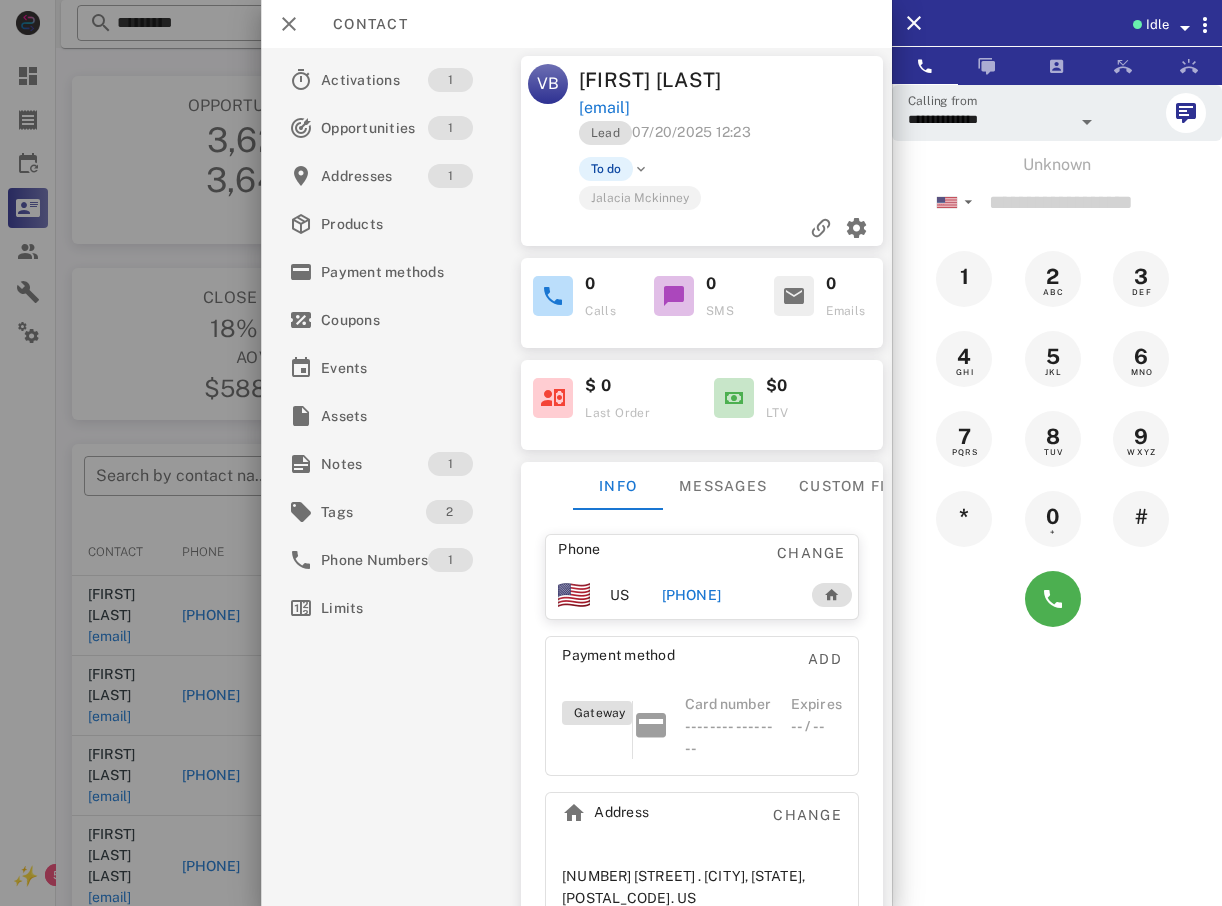 click at bounding box center [611, 453] 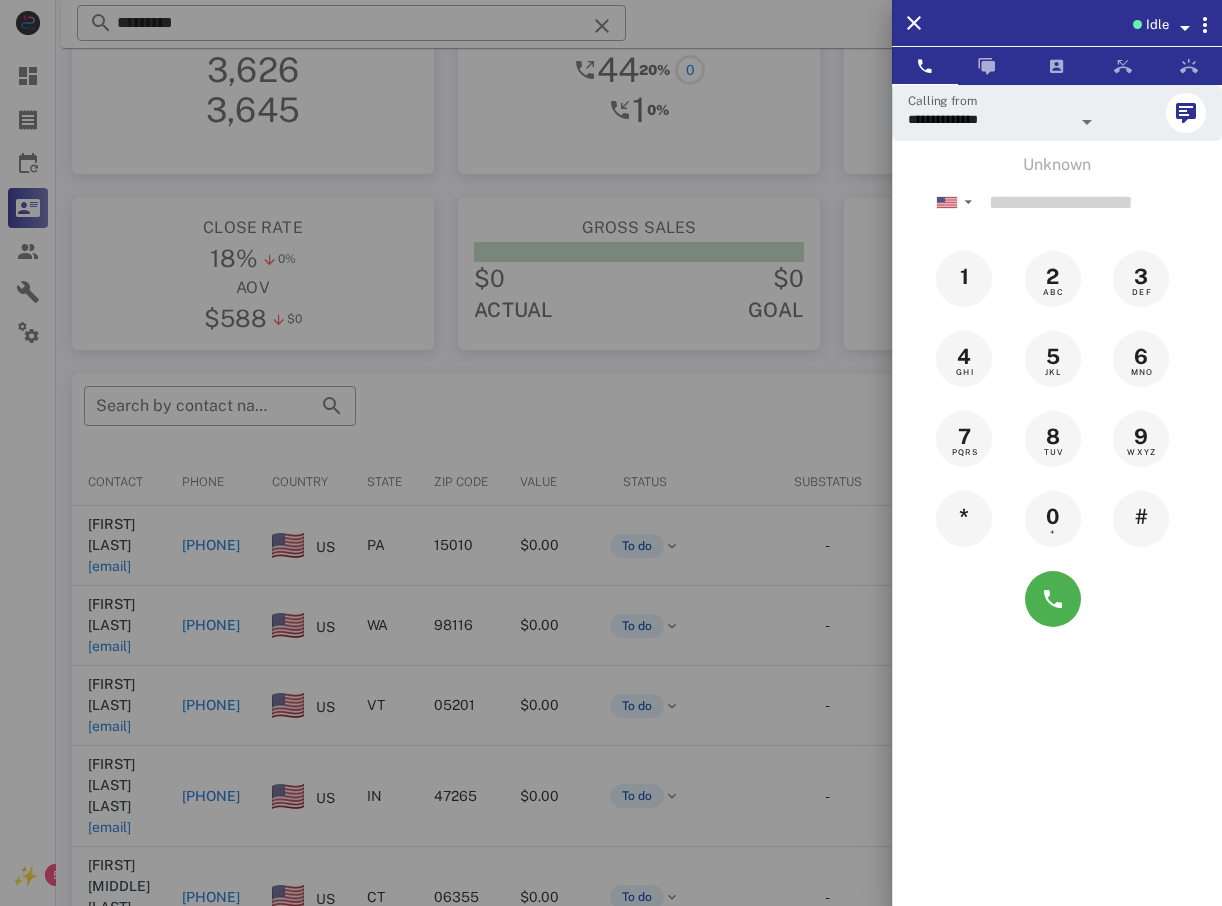 scroll, scrollTop: 300, scrollLeft: 0, axis: vertical 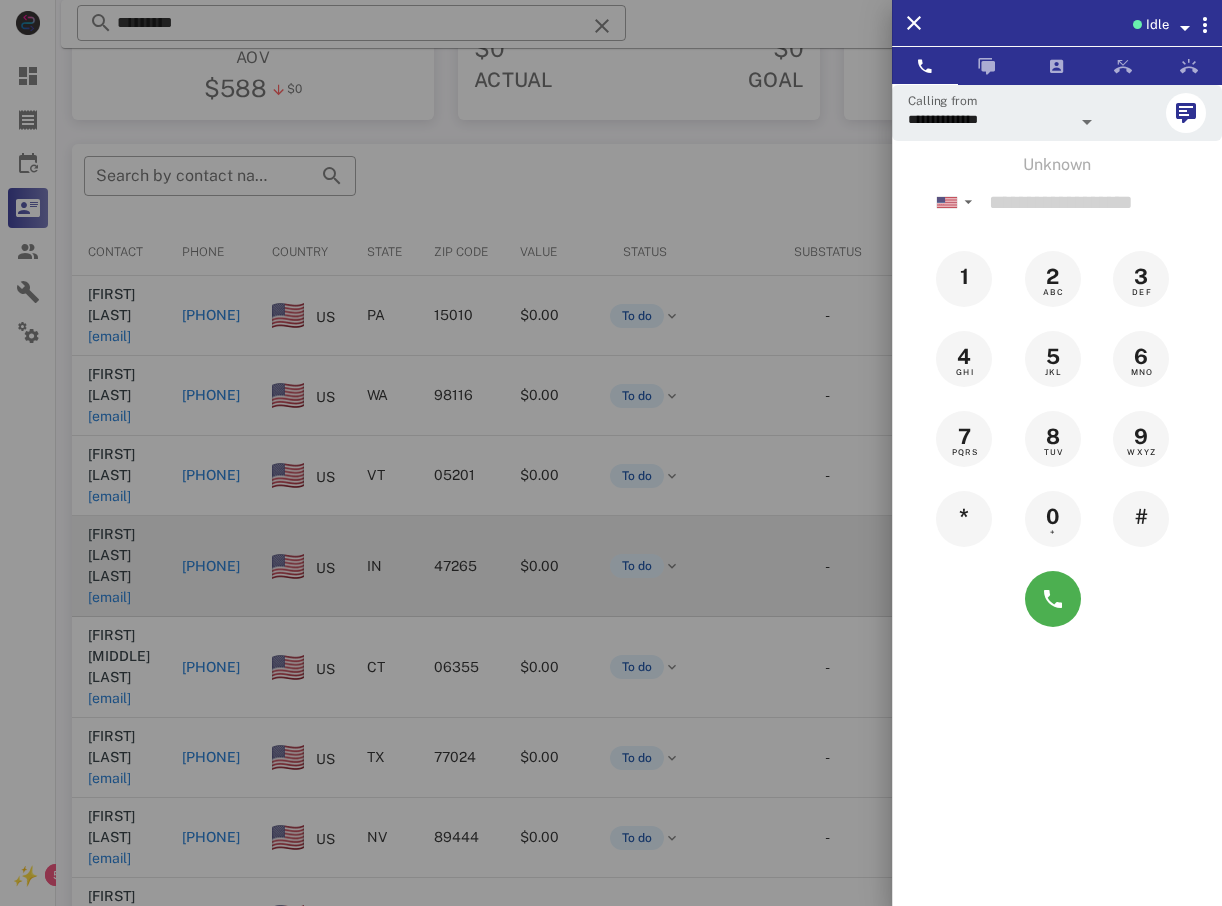 drag, startPoint x: 280, startPoint y: 498, endPoint x: 274, endPoint y: 518, distance: 20.880613 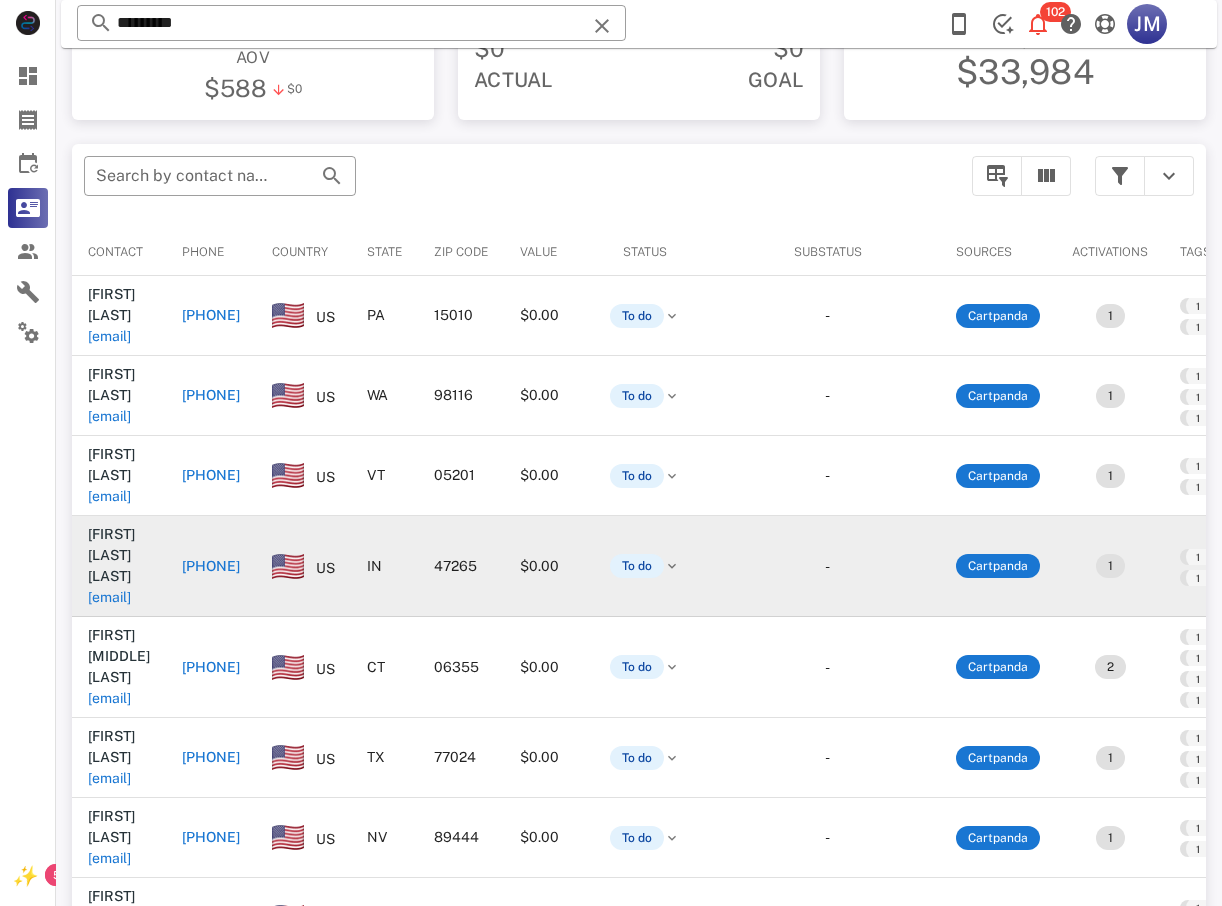 click on "[PHONE]" at bounding box center [211, 566] 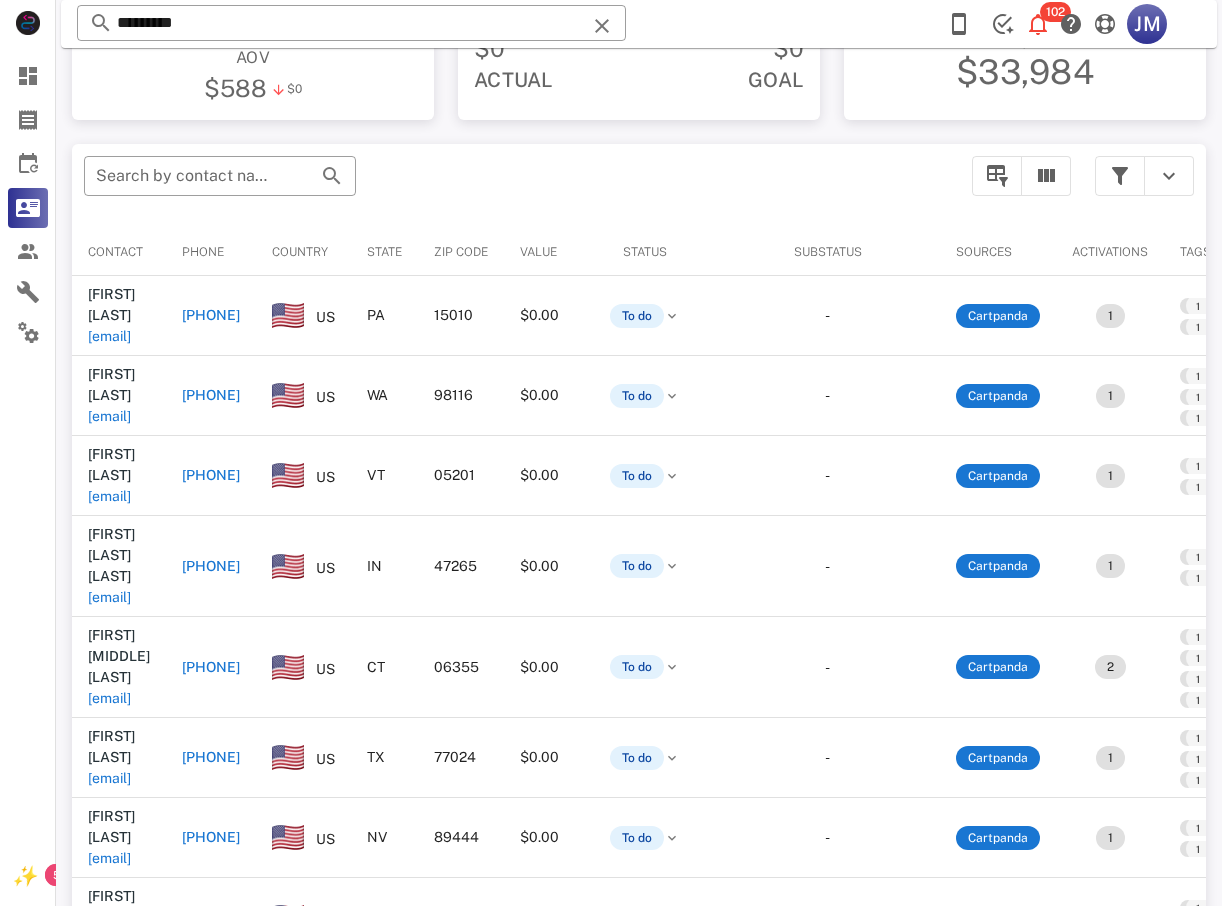 click on "[PHONE]" at bounding box center [211, 566] 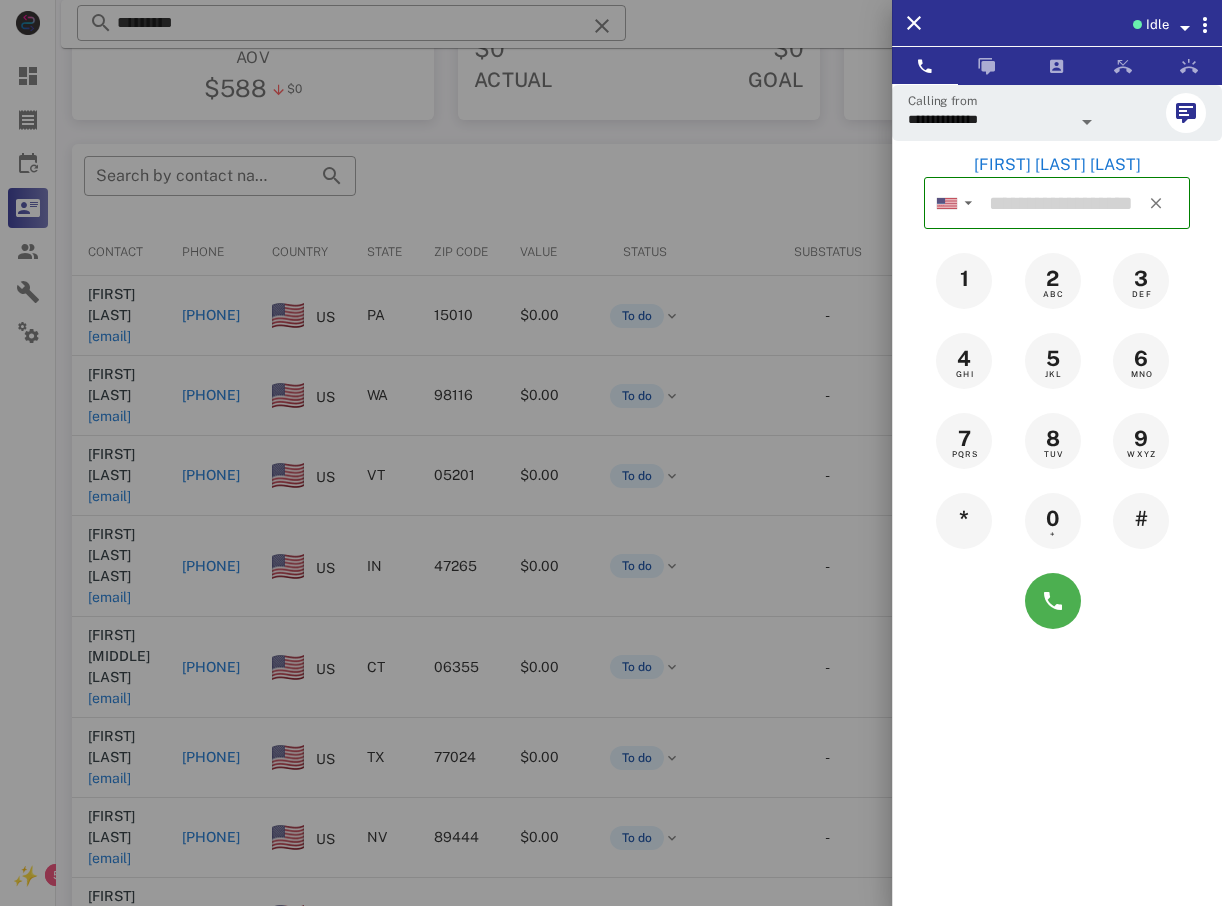 type on "**********" 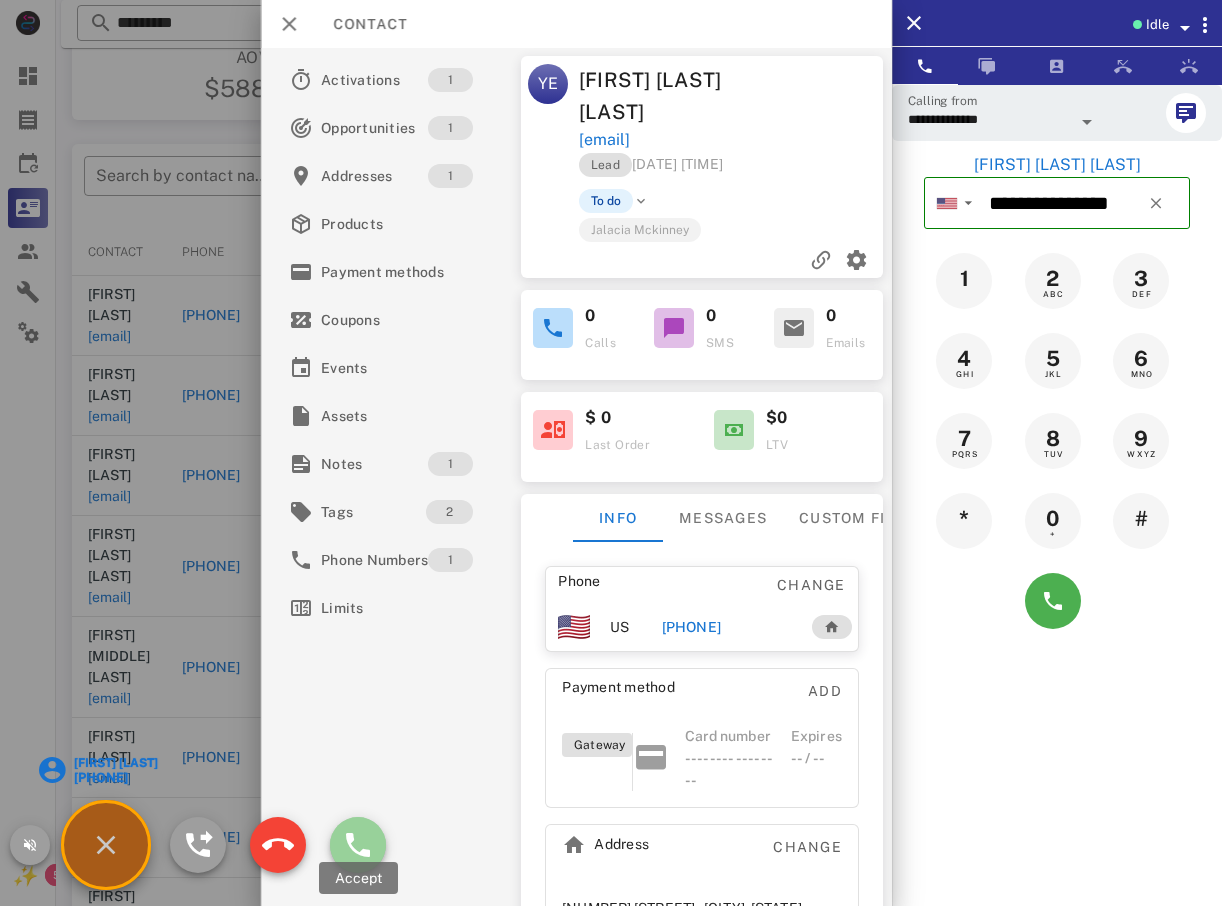 click at bounding box center [358, 845] 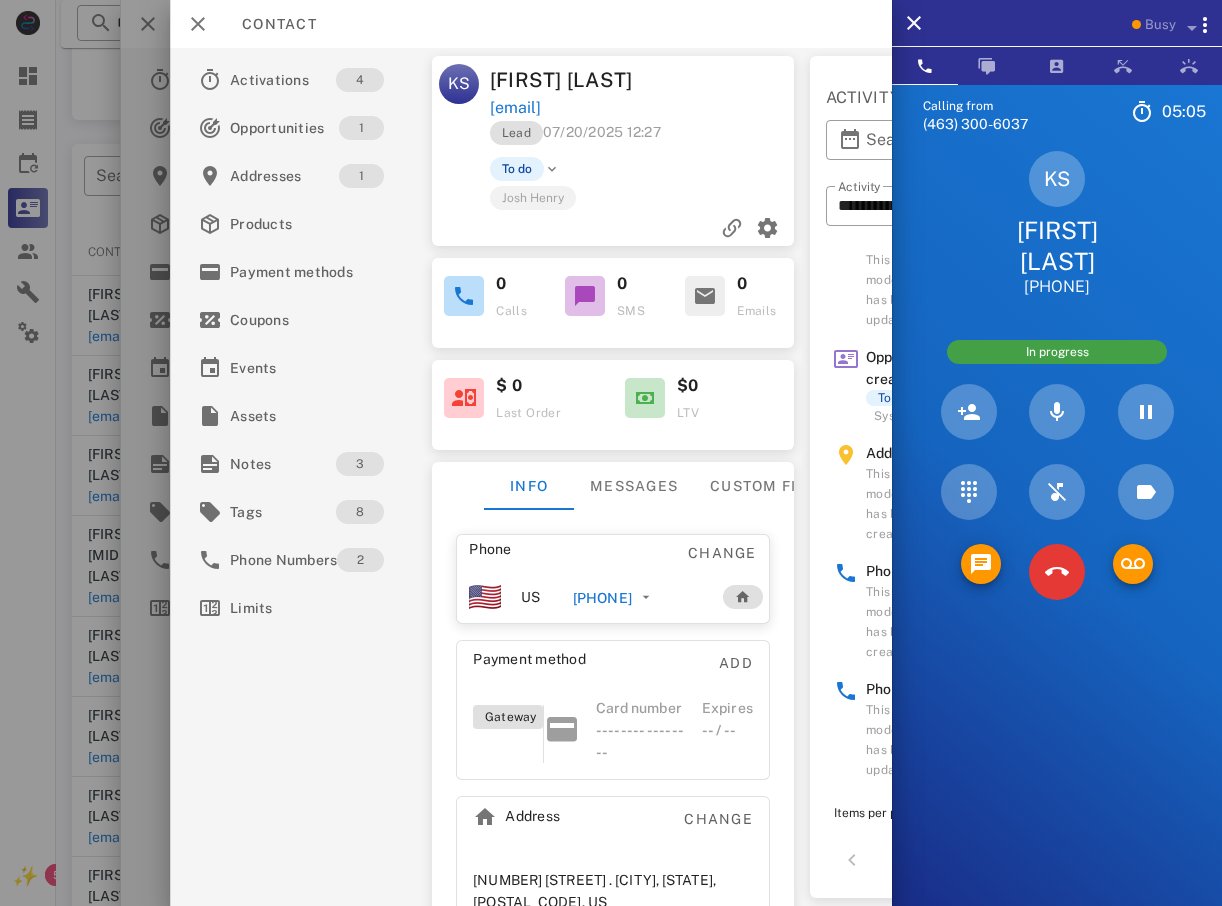 scroll, scrollTop: 160, scrollLeft: 0, axis: vertical 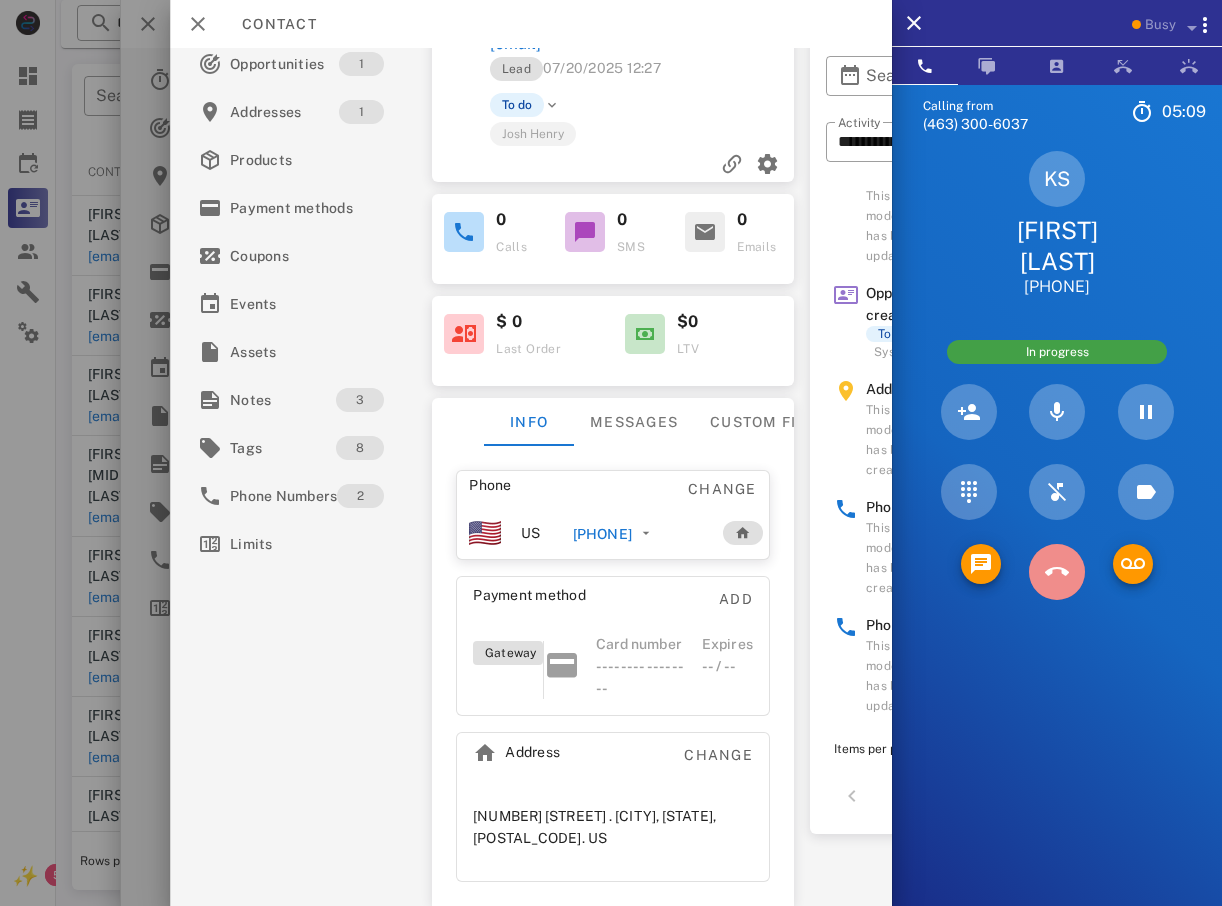 click at bounding box center (1057, 572) 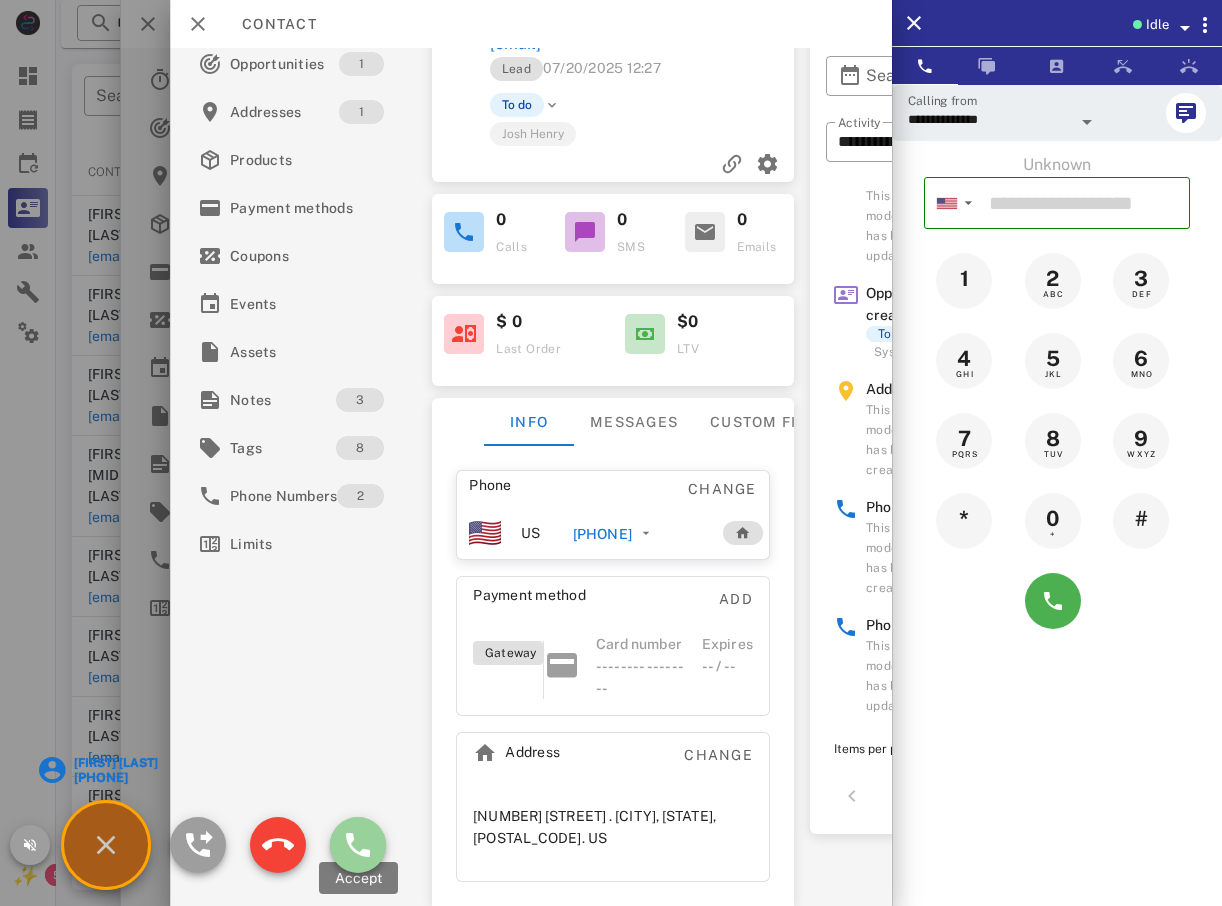 click at bounding box center (358, 845) 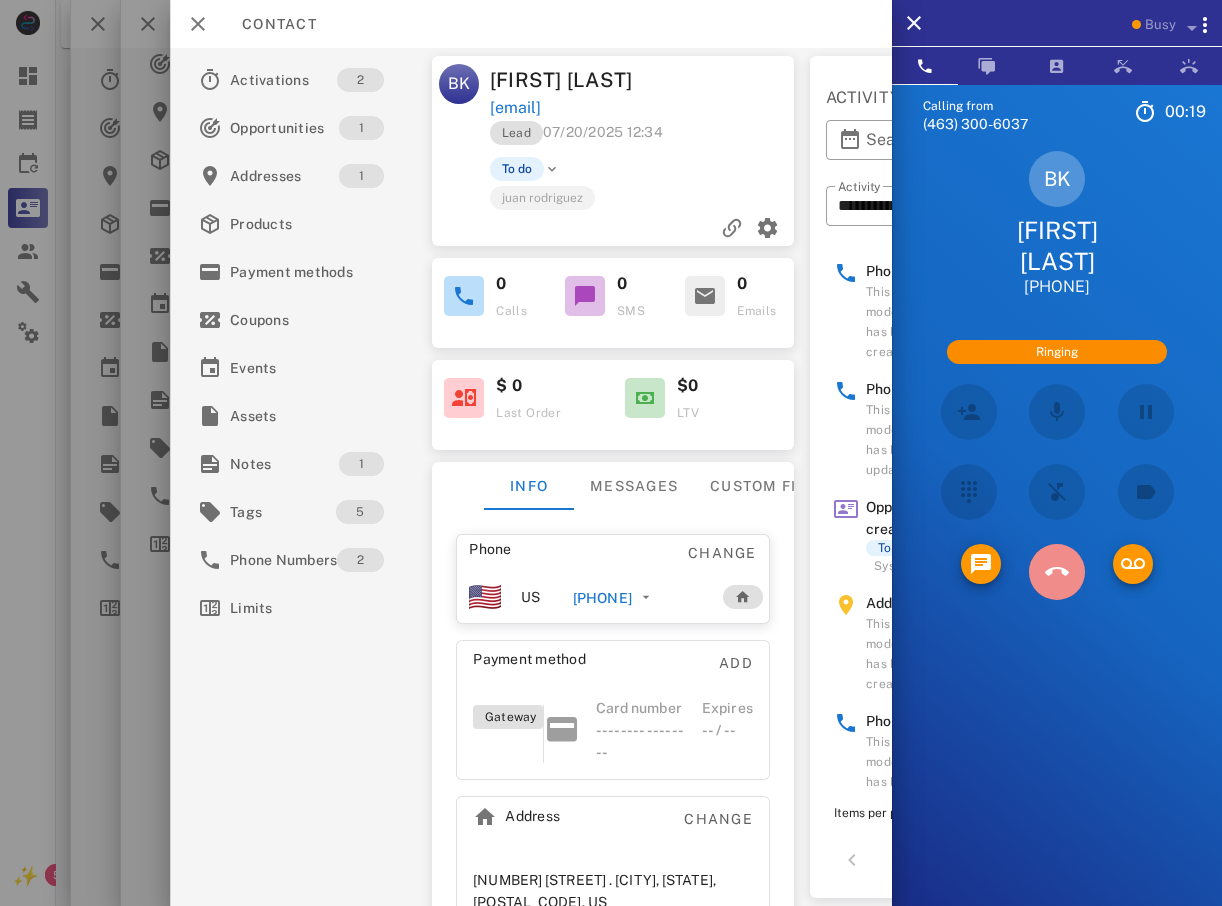 drag, startPoint x: 1064, startPoint y: 592, endPoint x: 1048, endPoint y: 596, distance: 16.492422 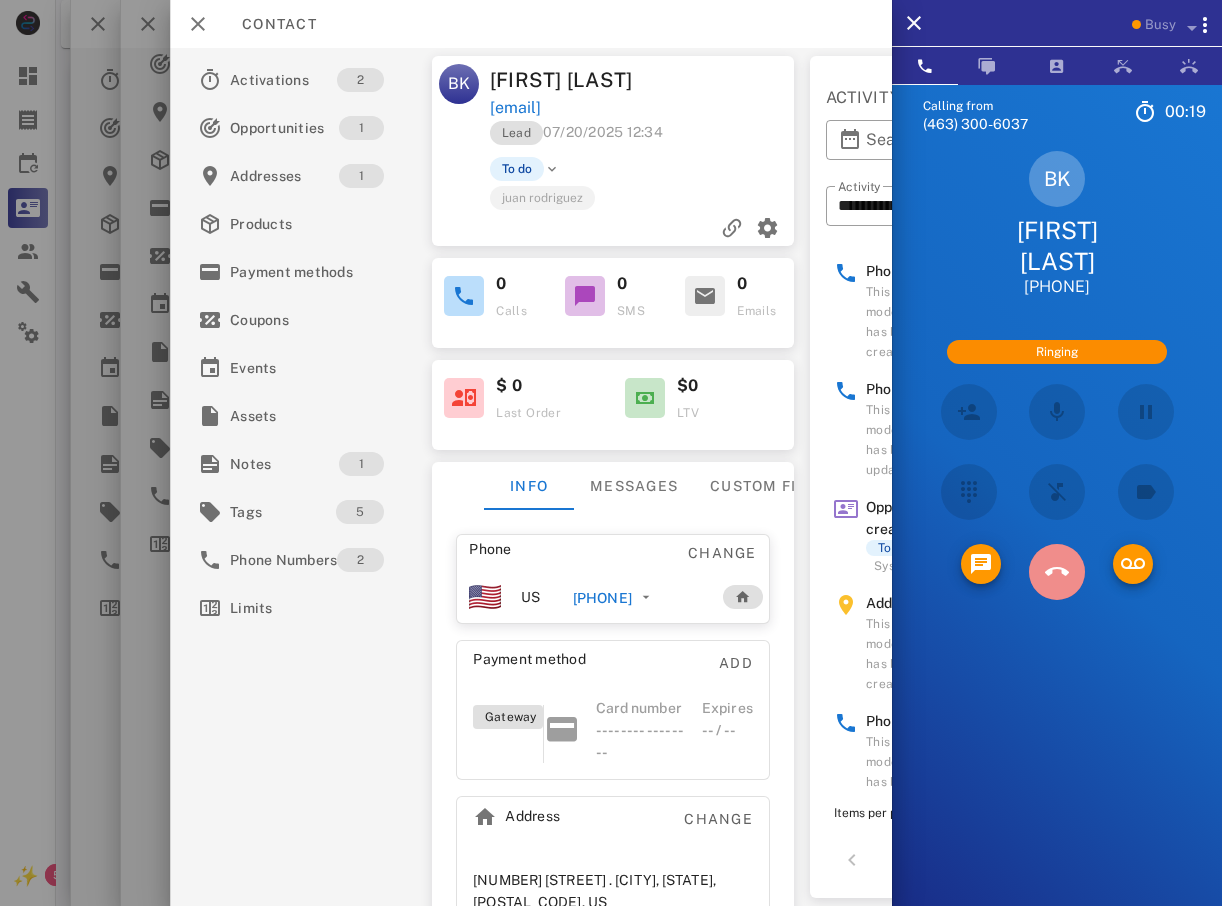 click at bounding box center [1057, 572] 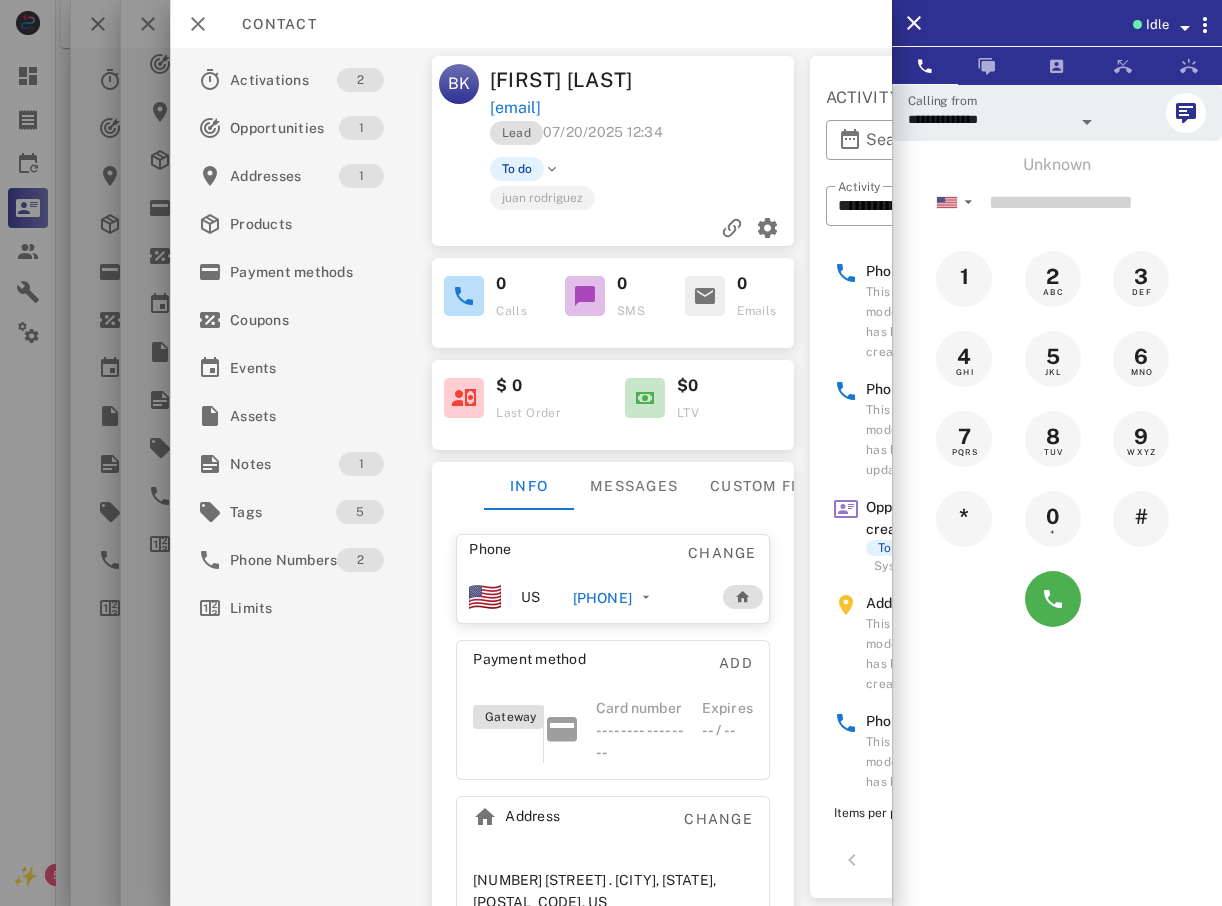 click at bounding box center [611, 453] 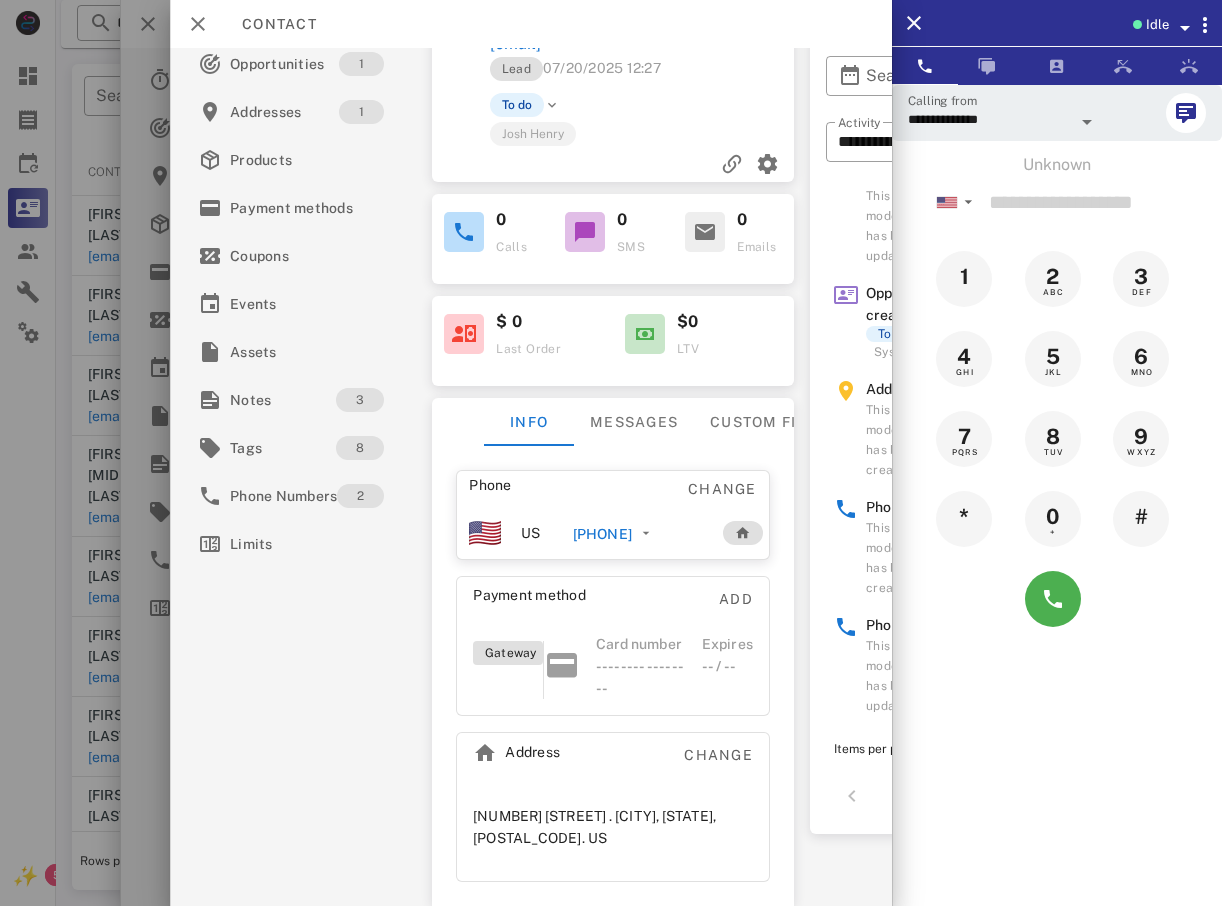 drag, startPoint x: 42, startPoint y: 655, endPoint x: 52, endPoint y: 656, distance: 10.049875 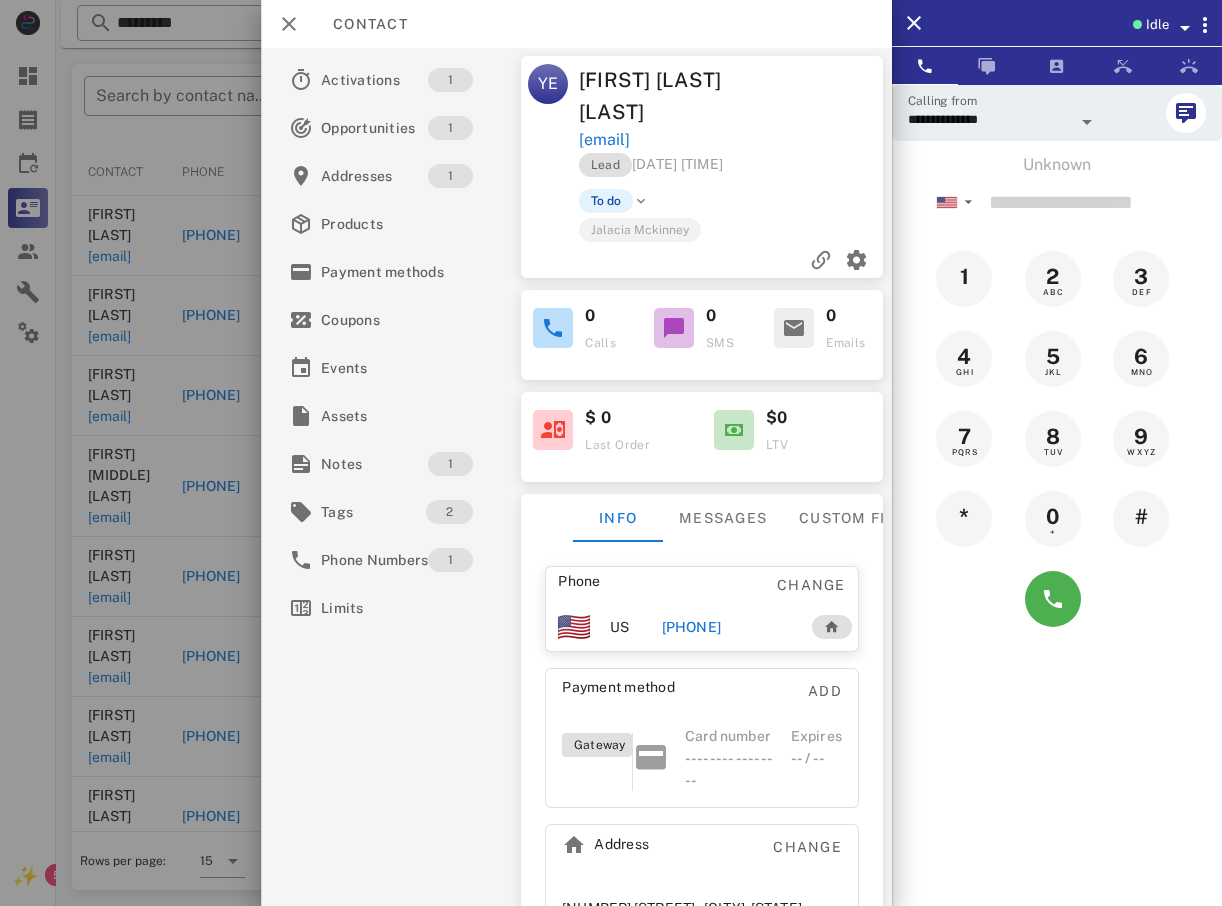 click at bounding box center [611, 453] 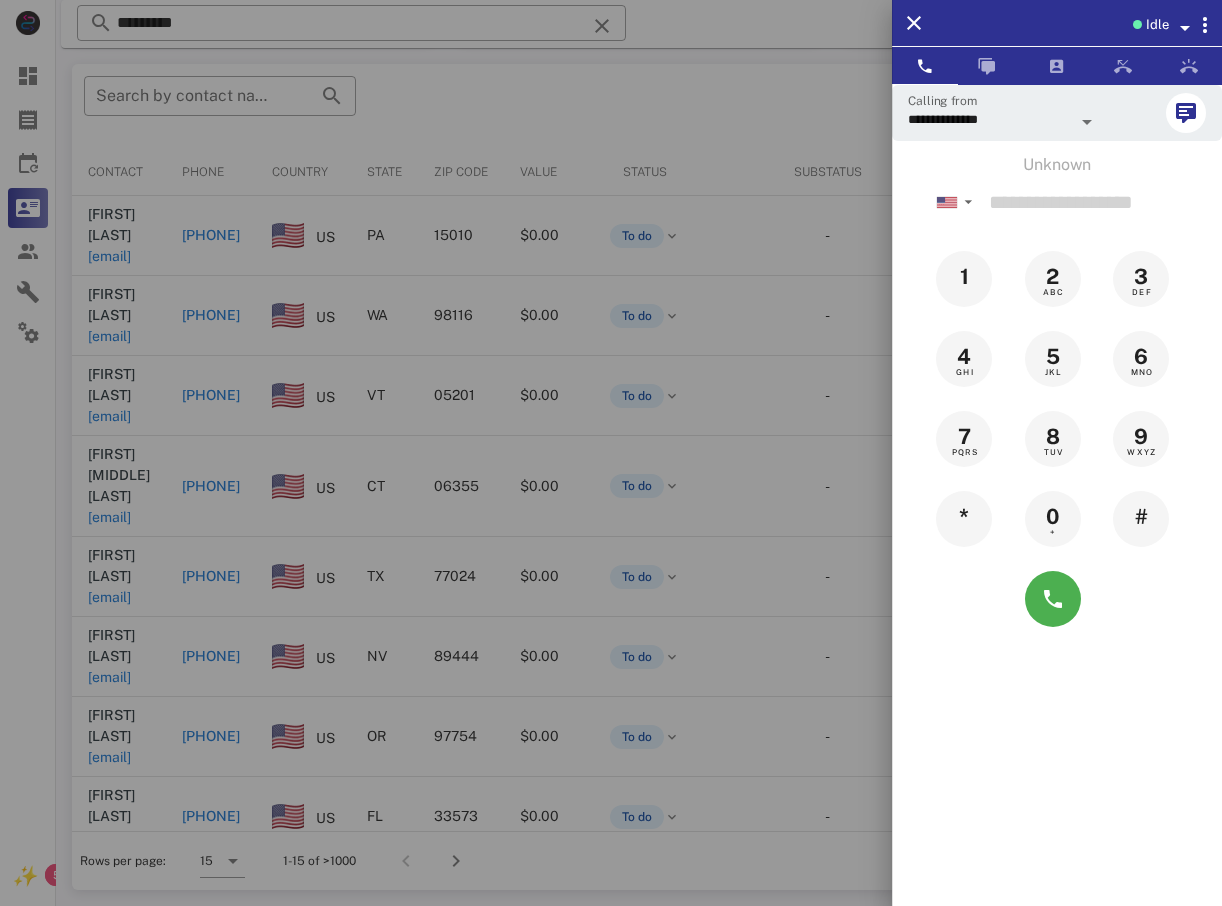 click at bounding box center (611, 453) 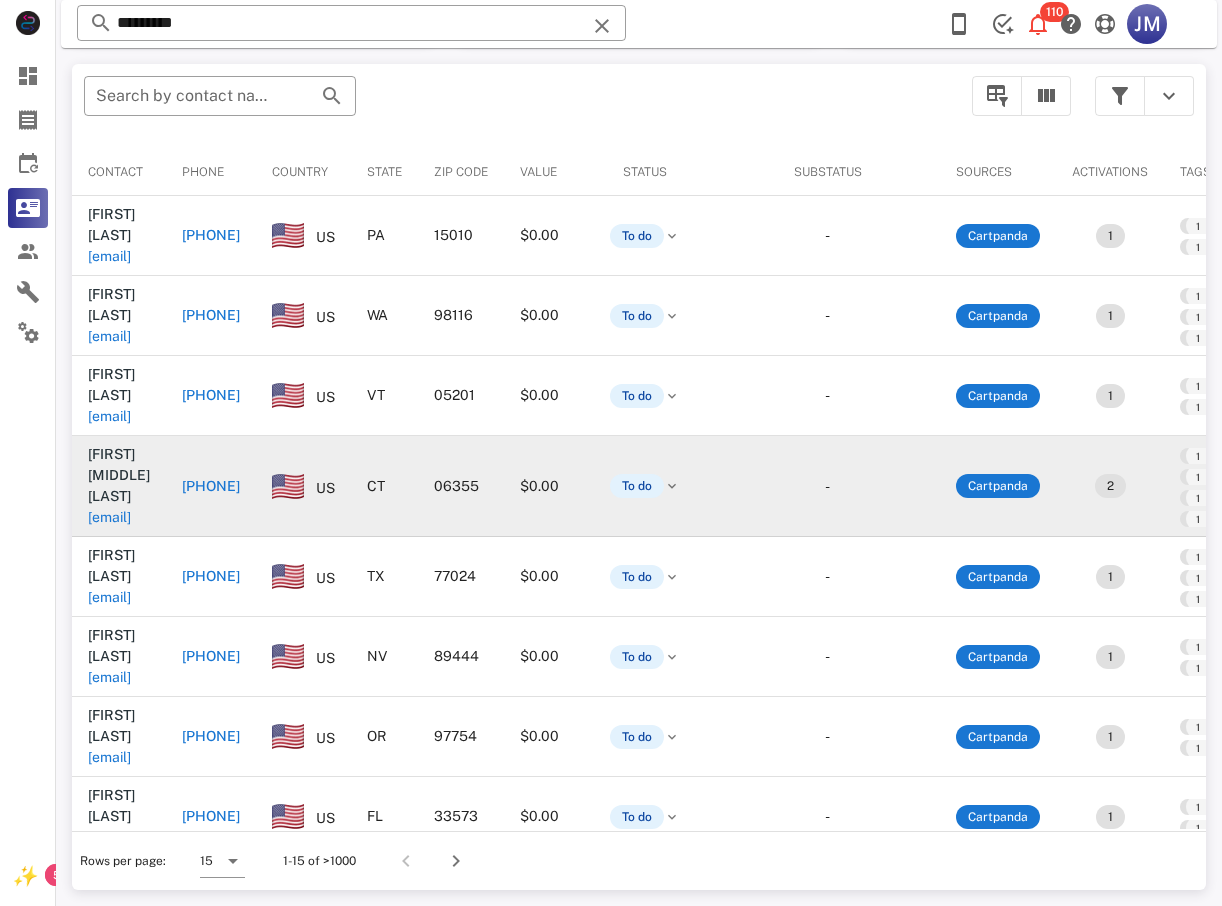 click on "[PHONE]" at bounding box center (211, 486) 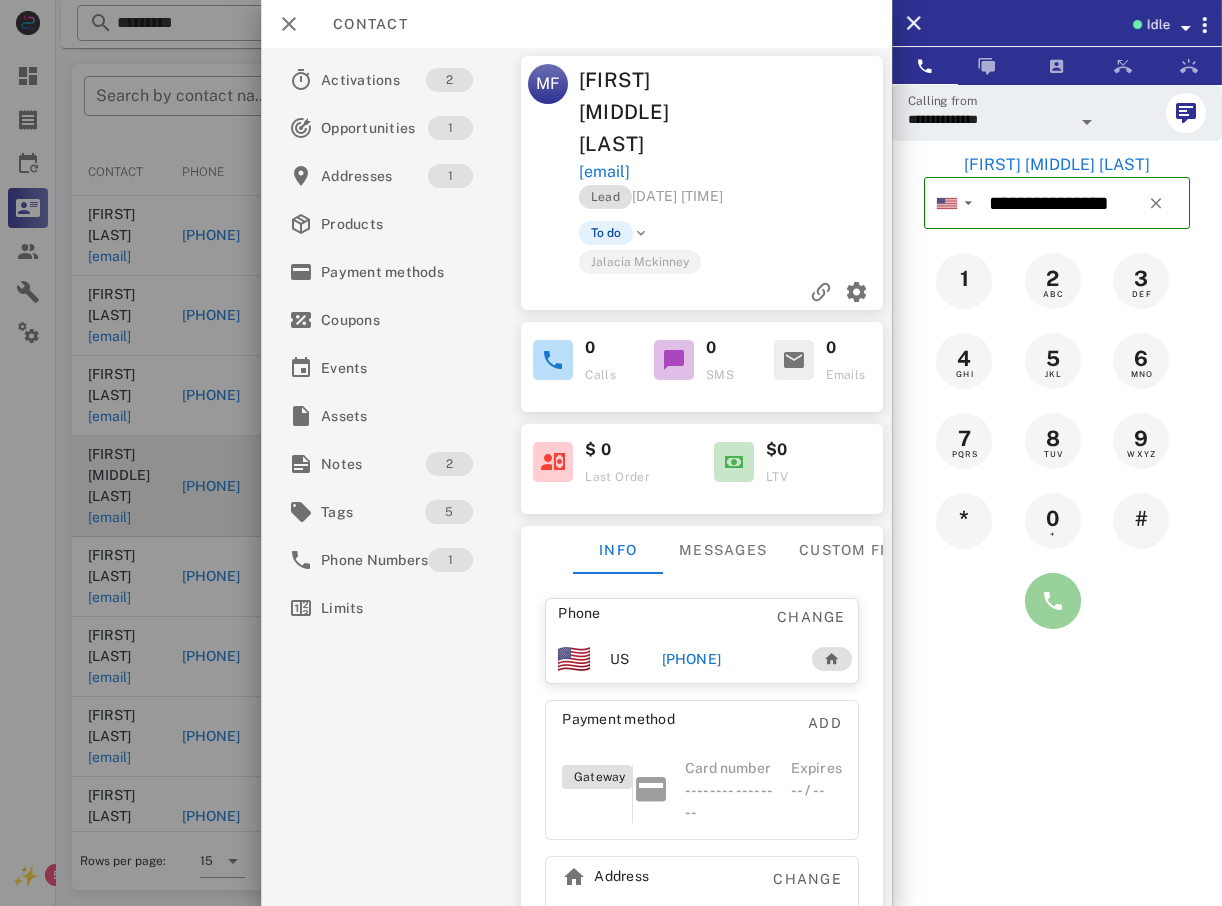 click at bounding box center (1053, 601) 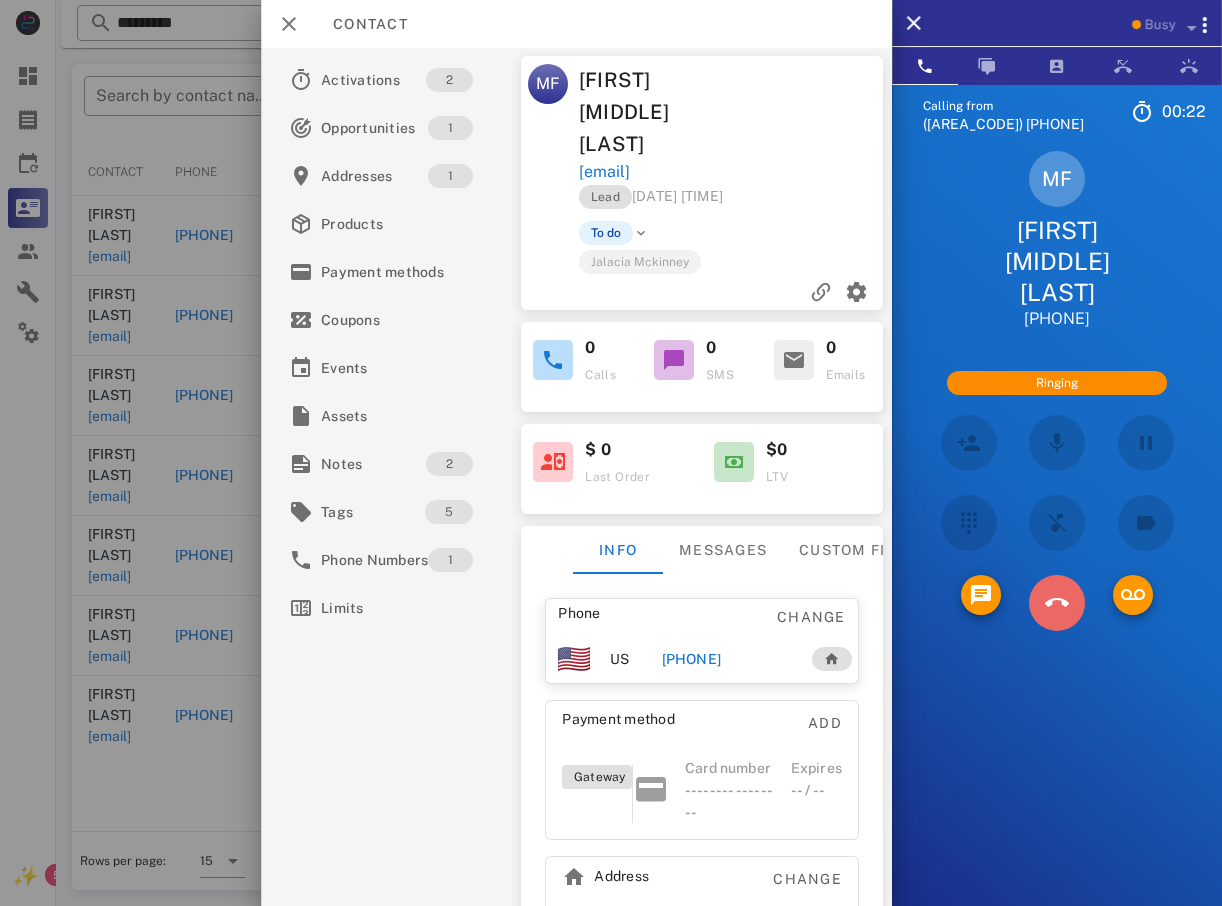 click at bounding box center [1057, 603] 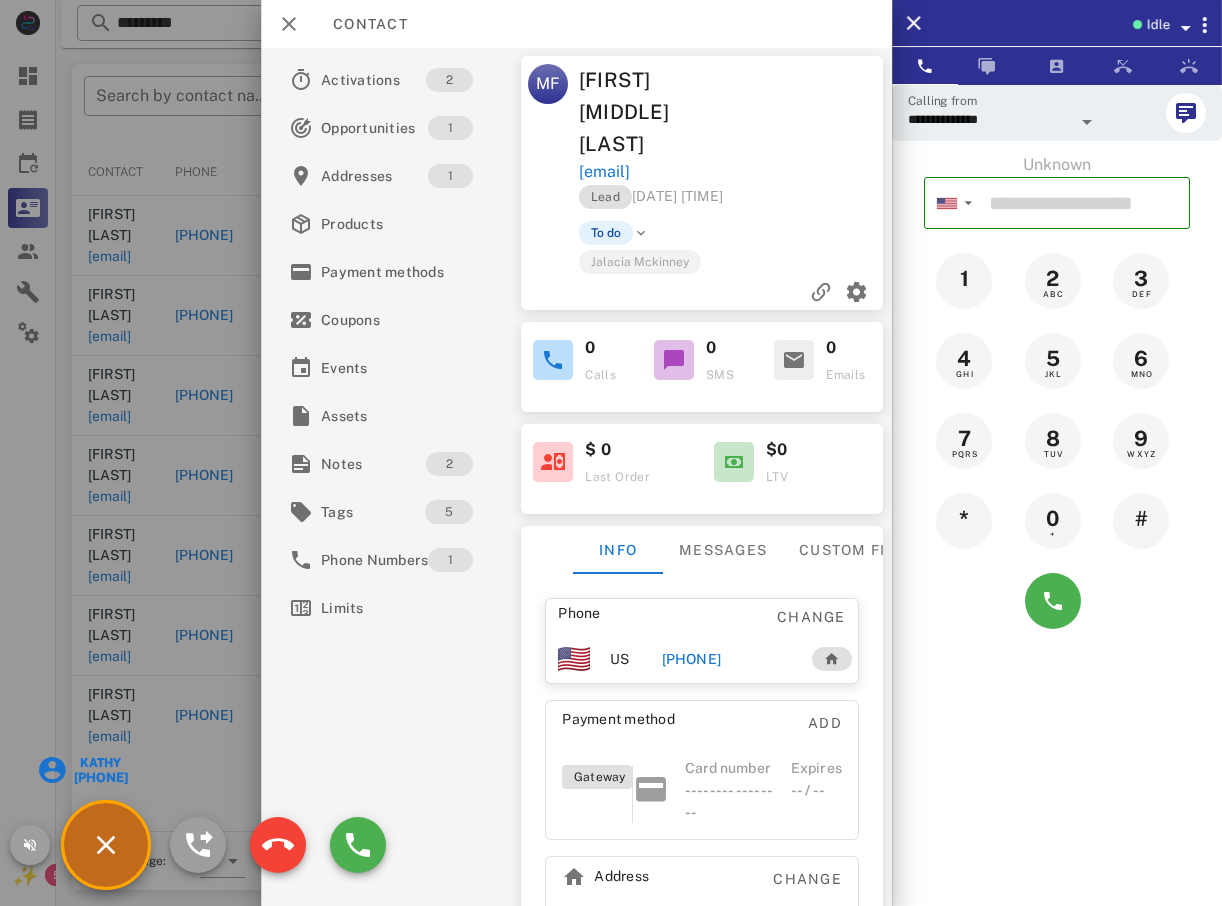 click at bounding box center (611, 453) 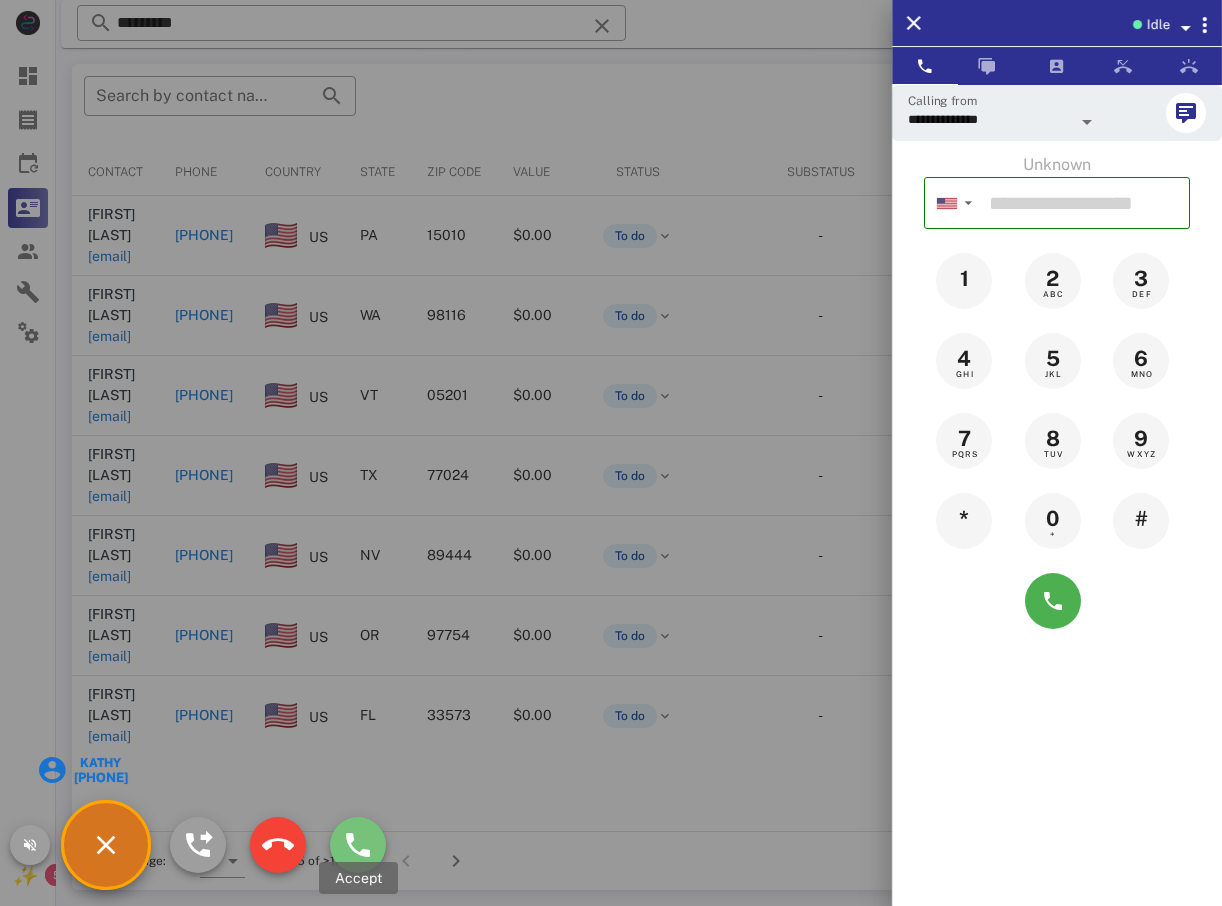click at bounding box center (358, 845) 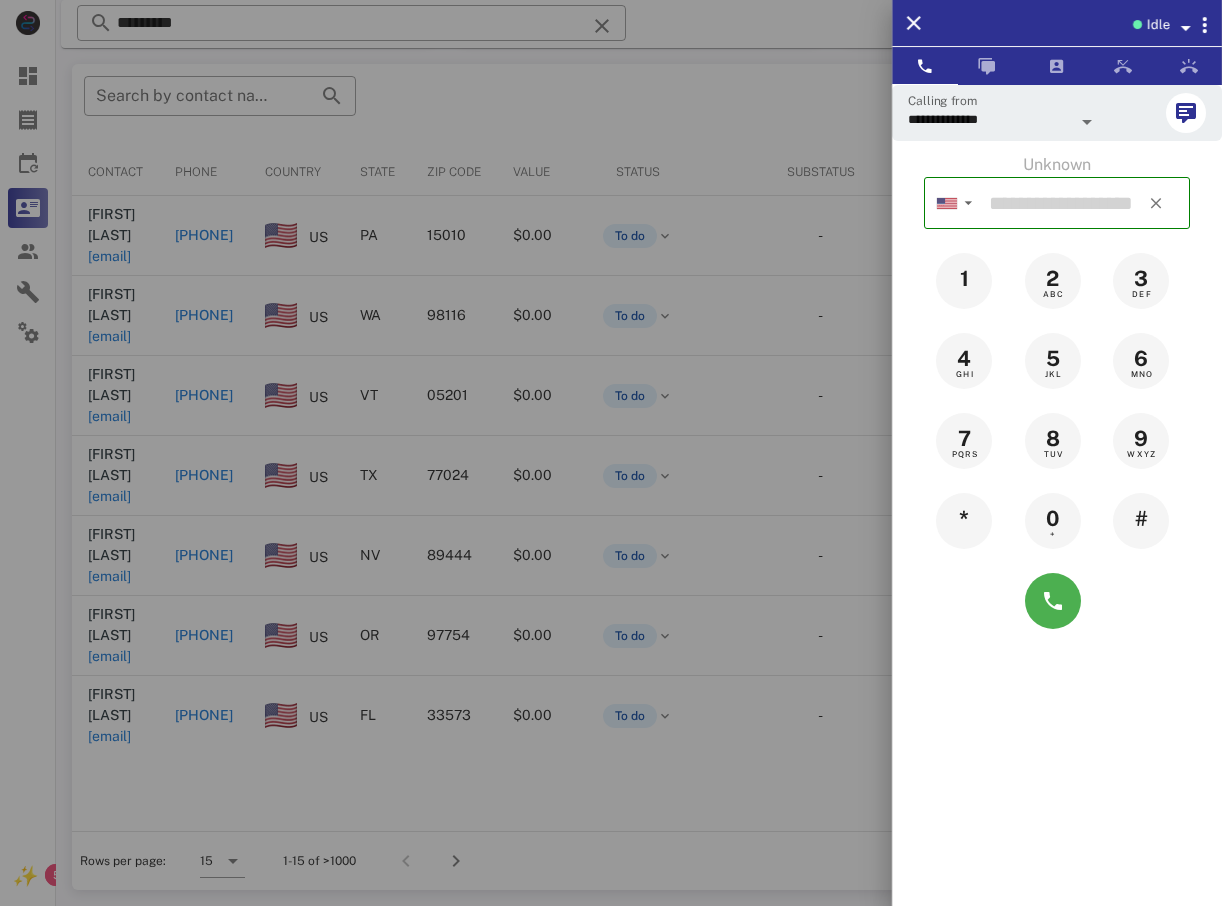 type on "**********" 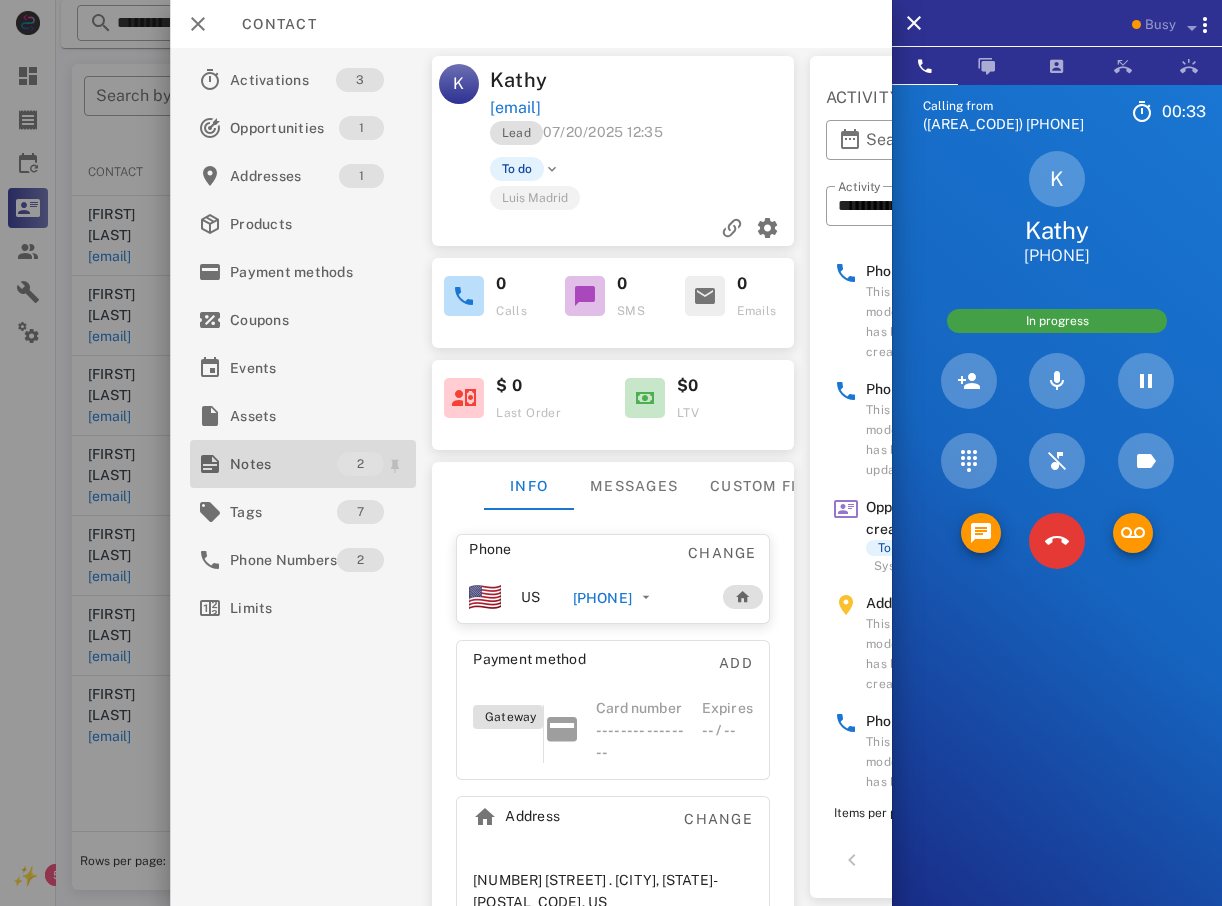 click on "Notes" at bounding box center (283, 464) 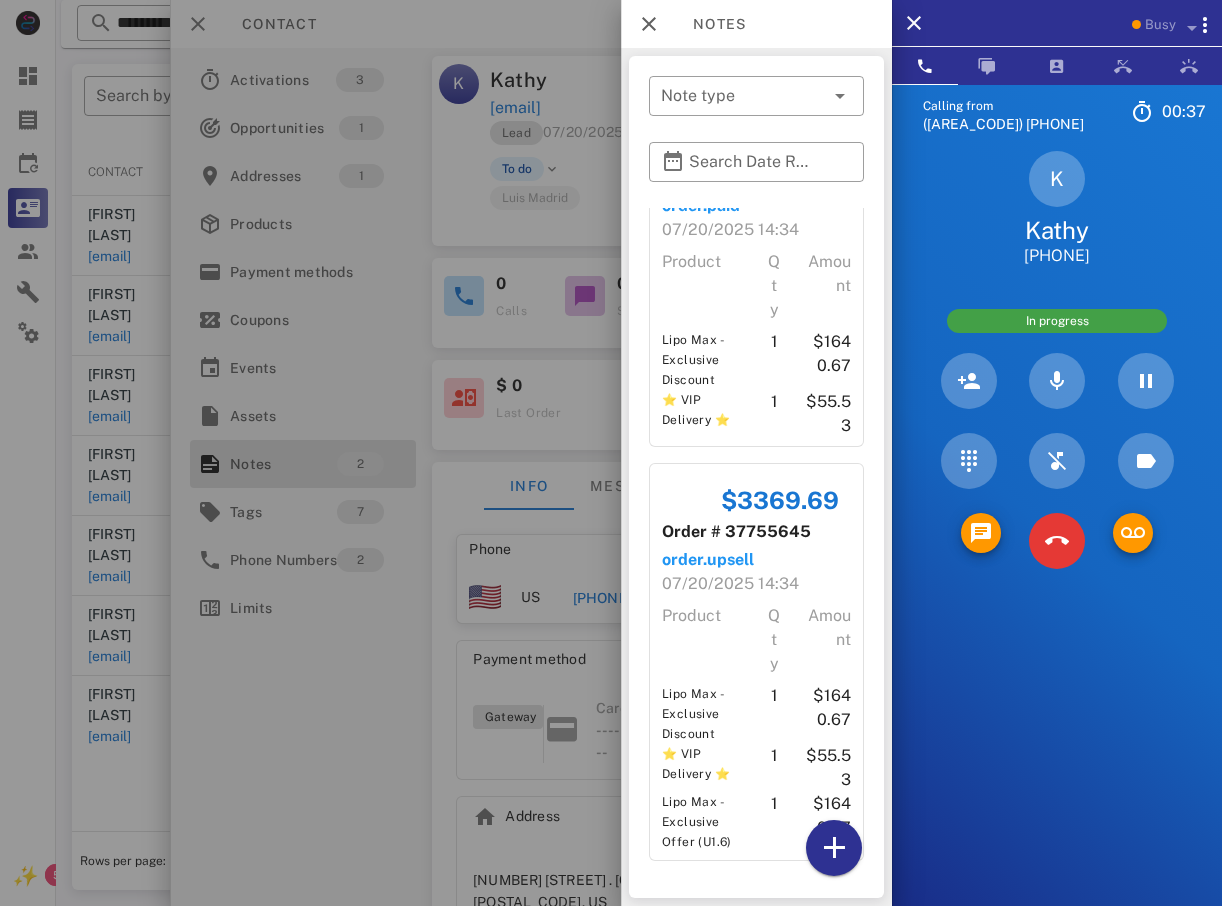 scroll, scrollTop: 0, scrollLeft: 0, axis: both 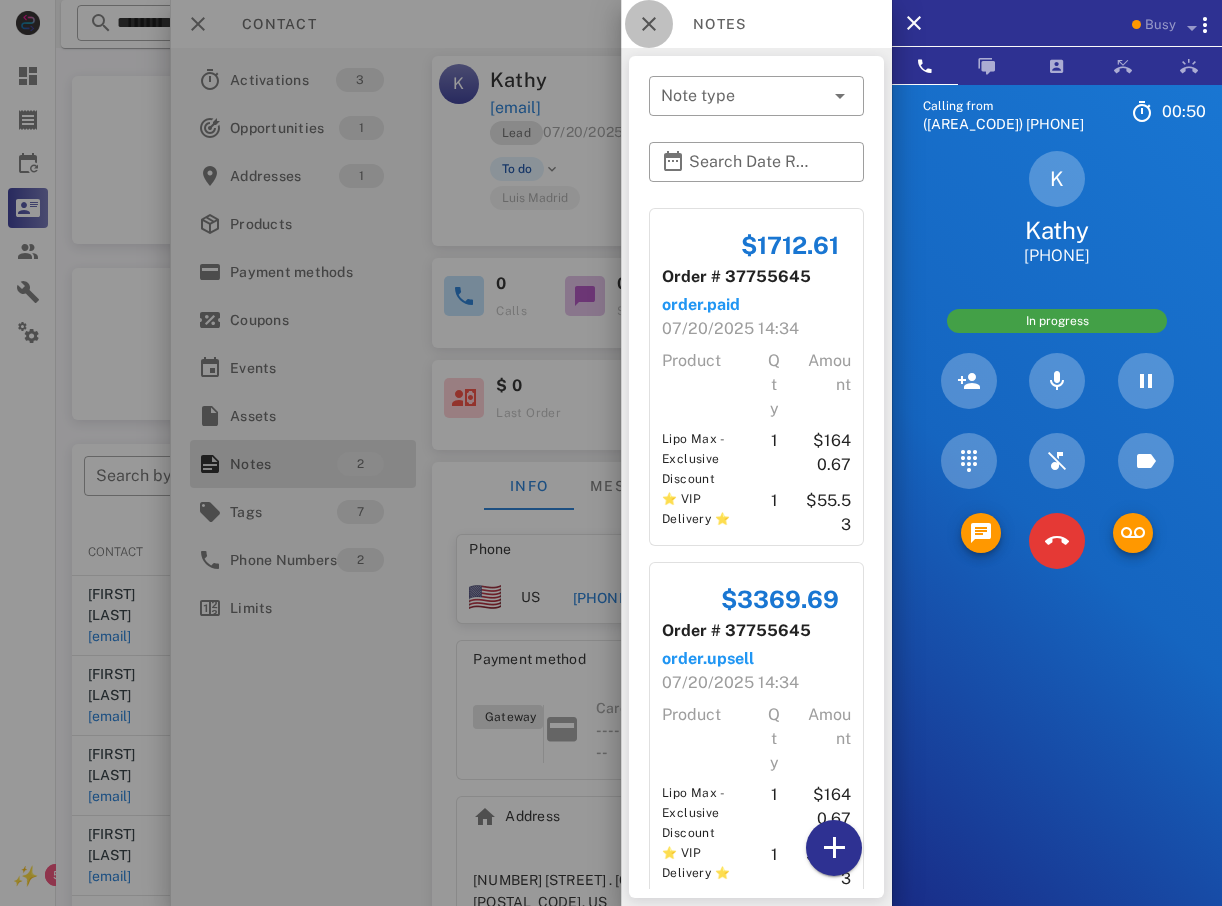 click at bounding box center (649, 24) 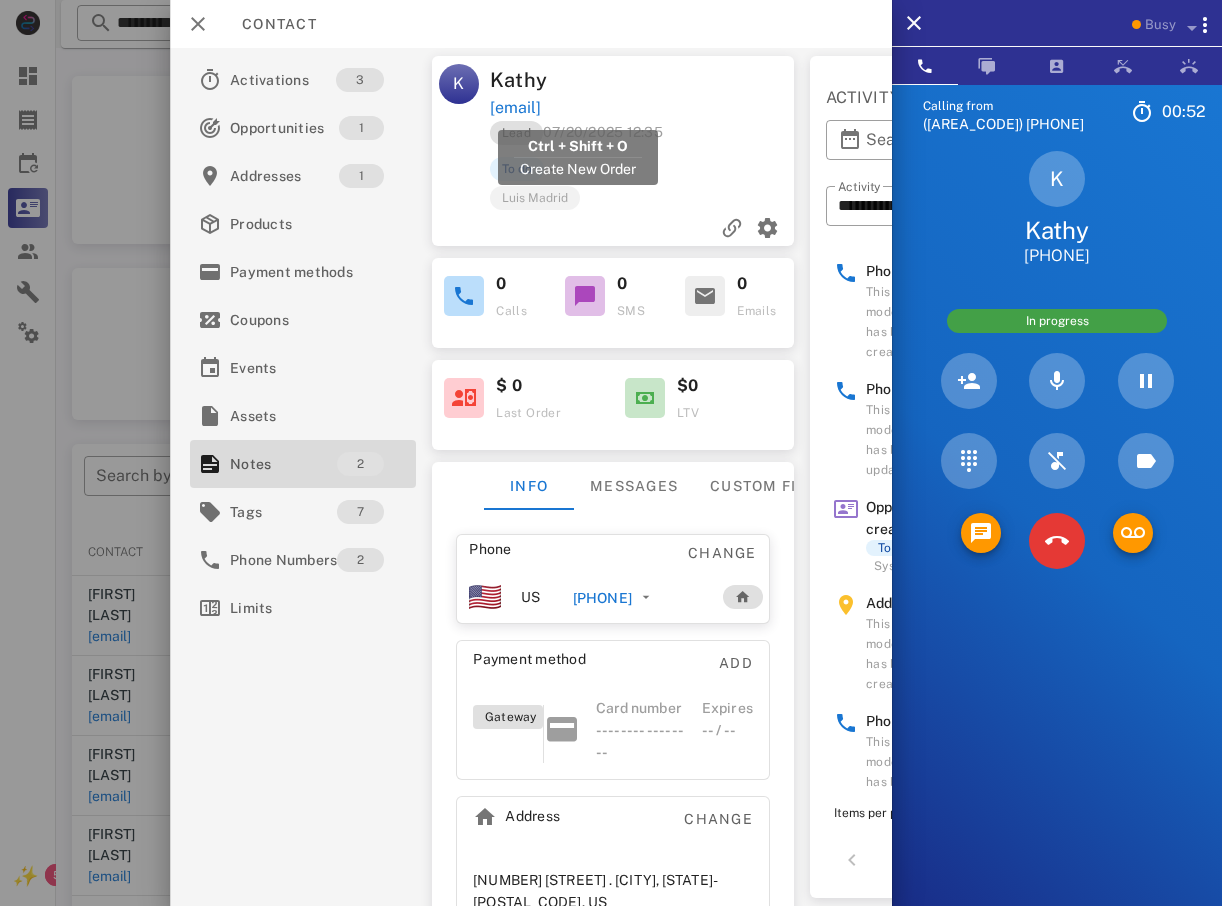 click on "[EMAIL]" at bounding box center (515, 108) 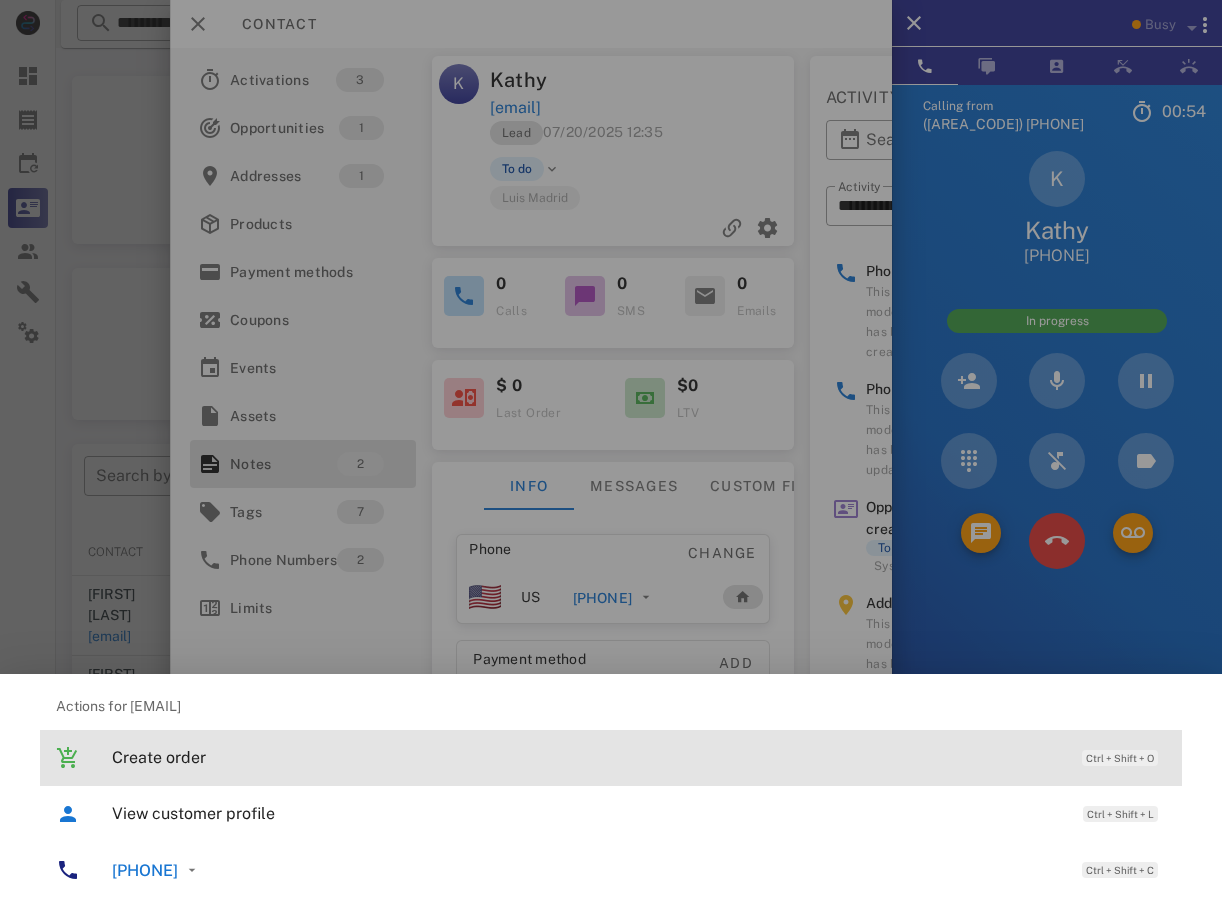 click on "Create order" at bounding box center [587, 757] 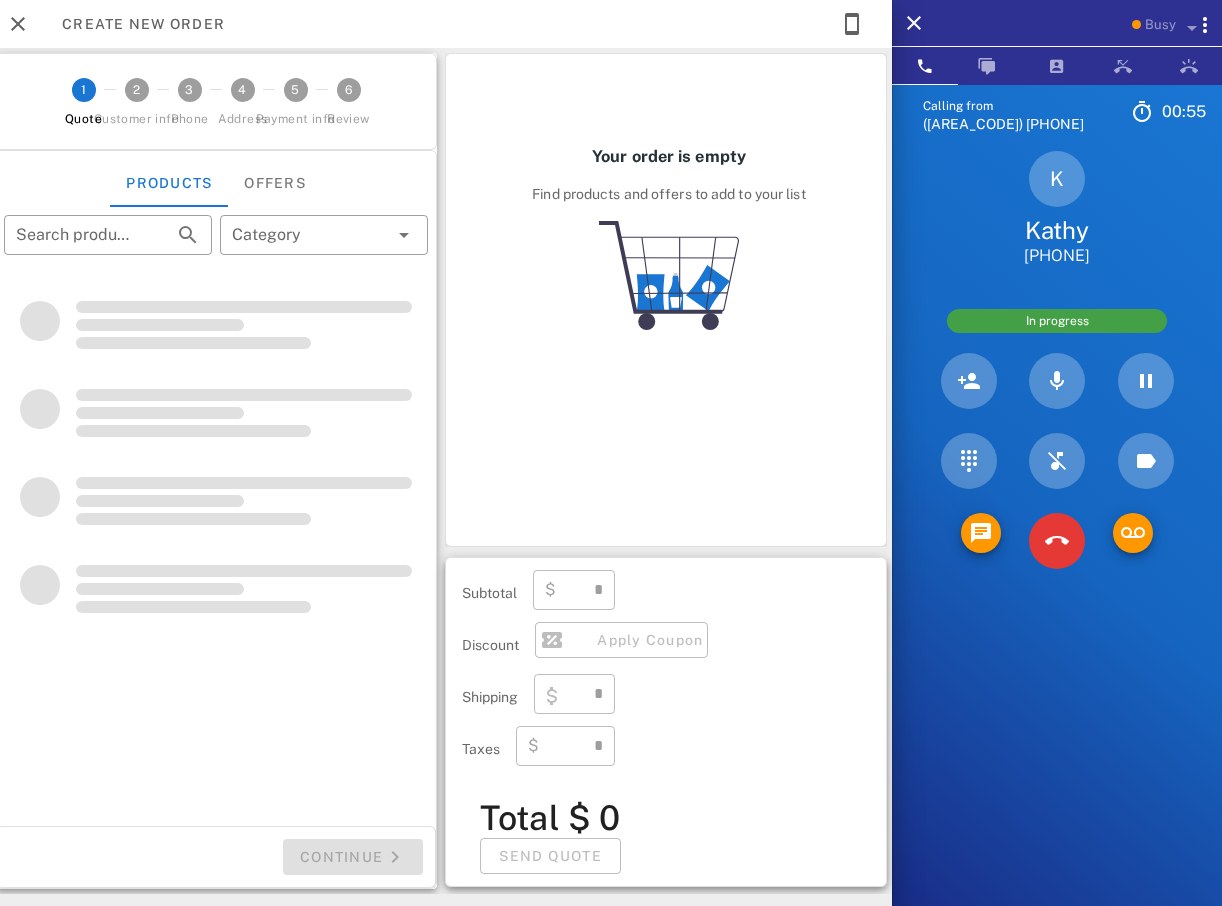 type on "**********" 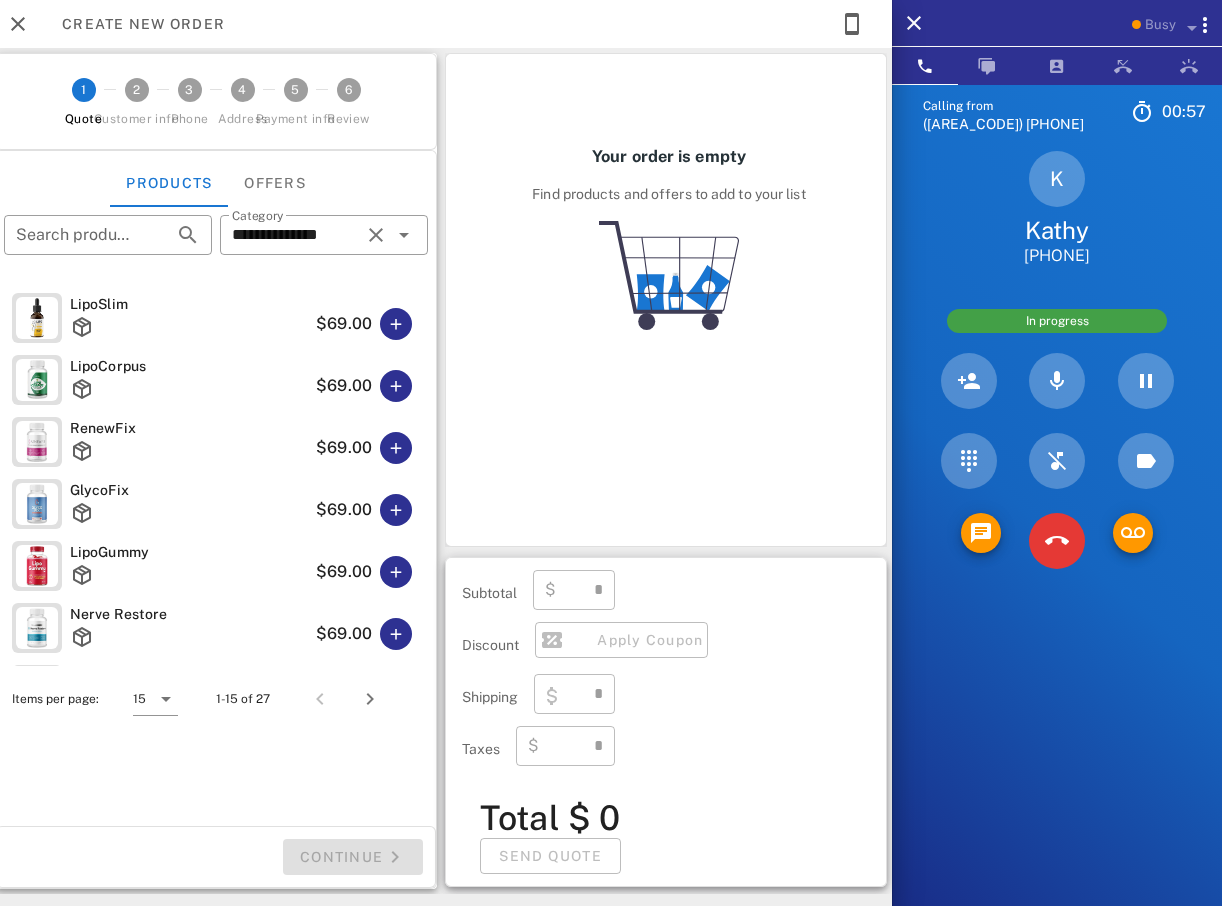 type on "****" 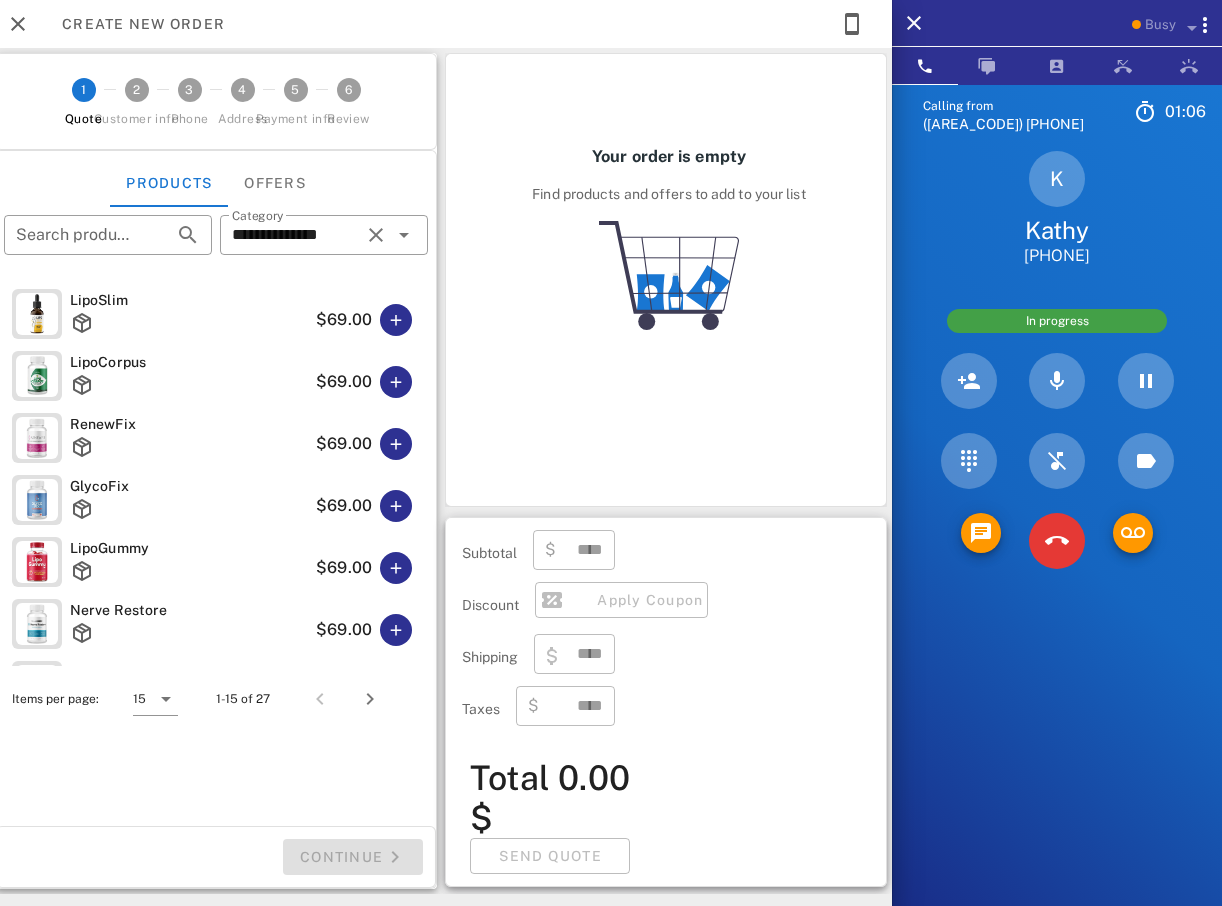 scroll, scrollTop: 0, scrollLeft: 0, axis: both 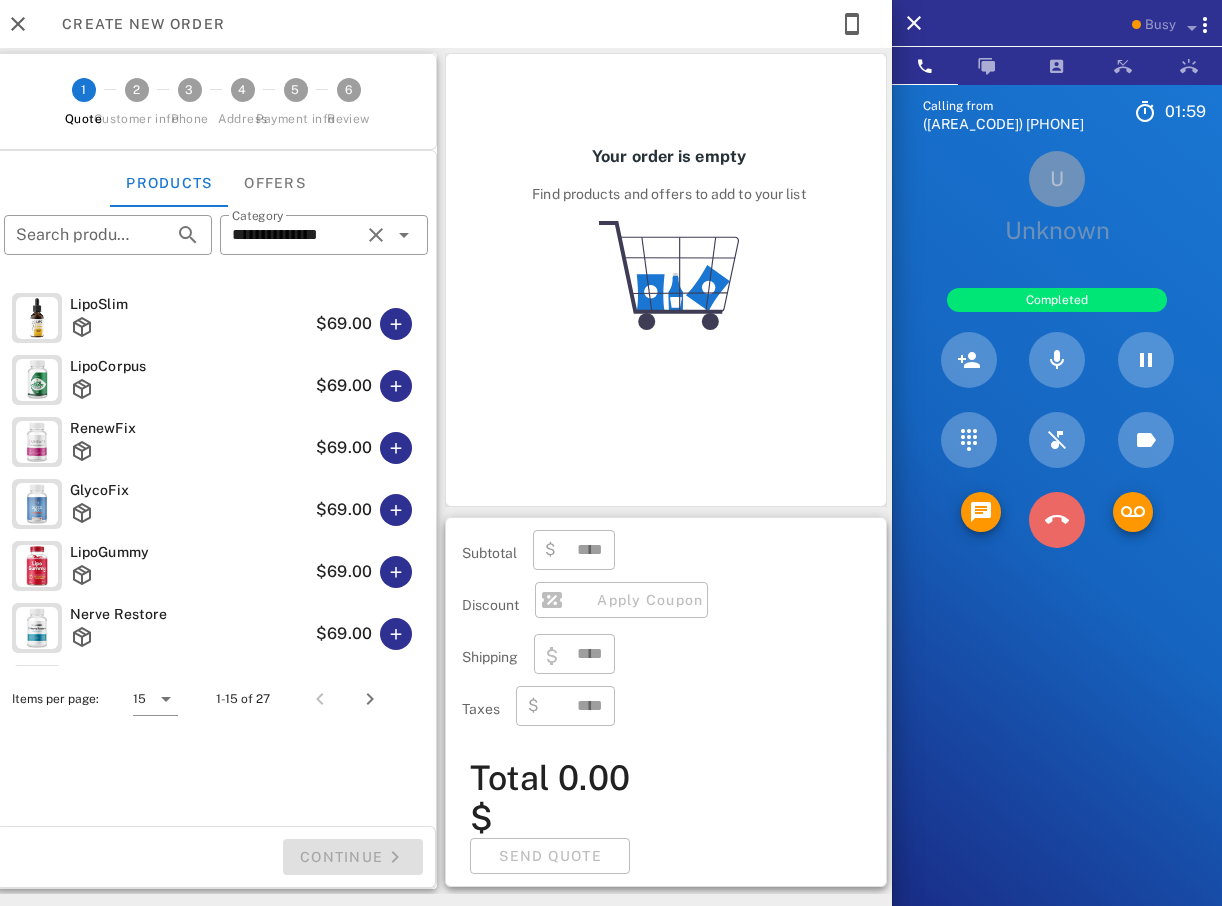 click at bounding box center (1057, 520) 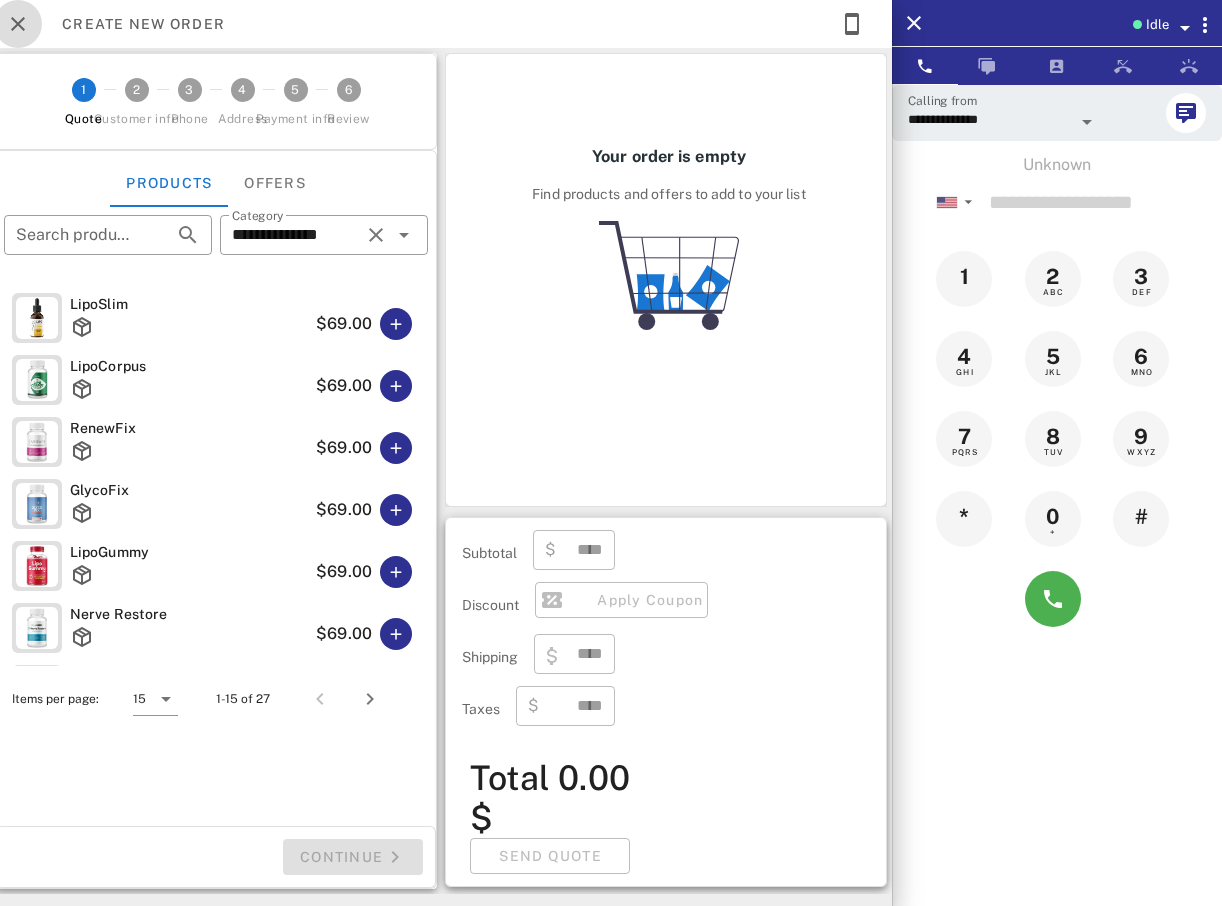 click at bounding box center (18, 24) 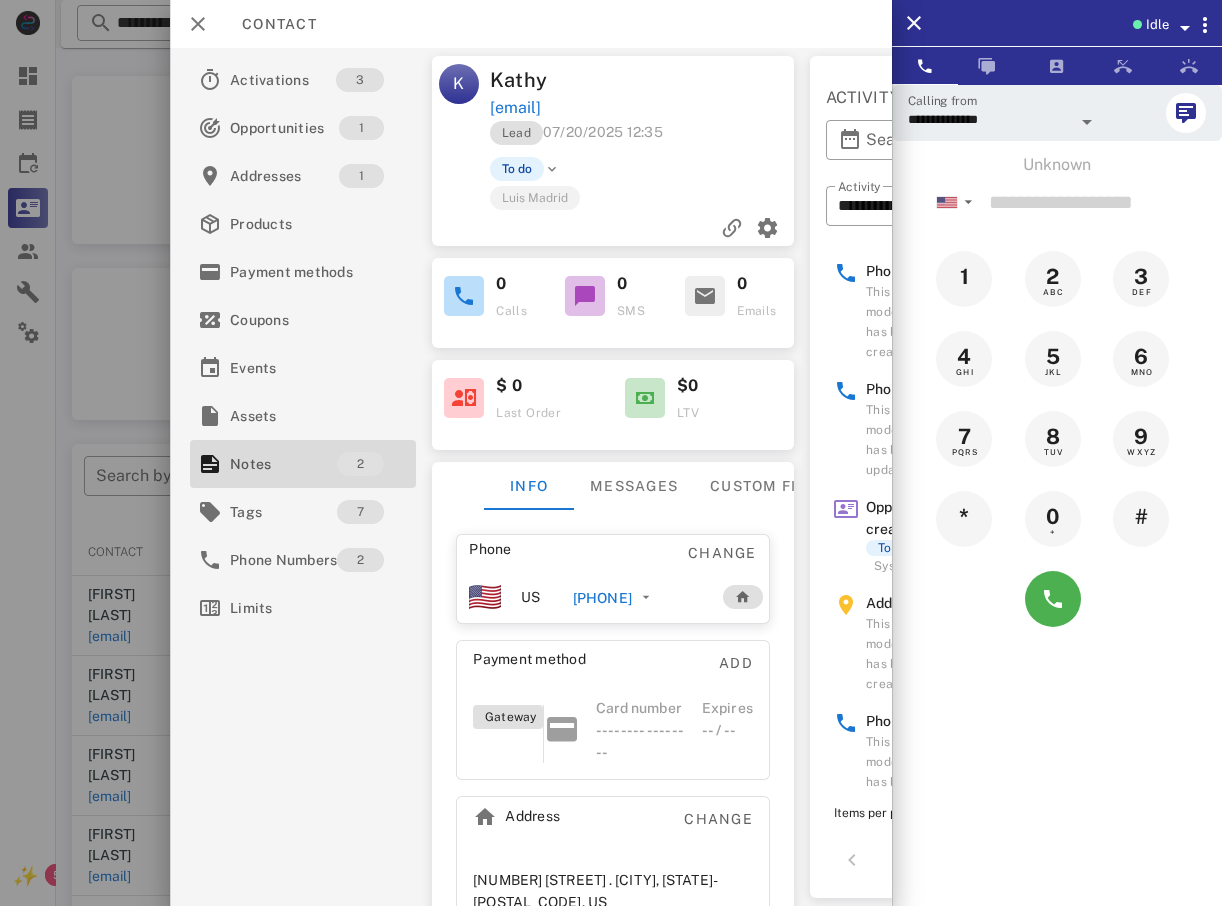 click at bounding box center [611, 453] 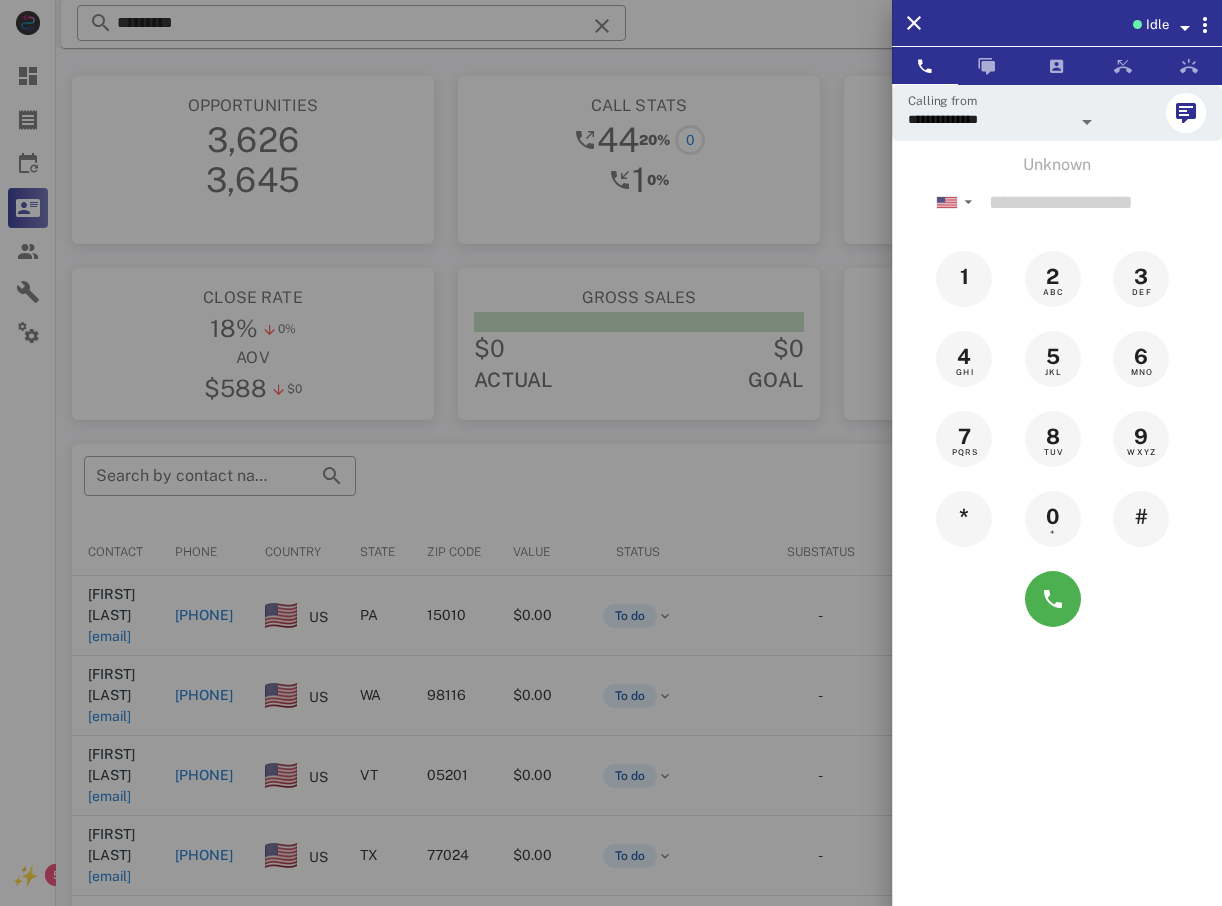 click at bounding box center (611, 453) 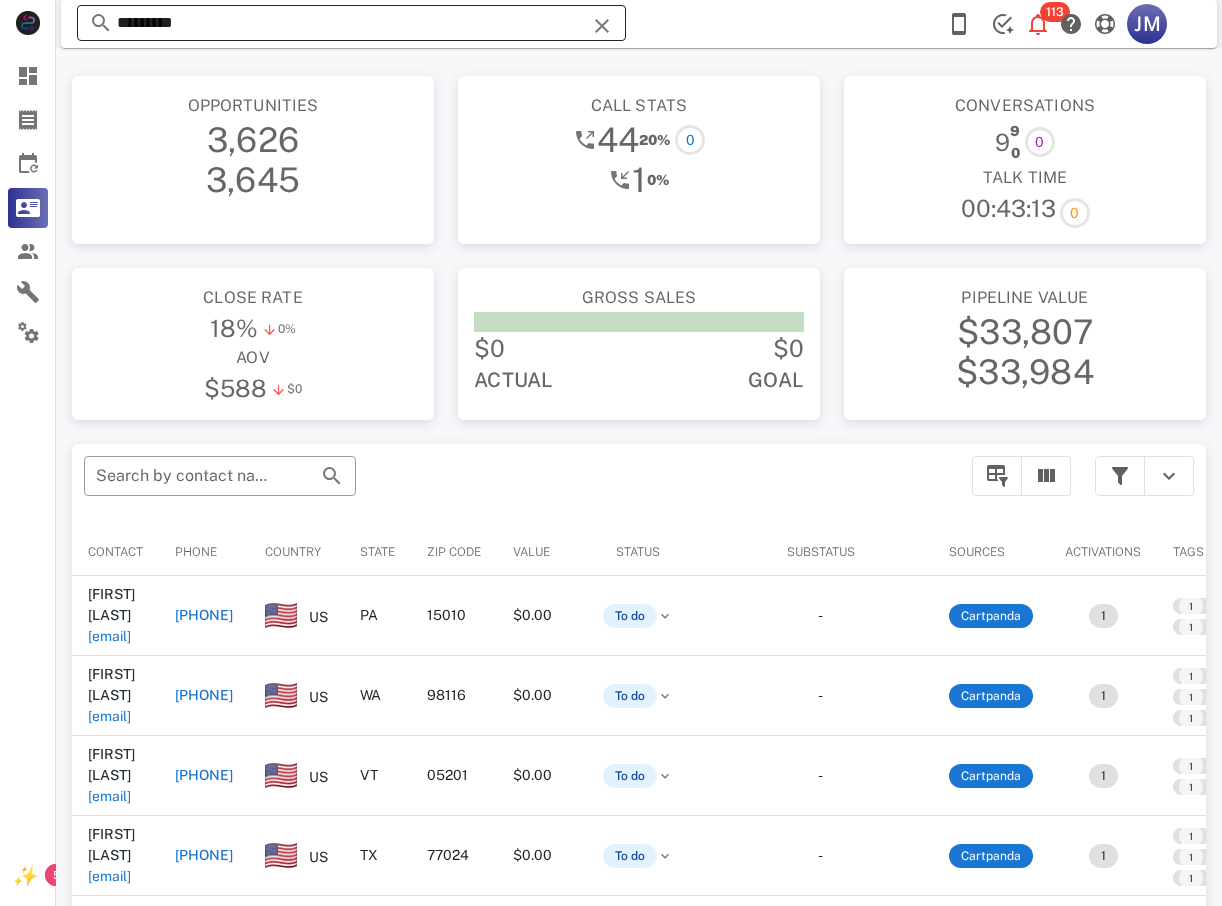 click on "*********" at bounding box center [351, 23] 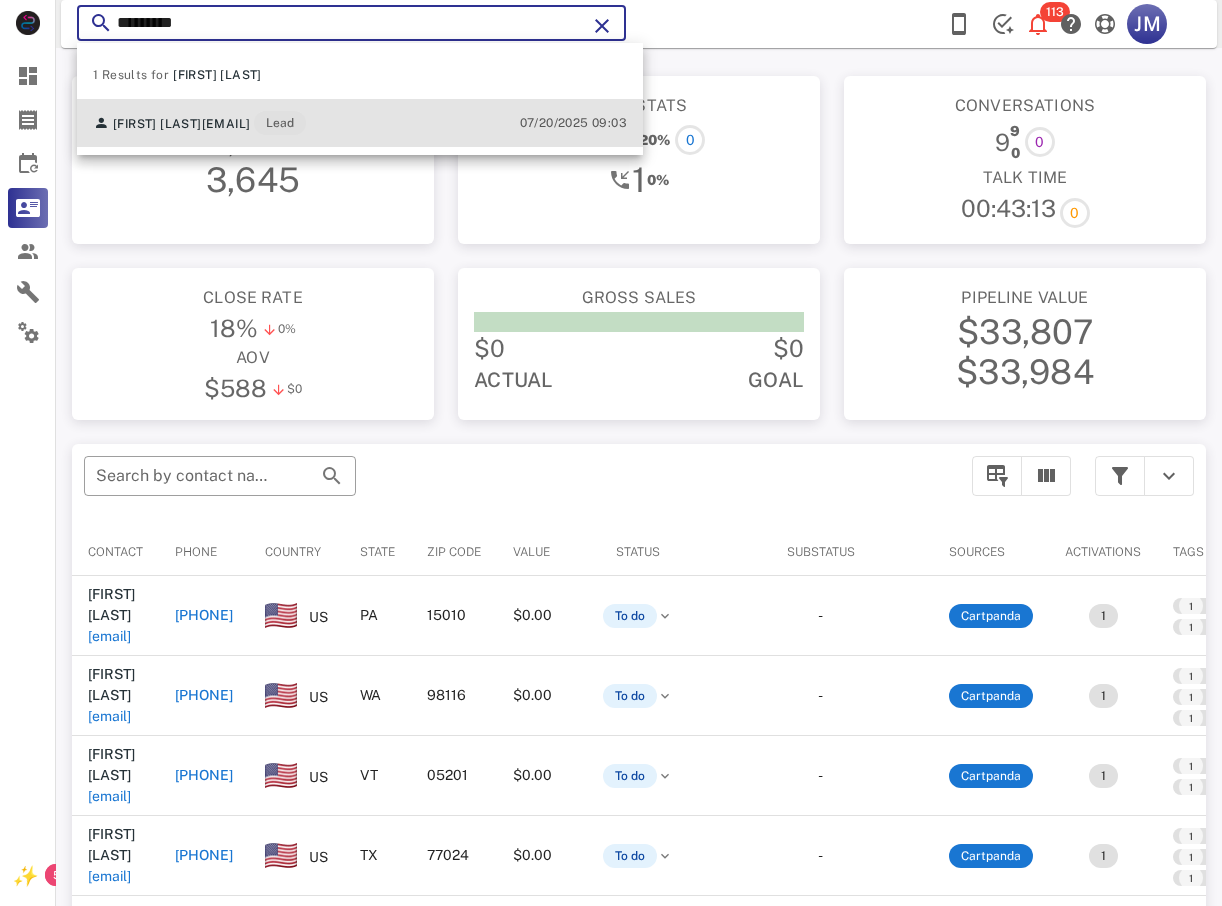 click on "[EMAIL]" at bounding box center (226, 124) 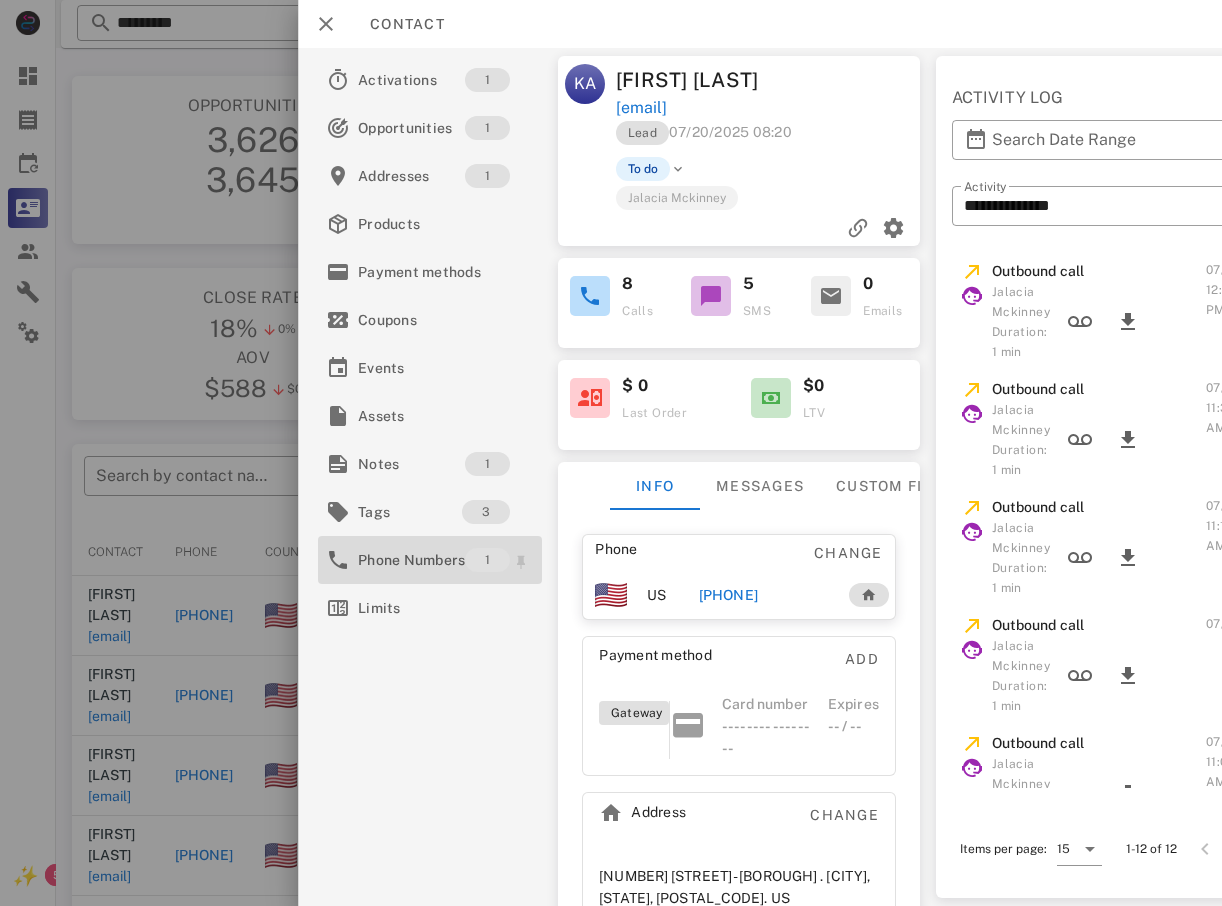 click on "Phone Numbers" at bounding box center (411, 560) 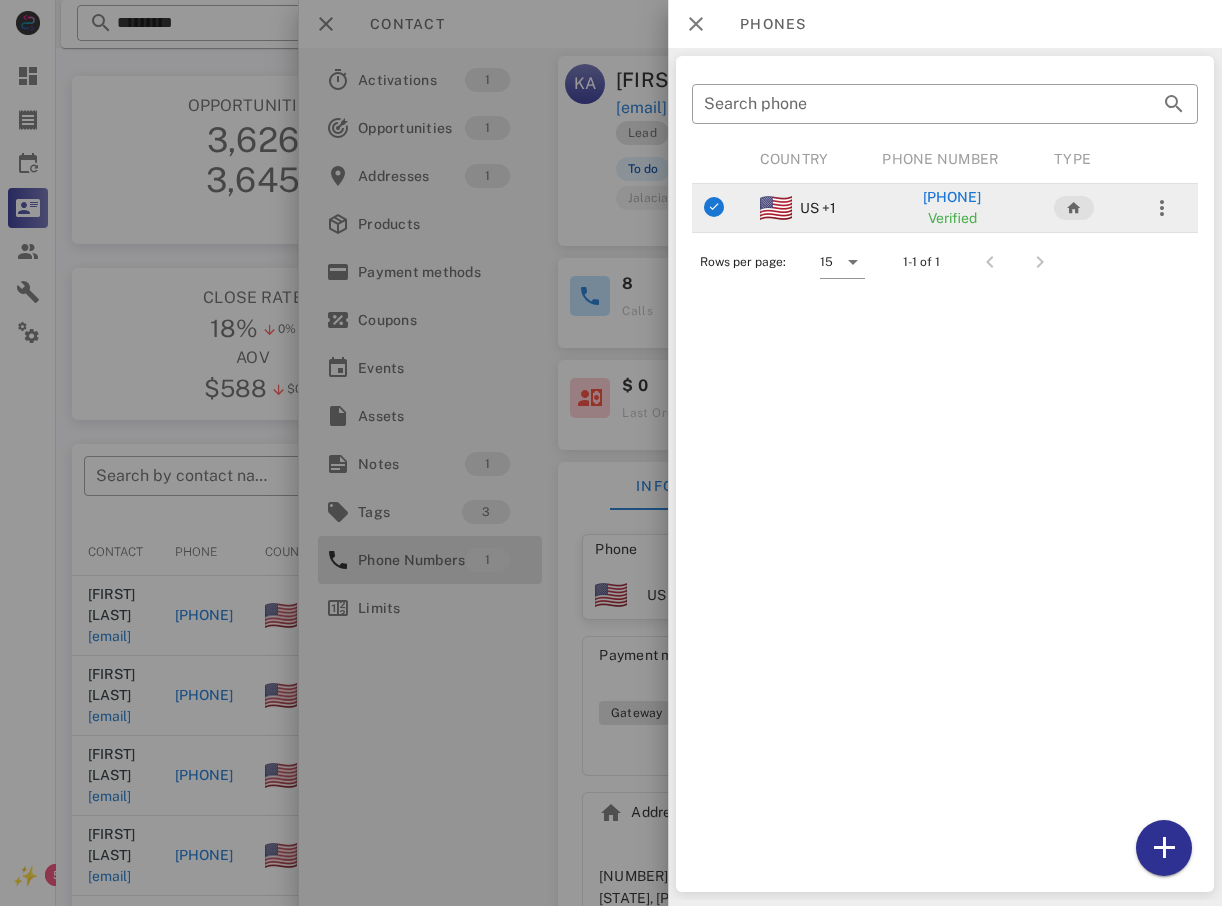 click on "[PHONE]" at bounding box center (952, 197) 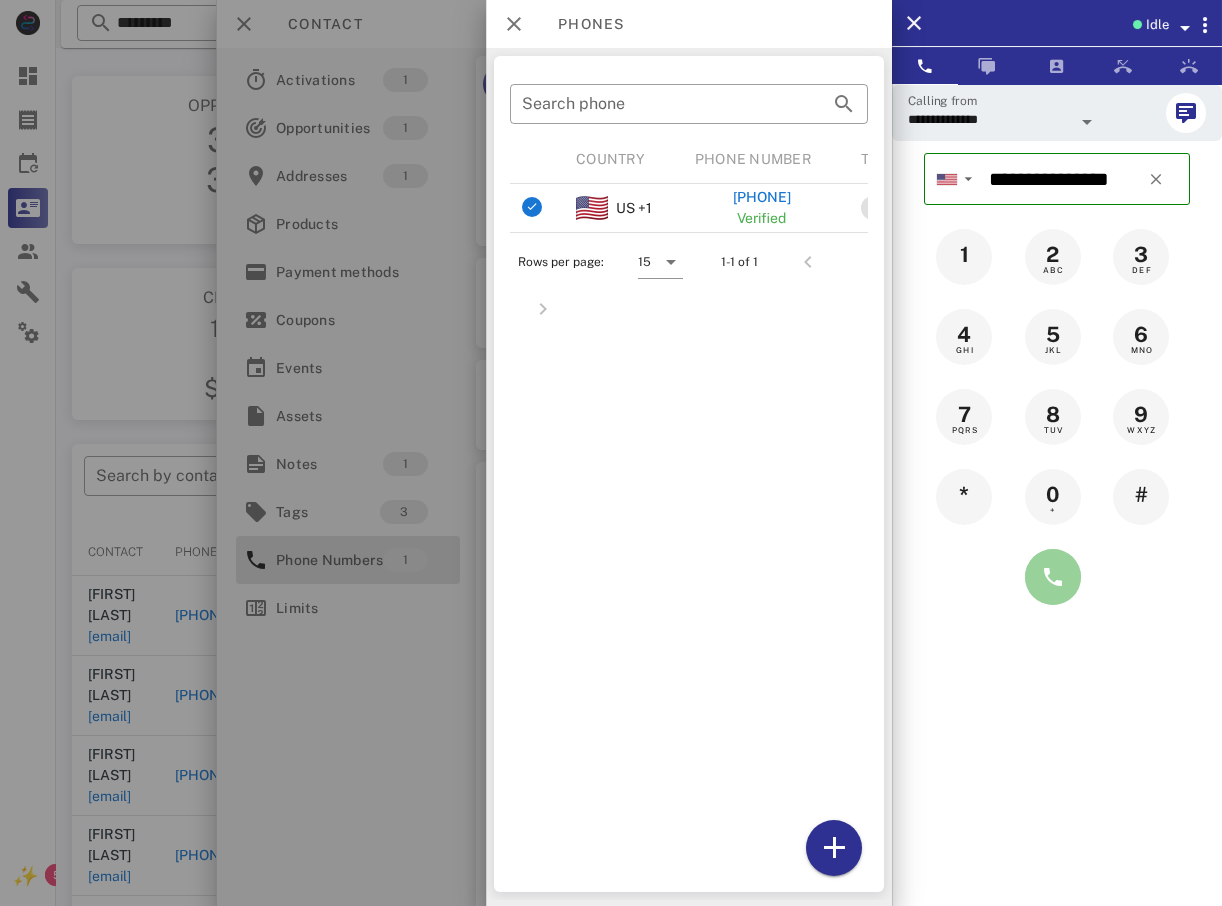click at bounding box center [1053, 577] 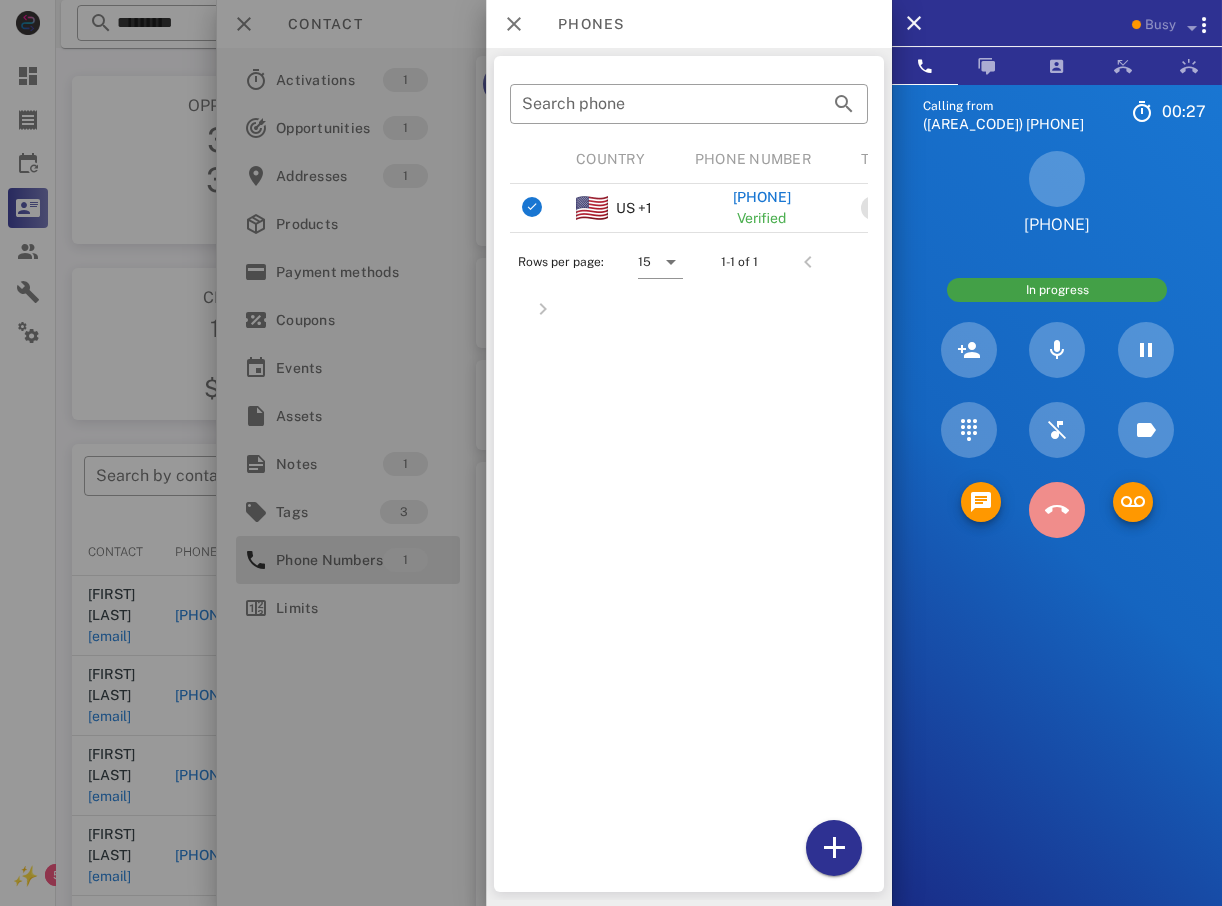 click at bounding box center [1057, 510] 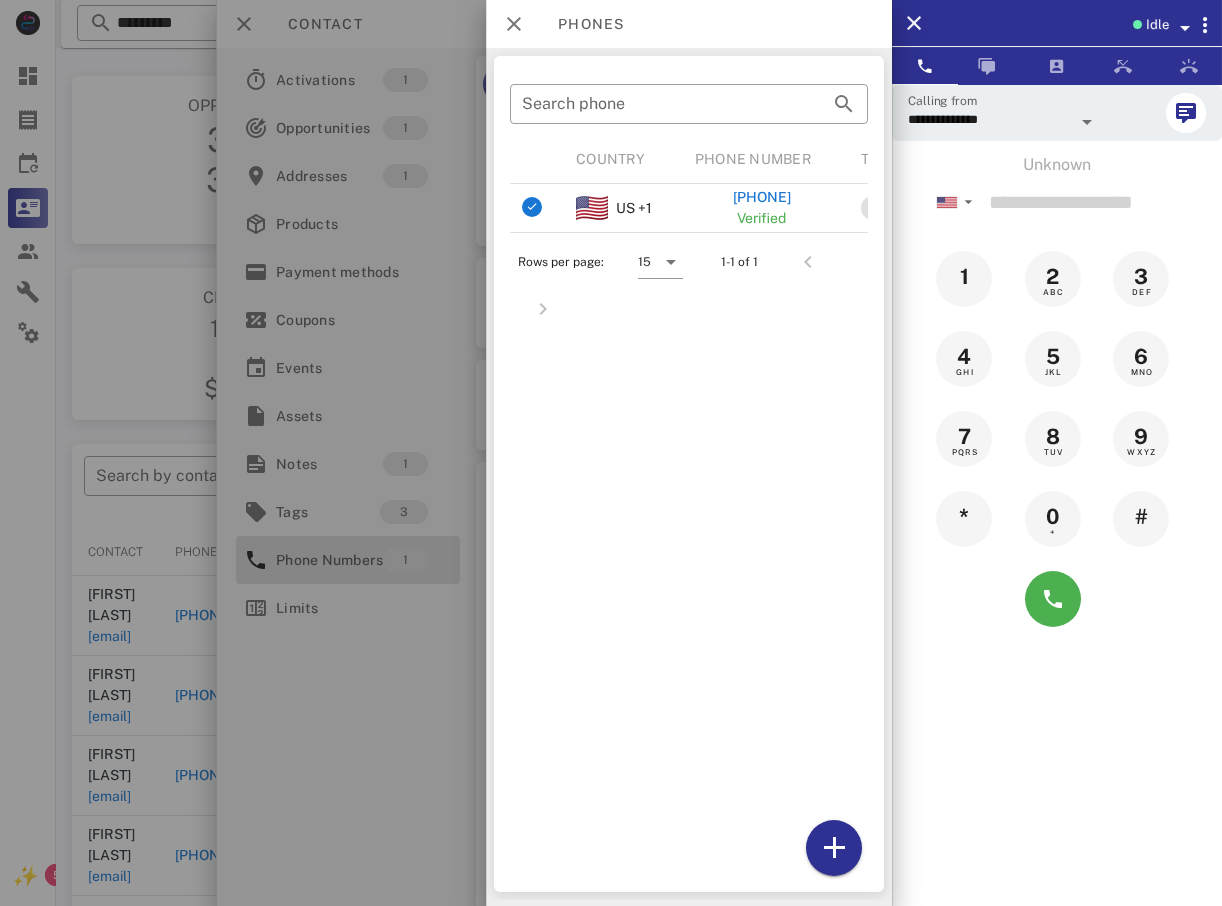 click at bounding box center (611, 453) 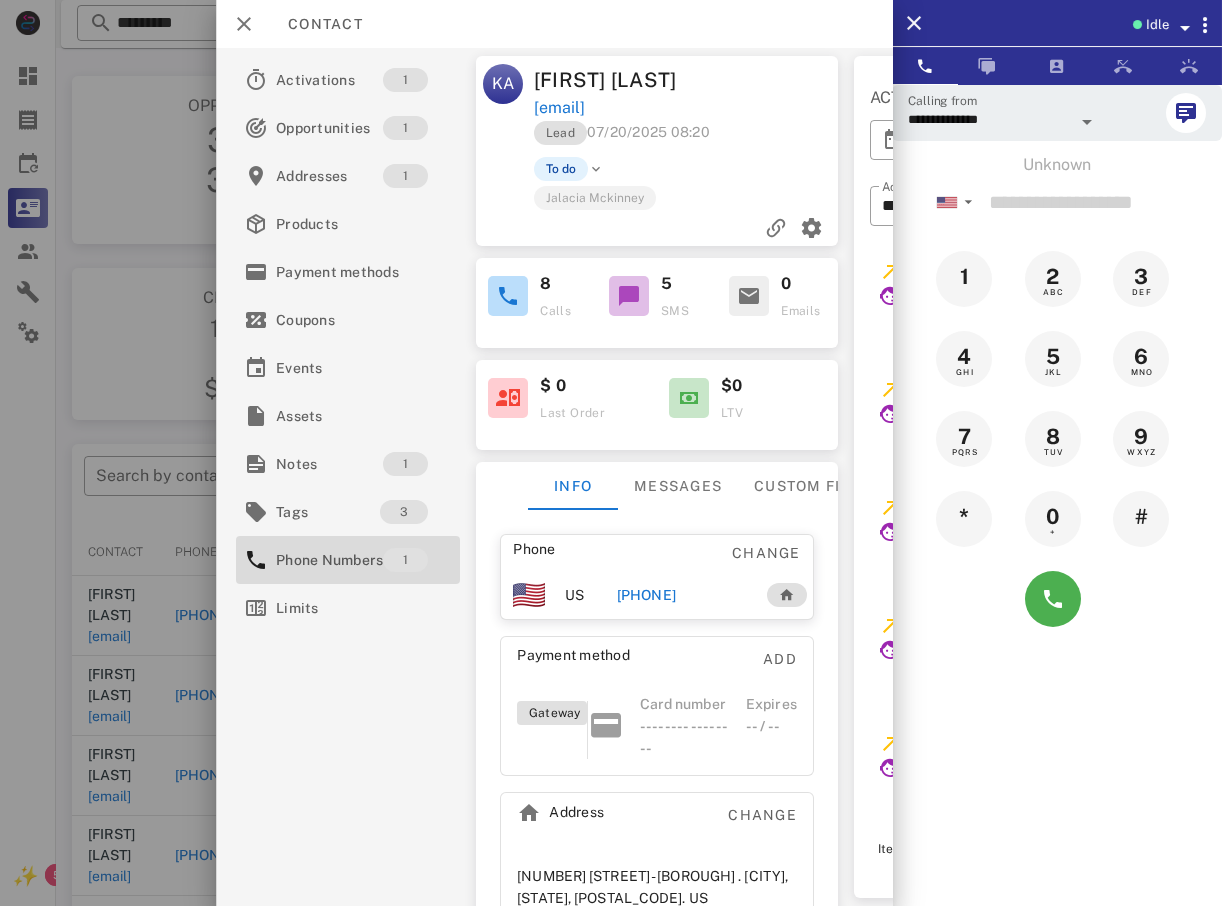 click at bounding box center [611, 453] 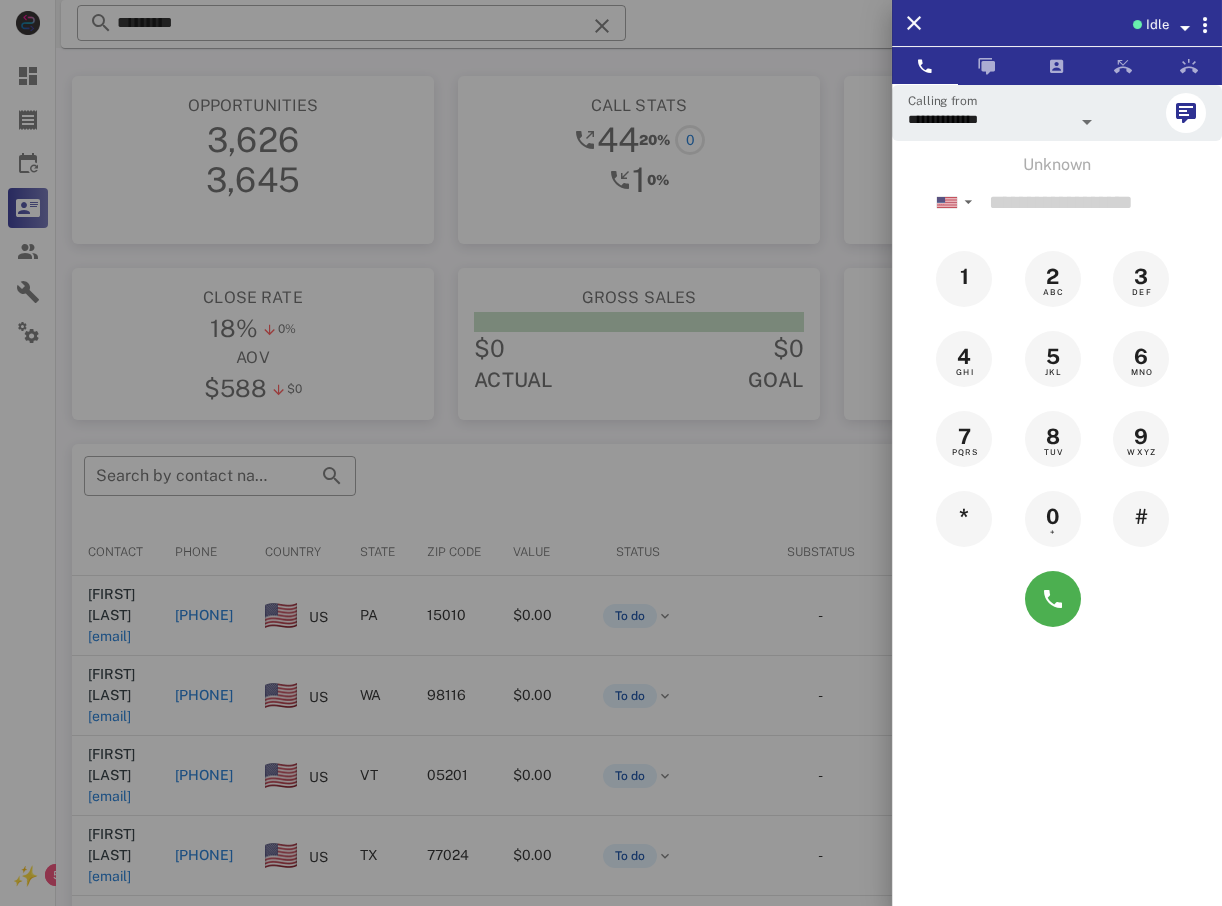 click at bounding box center (611, 453) 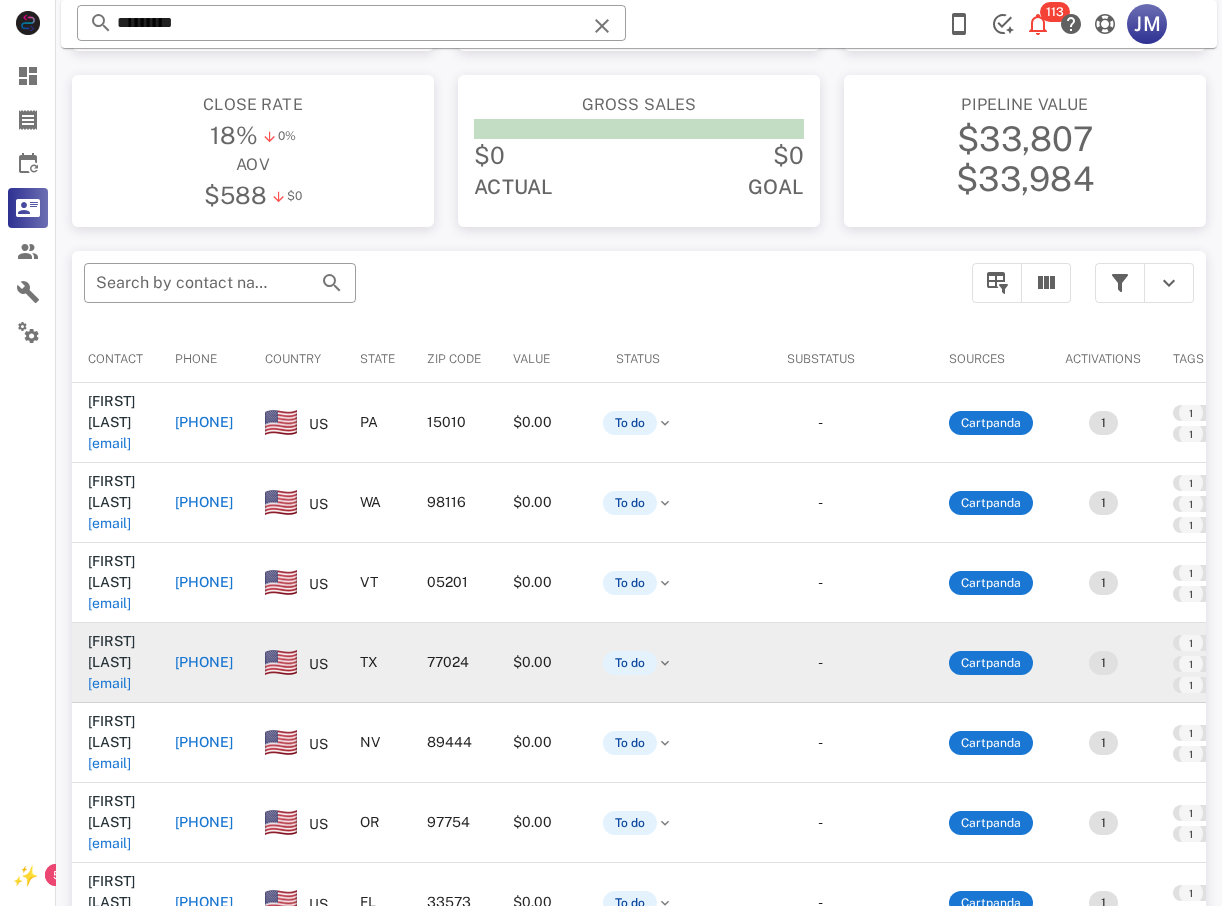 scroll, scrollTop: 200, scrollLeft: 0, axis: vertical 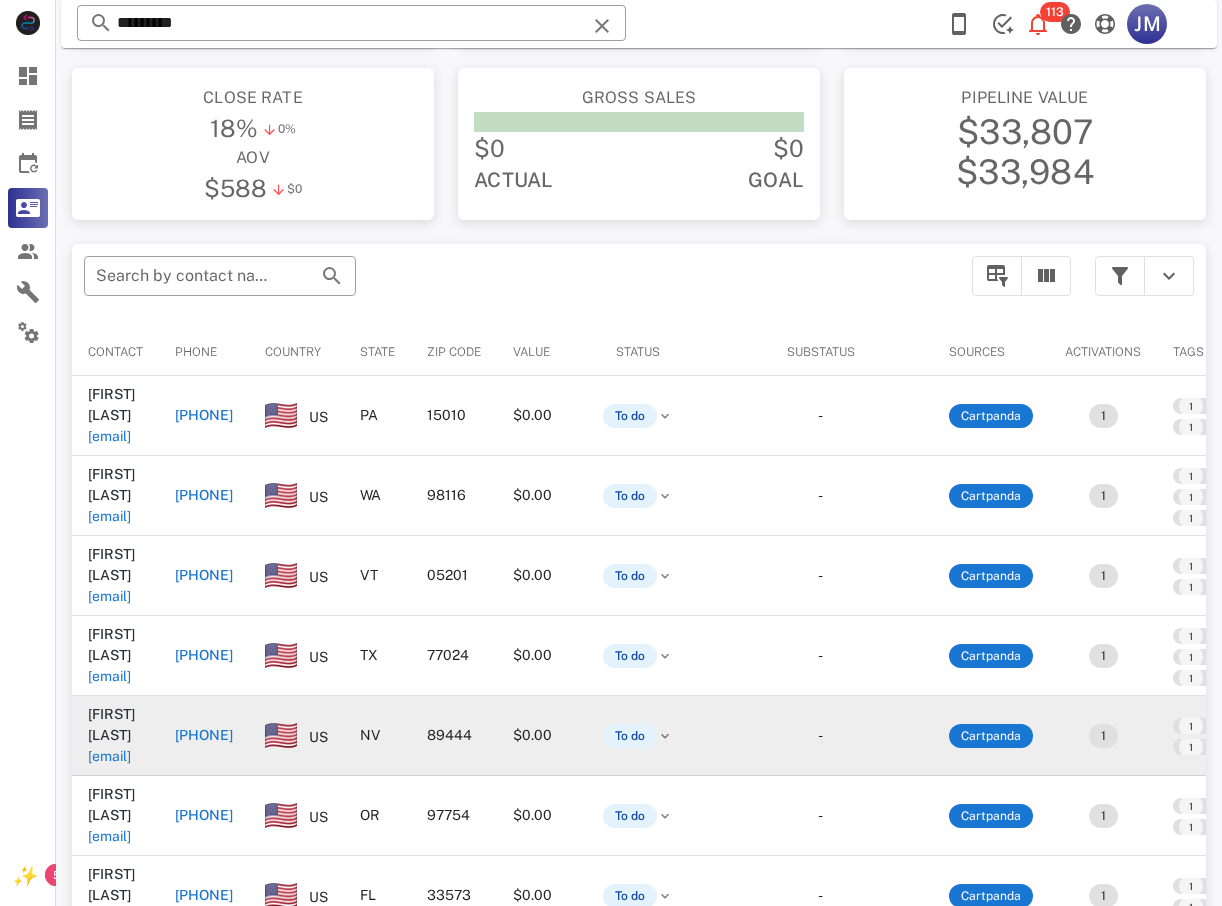 click on "[PHONE]" at bounding box center (204, 735) 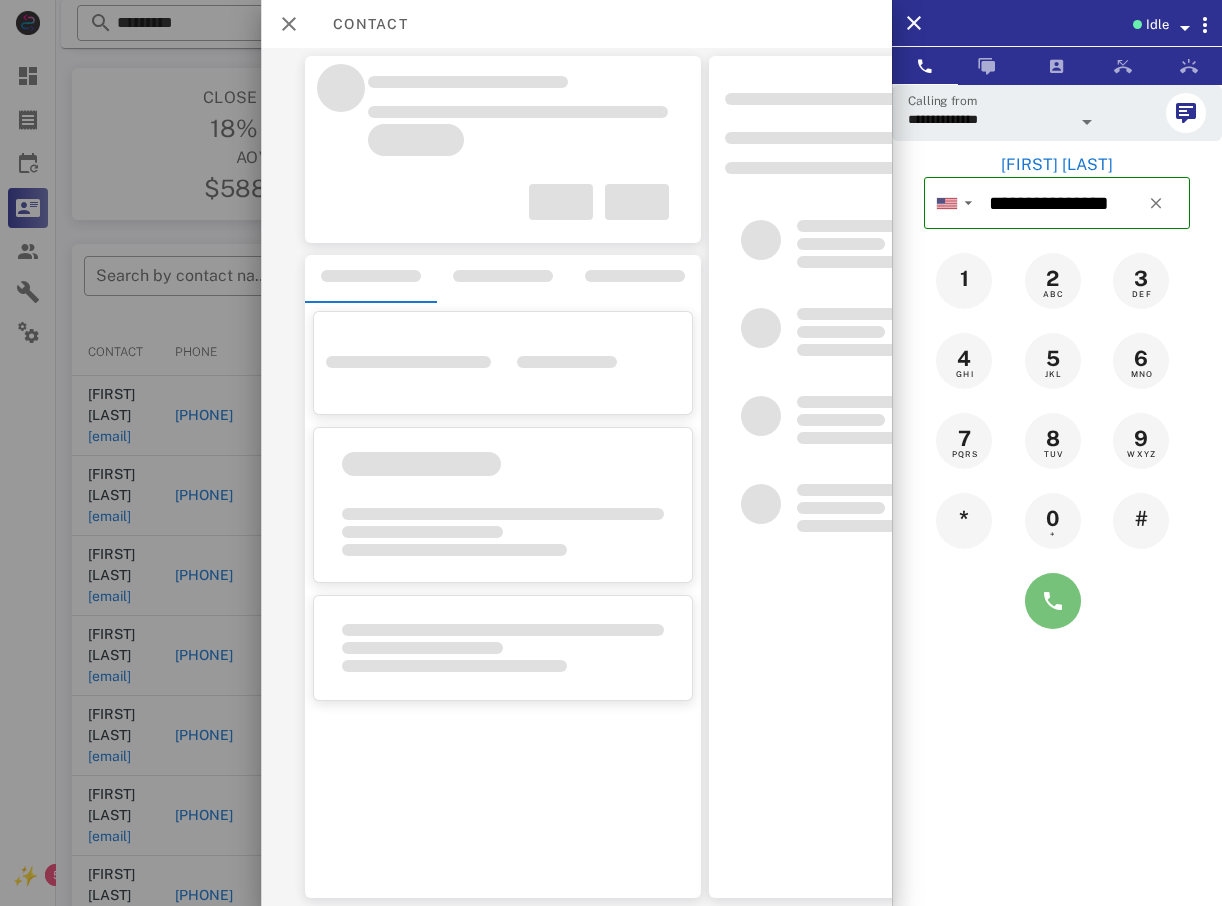 click at bounding box center [1053, 601] 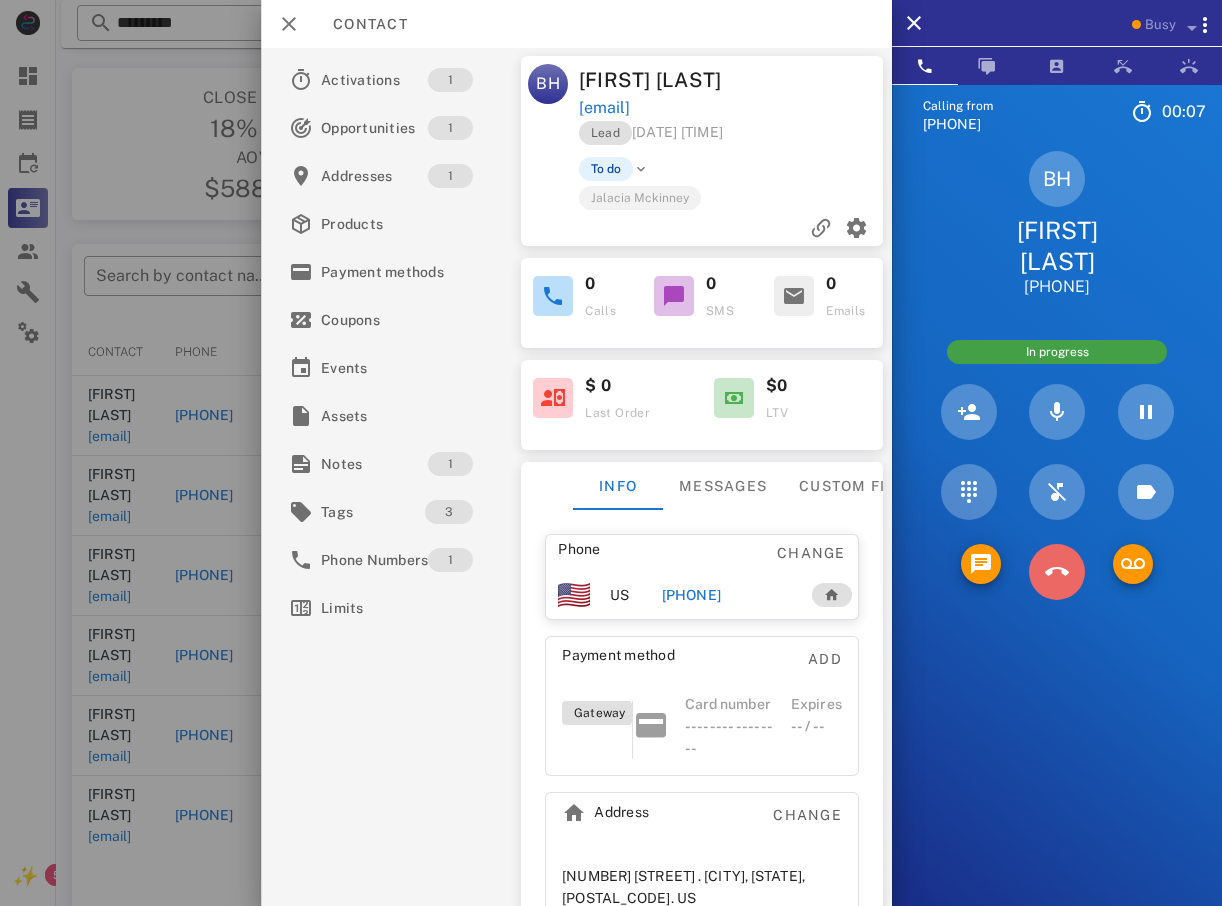 click at bounding box center [1057, 572] 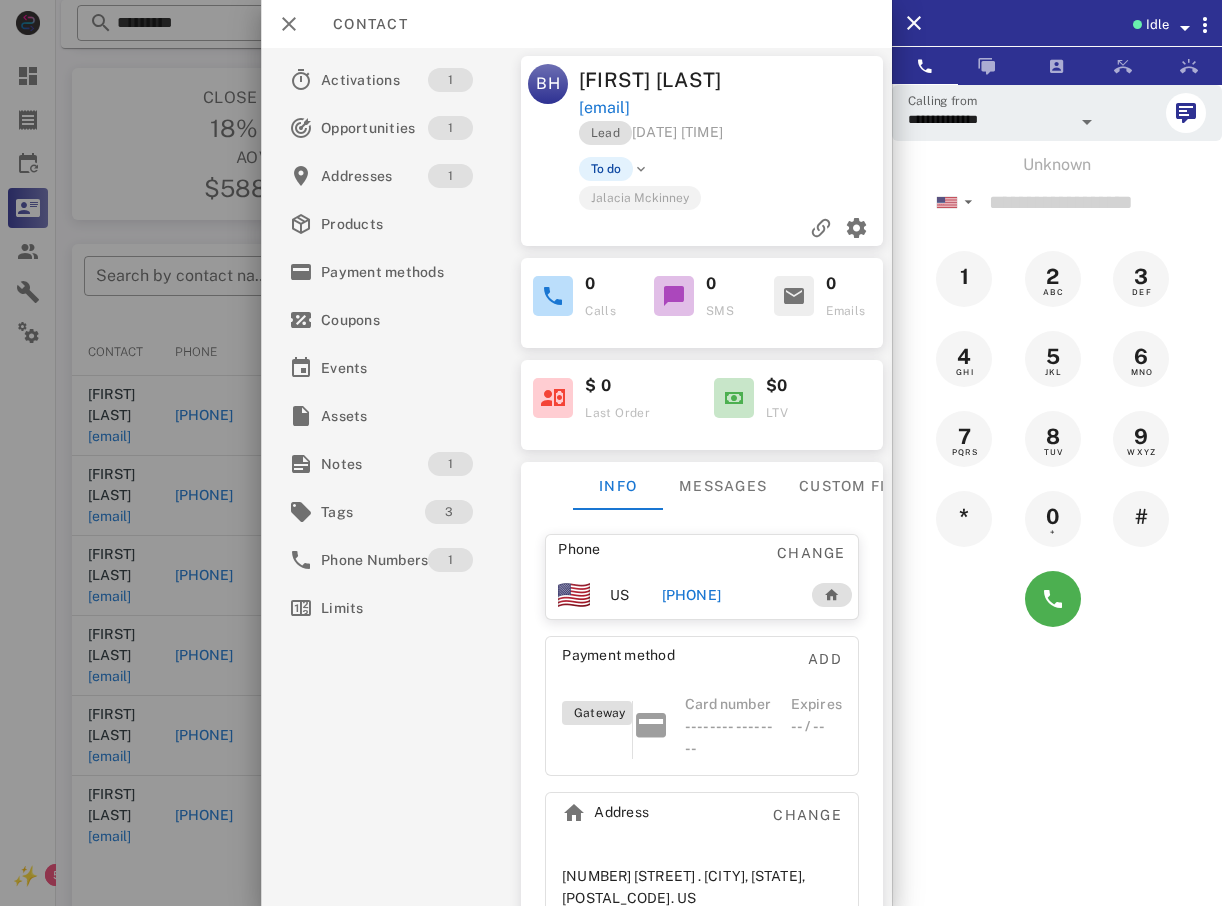 click at bounding box center (611, 453) 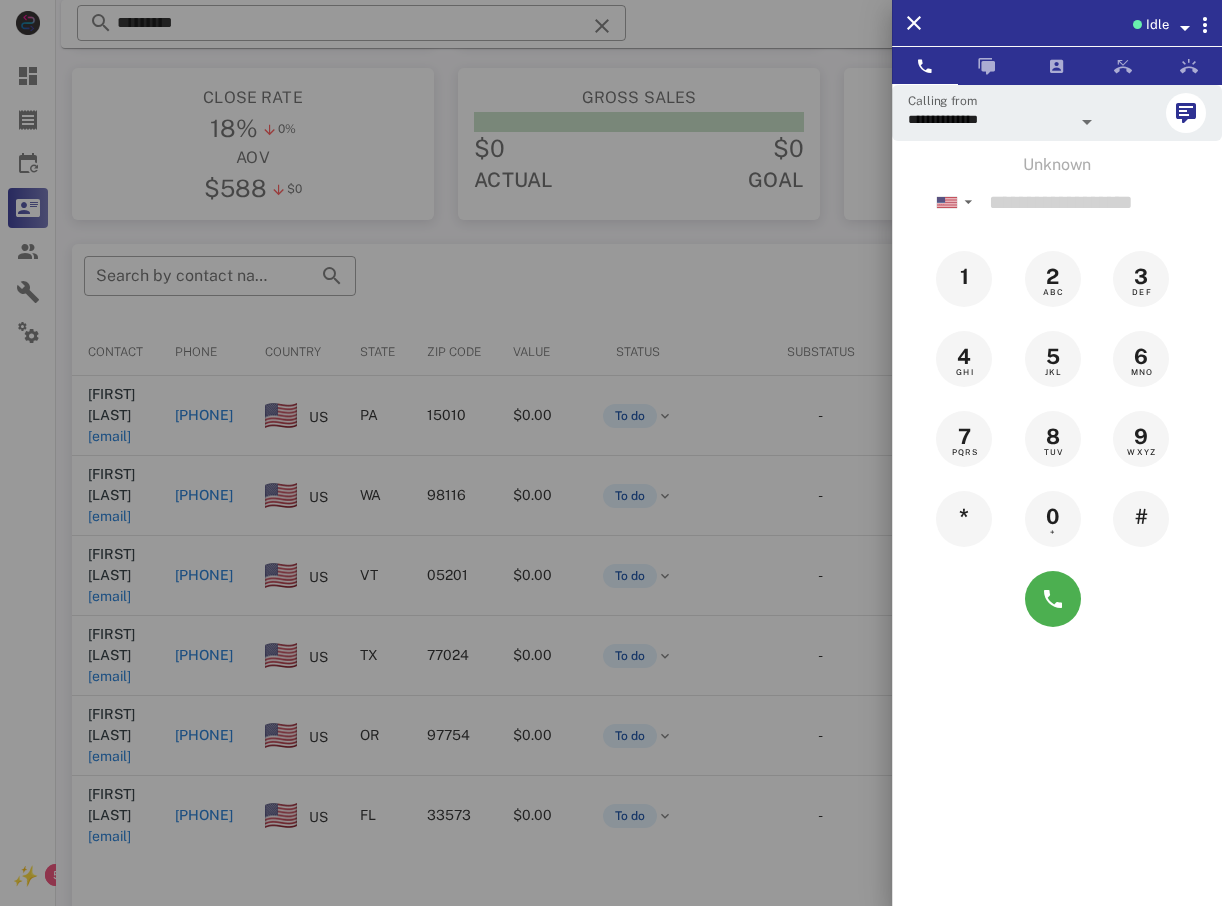 click at bounding box center [611, 453] 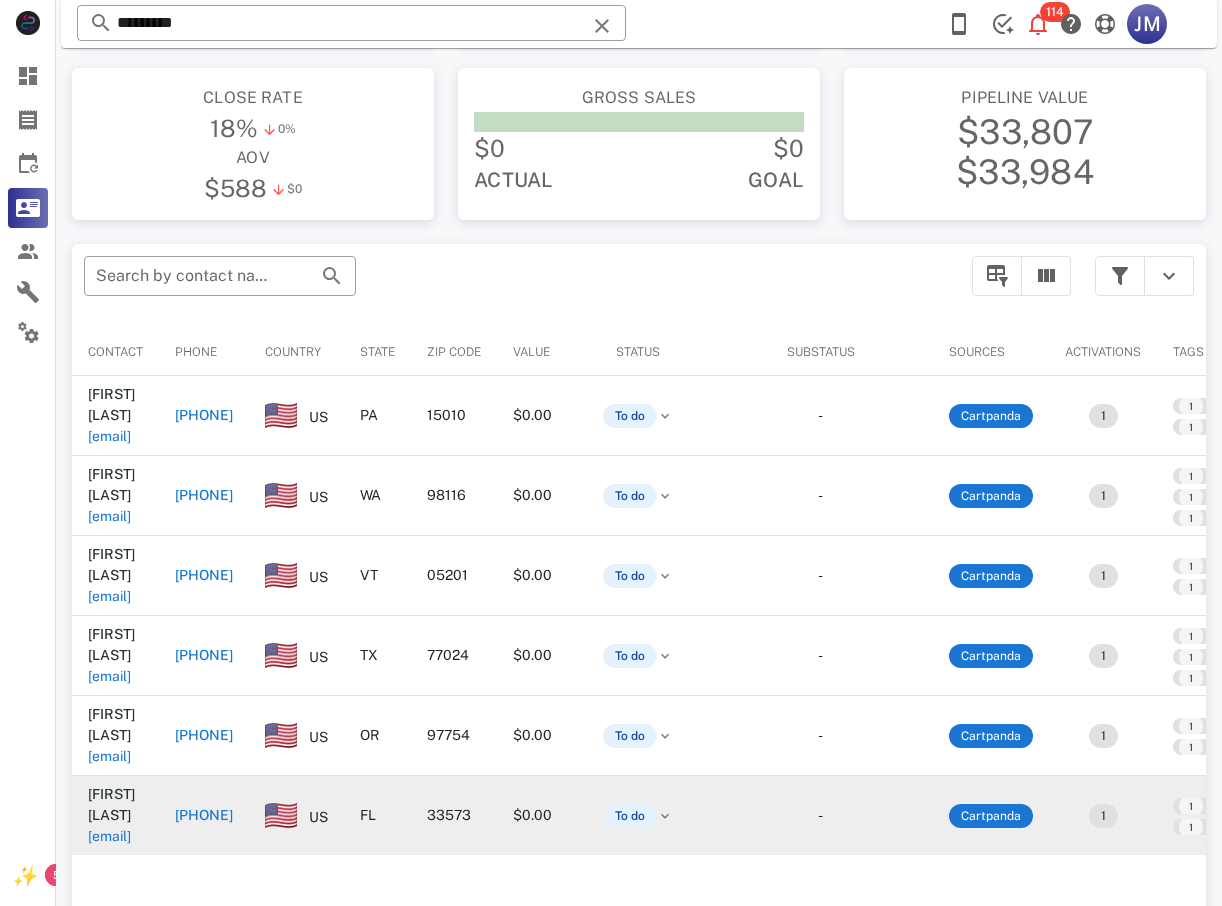 click on "[PHONE]" at bounding box center (204, 815) 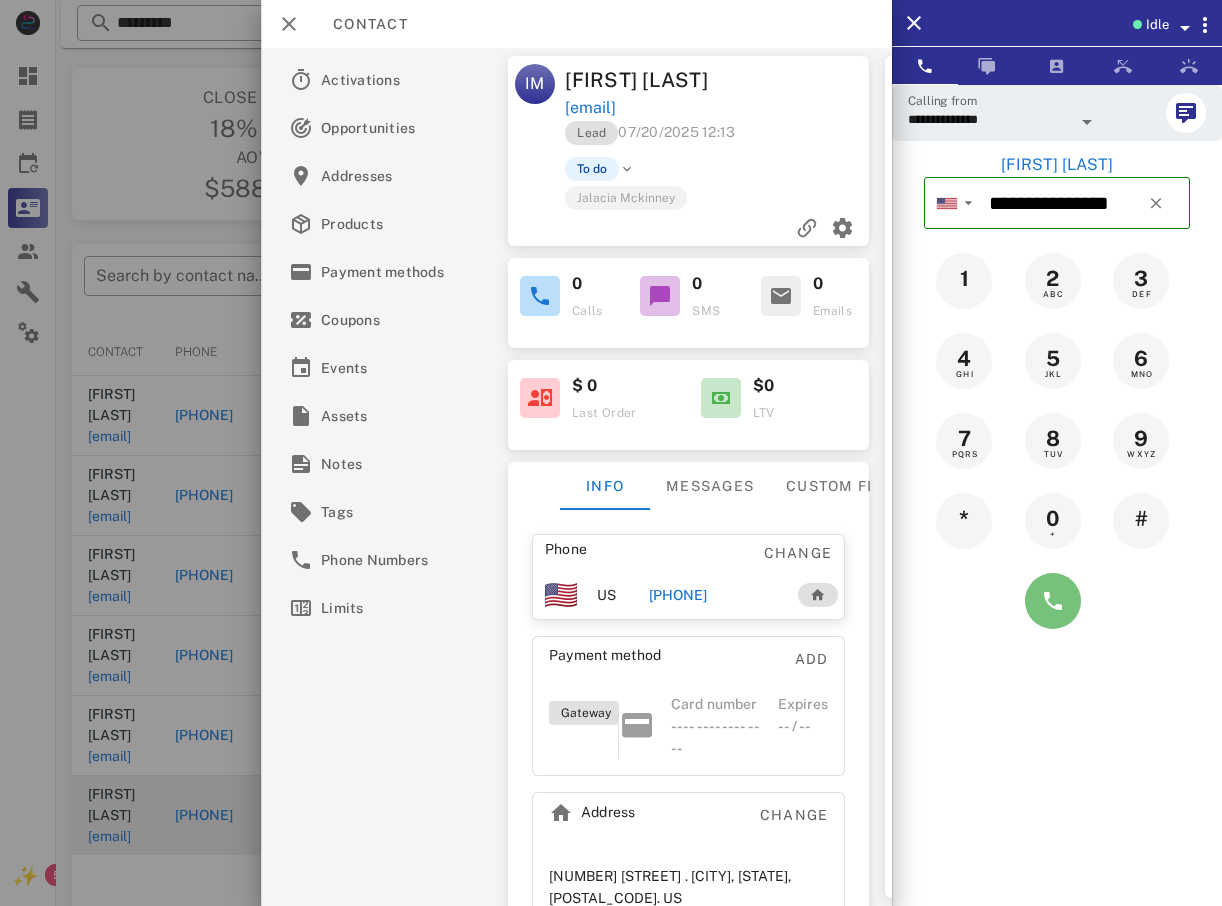 click at bounding box center (1053, 601) 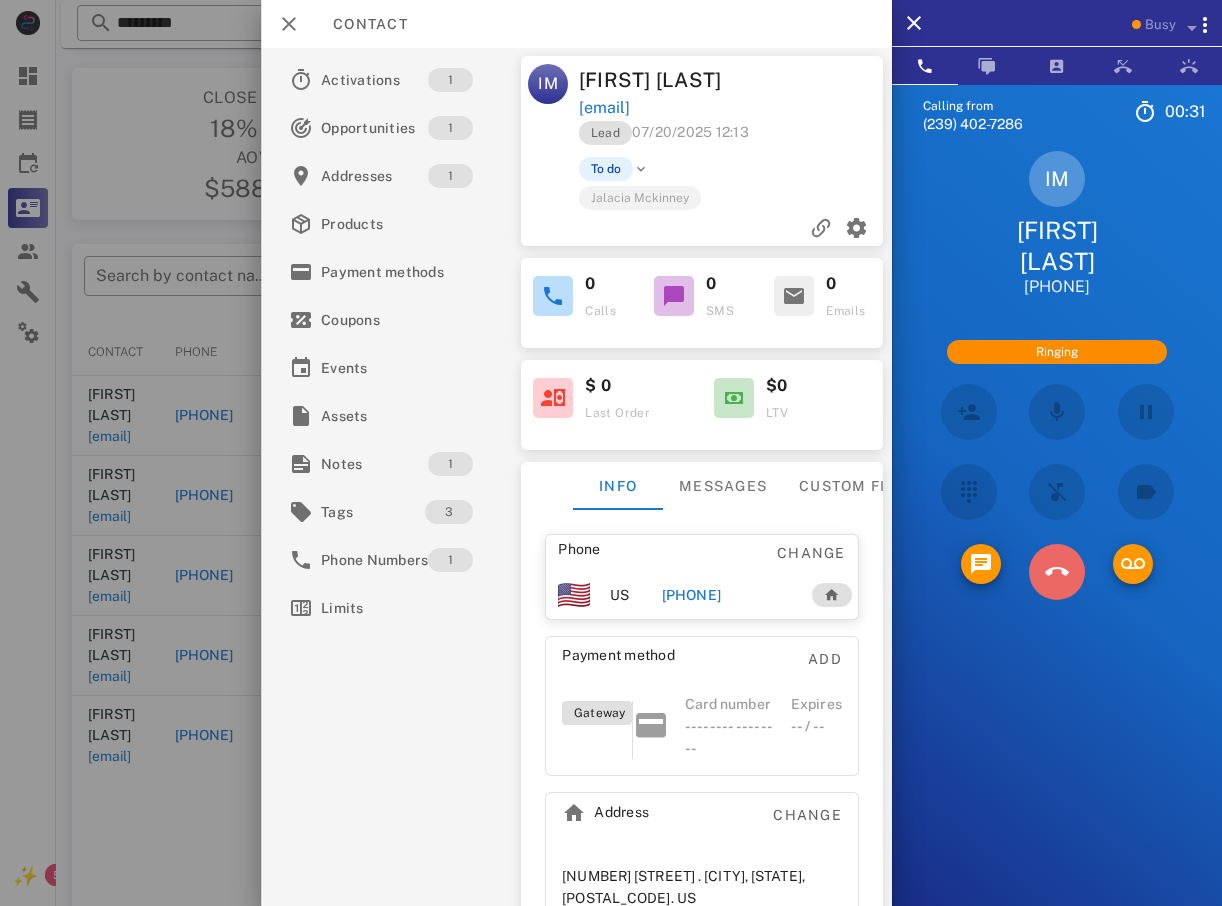 type 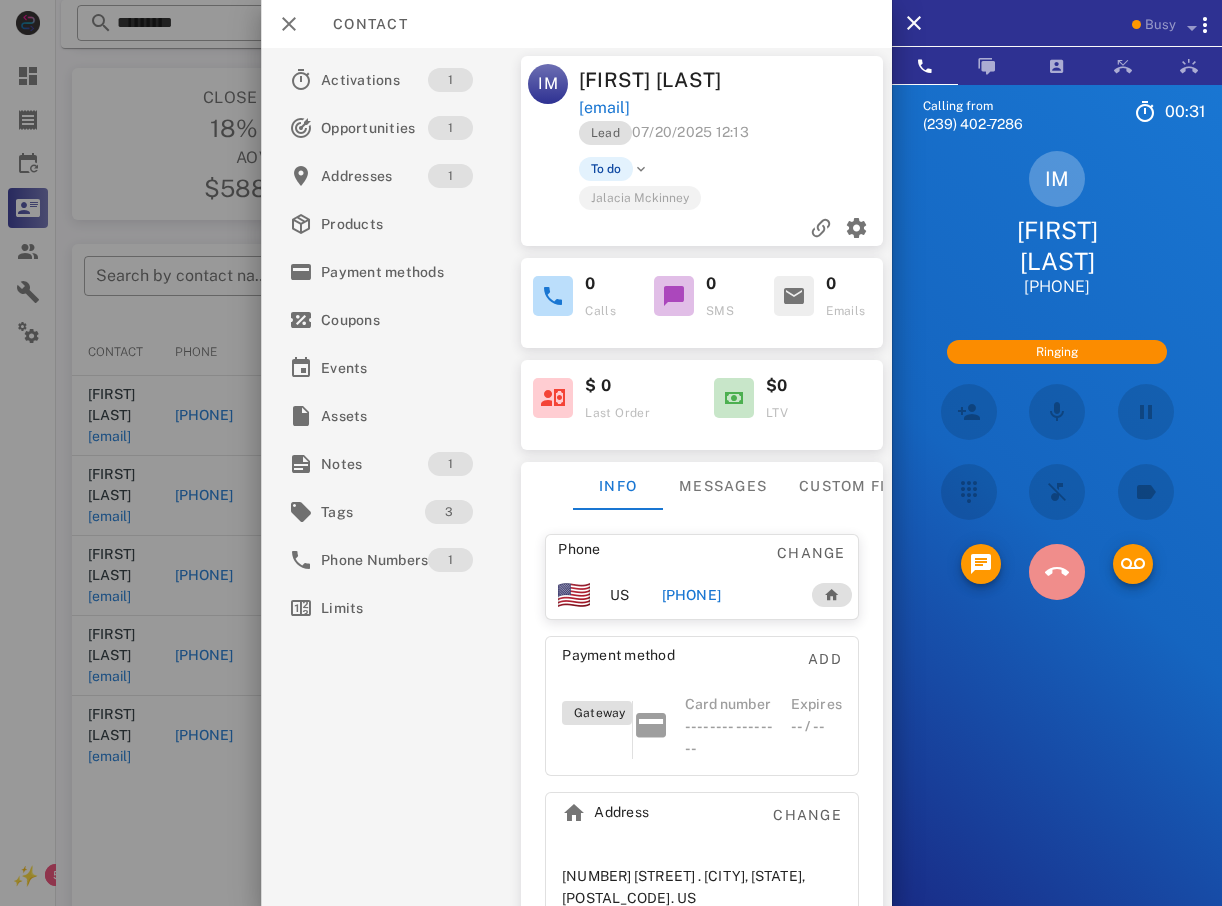 click at bounding box center [1057, 572] 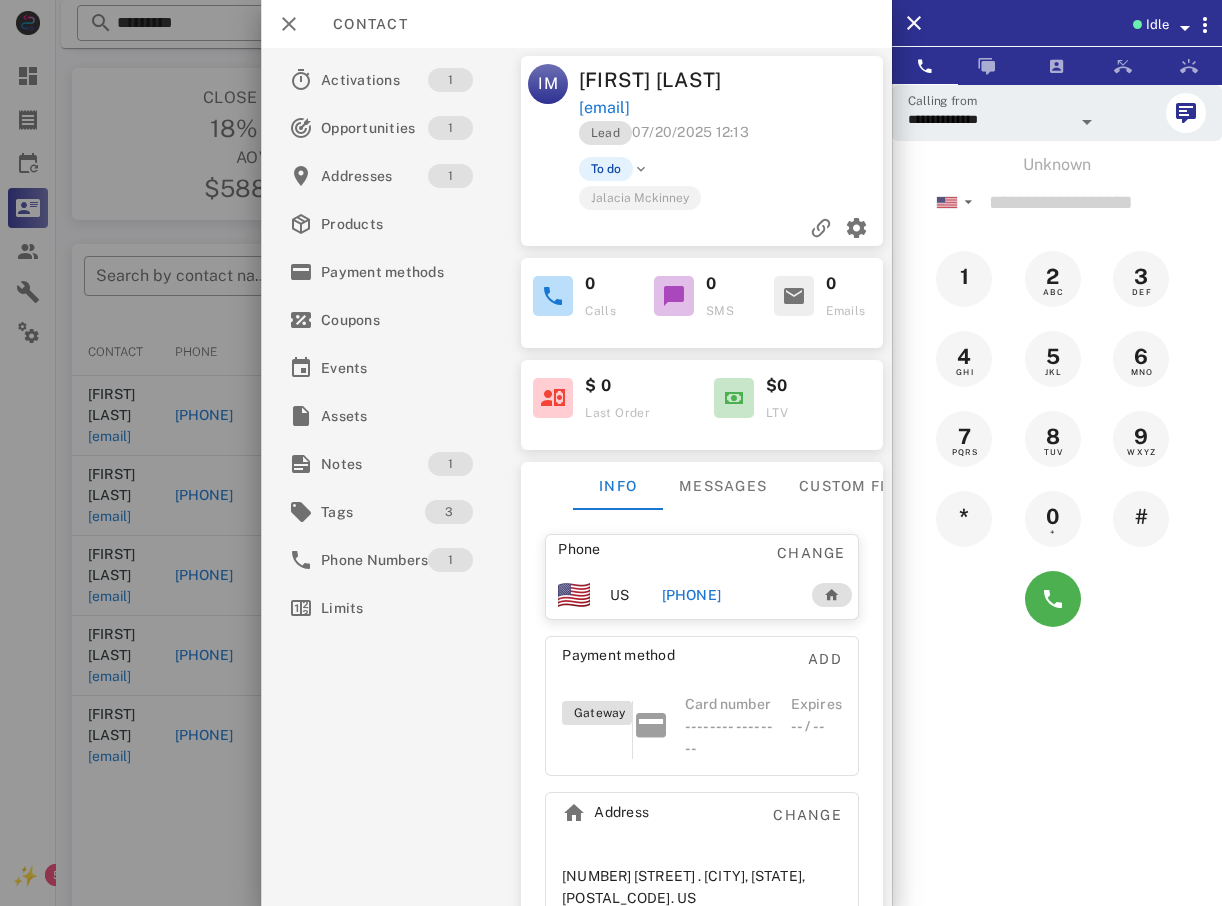 click at bounding box center [611, 453] 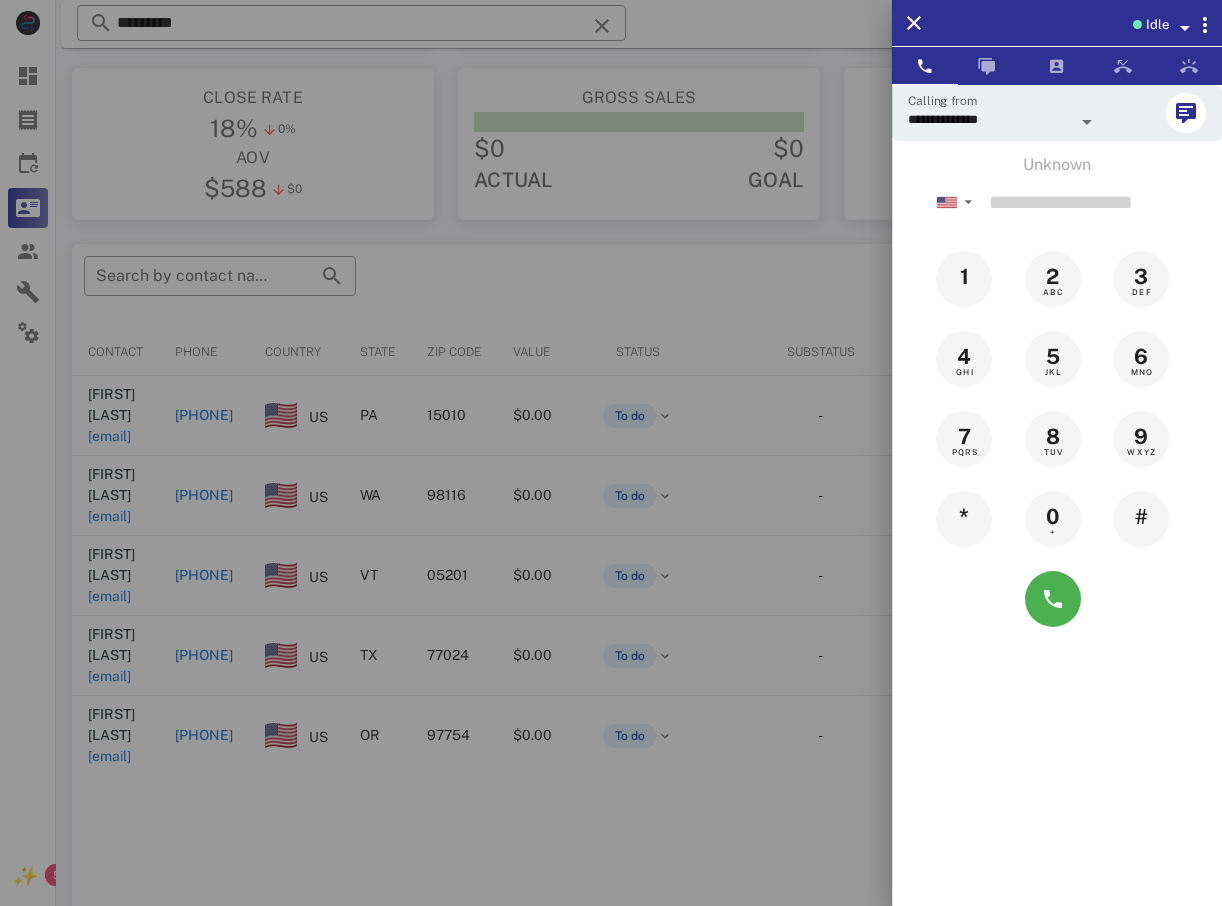 click at bounding box center [611, 453] 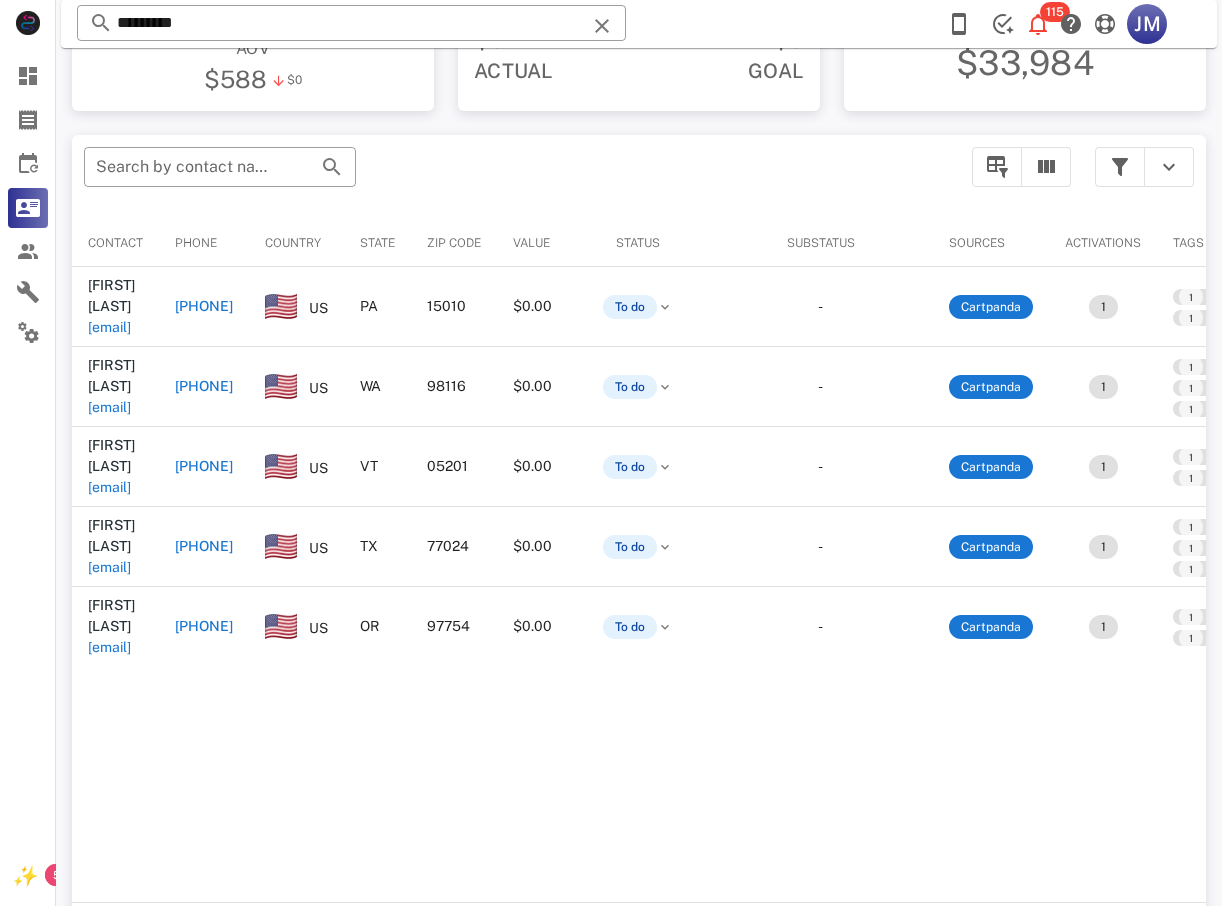 scroll, scrollTop: 380, scrollLeft: 0, axis: vertical 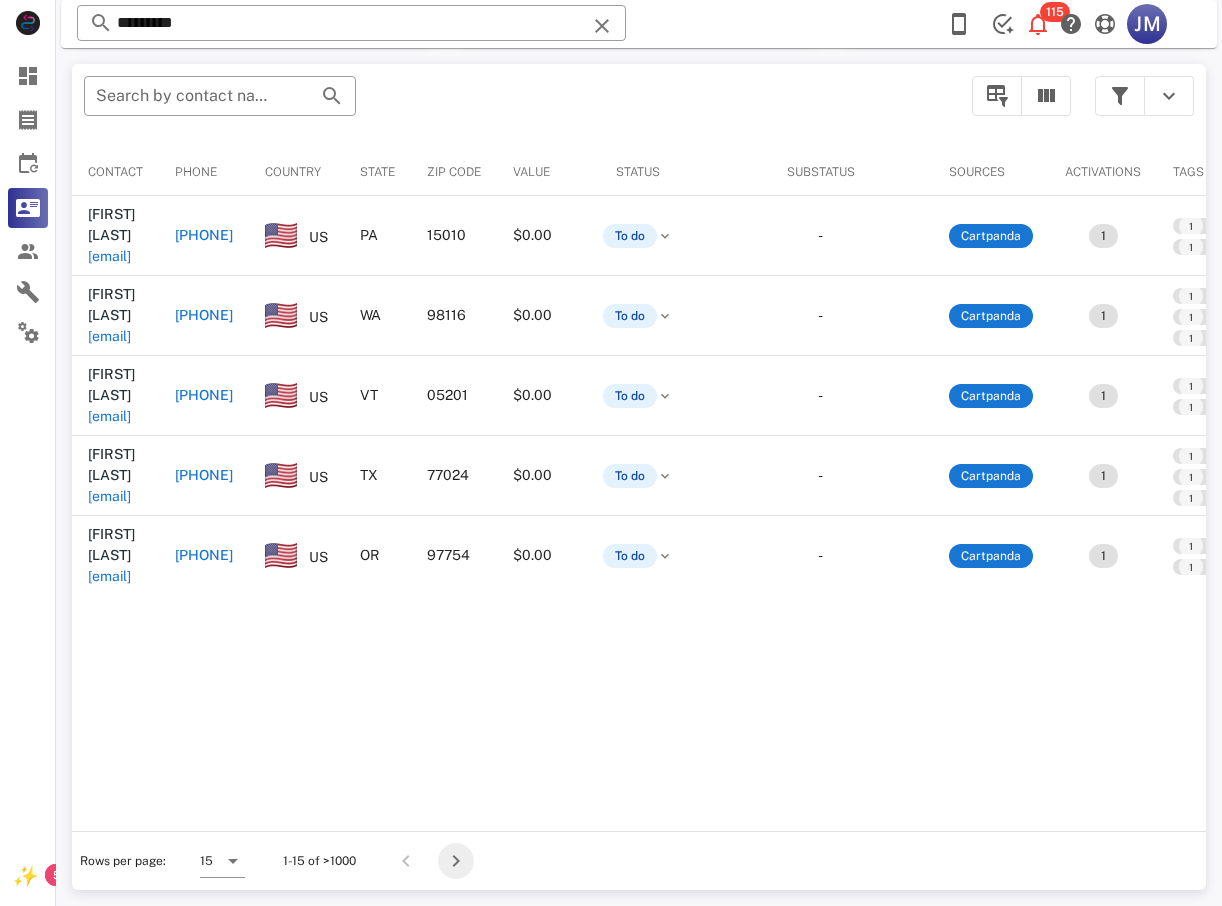 type 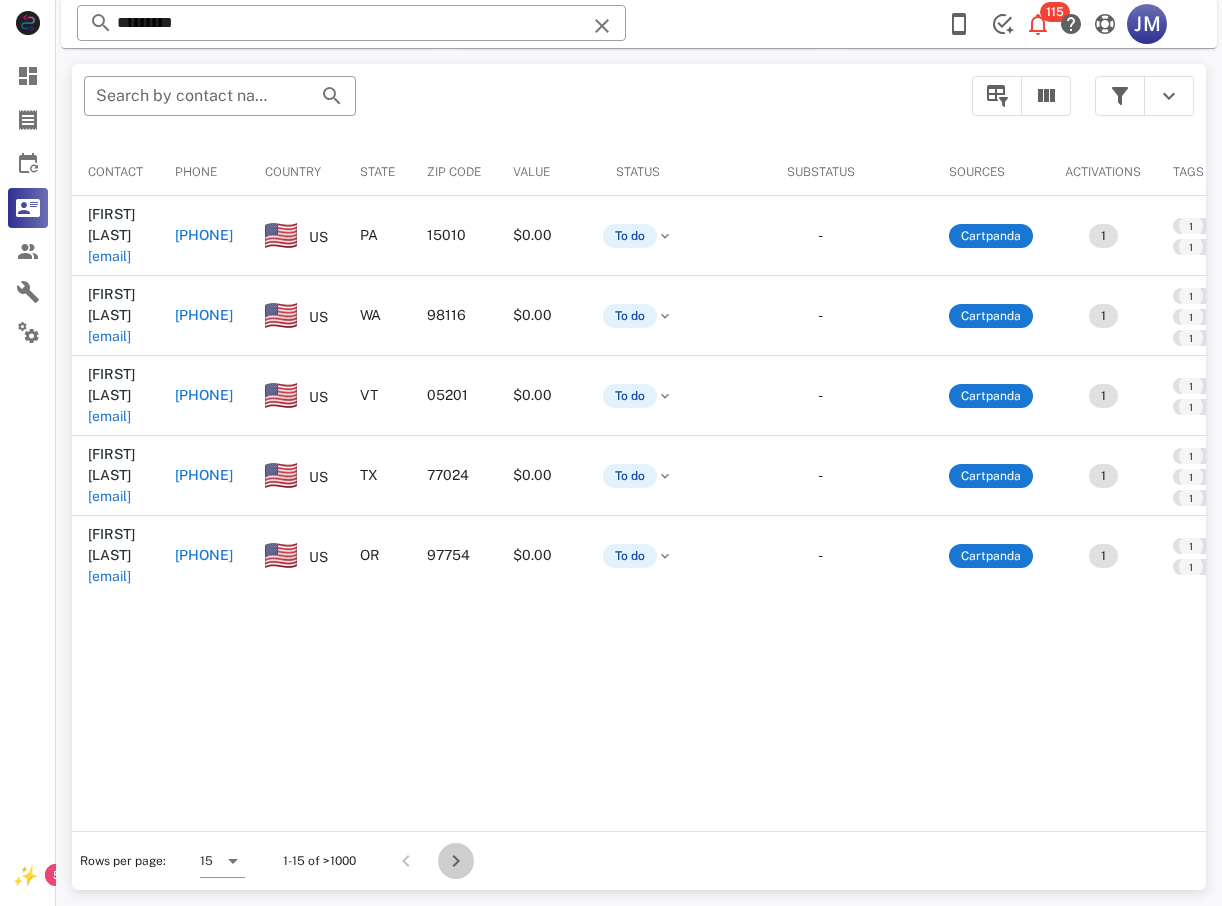 click at bounding box center (456, 861) 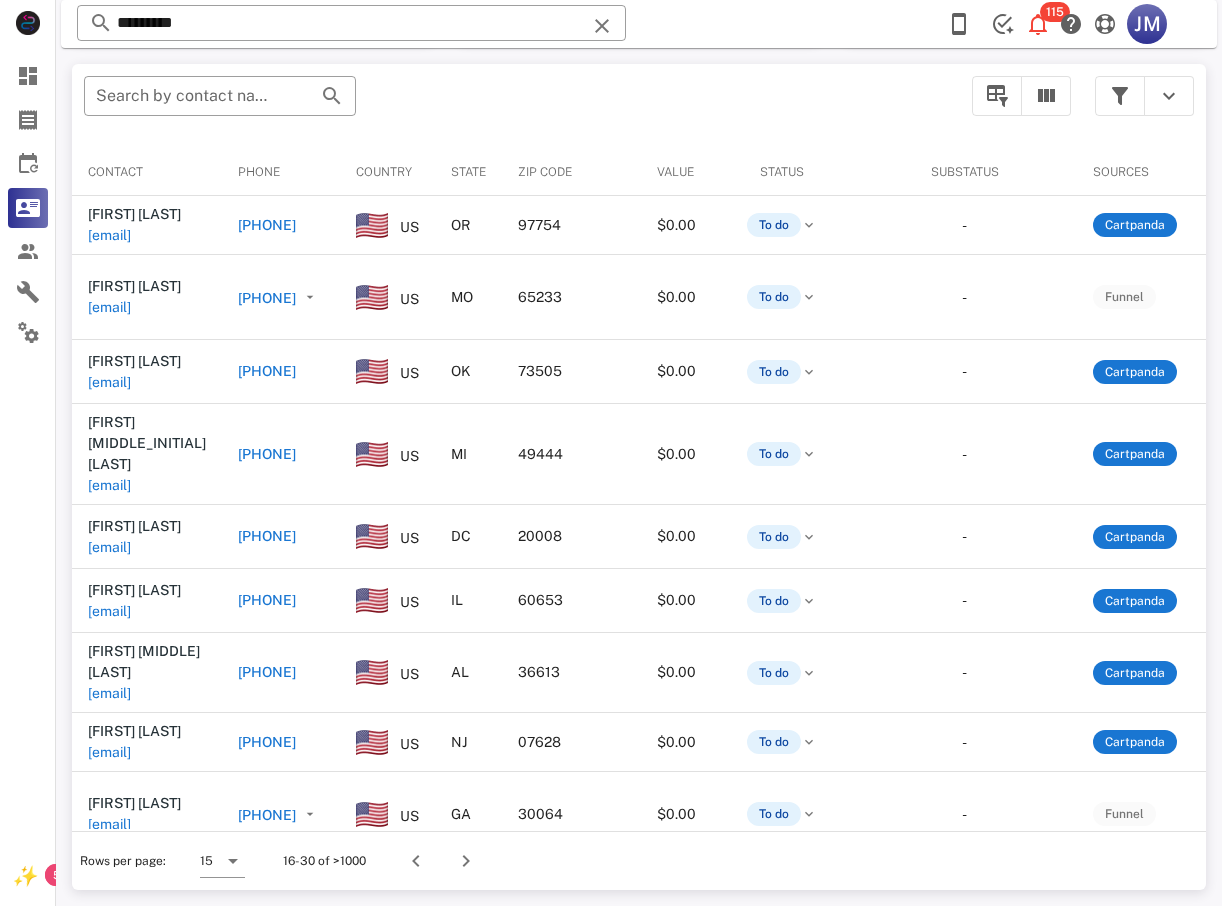 scroll, scrollTop: 380, scrollLeft: 0, axis: vertical 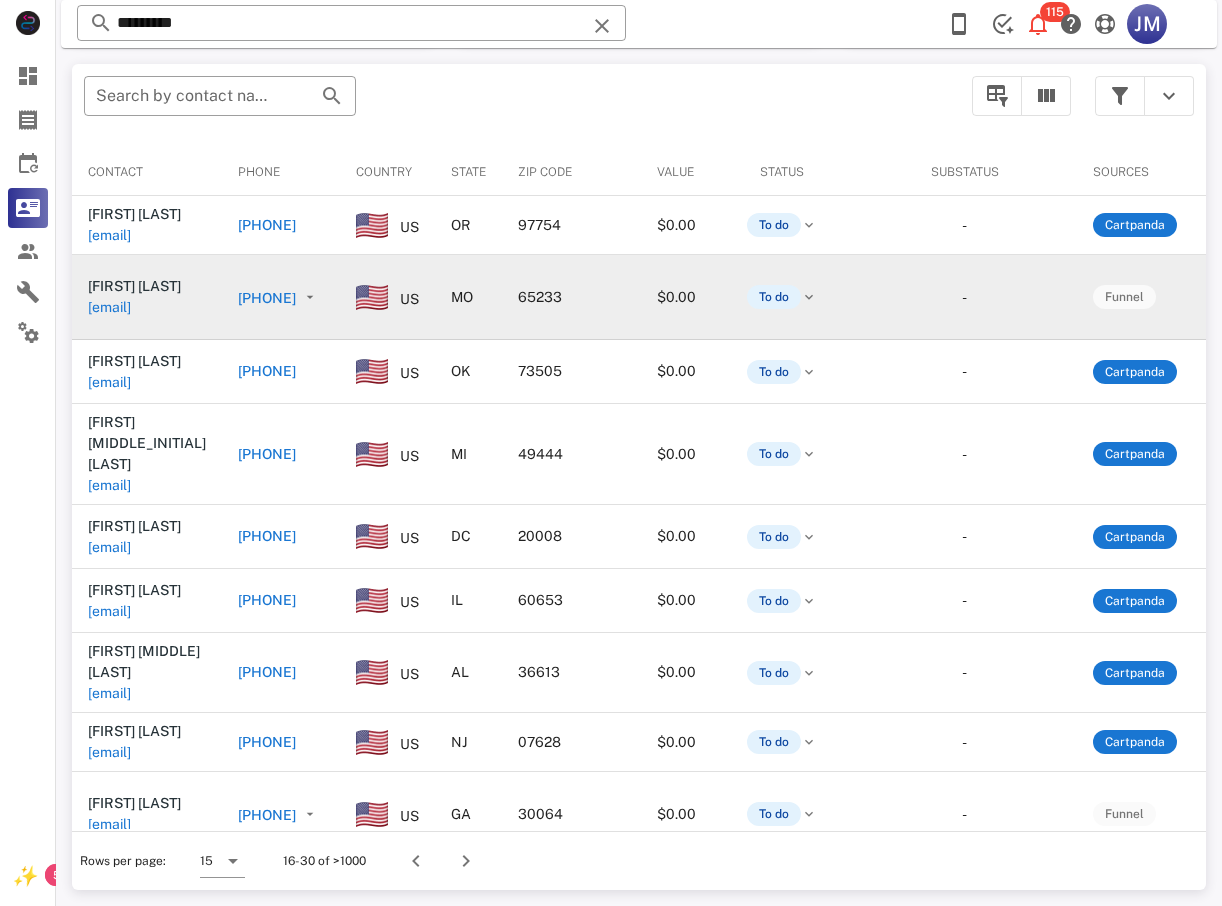click on "[PHONE]" at bounding box center [267, 298] 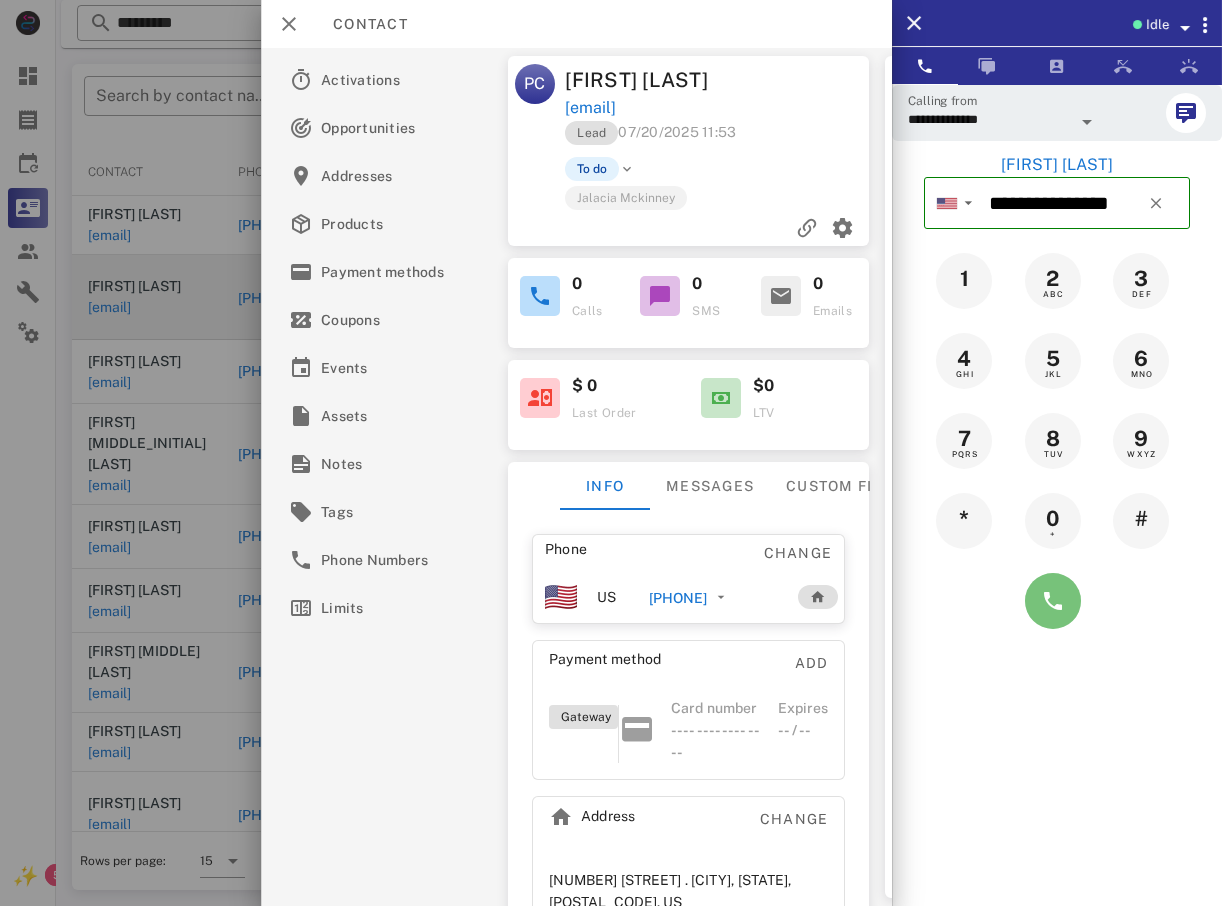 type 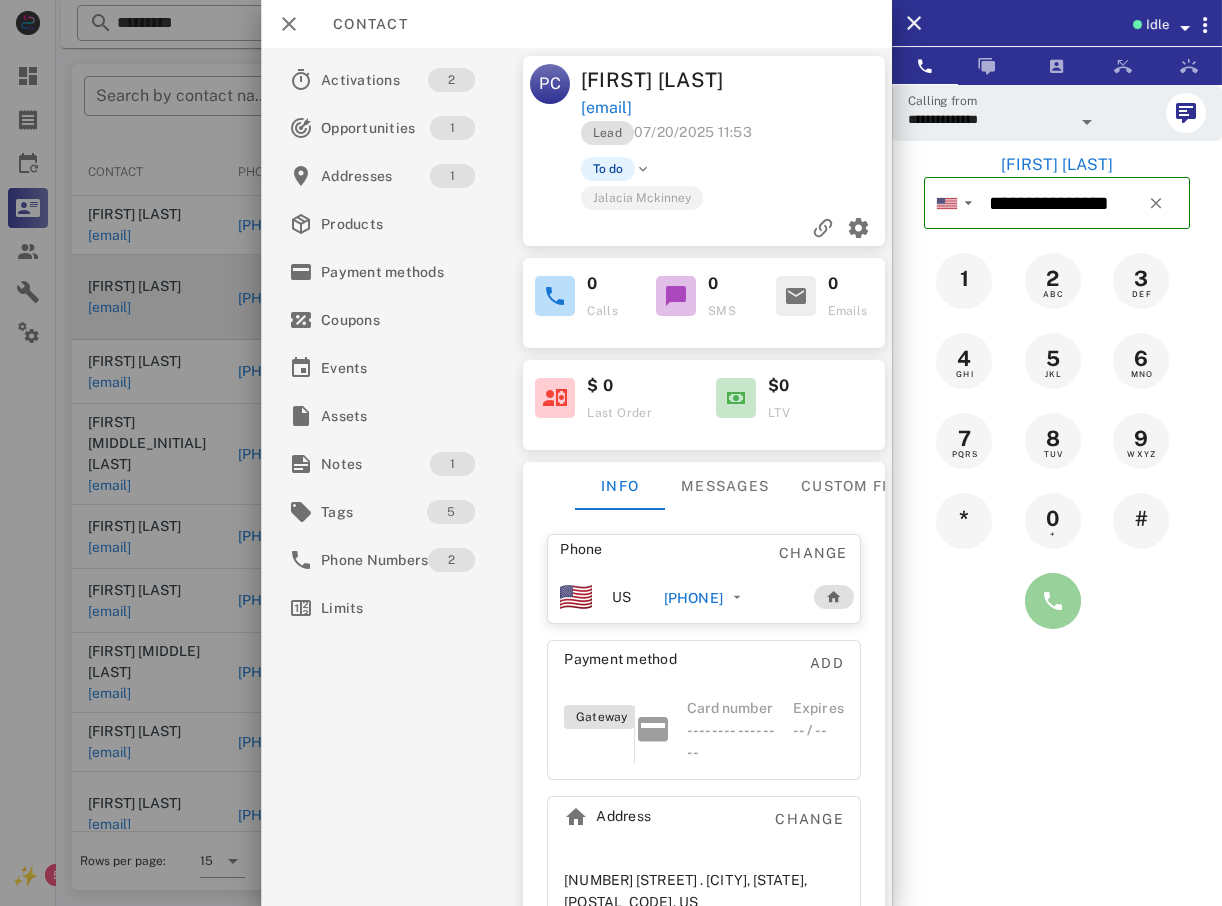 click at bounding box center [1053, 601] 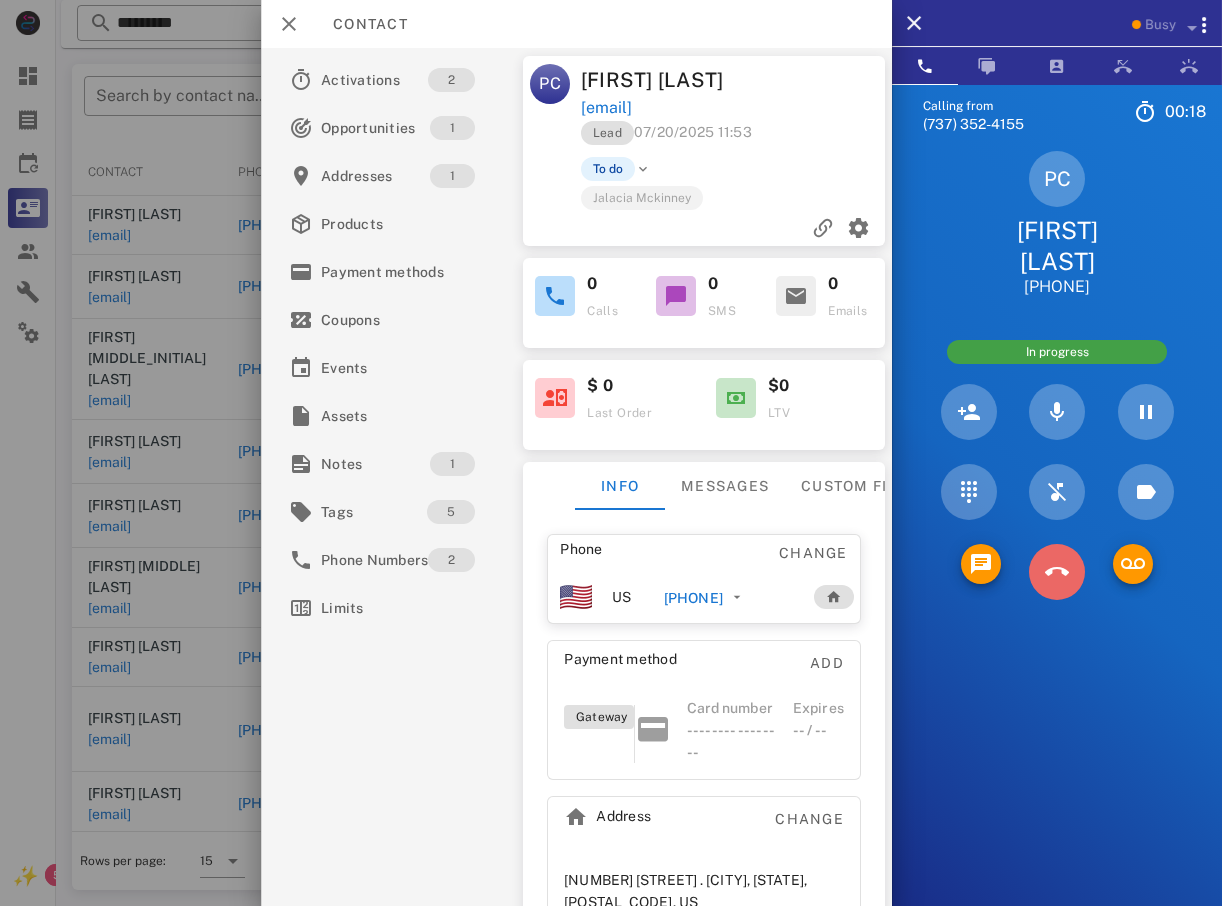 drag, startPoint x: 1055, startPoint y: 565, endPoint x: 1006, endPoint y: 558, distance: 49.497475 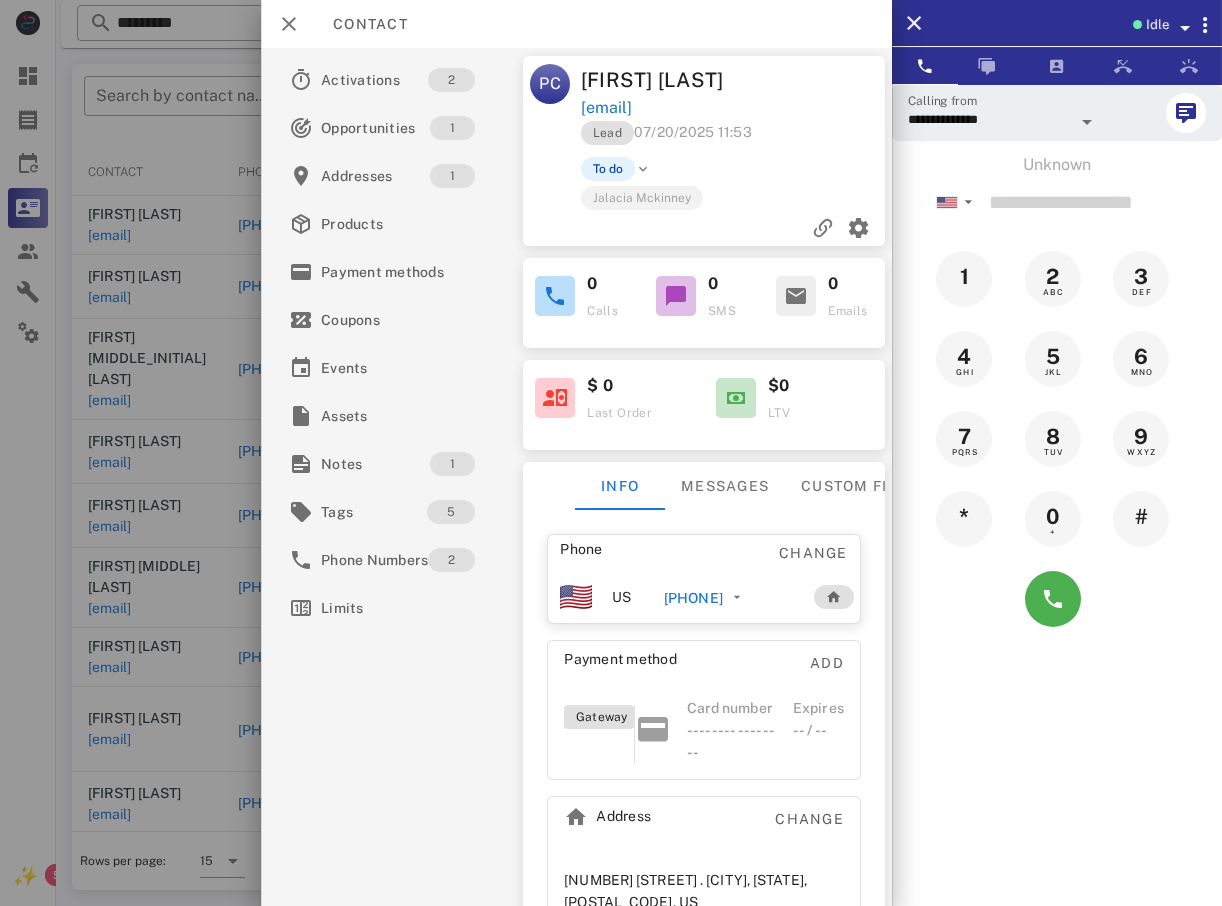 click at bounding box center (611, 453) 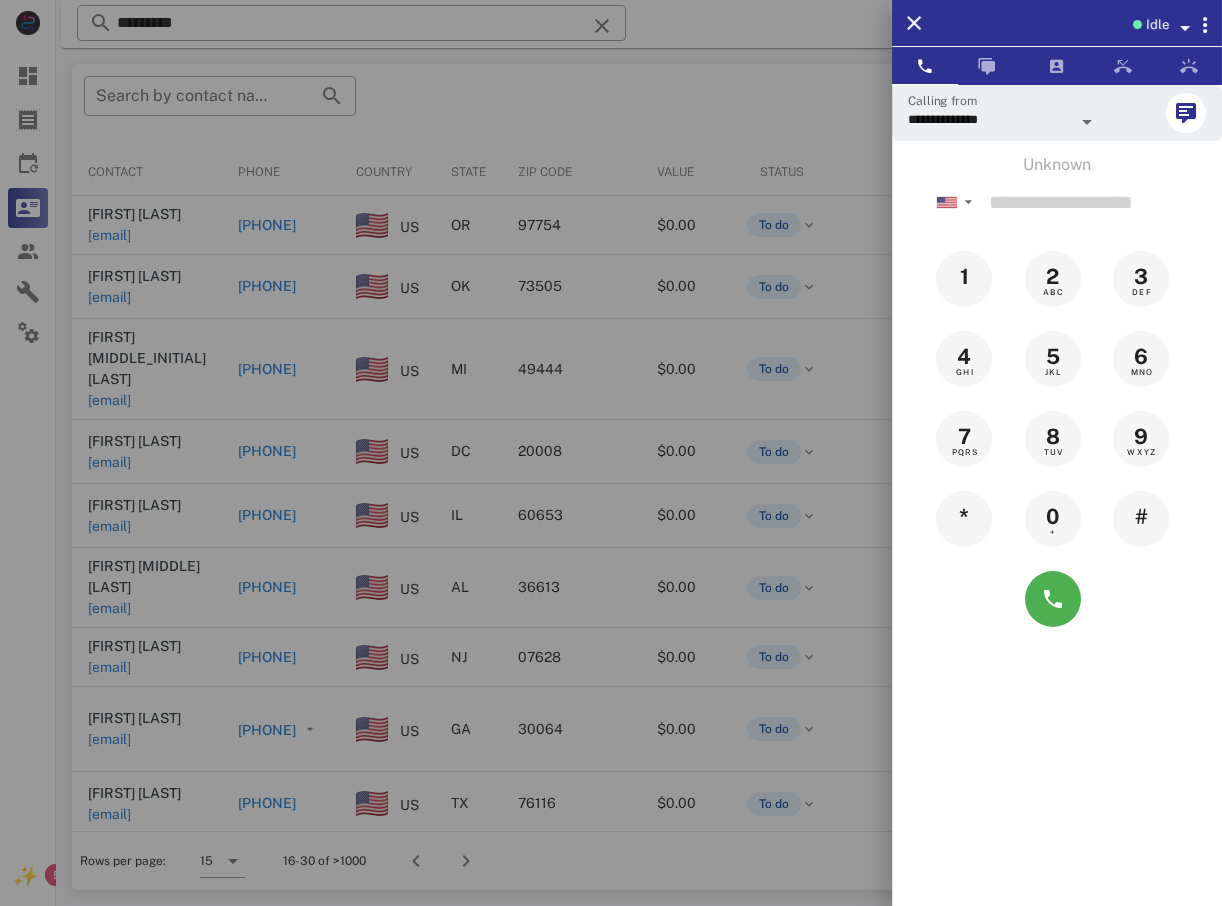 click at bounding box center [611, 453] 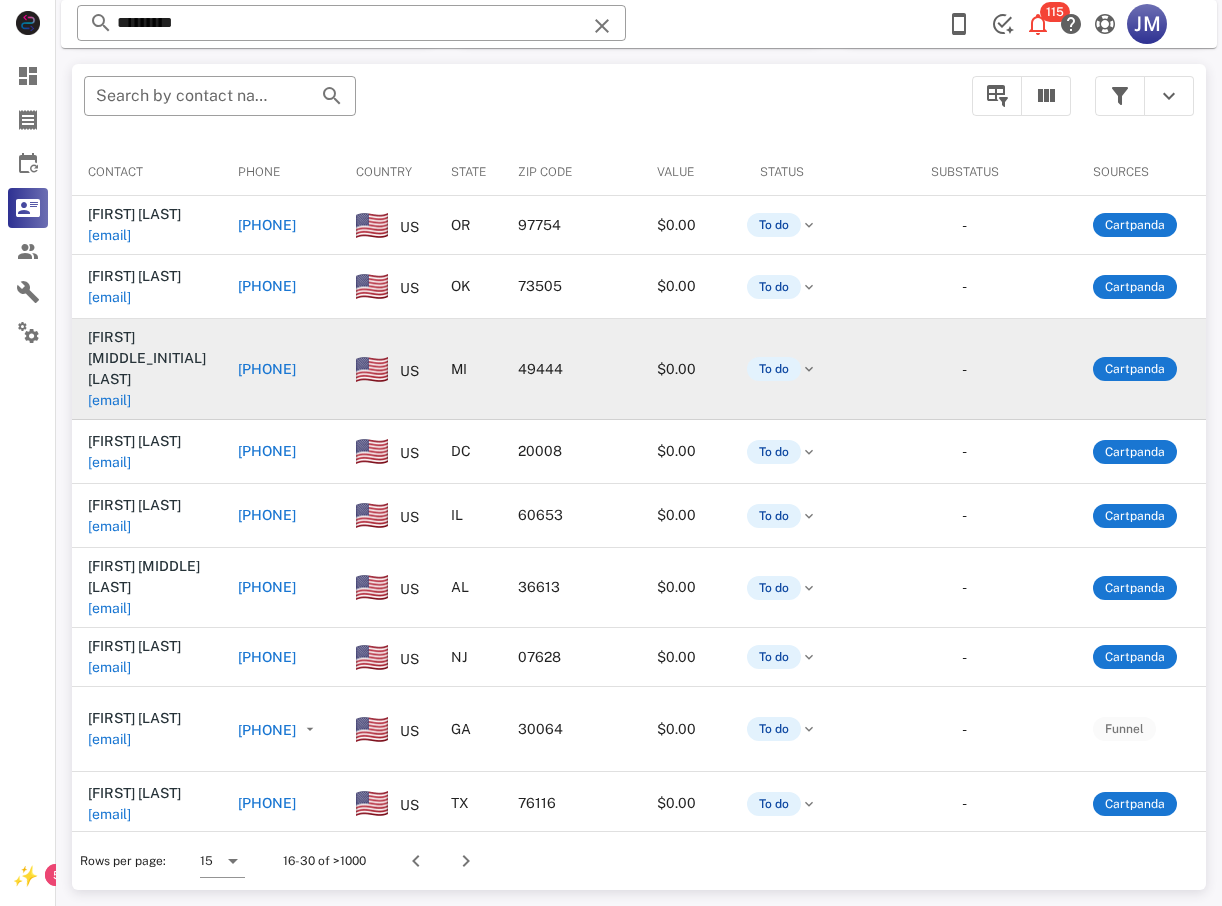 click on "[PHONE]" at bounding box center [267, 369] 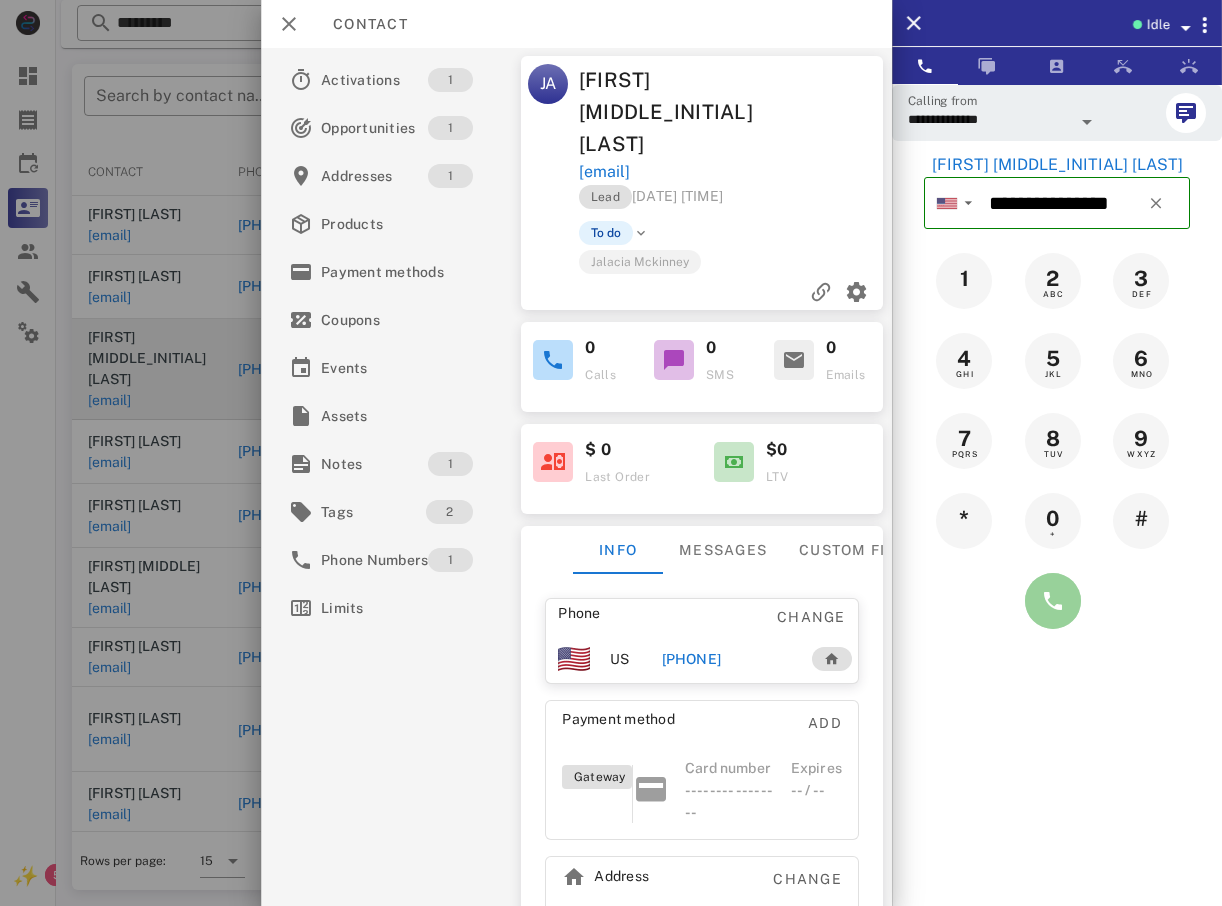 click at bounding box center [1053, 601] 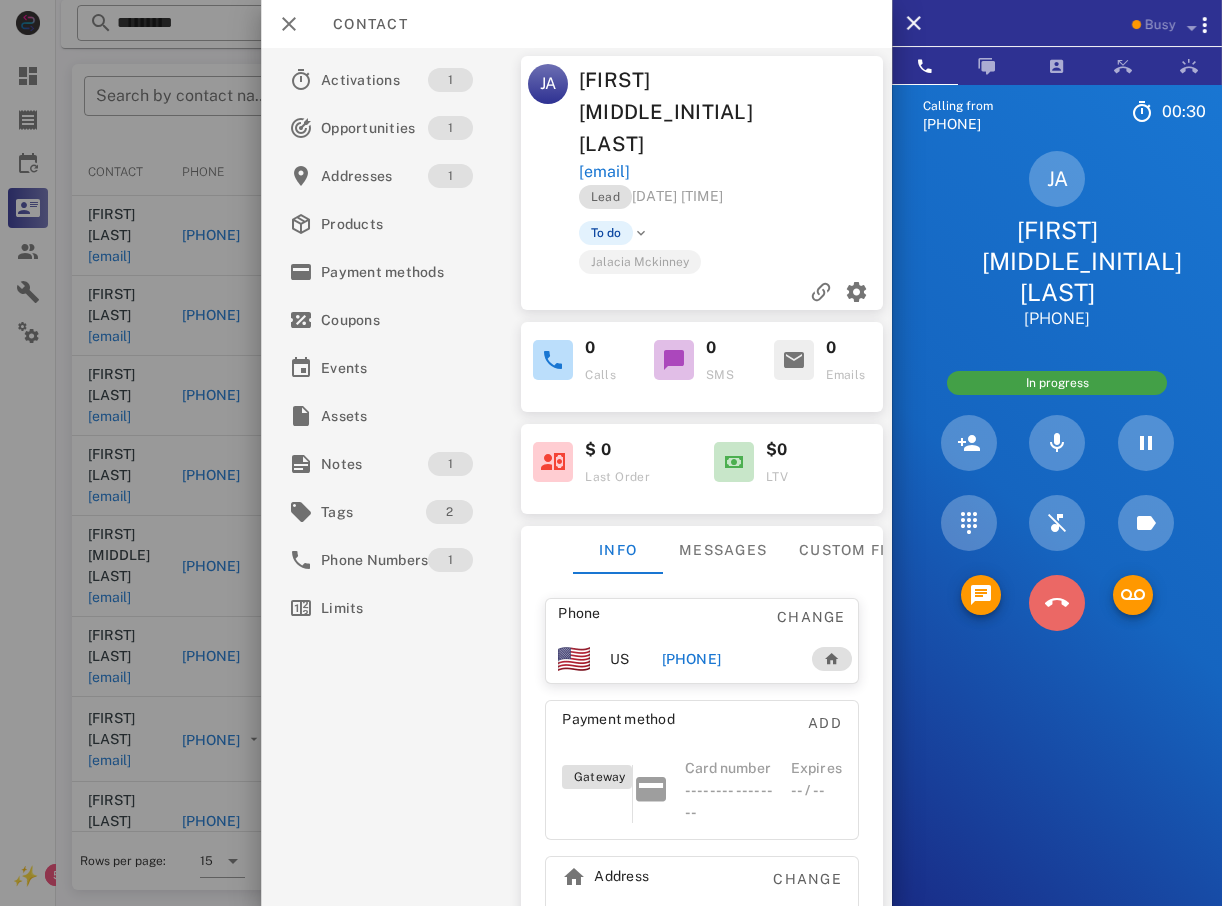 click at bounding box center [1057, 603] 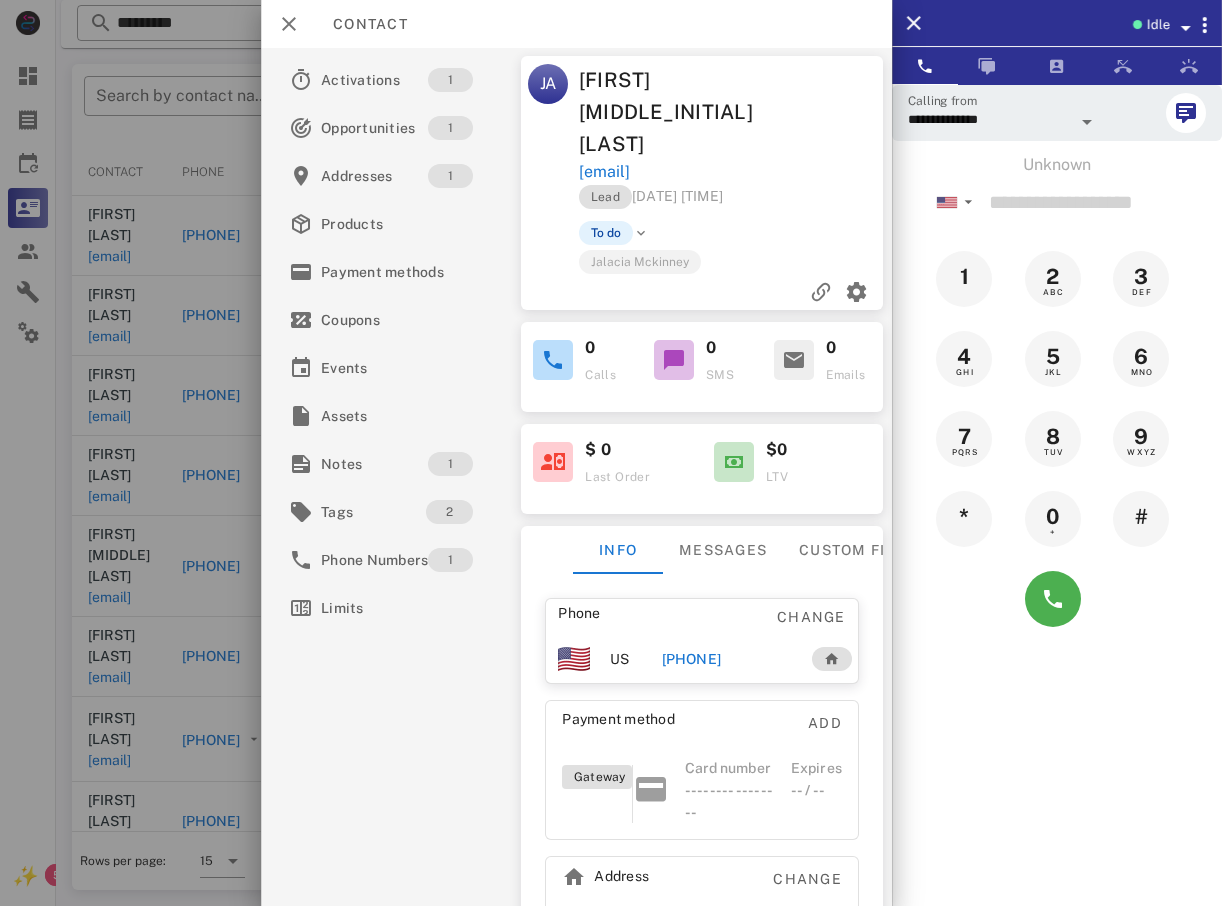 click at bounding box center [611, 453] 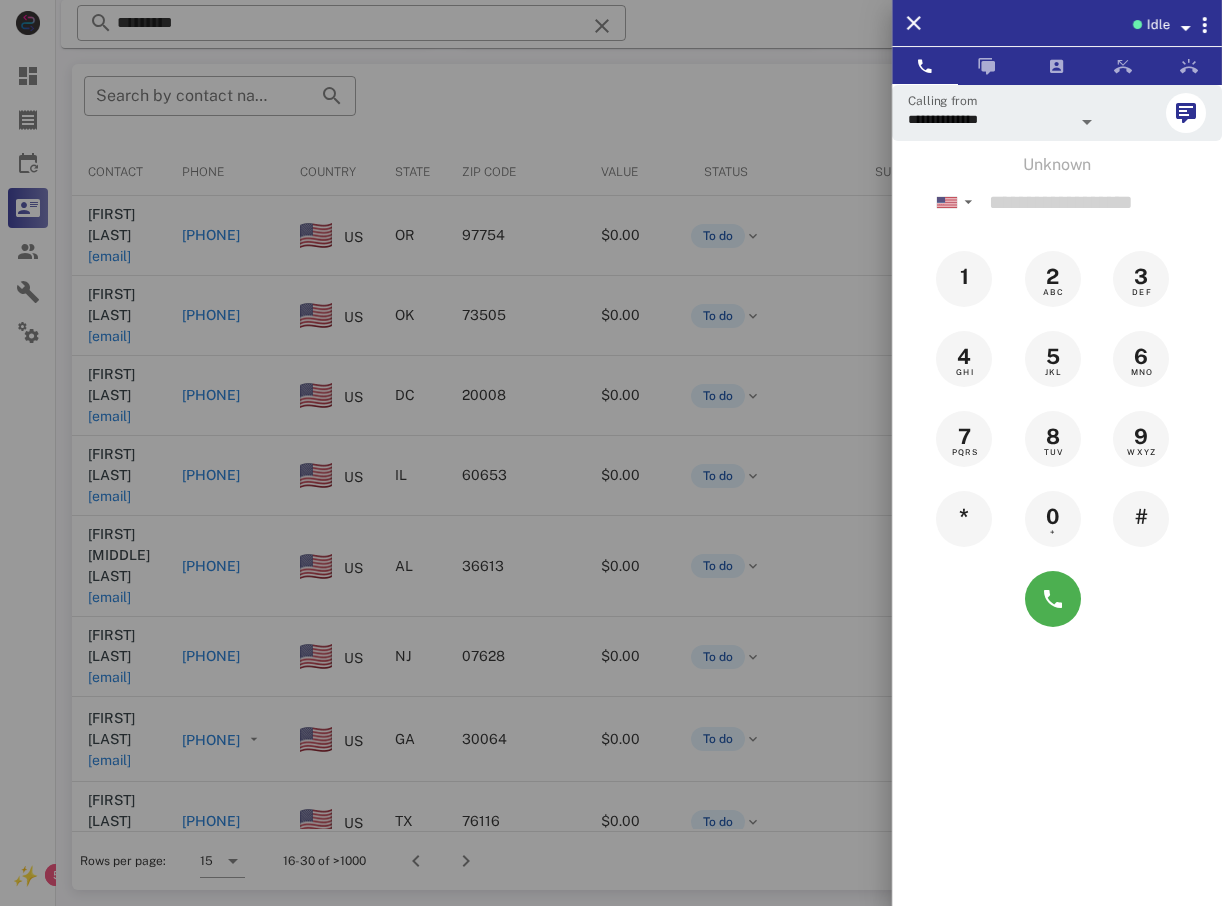 click at bounding box center [611, 453] 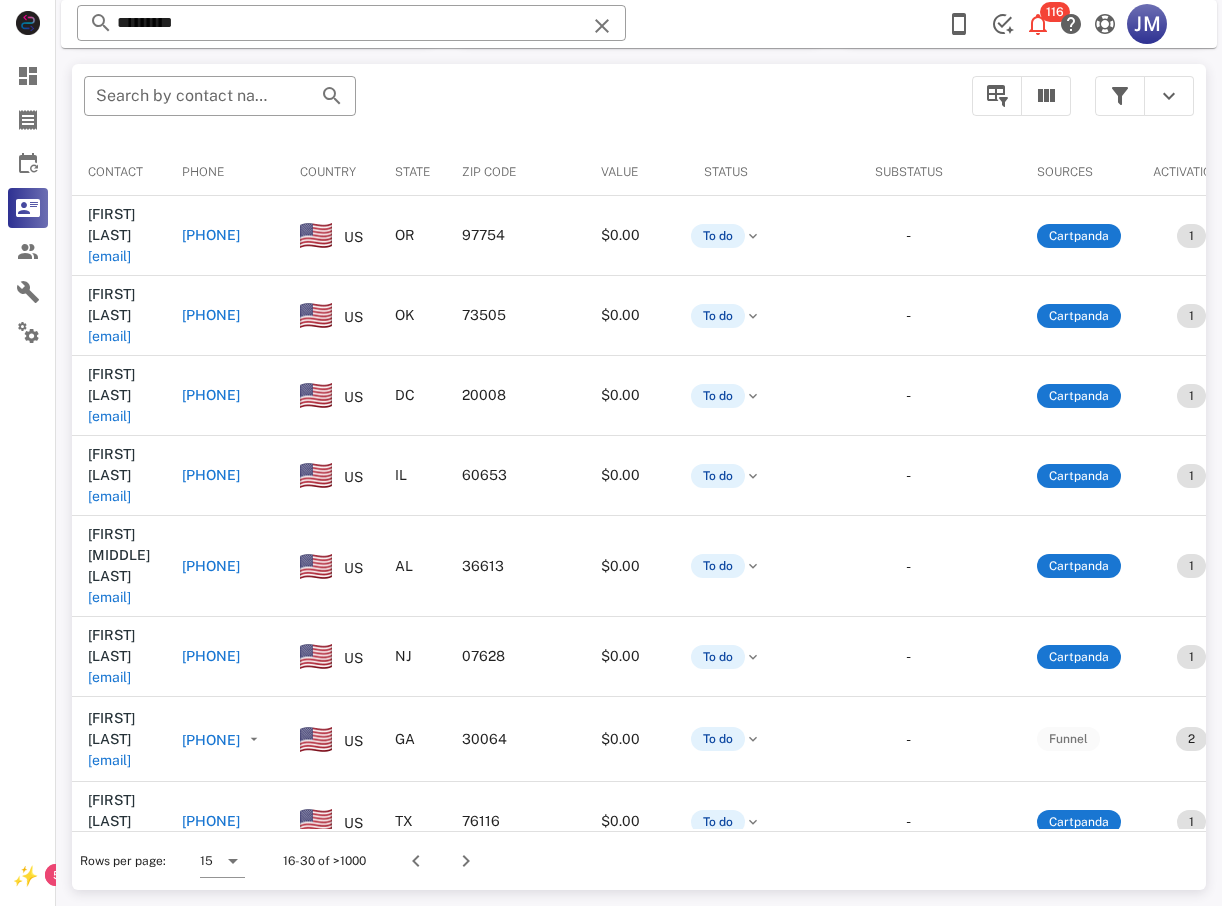 click on "[PHONE]" at bounding box center (211, 566) 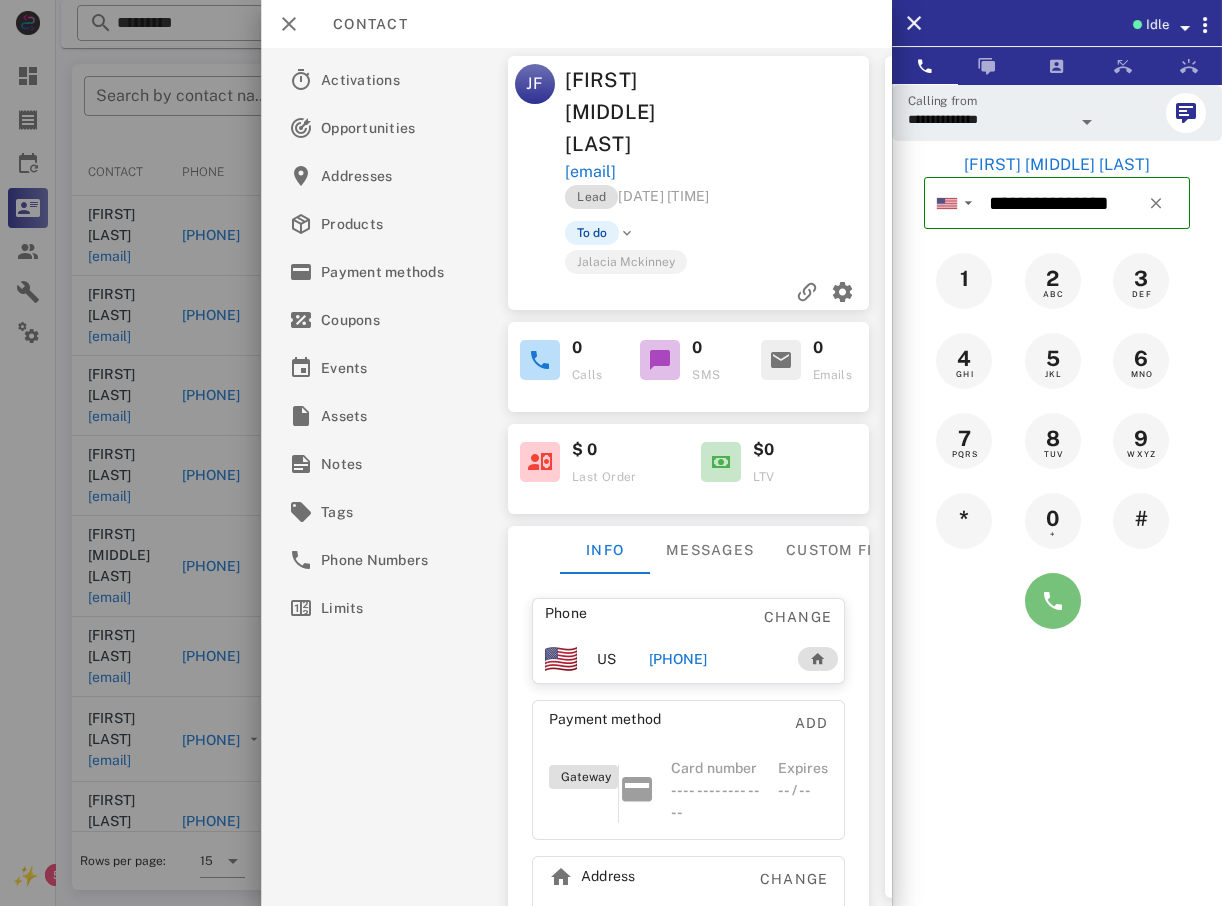 click at bounding box center (1053, 601) 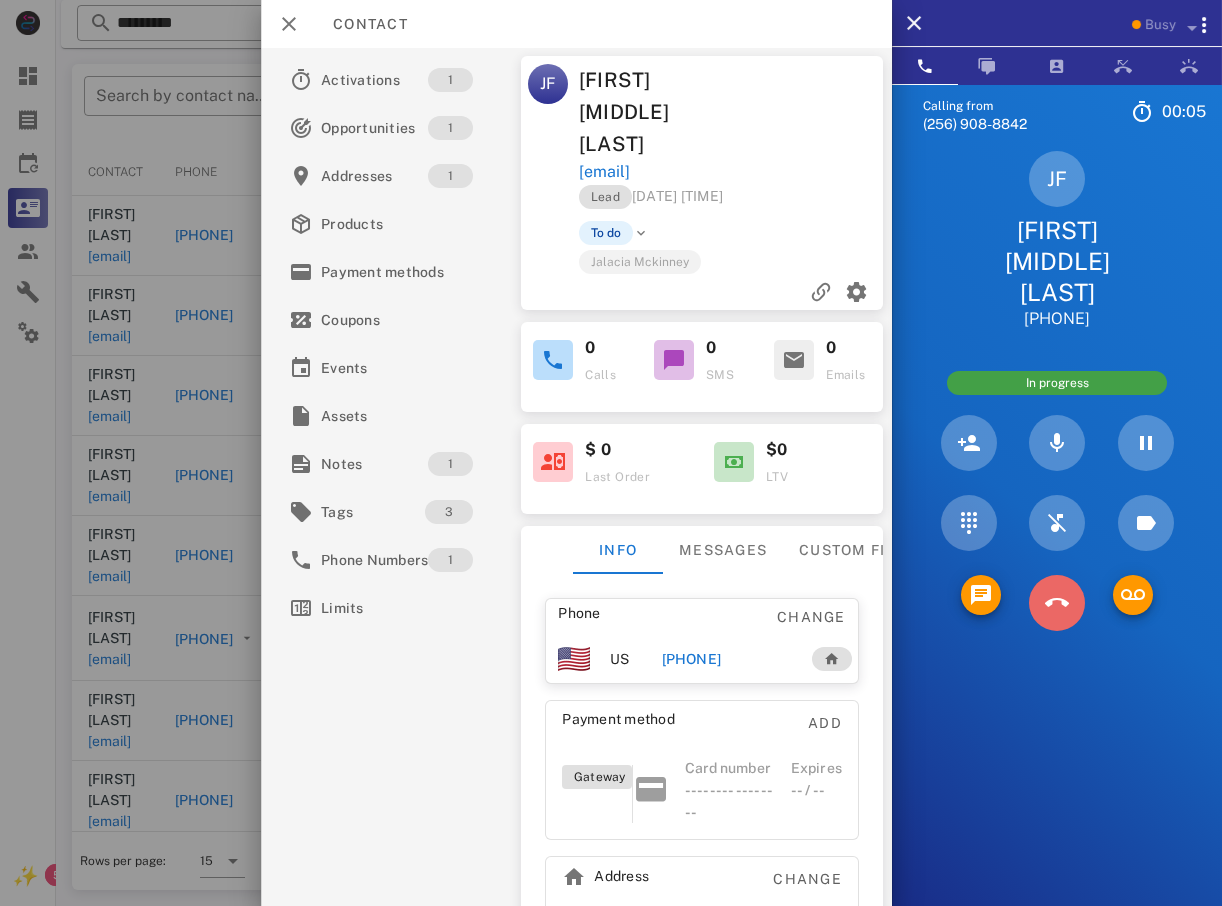 click at bounding box center (1057, 603) 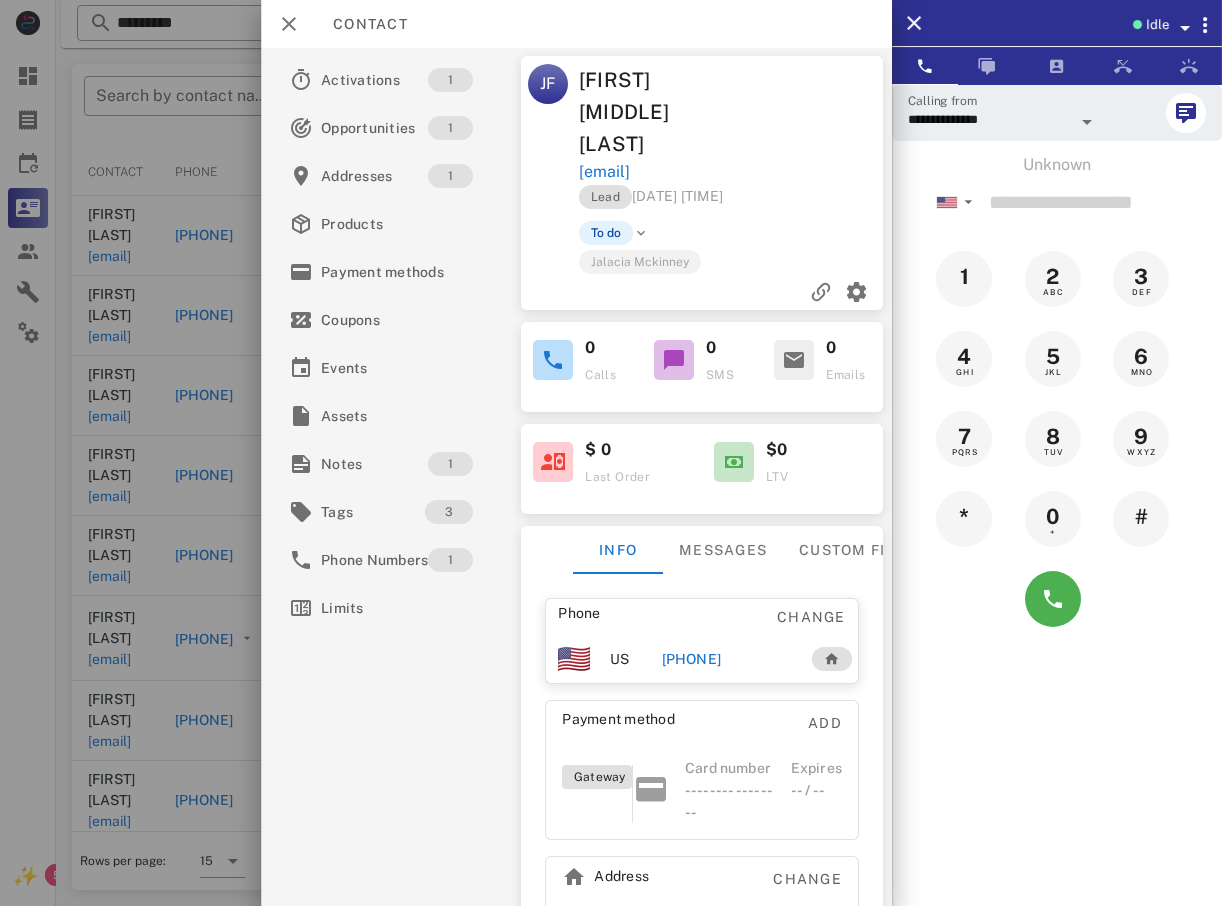 click at bounding box center [611, 453] 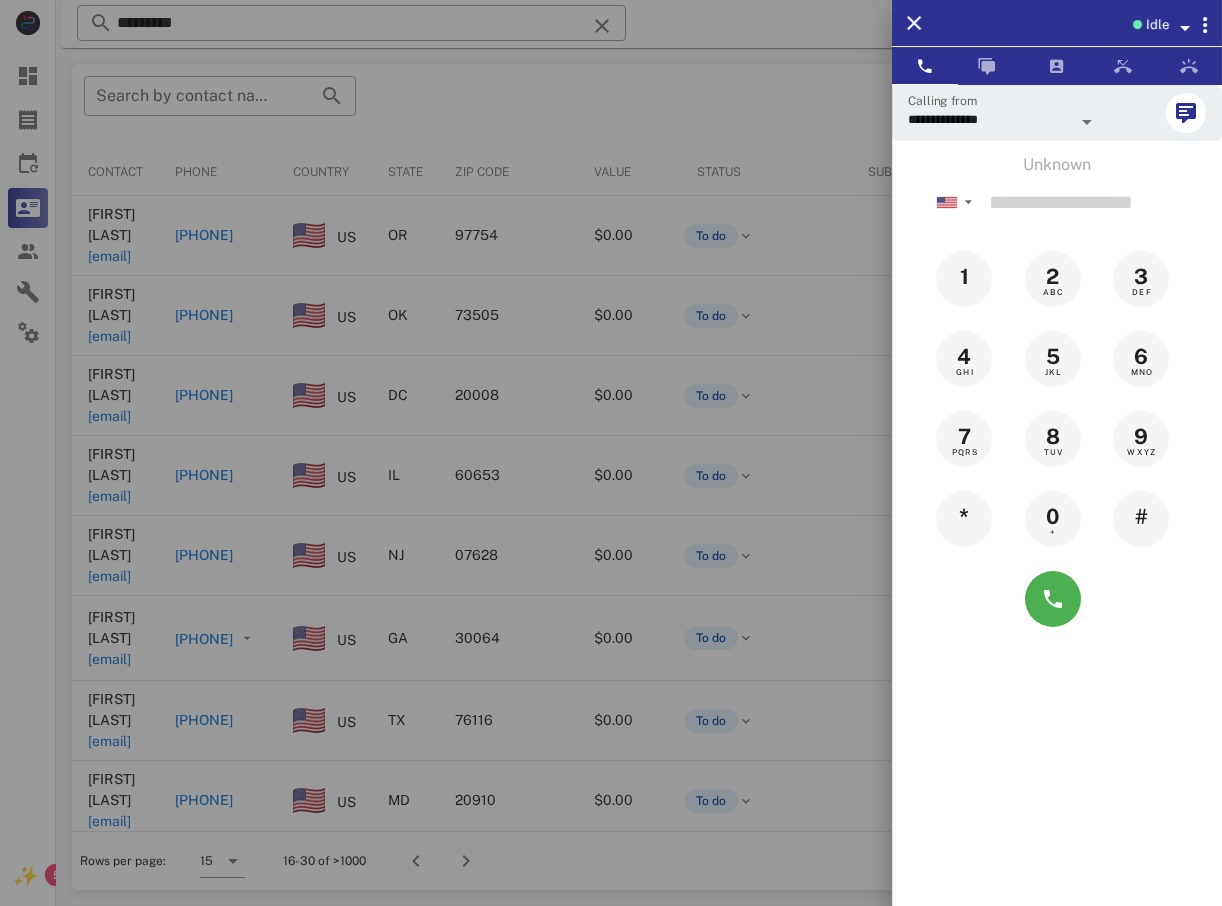 click at bounding box center (611, 453) 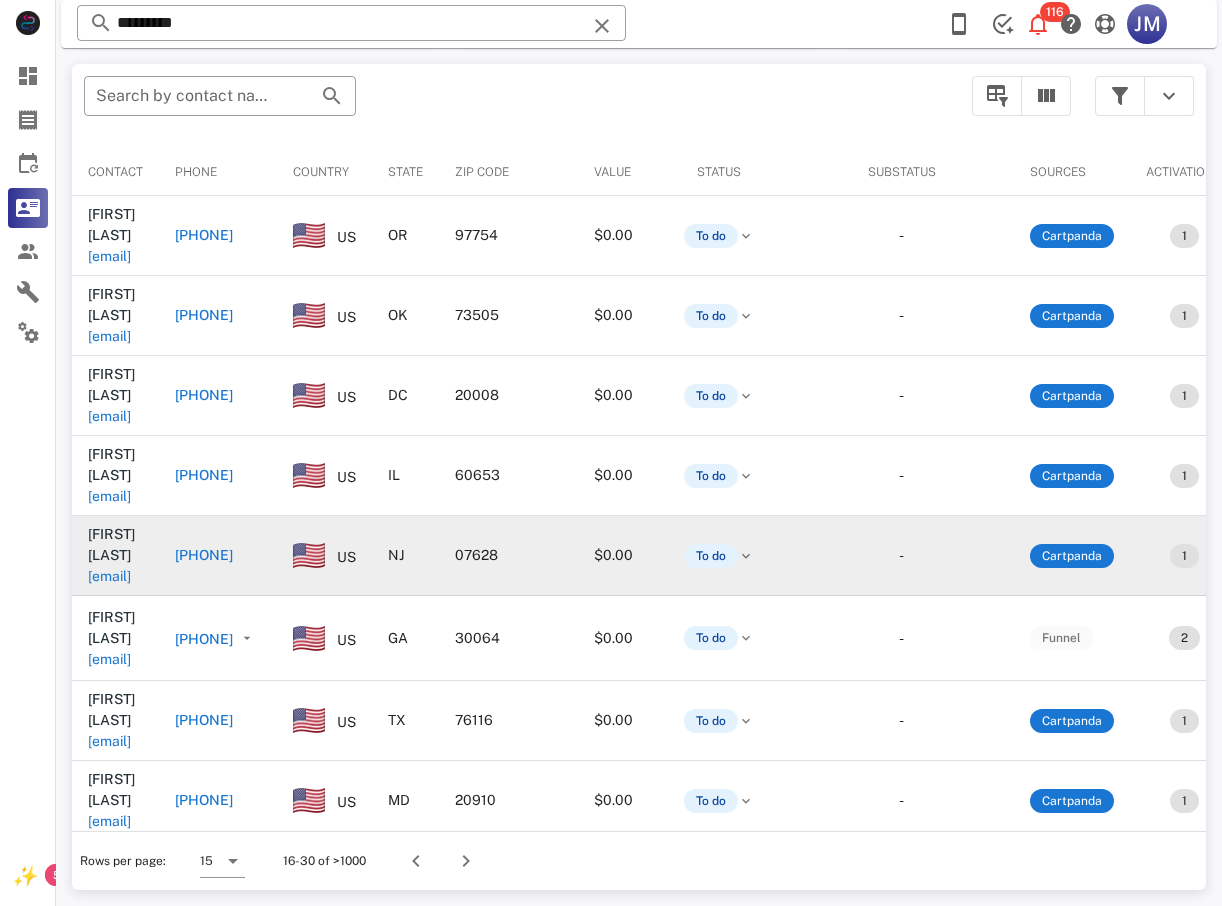 click on "[PHONE]" at bounding box center [204, 555] 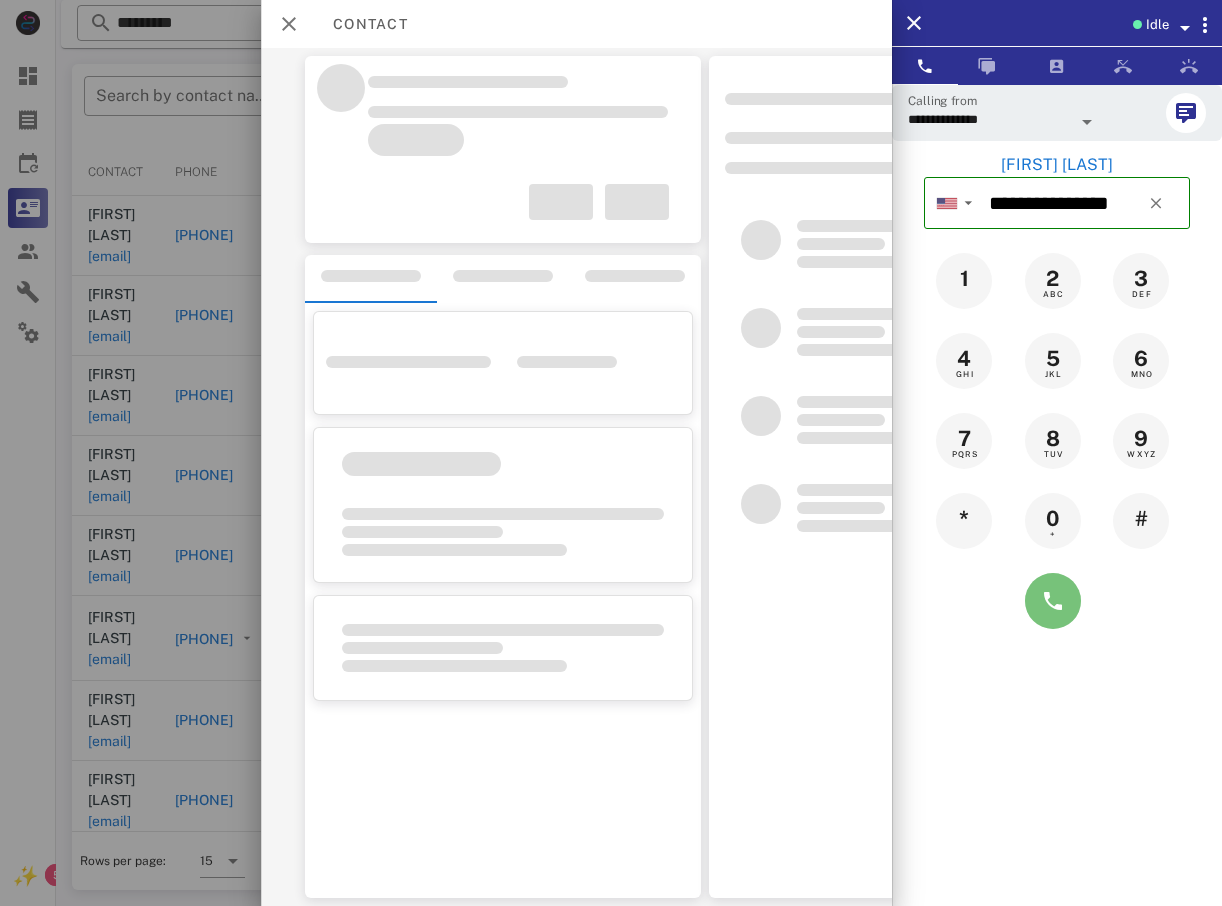 click at bounding box center [1053, 601] 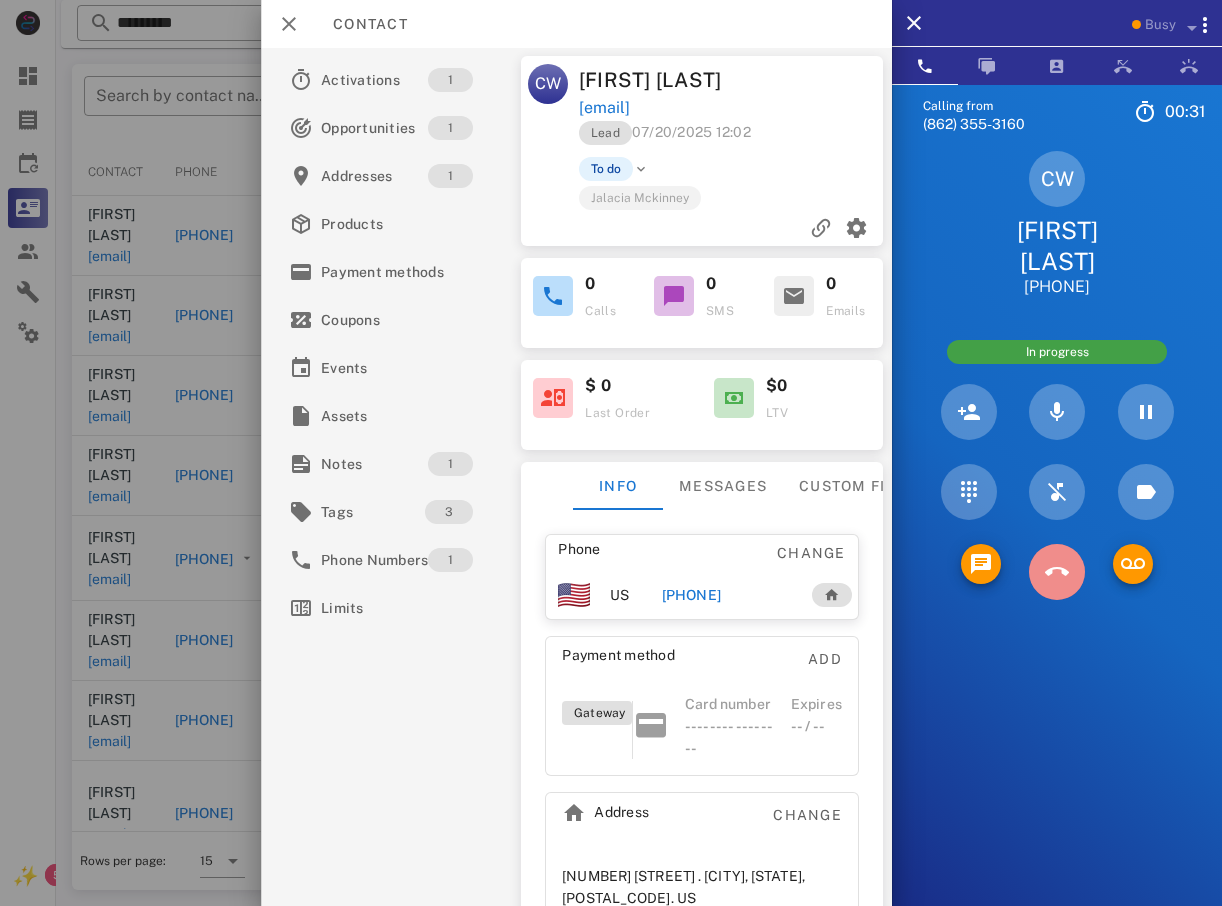 drag, startPoint x: 1058, startPoint y: 544, endPoint x: 963, endPoint y: 539, distance: 95.131485 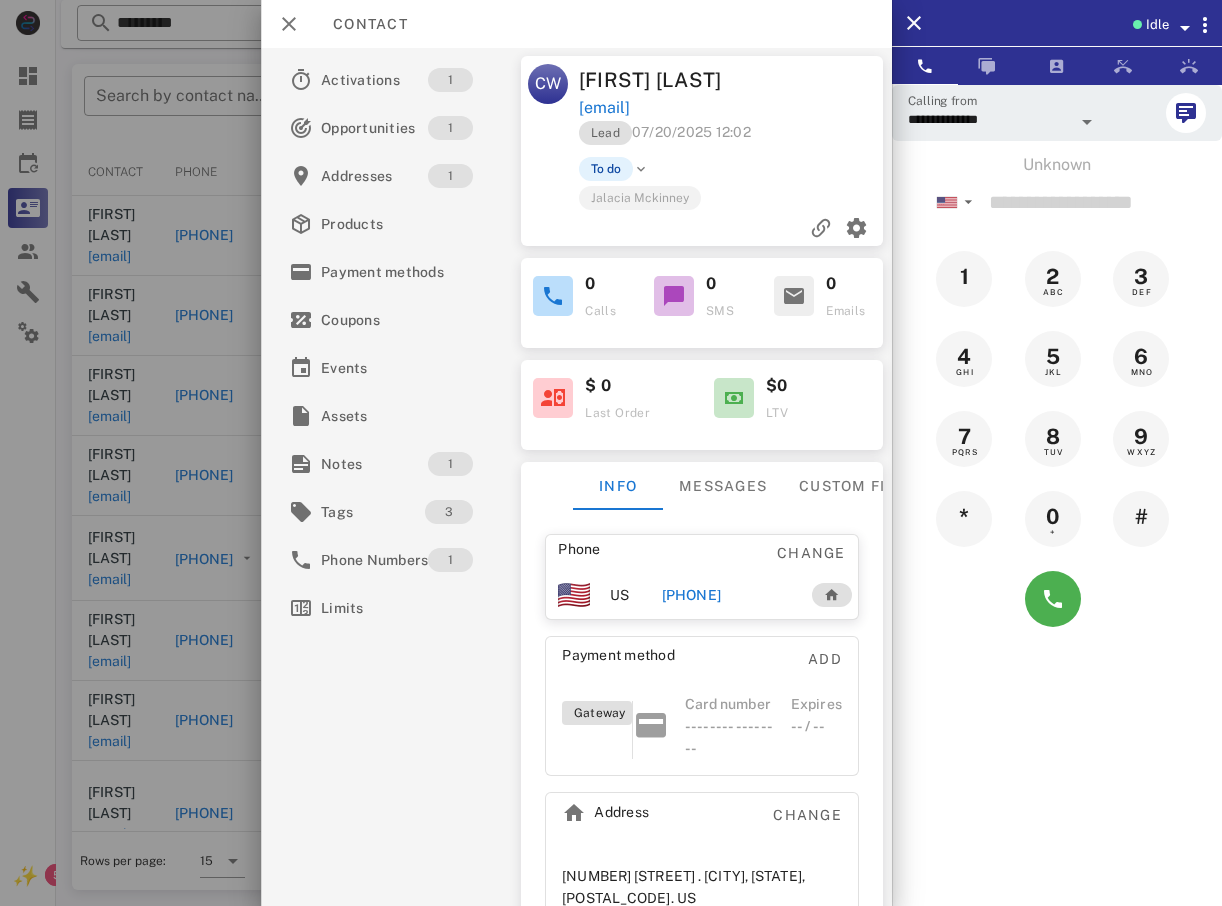 drag, startPoint x: 169, startPoint y: 514, endPoint x: 211, endPoint y: 513, distance: 42.0119 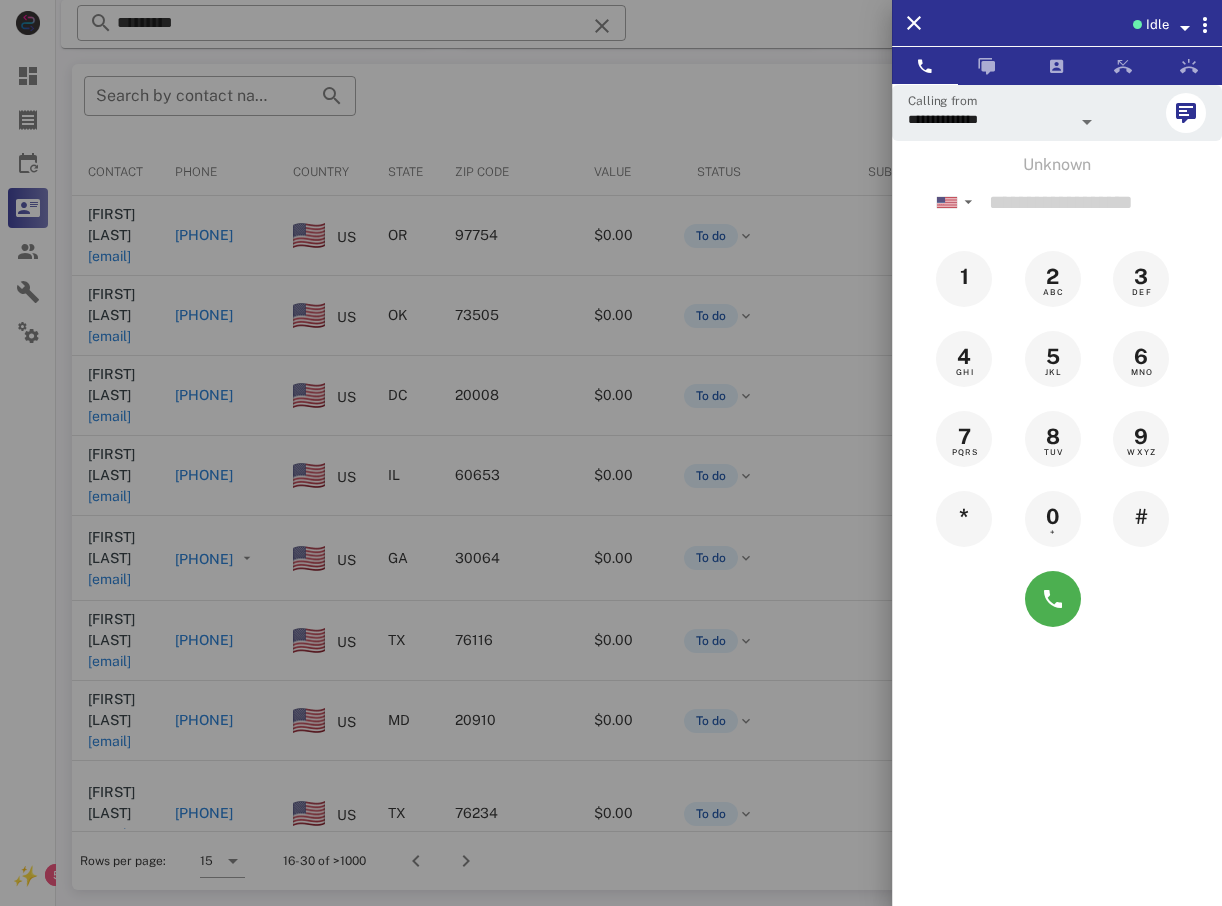 click at bounding box center (611, 453) 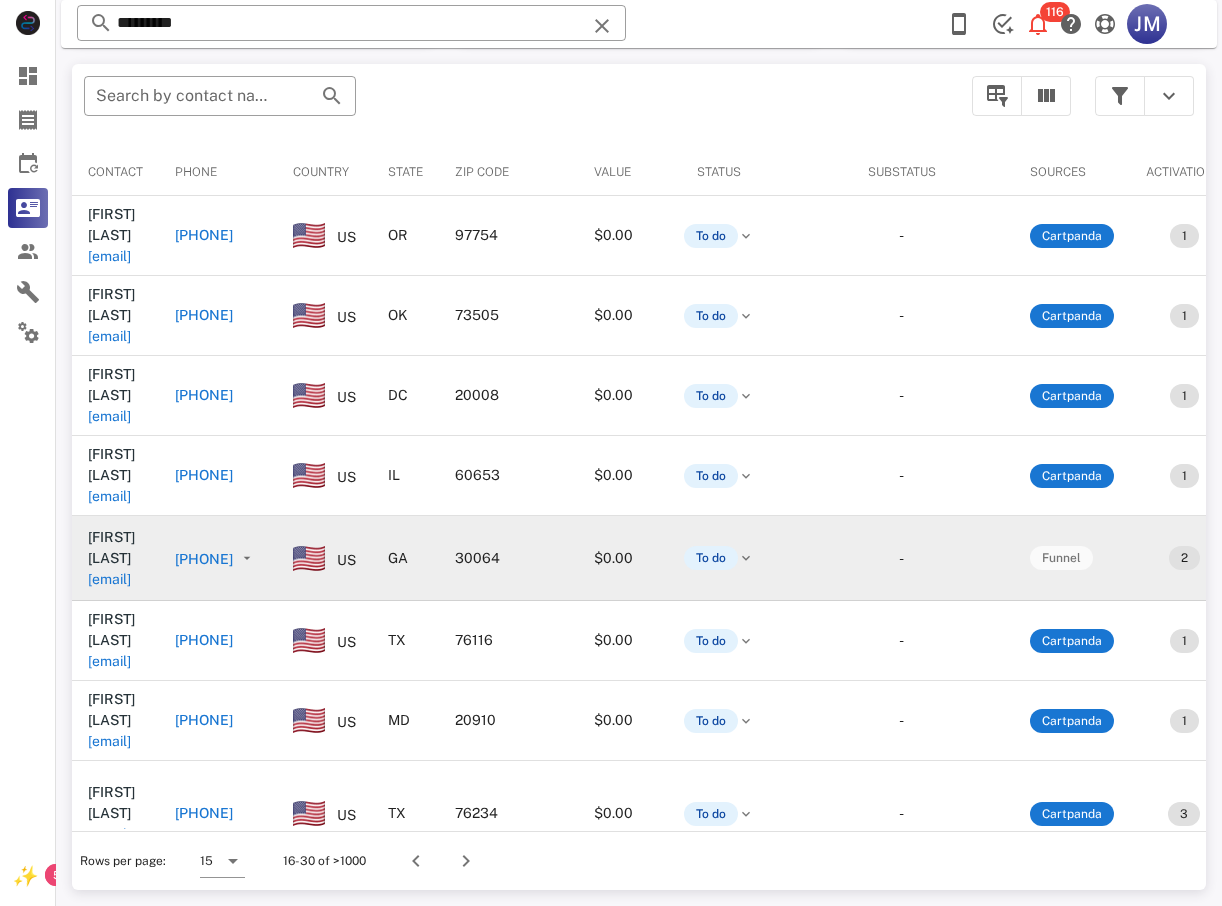 click on "[PHONE]" at bounding box center [204, 559] 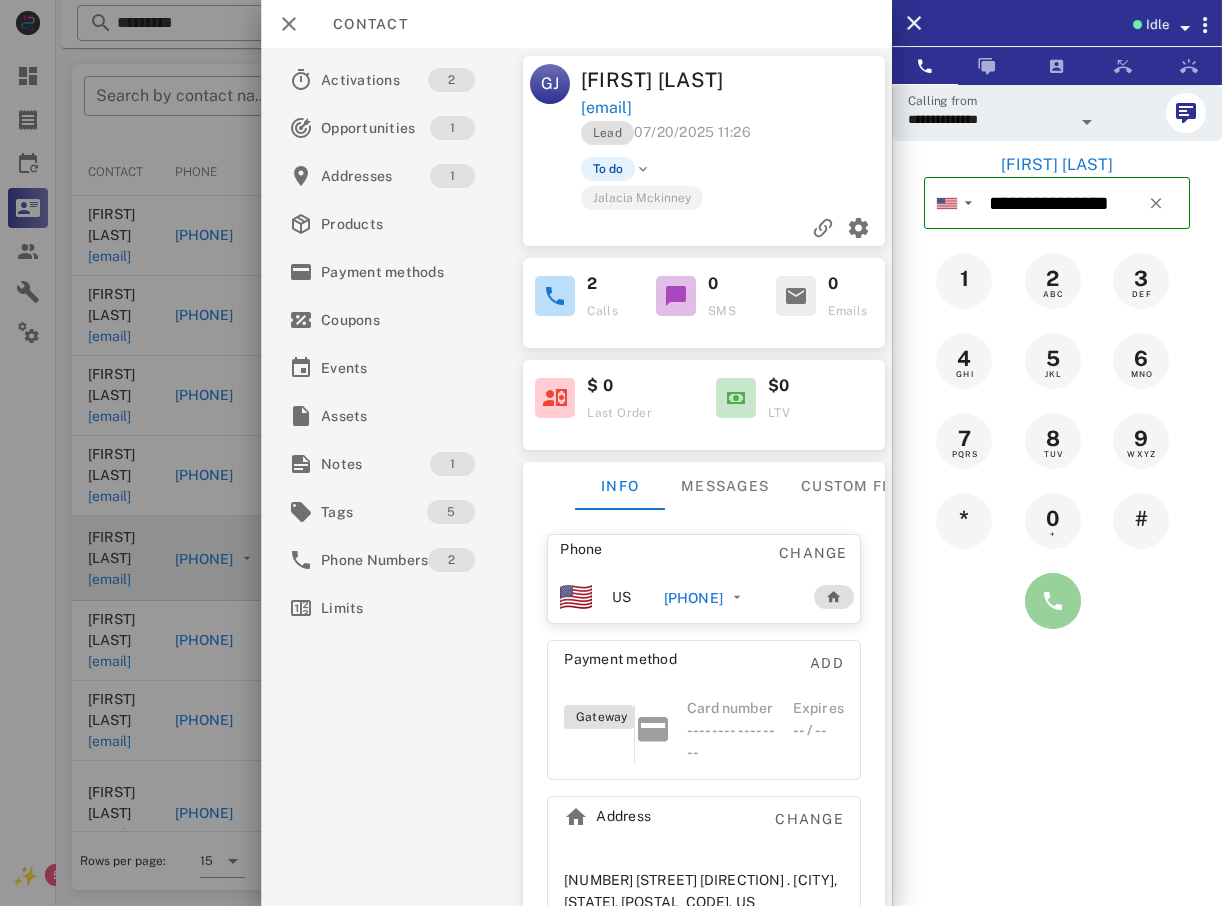 click at bounding box center [1053, 601] 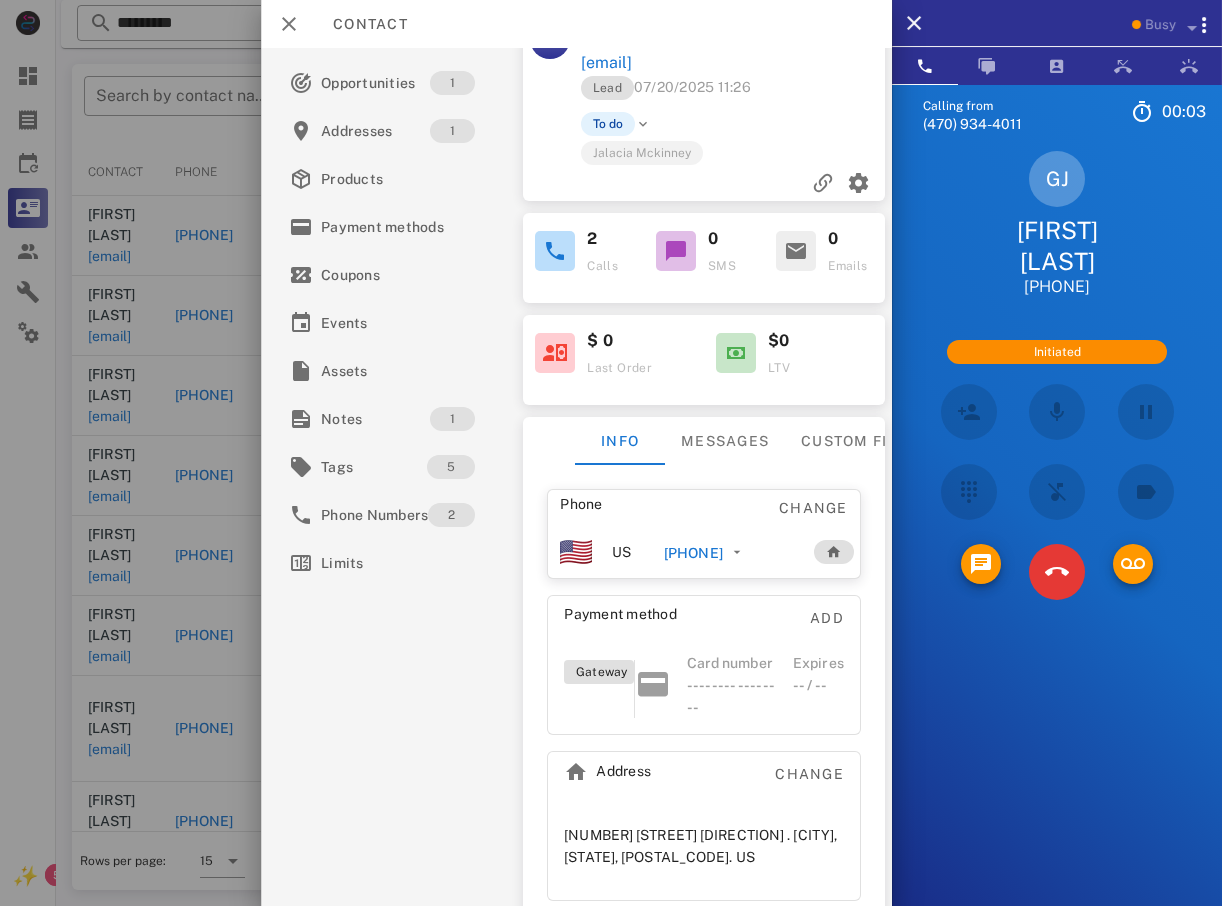 scroll, scrollTop: 106, scrollLeft: 0, axis: vertical 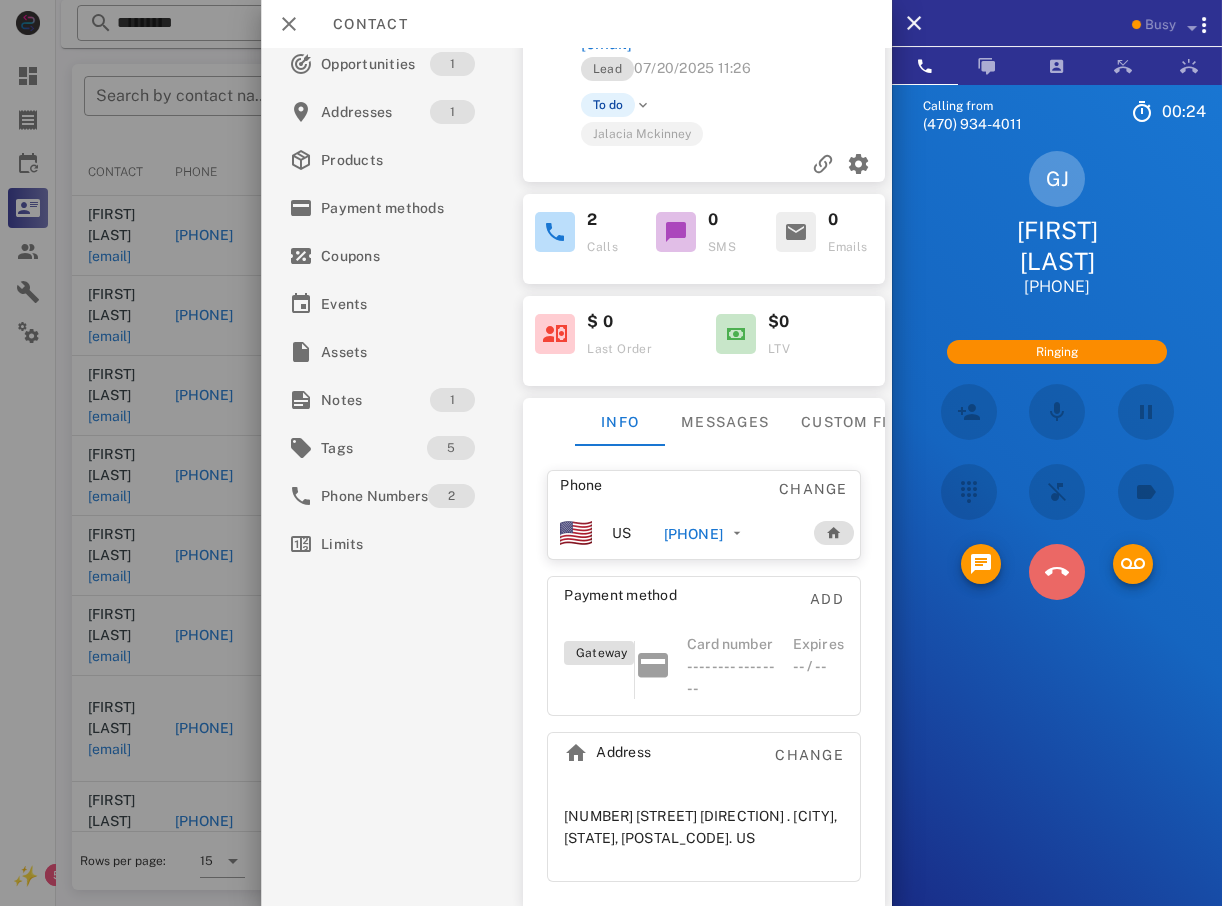 click at bounding box center (1057, 572) 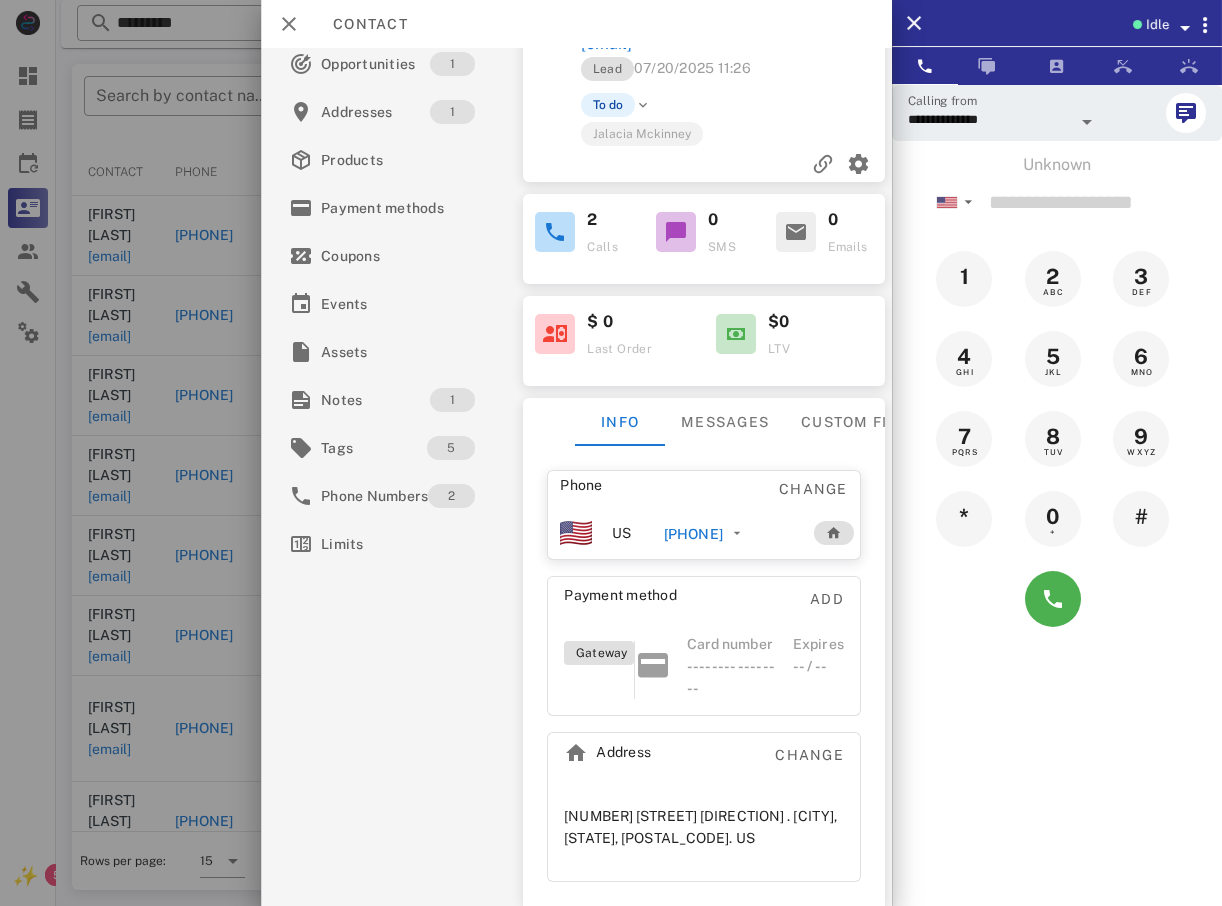 click at bounding box center (611, 453) 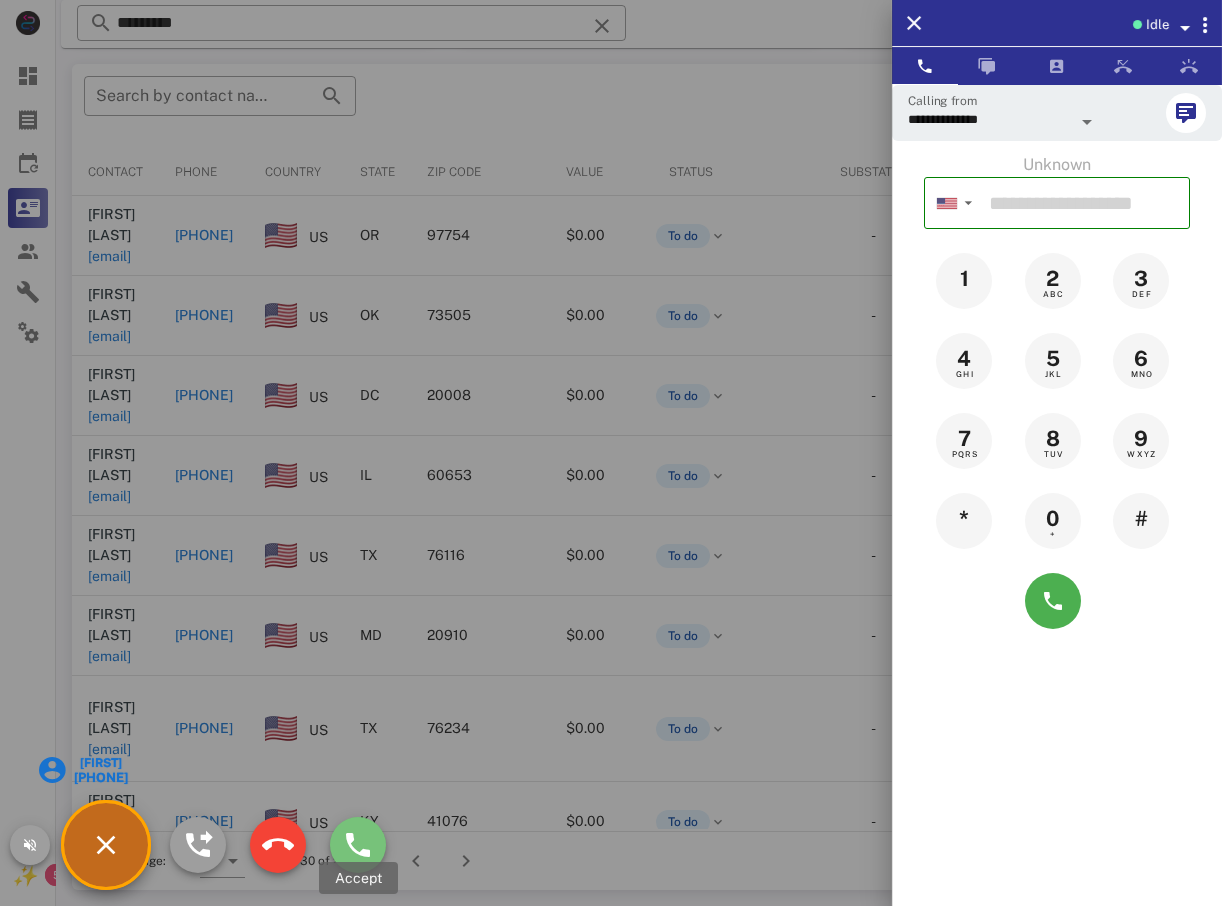 click at bounding box center [358, 845] 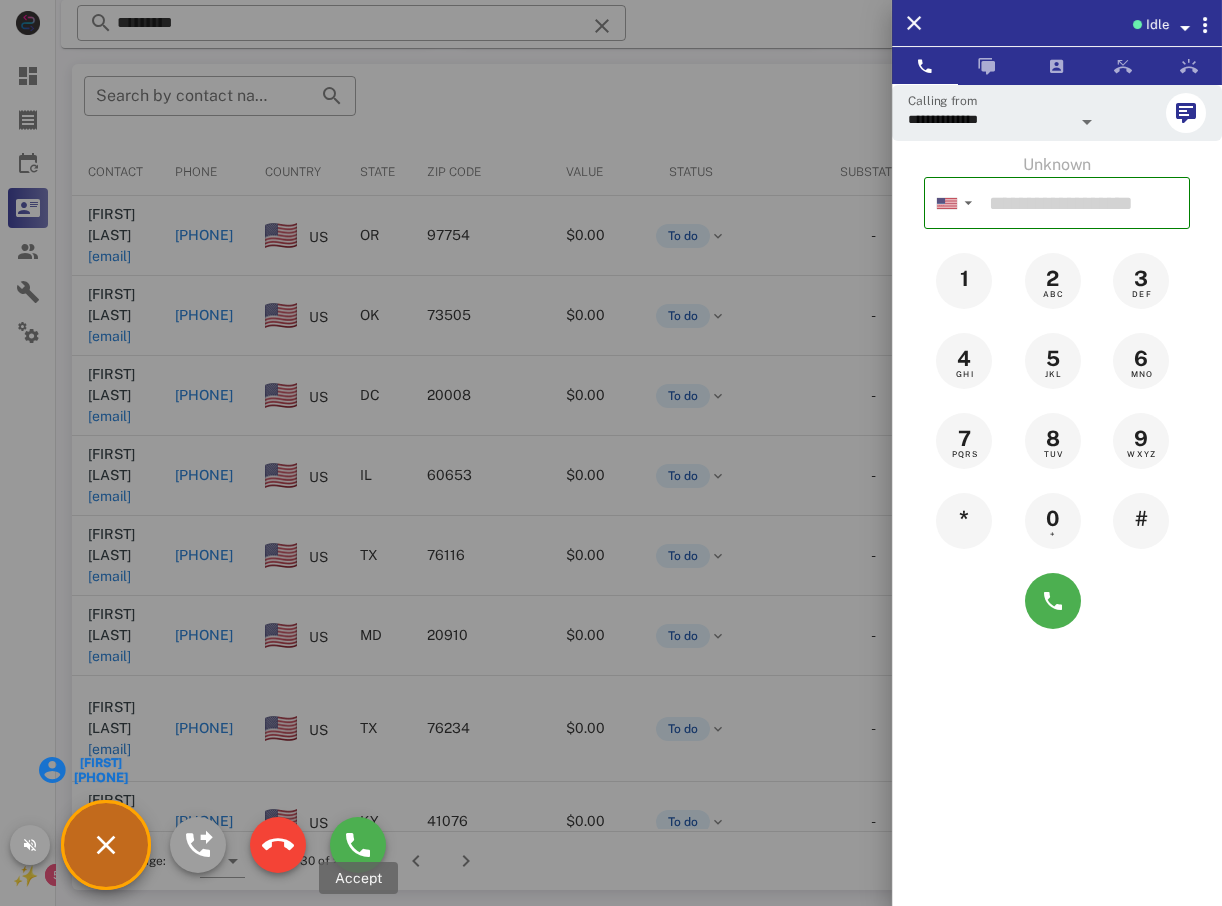type on "**********" 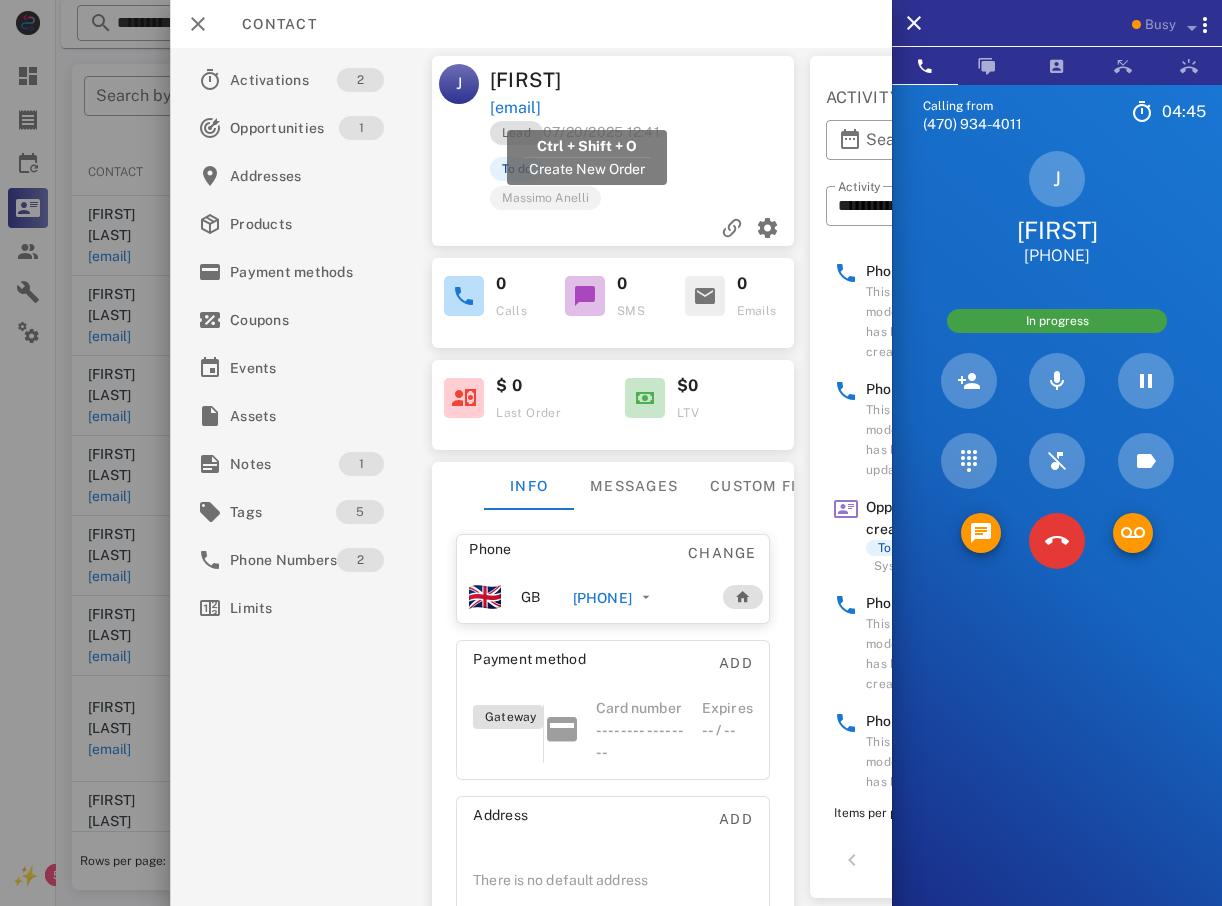 click on "[EMAIL]" at bounding box center [515, 108] 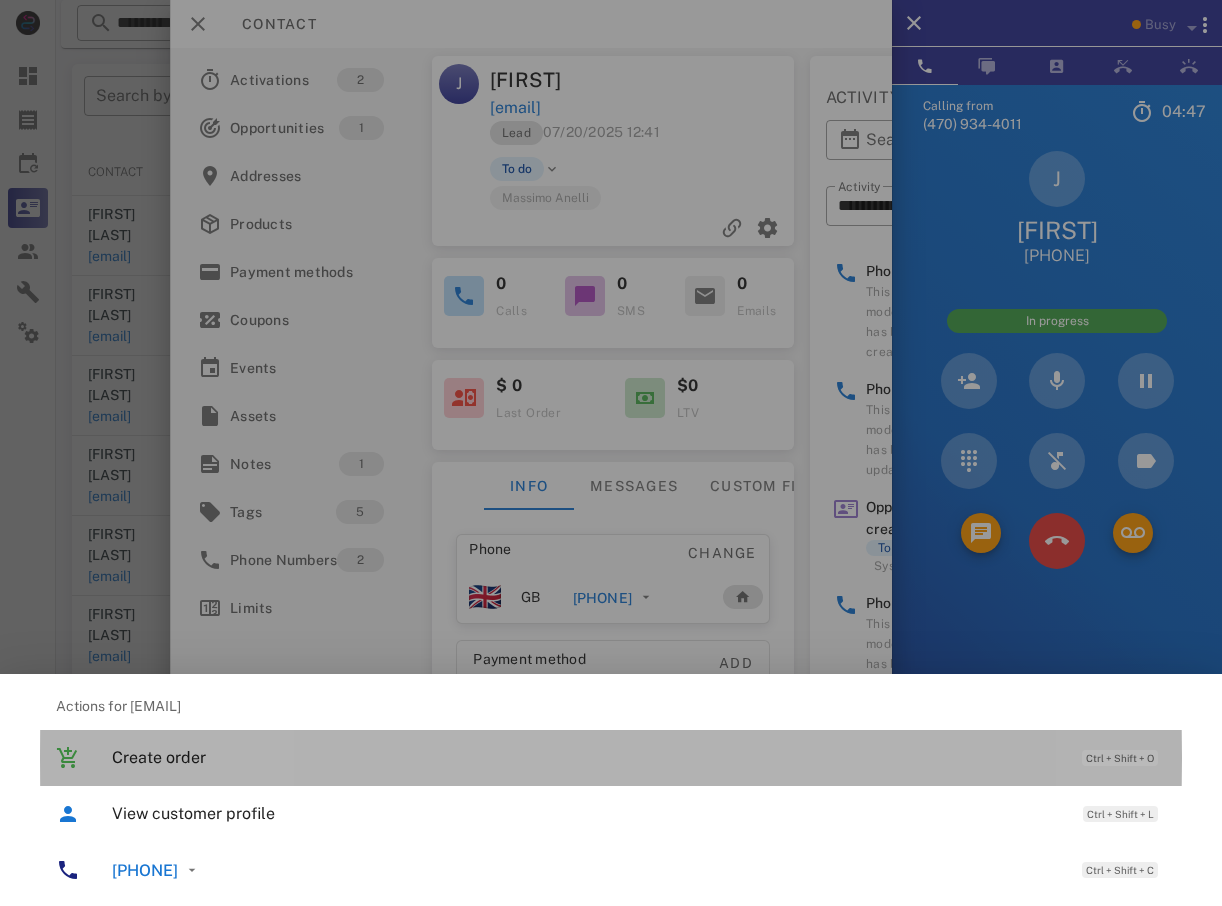 click on "Create order" at bounding box center (587, 757) 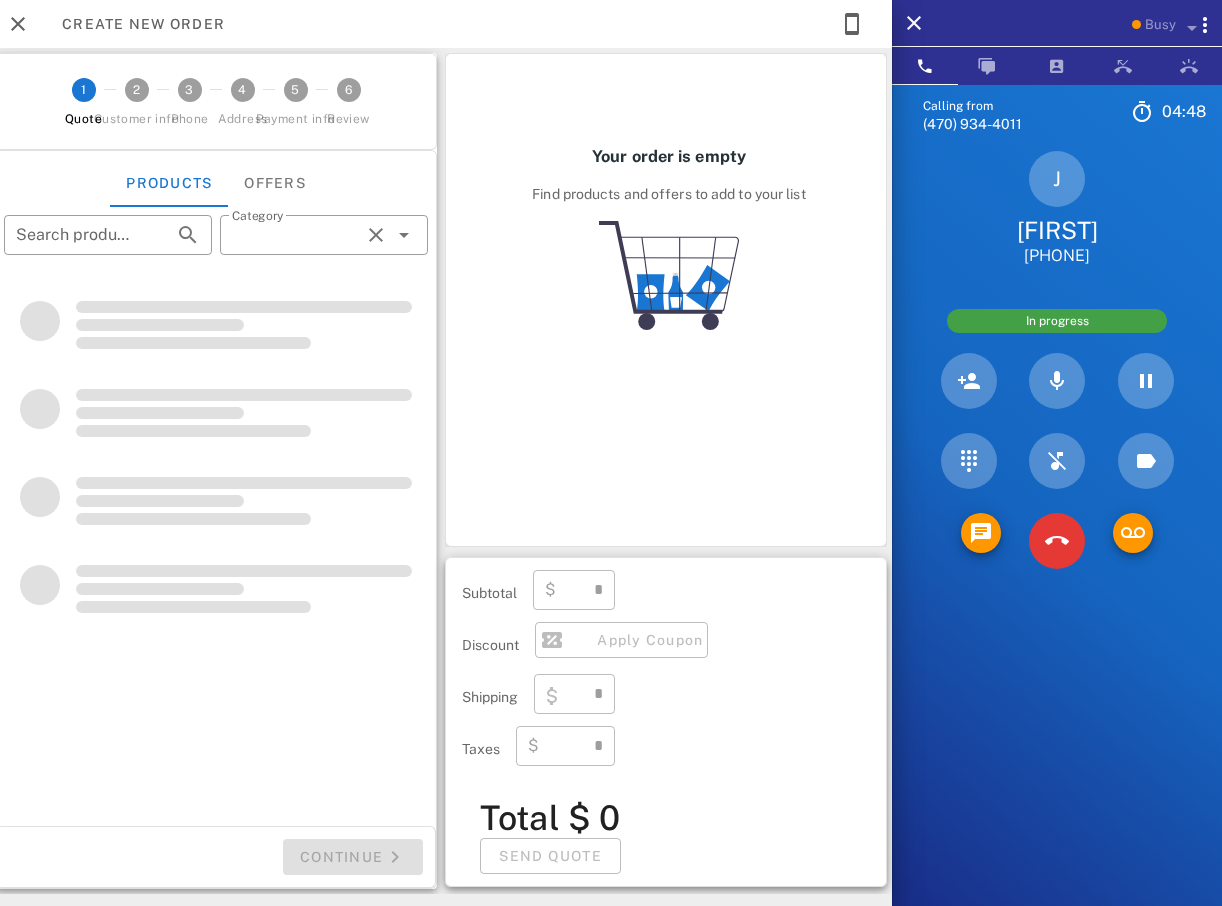 type on "**********" 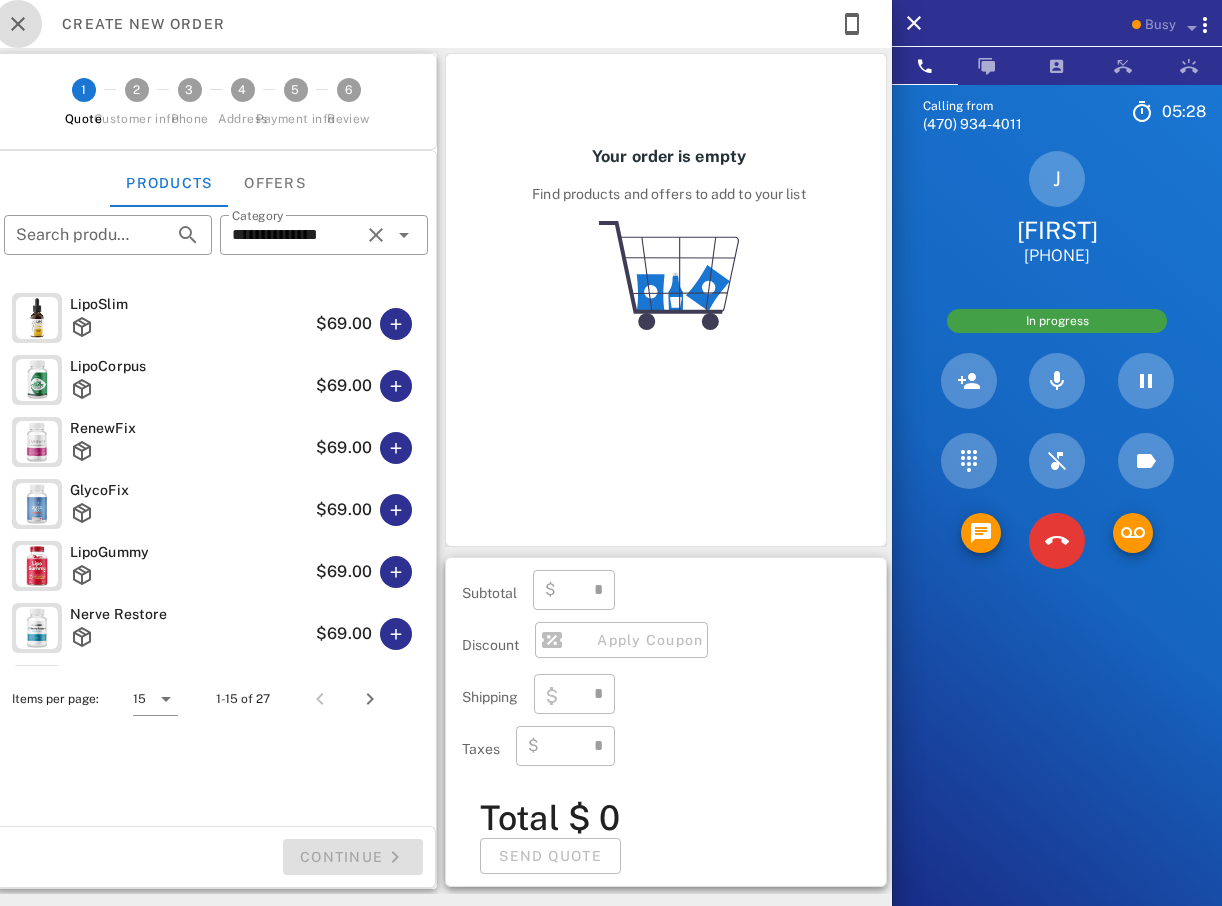 click at bounding box center [18, 24] 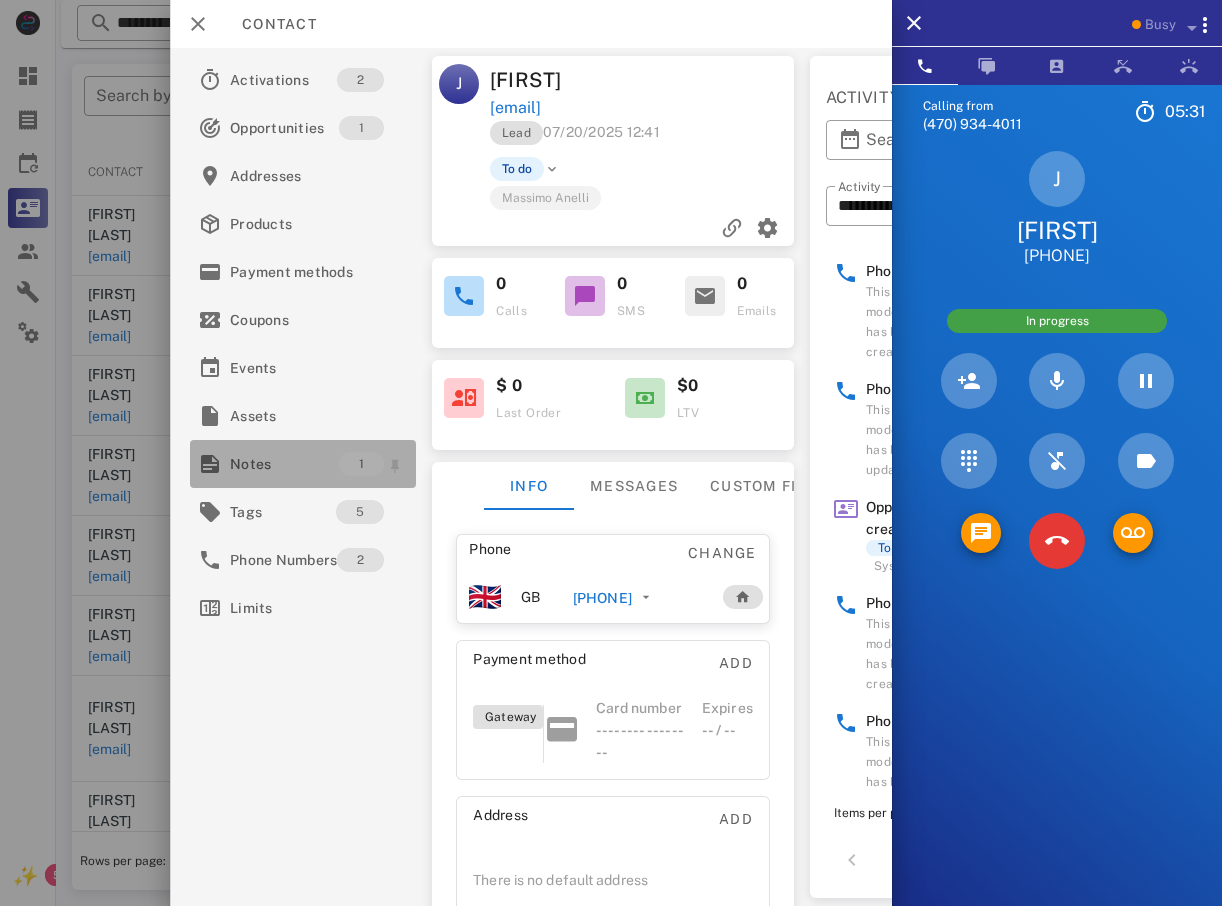 click on "Notes" at bounding box center (284, 464) 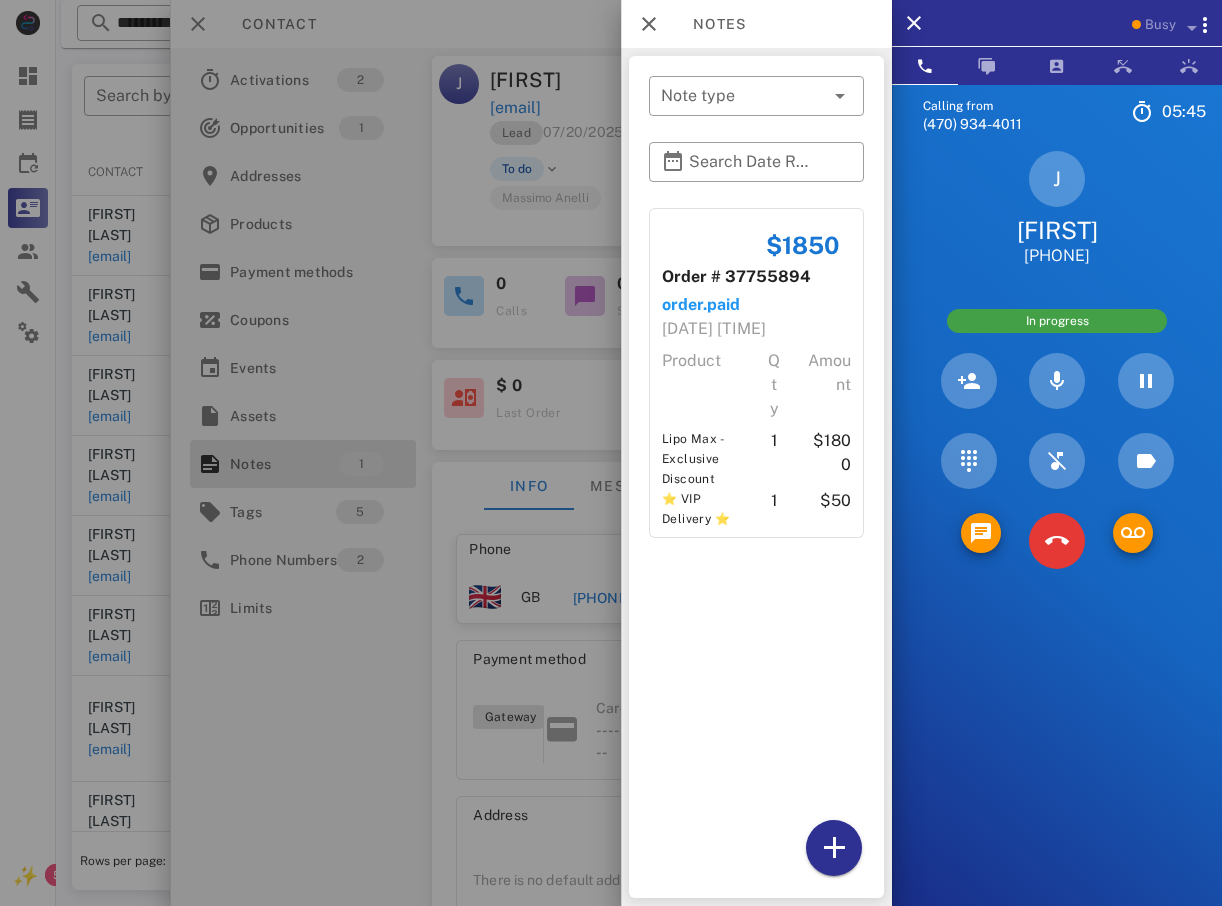 click at bounding box center [611, 453] 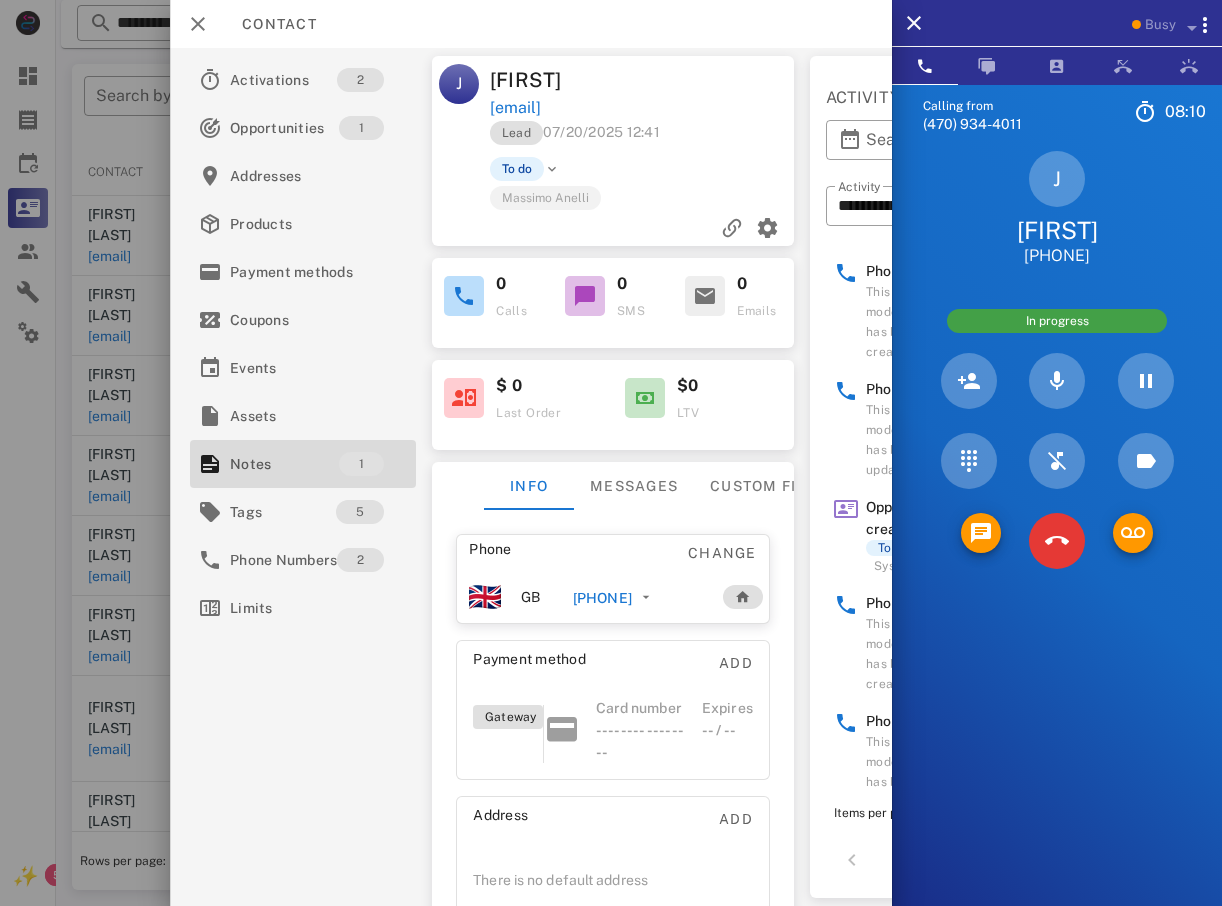 click on "[EMAIL]" at bounding box center [515, 108] 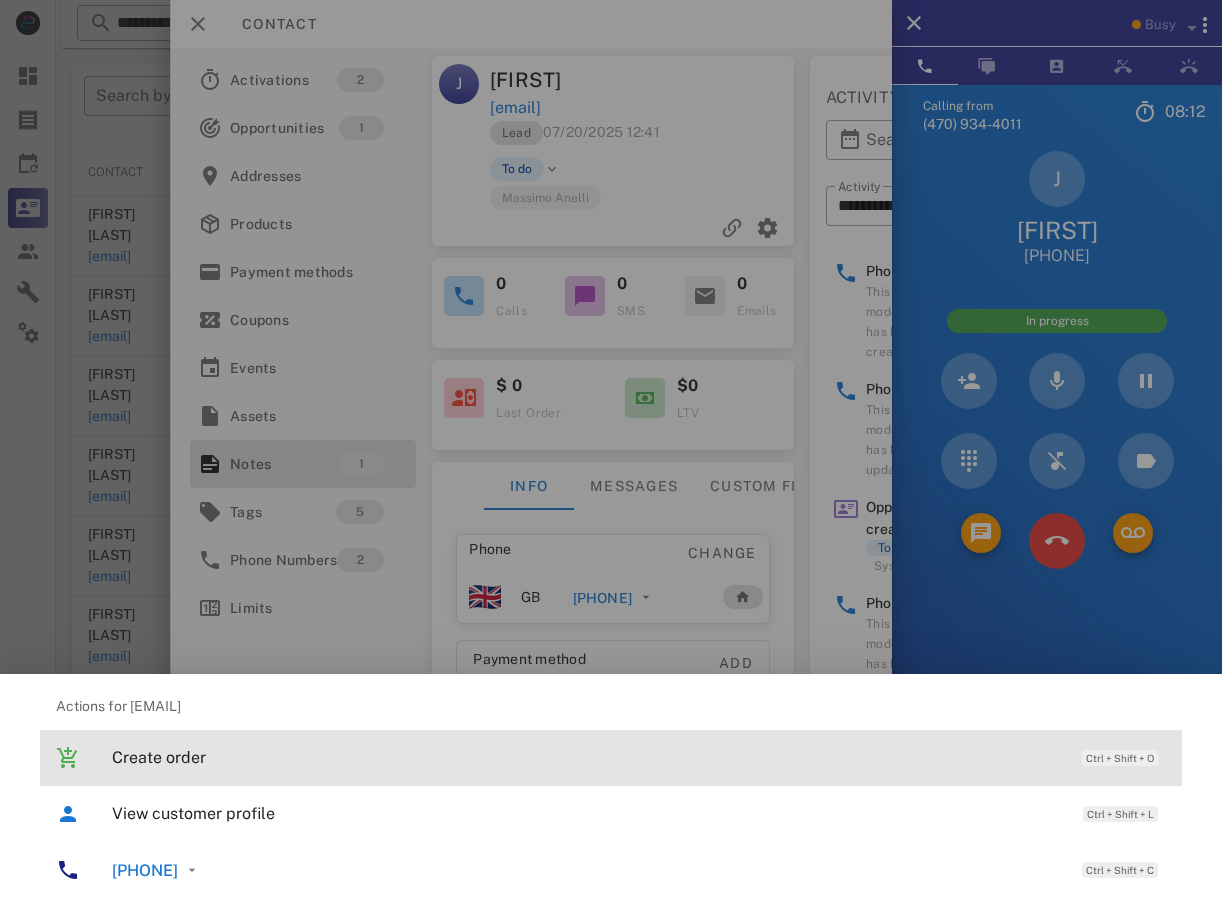 click on "Create order Ctrl + Shift + O" at bounding box center (611, 758) 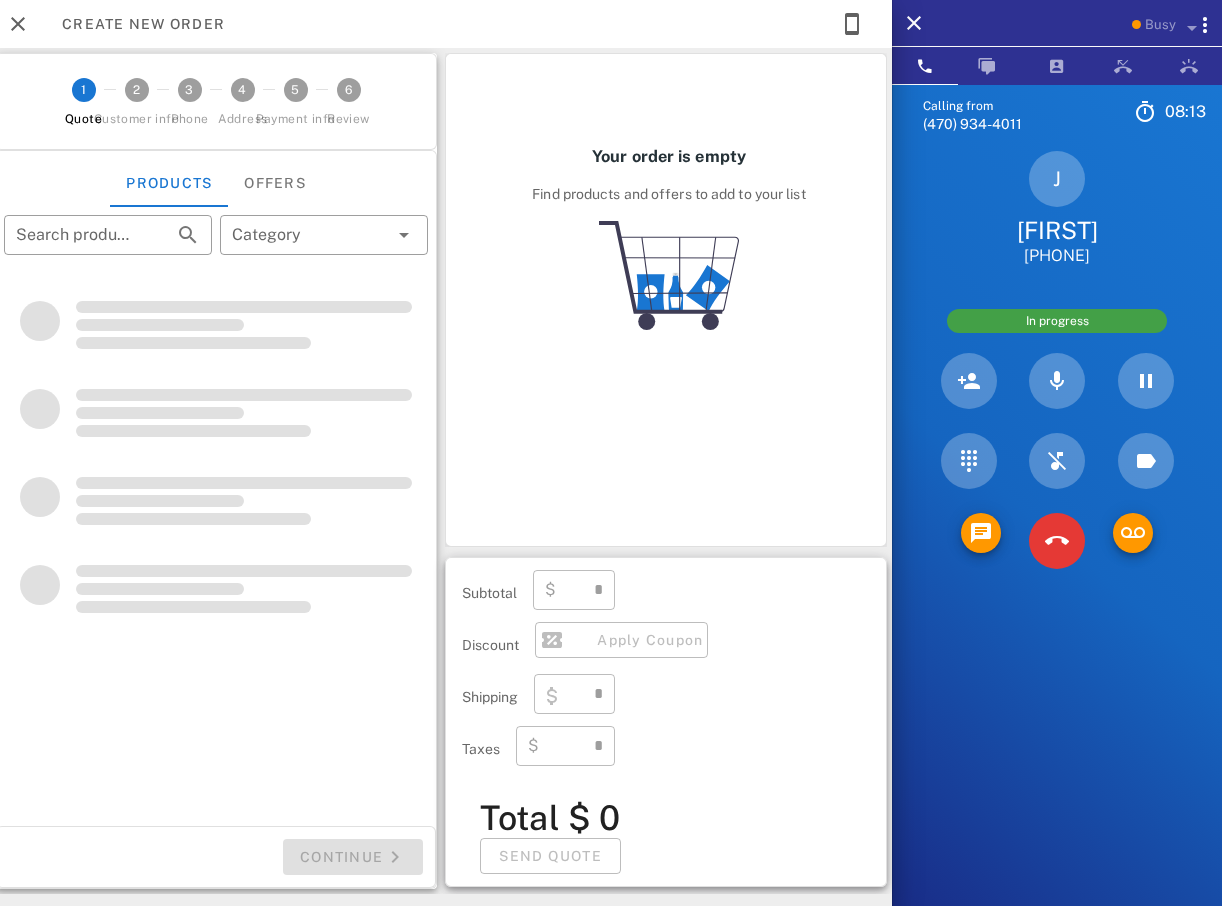type on "**********" 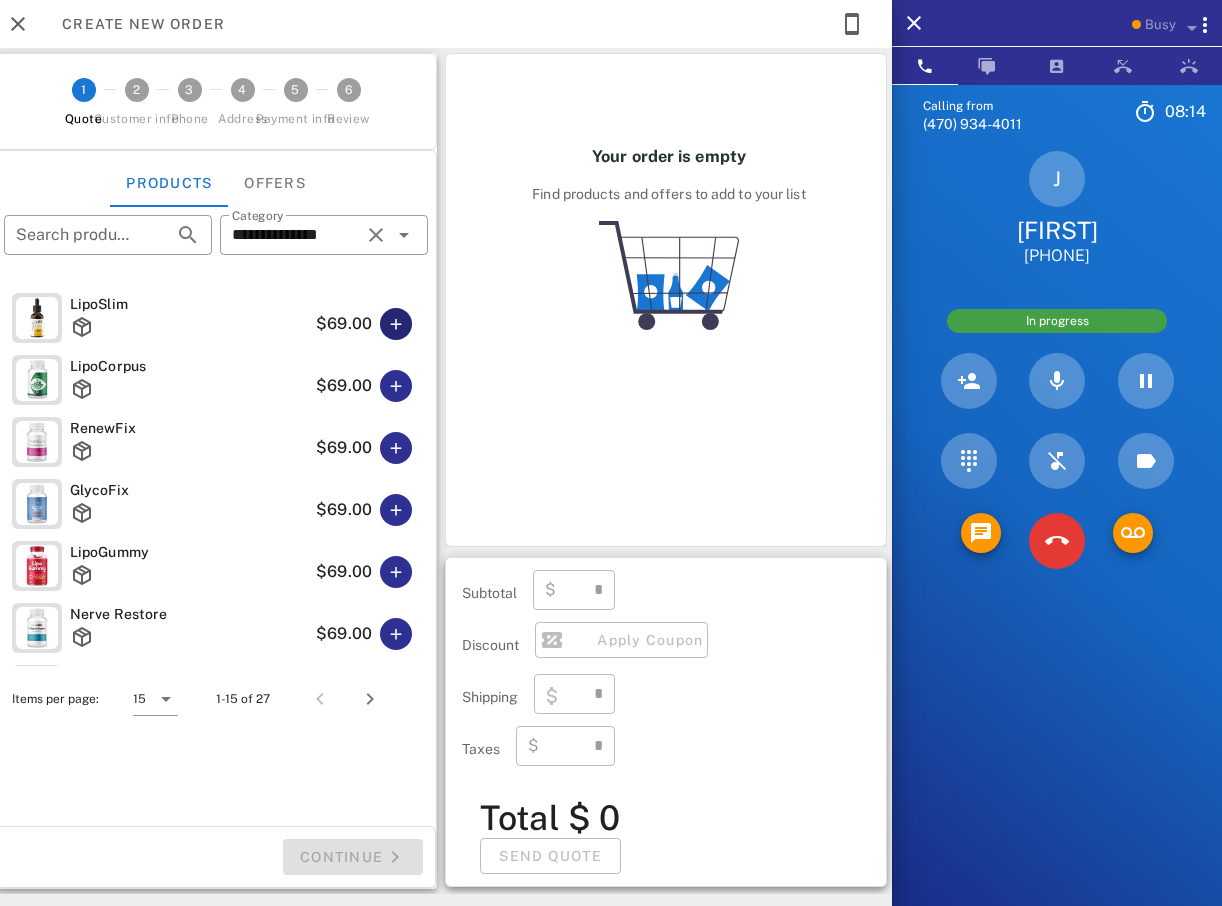 click at bounding box center [396, 324] 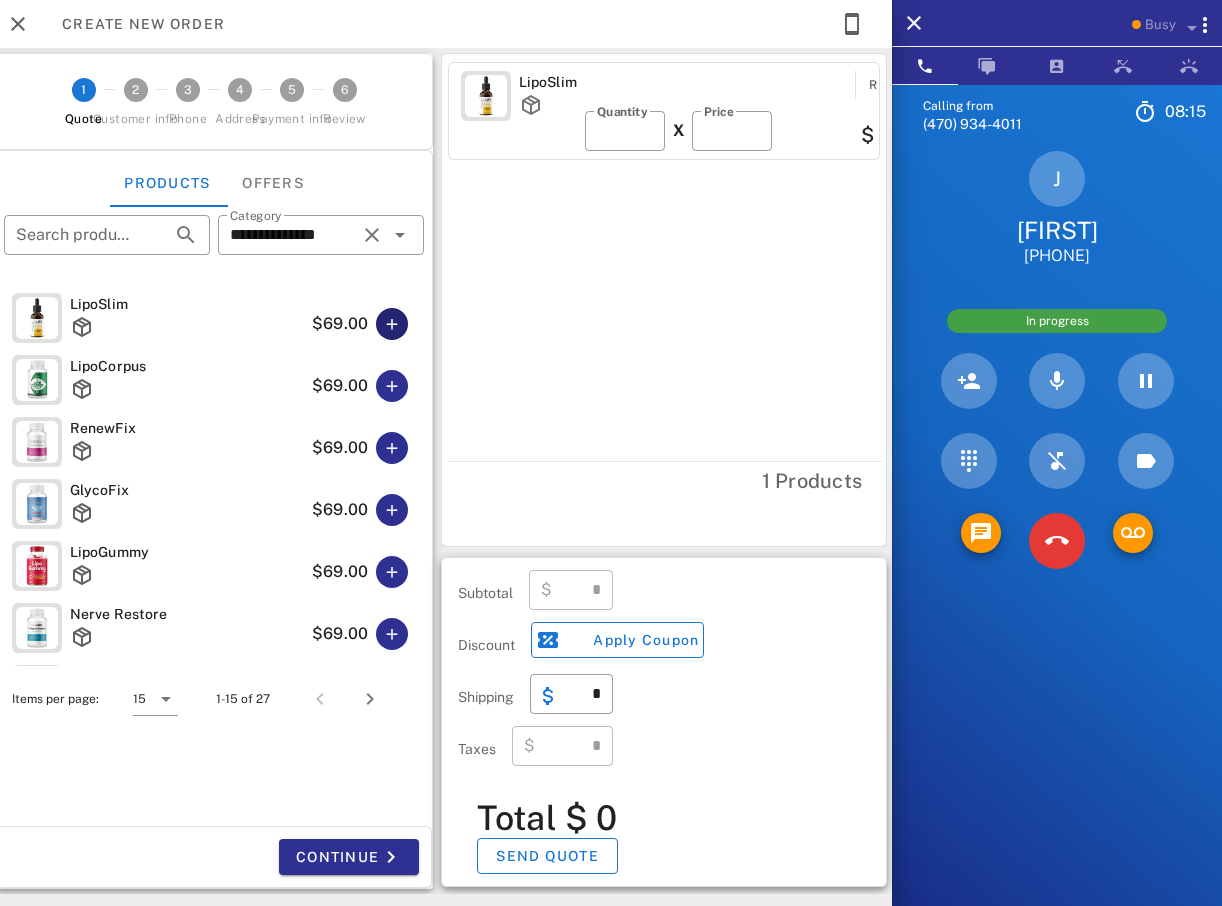 type on "*****" 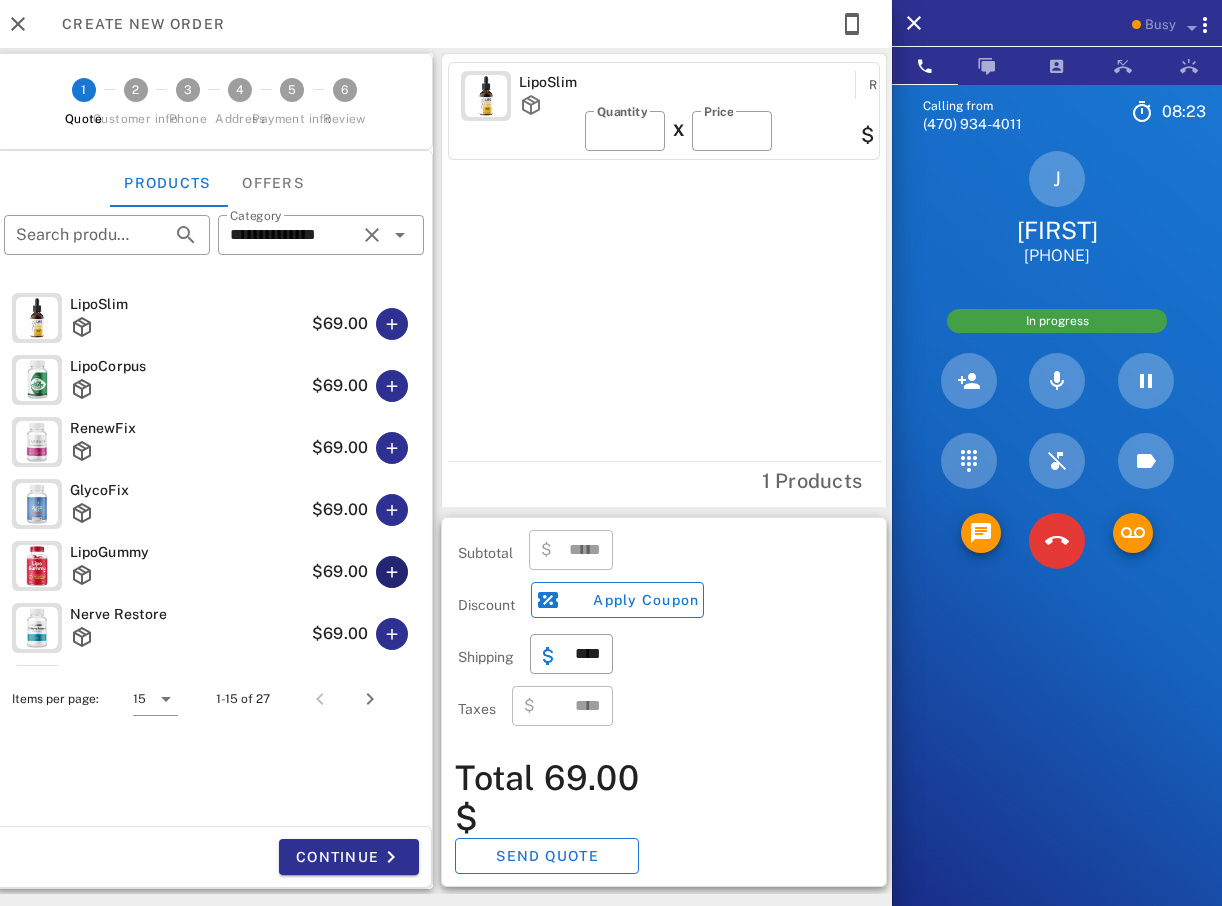 click at bounding box center [392, 572] 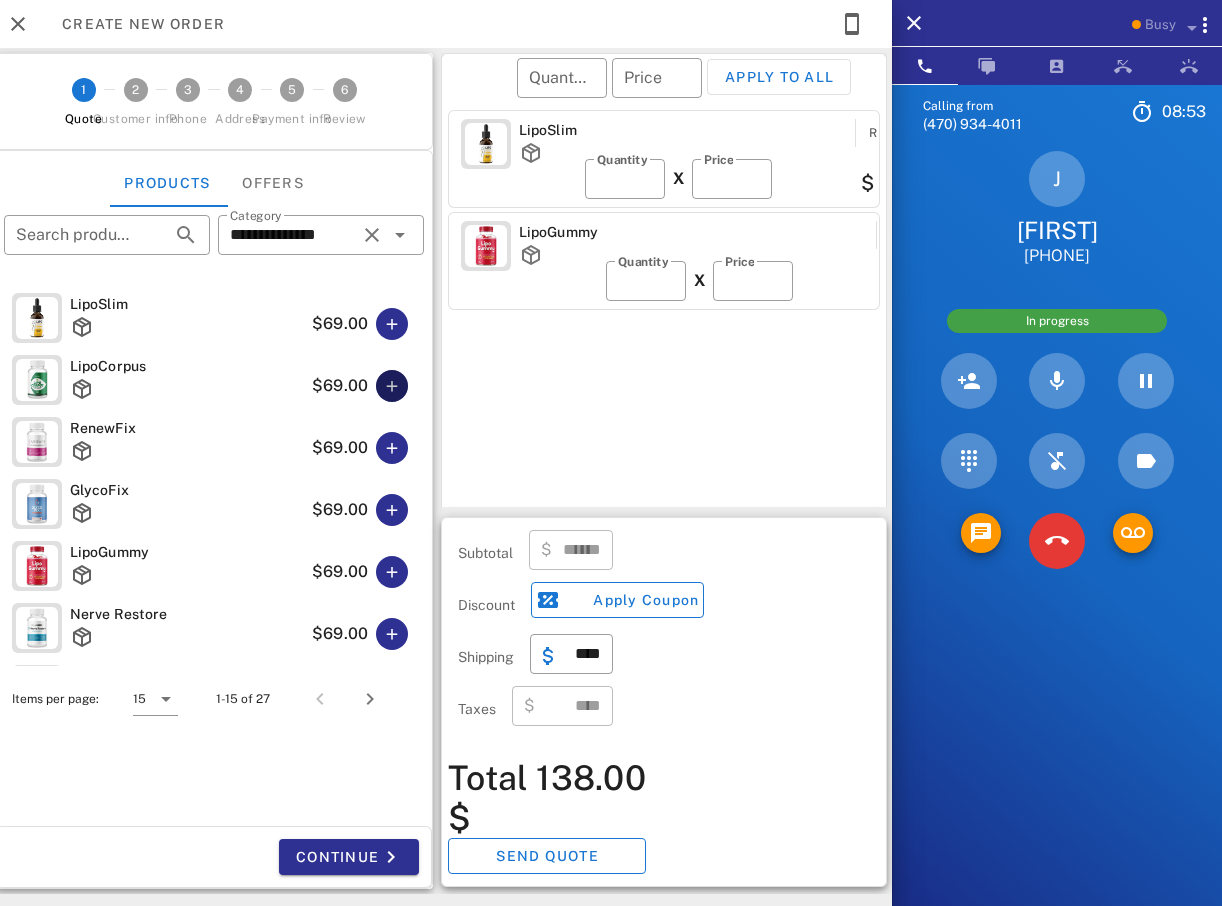 click at bounding box center (392, 386) 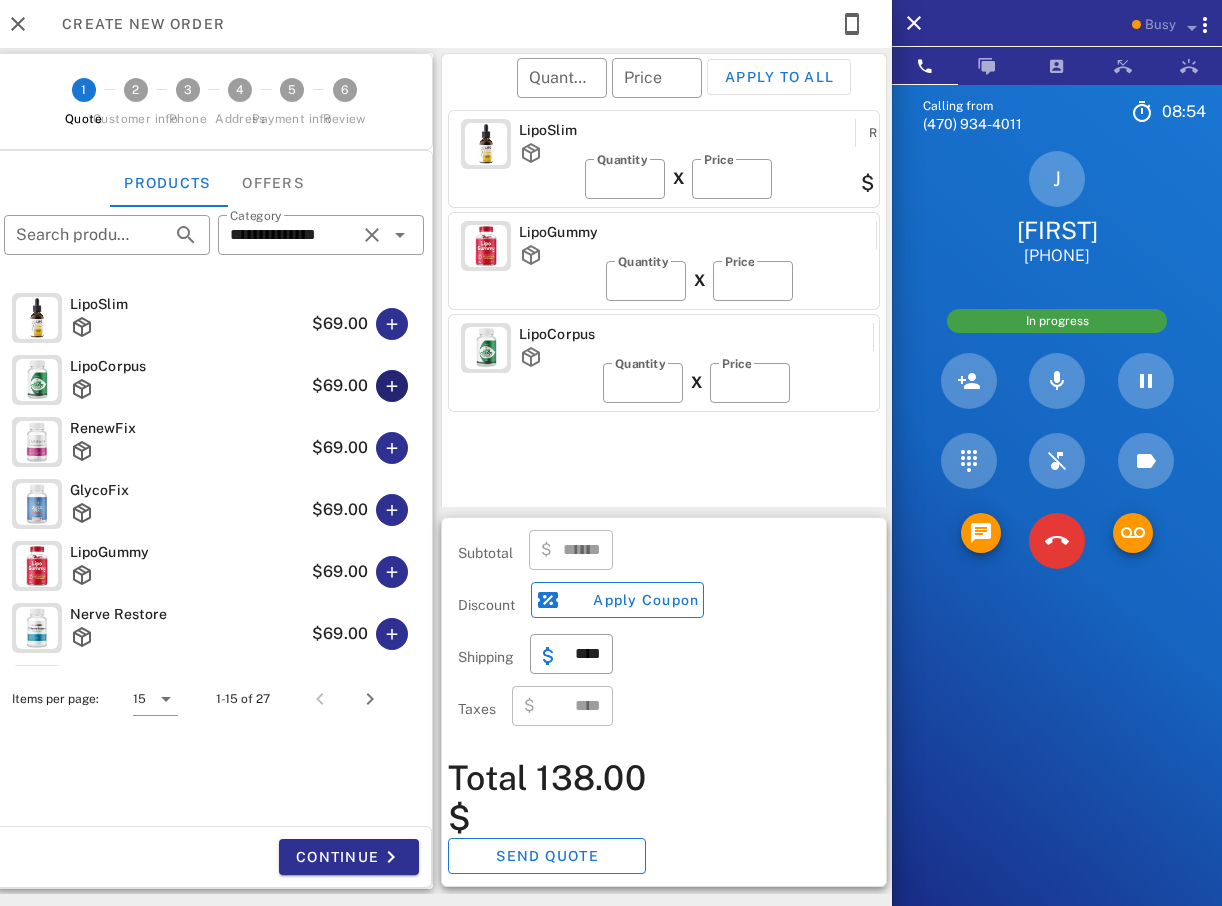 type on "******" 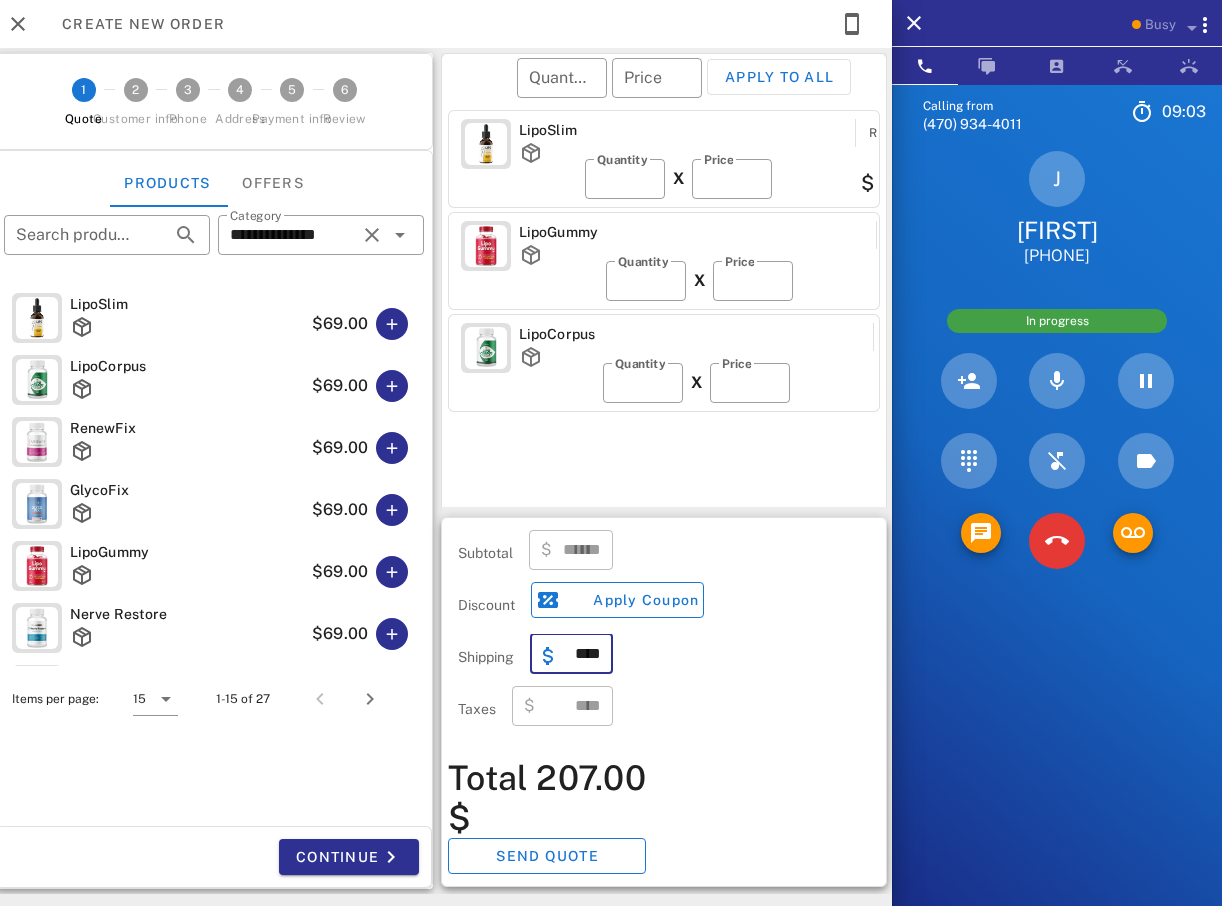 click on "****" at bounding box center (583, 654) 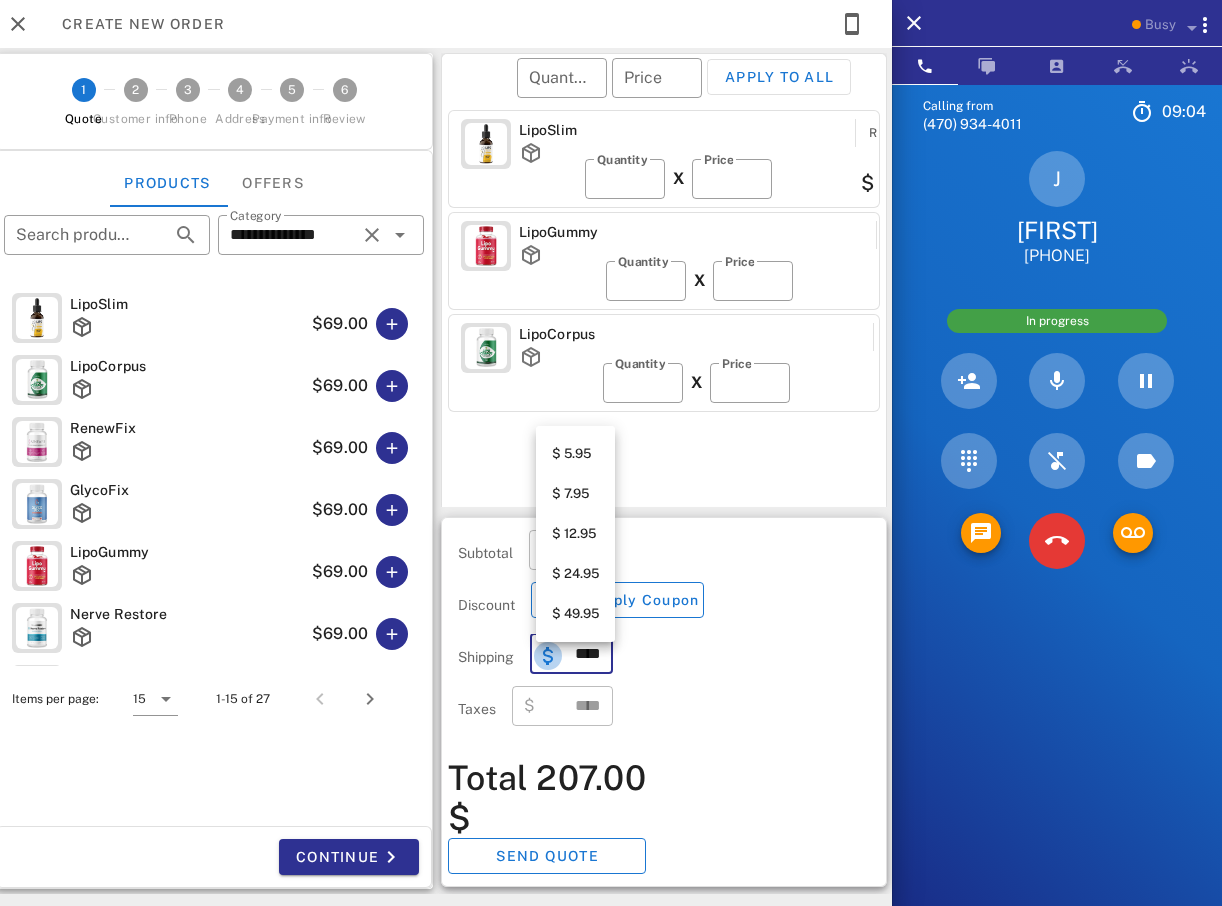 click at bounding box center (548, 656) 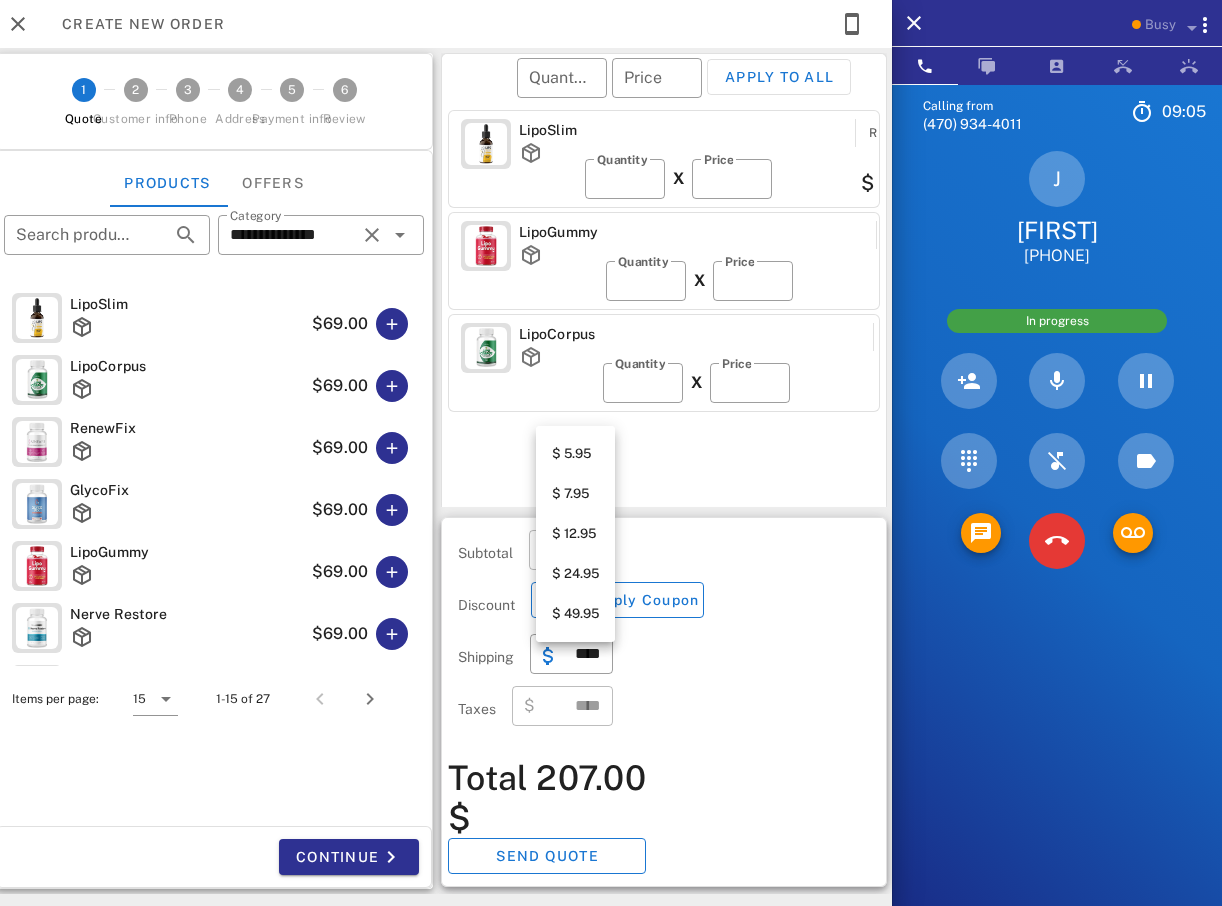 click on "$ 7.95" at bounding box center (575, 494) 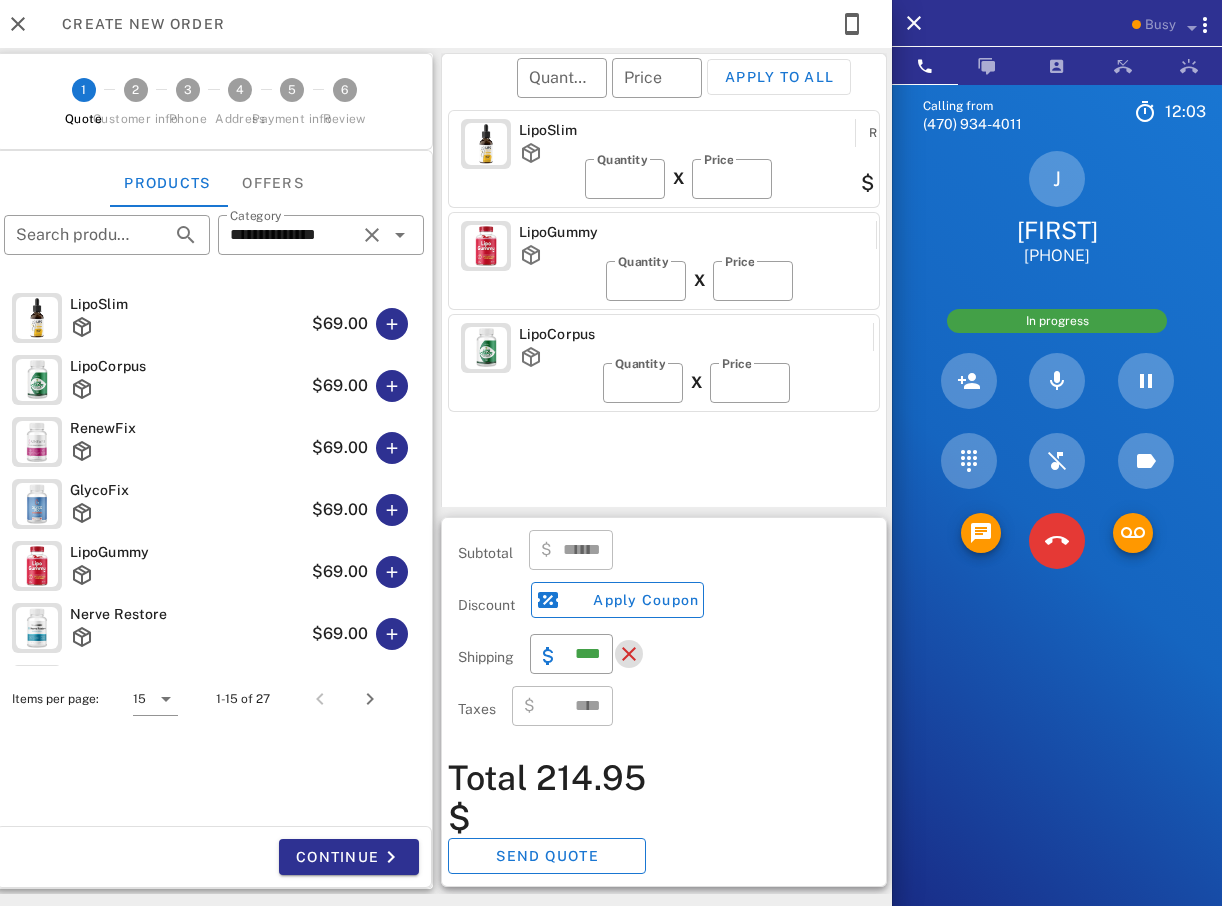 click at bounding box center [629, 654] 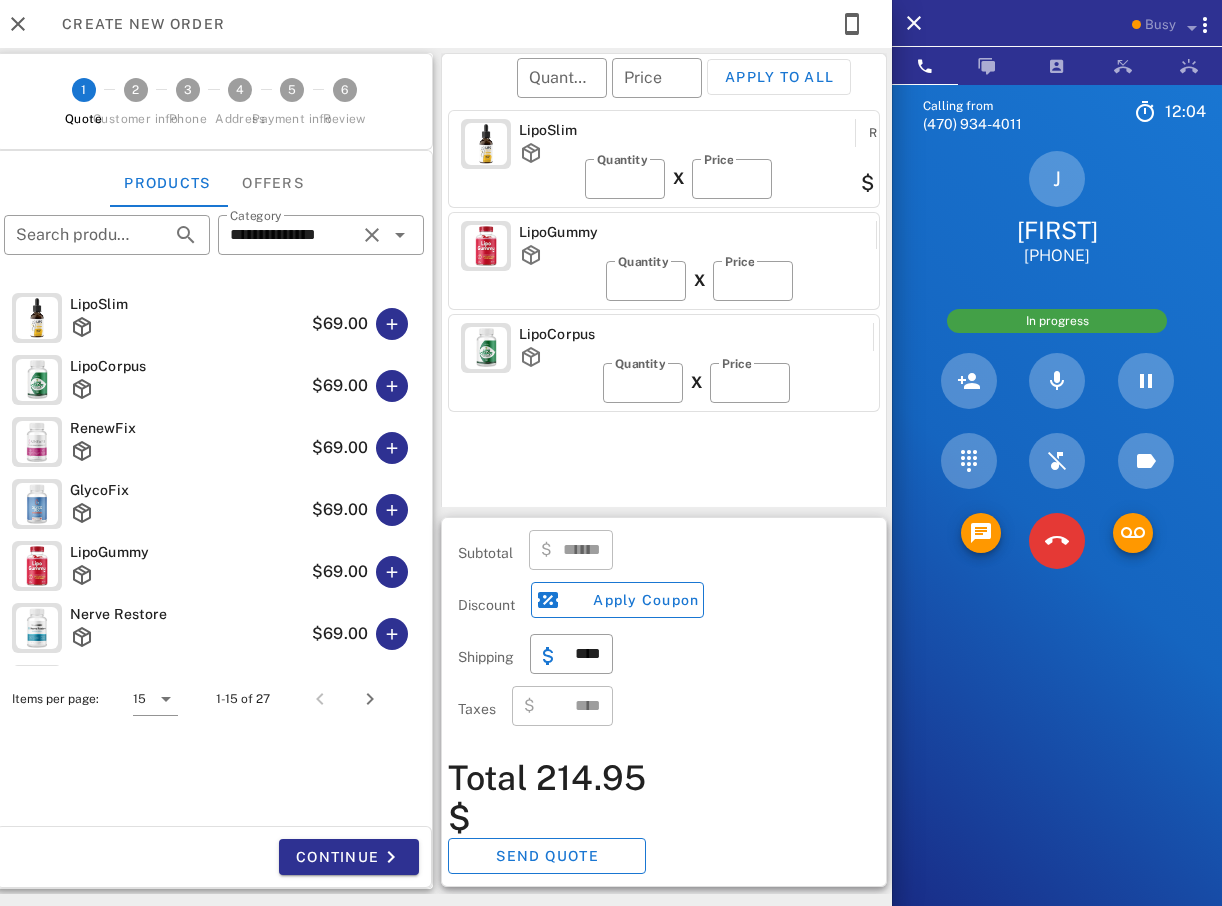 type on "****" 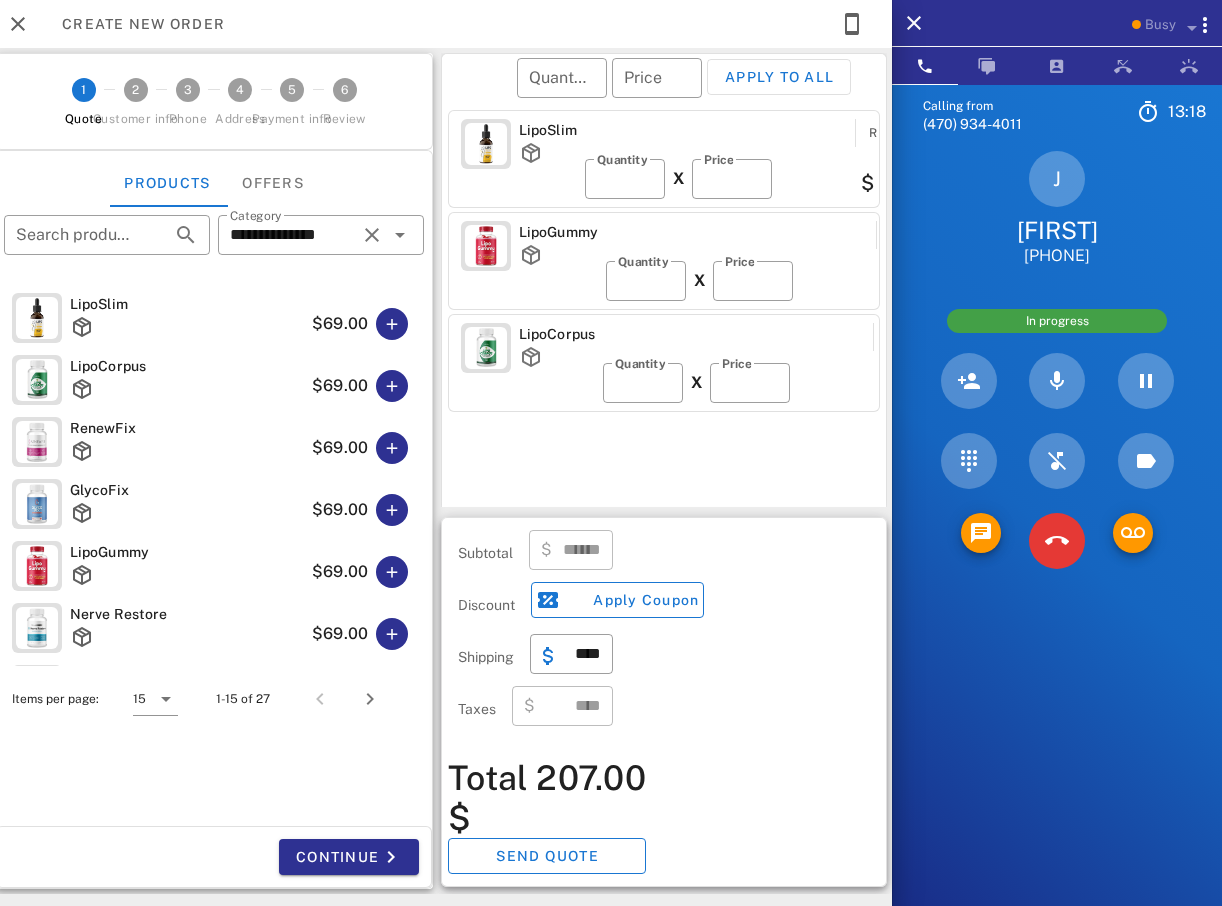 click on "LipoSlim  Remove  ​ Quantity * X ​ Price **  $ 69.00  LipoGummy  Remove  ​ Quantity * X ​ Price **  $ 69.00  LipoCorpus  Remove  ​ Quantity * X ​ Price **  $ 69.00" at bounding box center (667, 305) 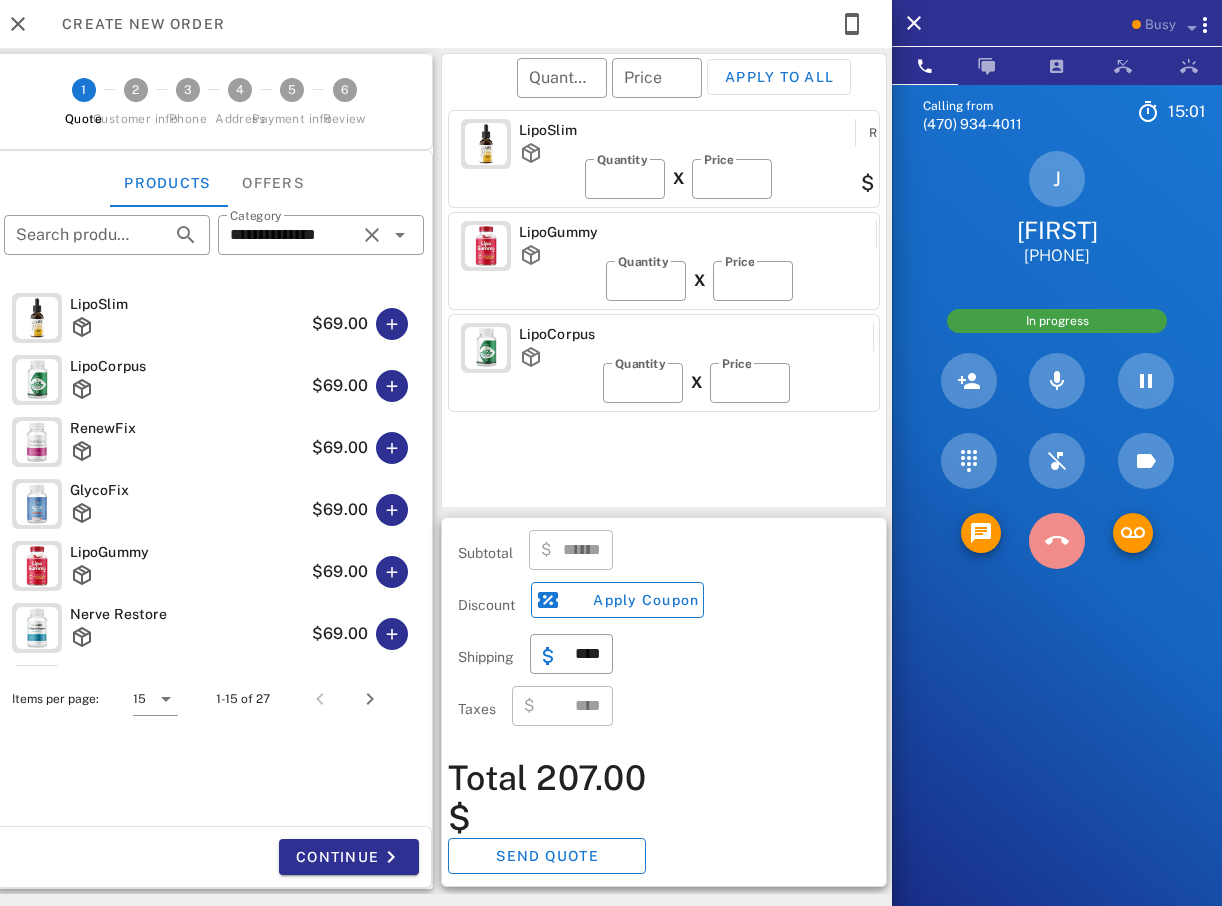 drag, startPoint x: 1067, startPoint y: 551, endPoint x: 1071, endPoint y: 537, distance: 14.56022 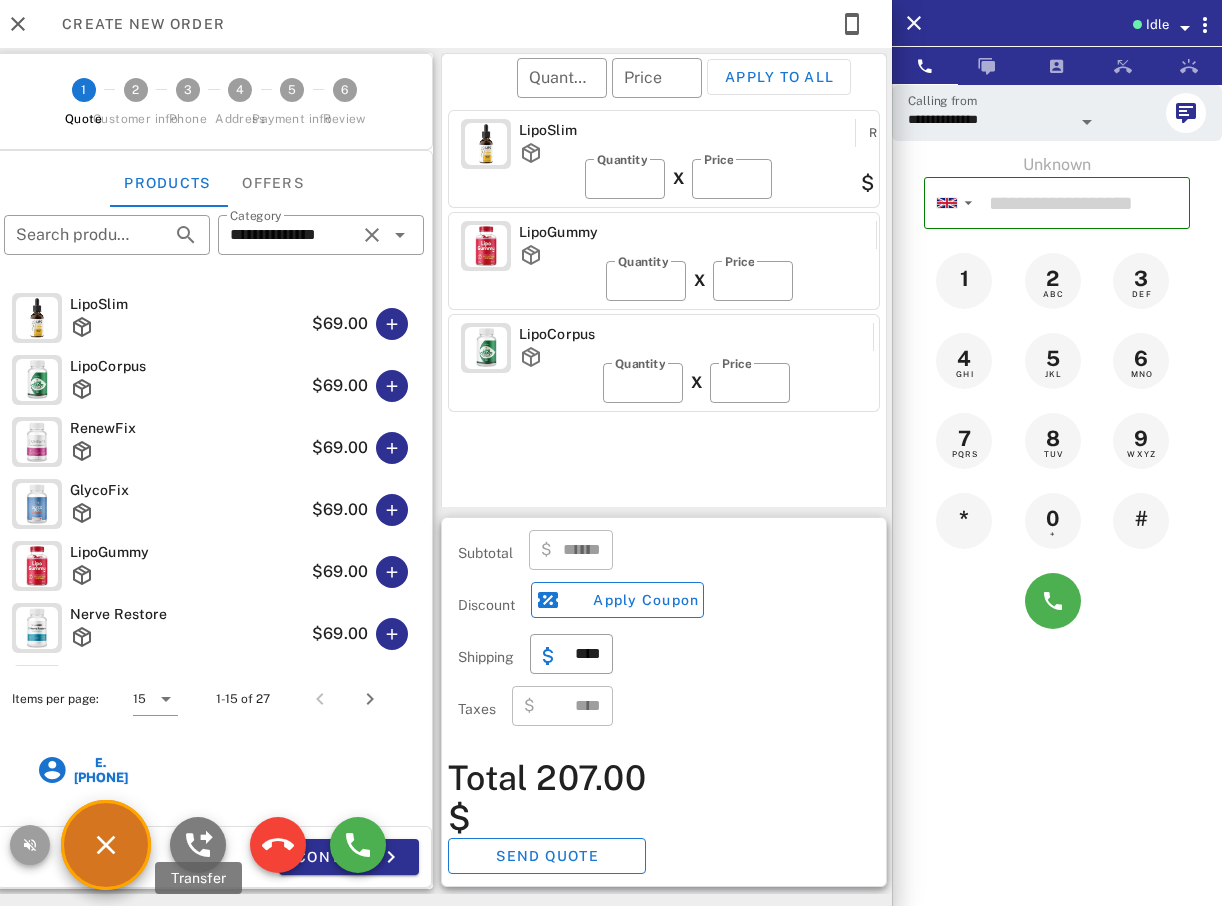 click at bounding box center (198, 845) 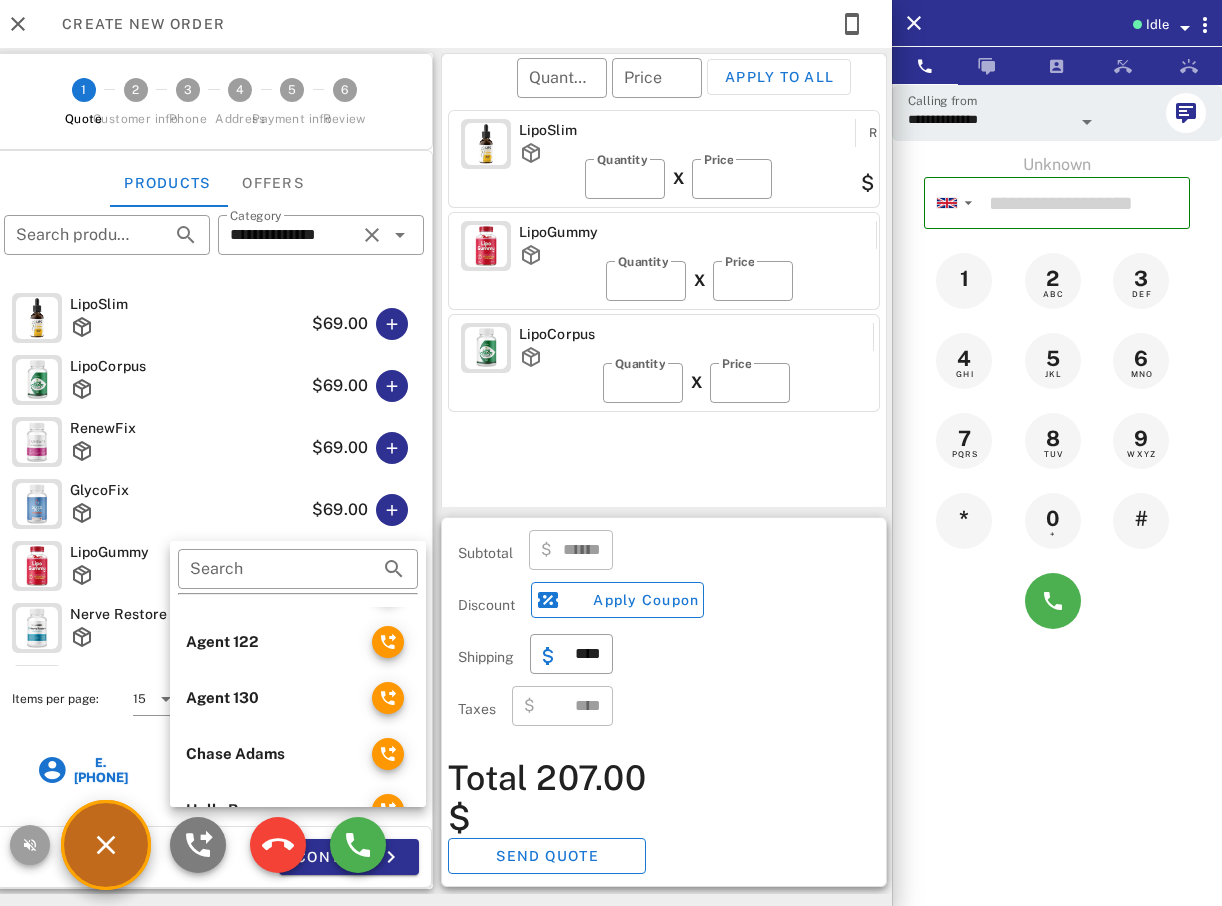 scroll, scrollTop: 500, scrollLeft: 0, axis: vertical 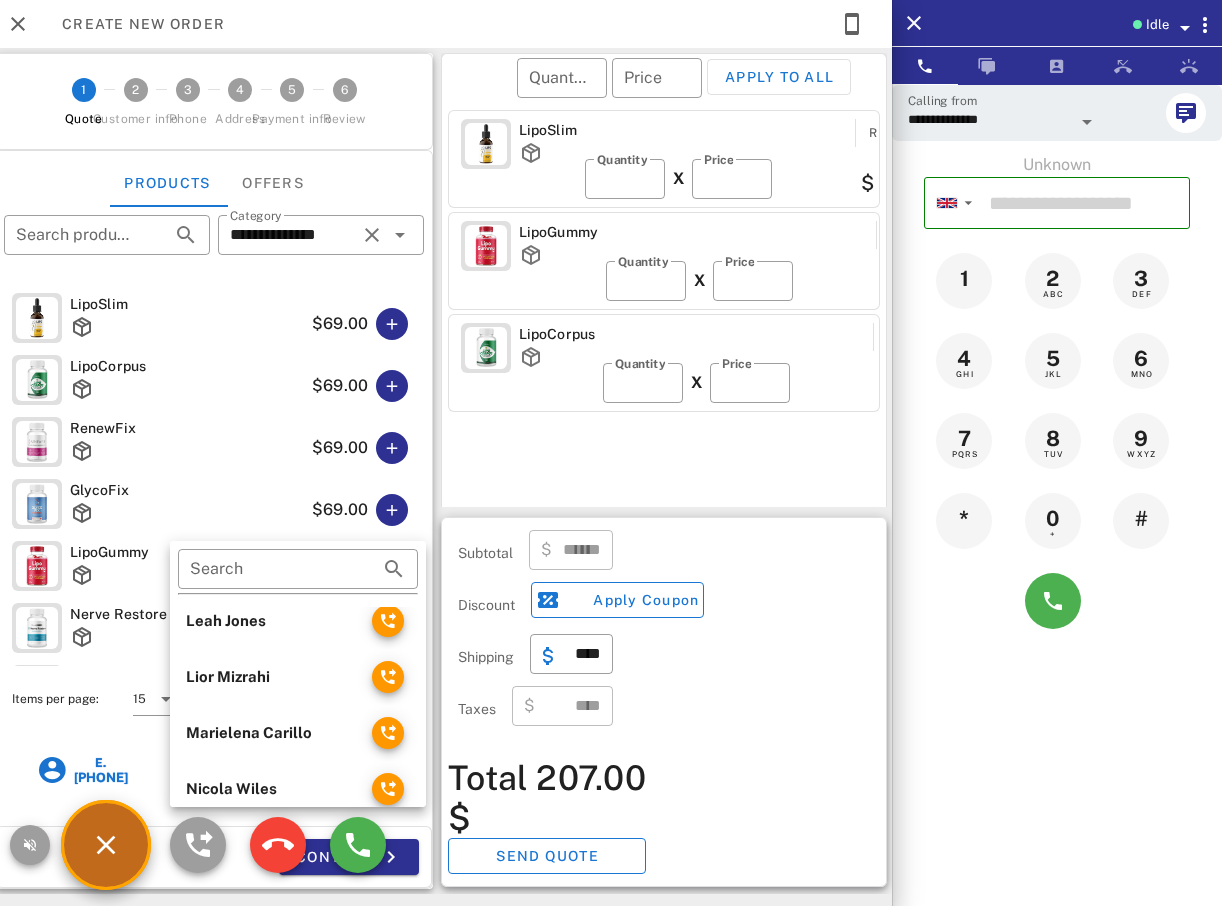 click on "Nicola Wiles" at bounding box center [271, 789] 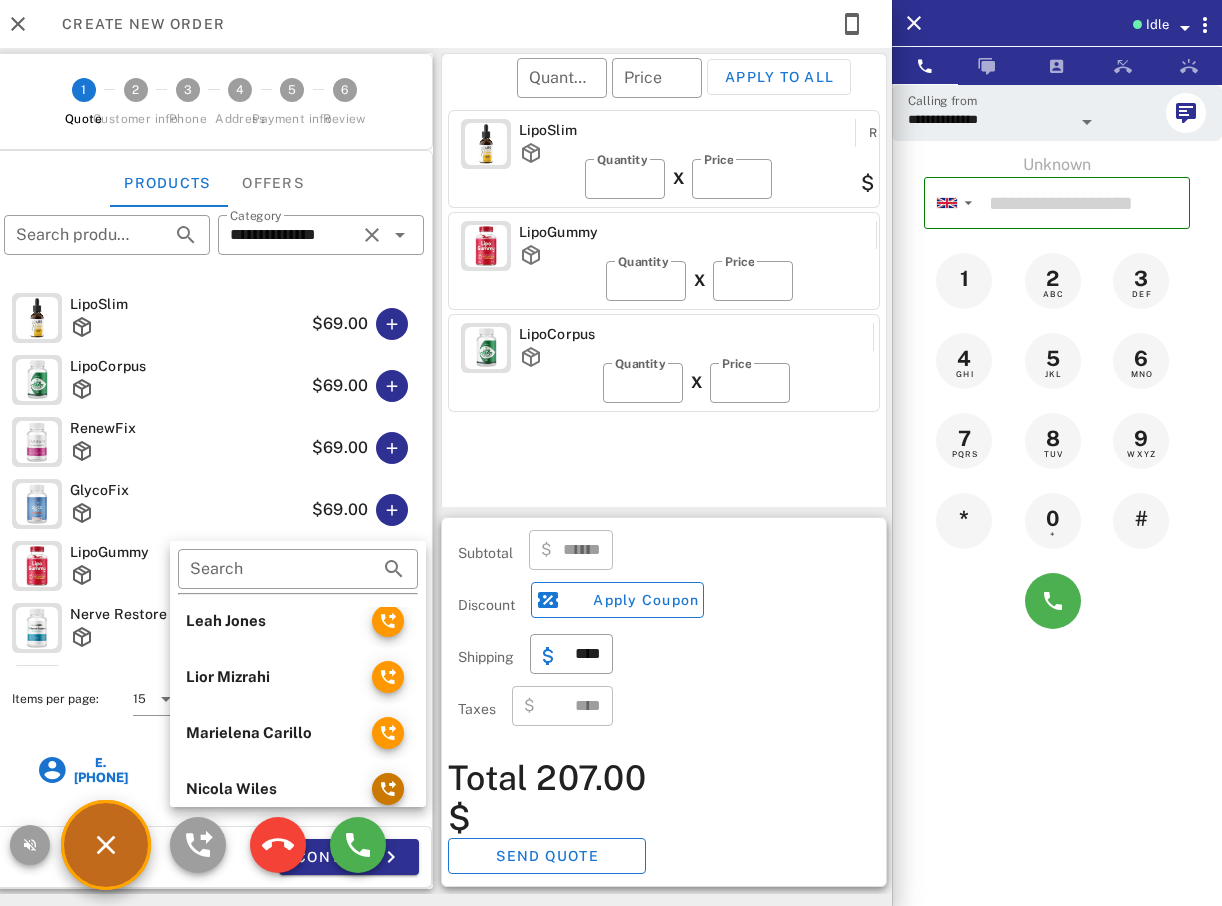 click at bounding box center (388, 789) 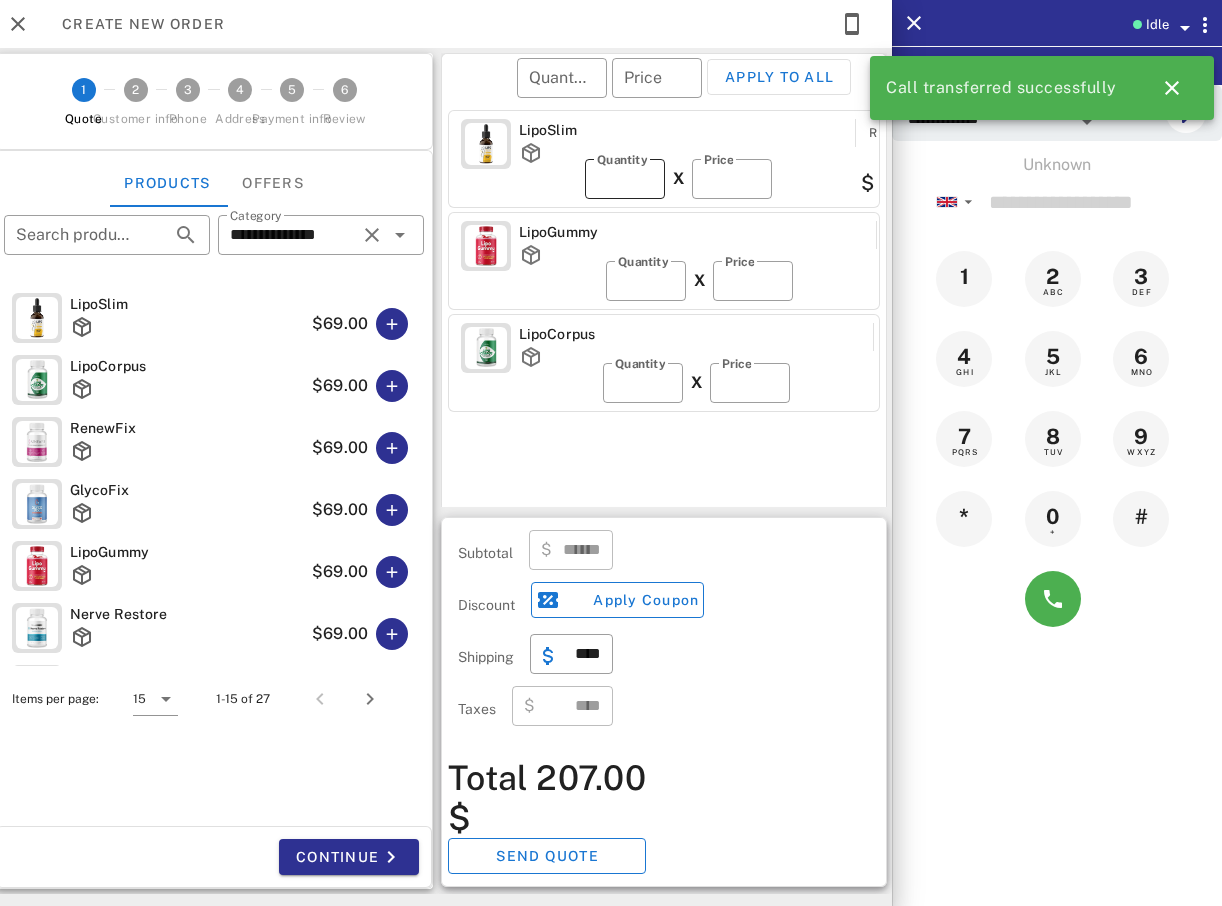 click on "​ Quantity *" at bounding box center [625, 179] 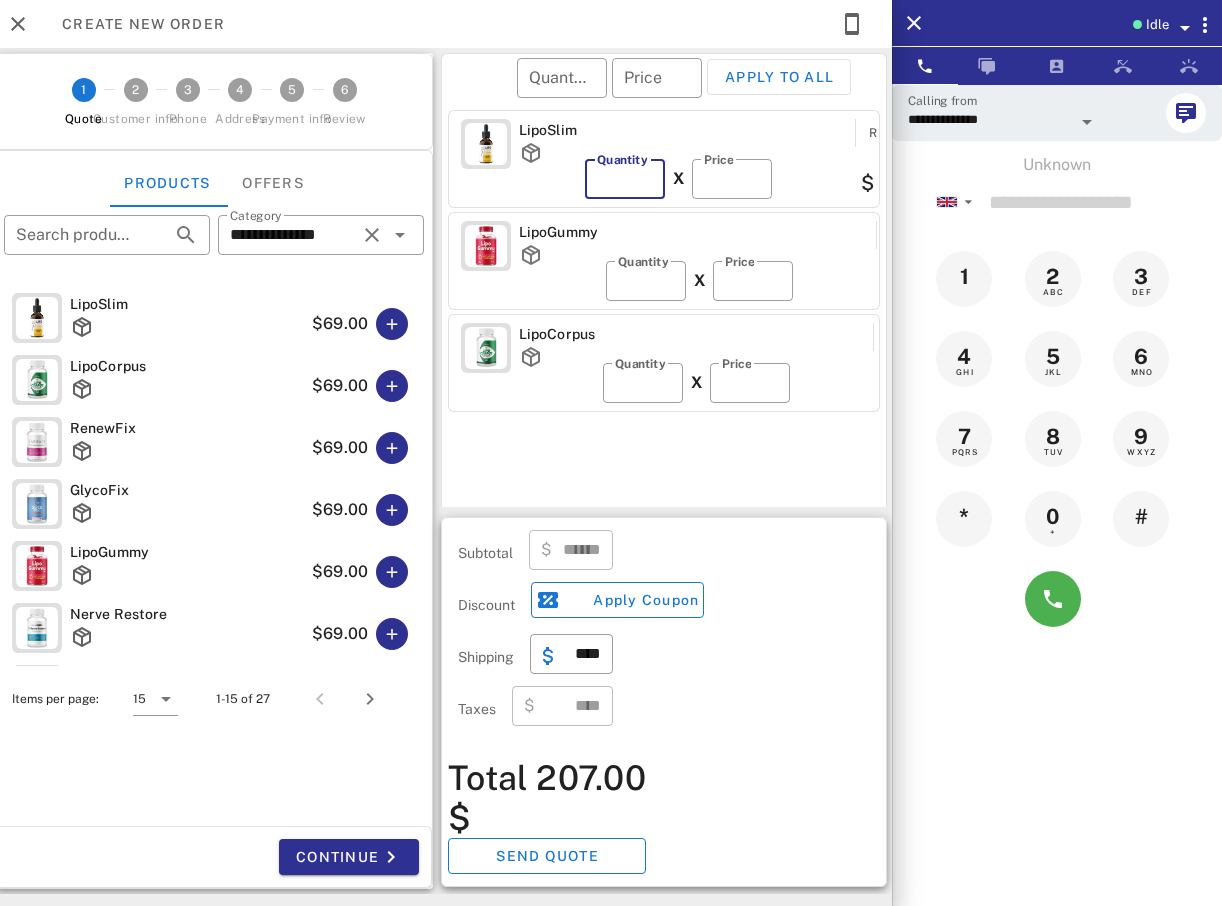 click on "*" at bounding box center (625, 179) 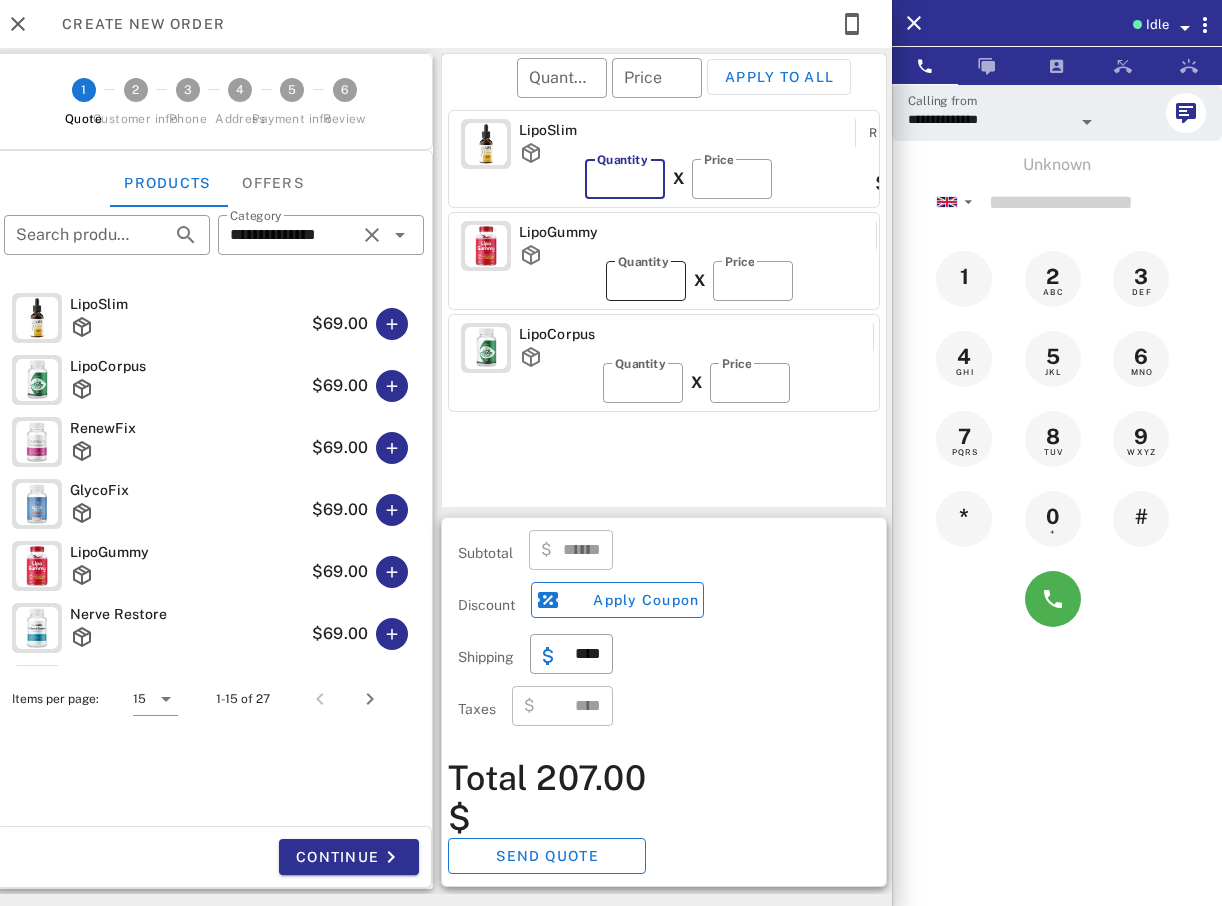 type on "*" 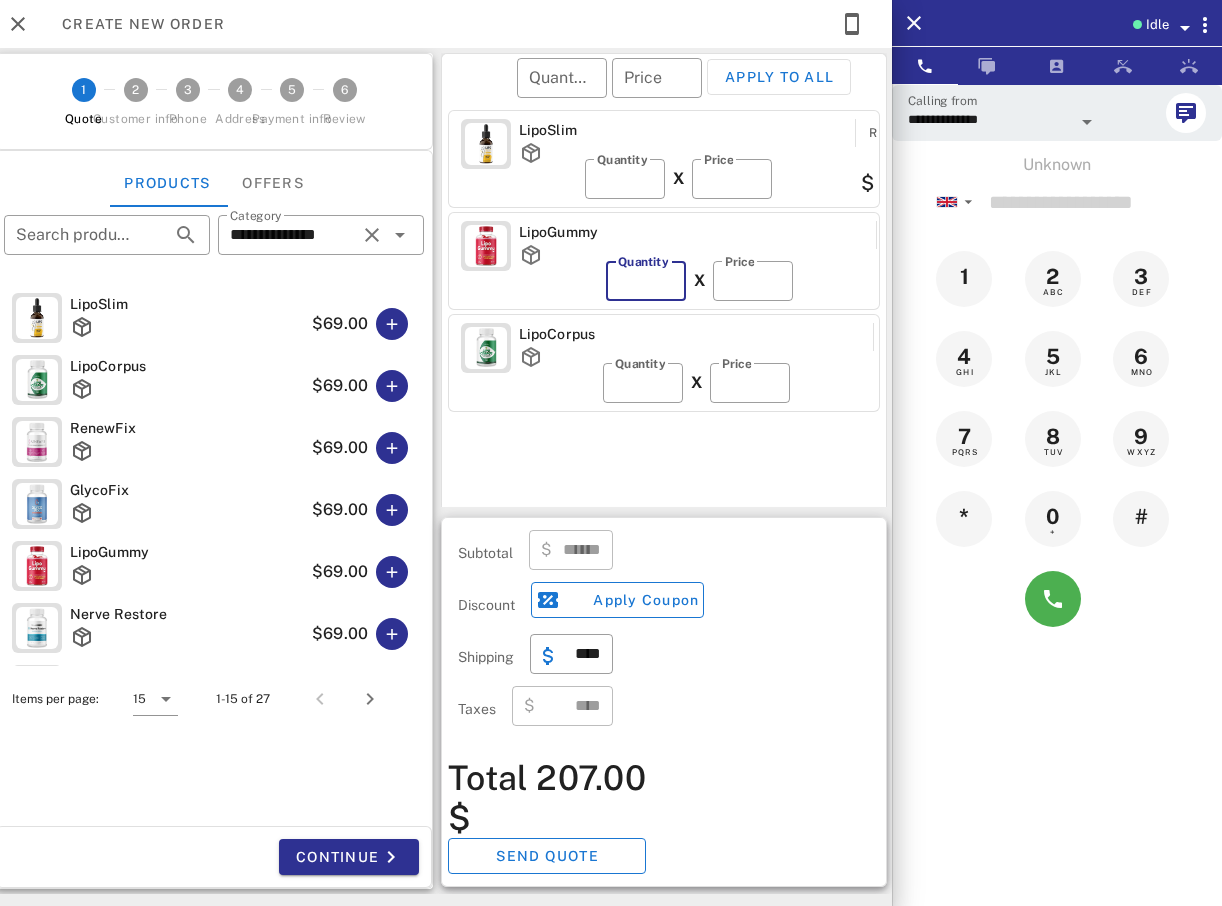 click on "*" at bounding box center [646, 281] 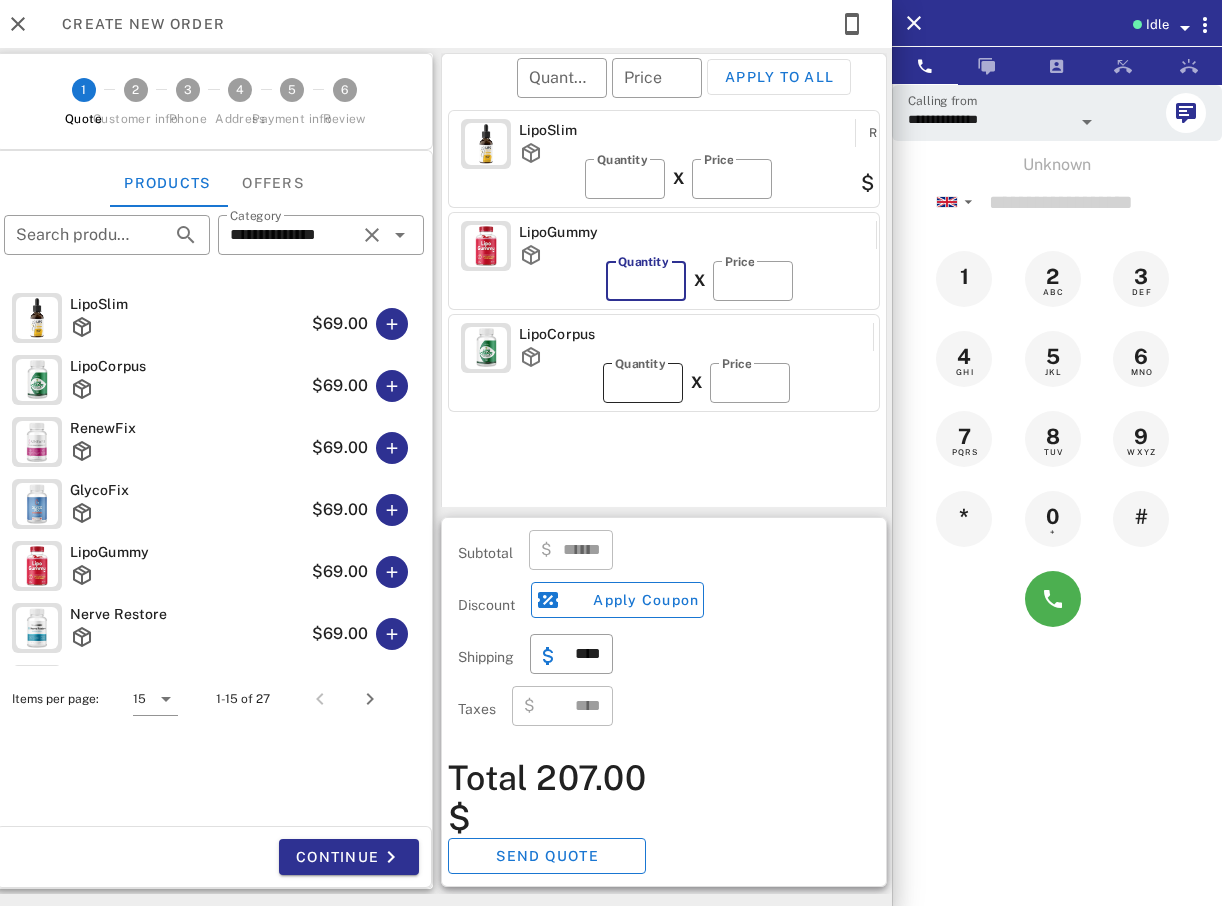 type on "*" 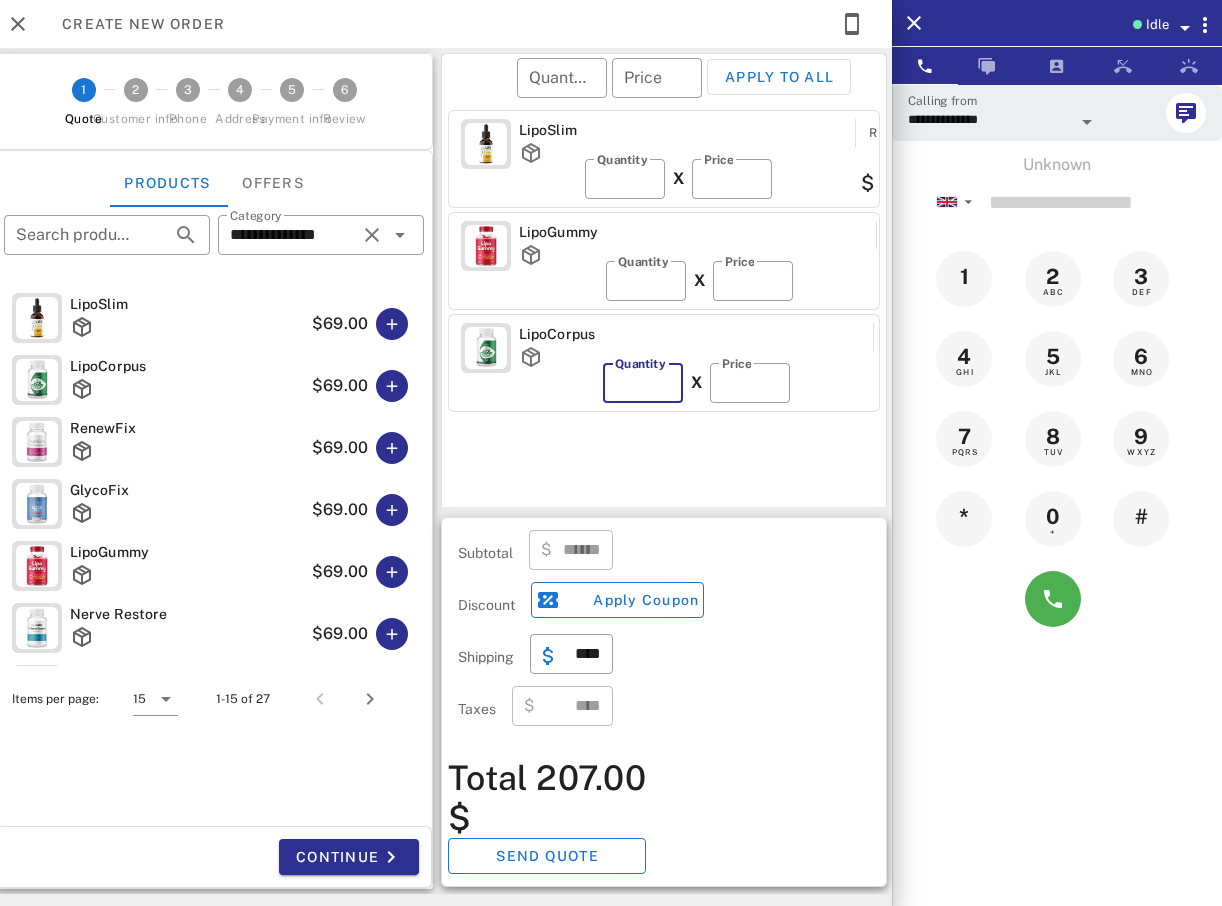 type 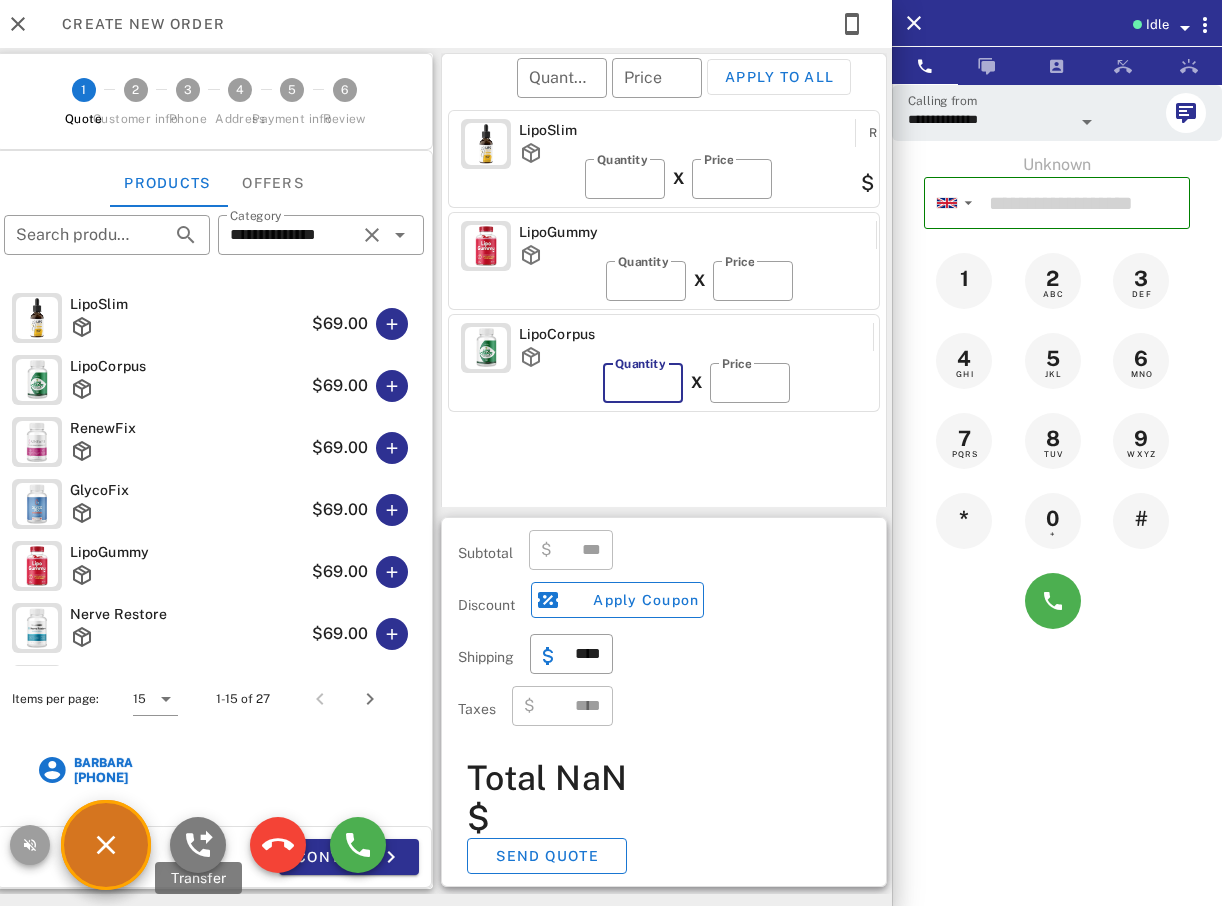 type on "*" 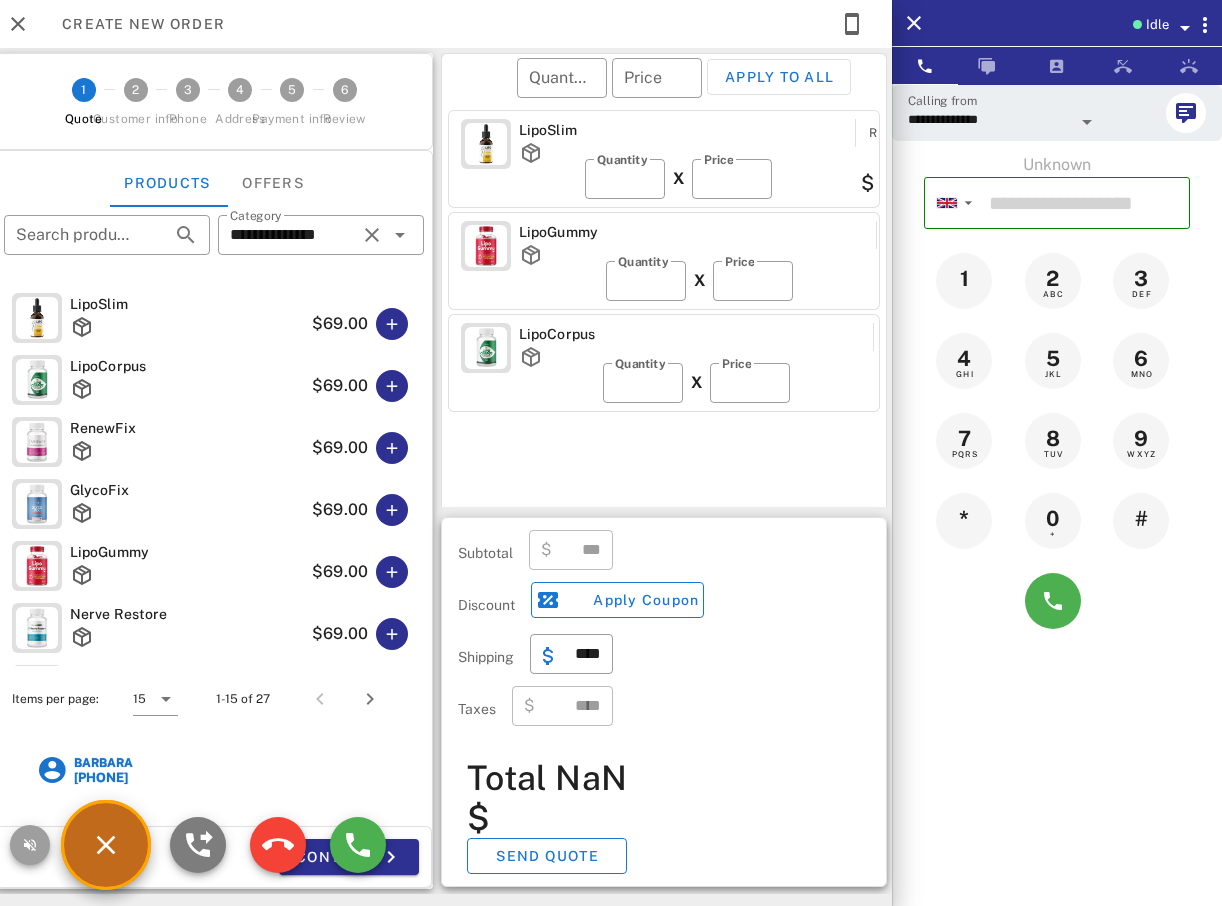 type on "******" 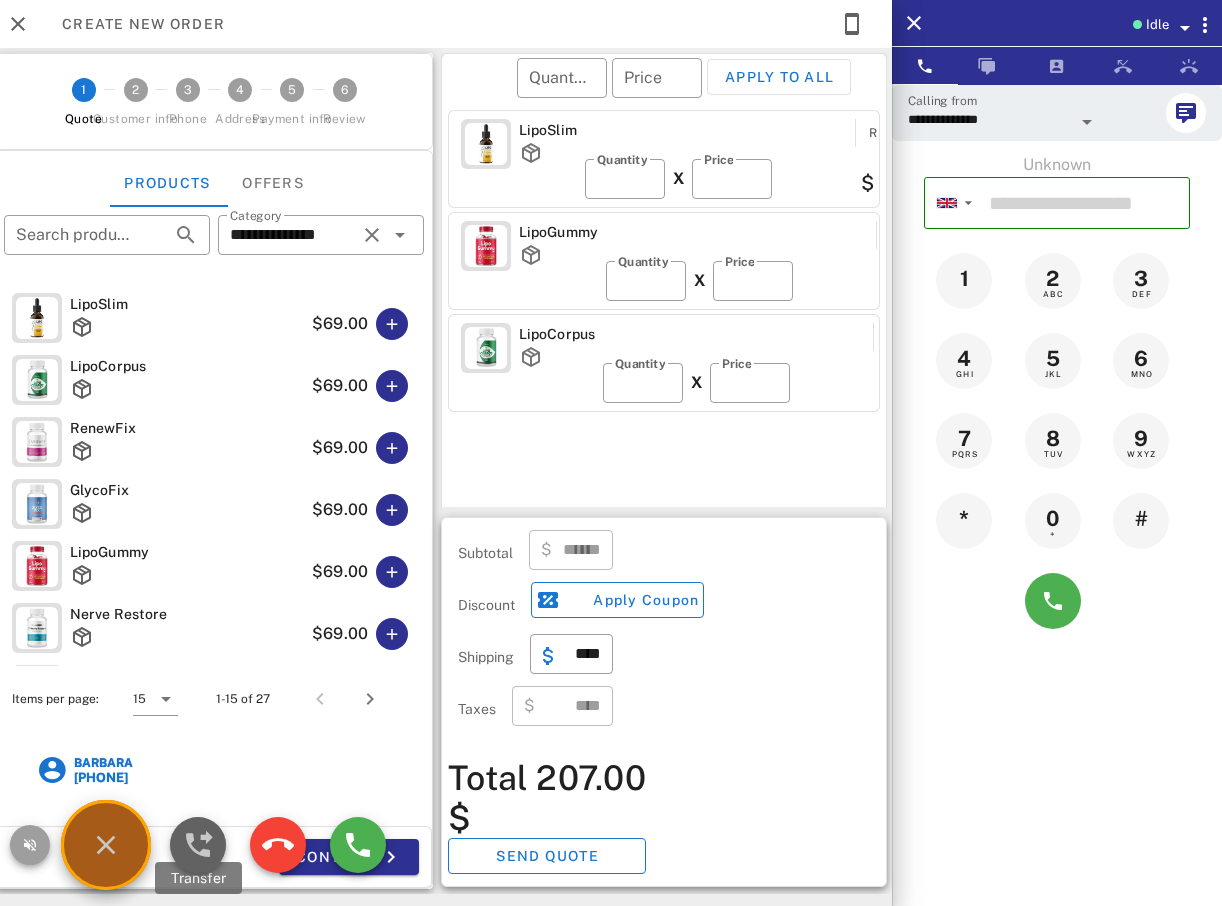 click at bounding box center [198, 845] 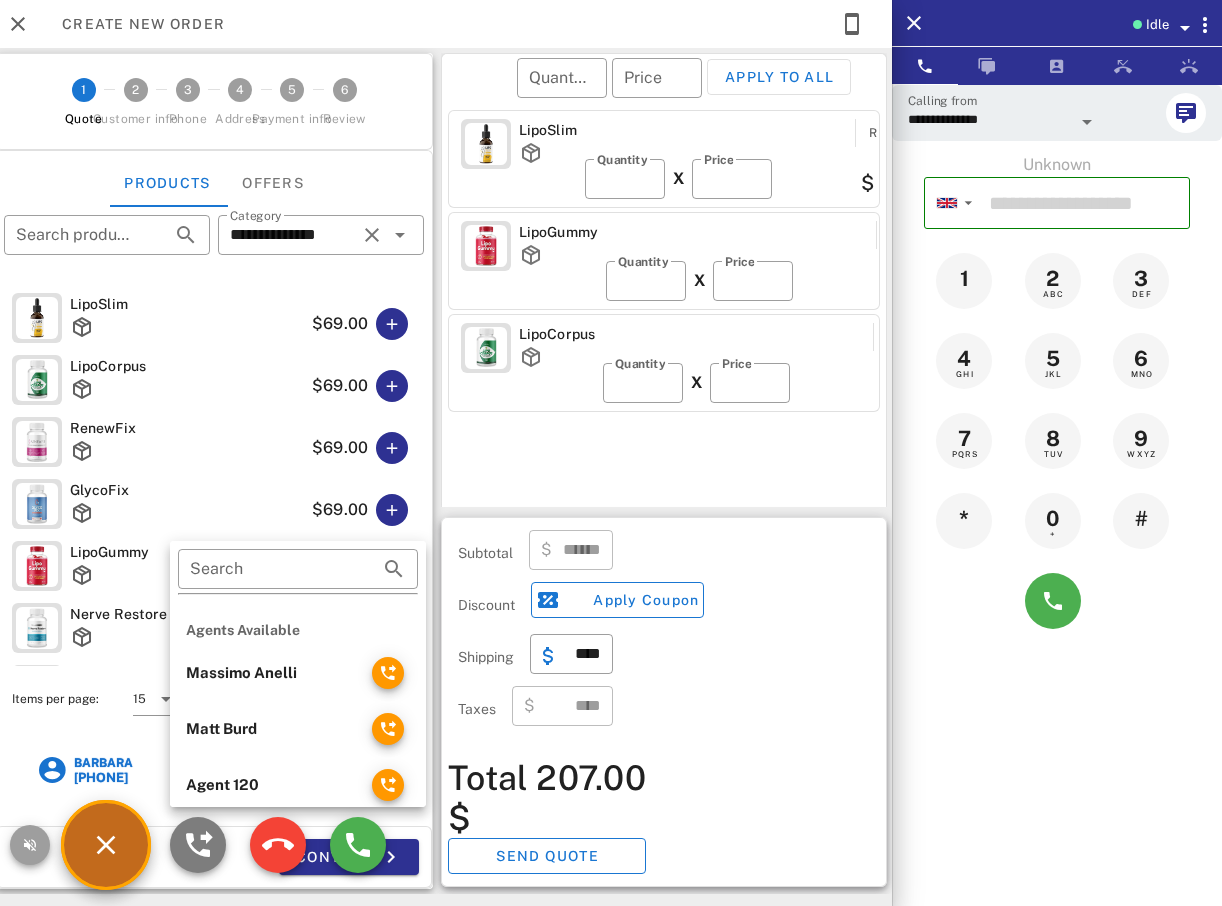 scroll, scrollTop: 400, scrollLeft: 0, axis: vertical 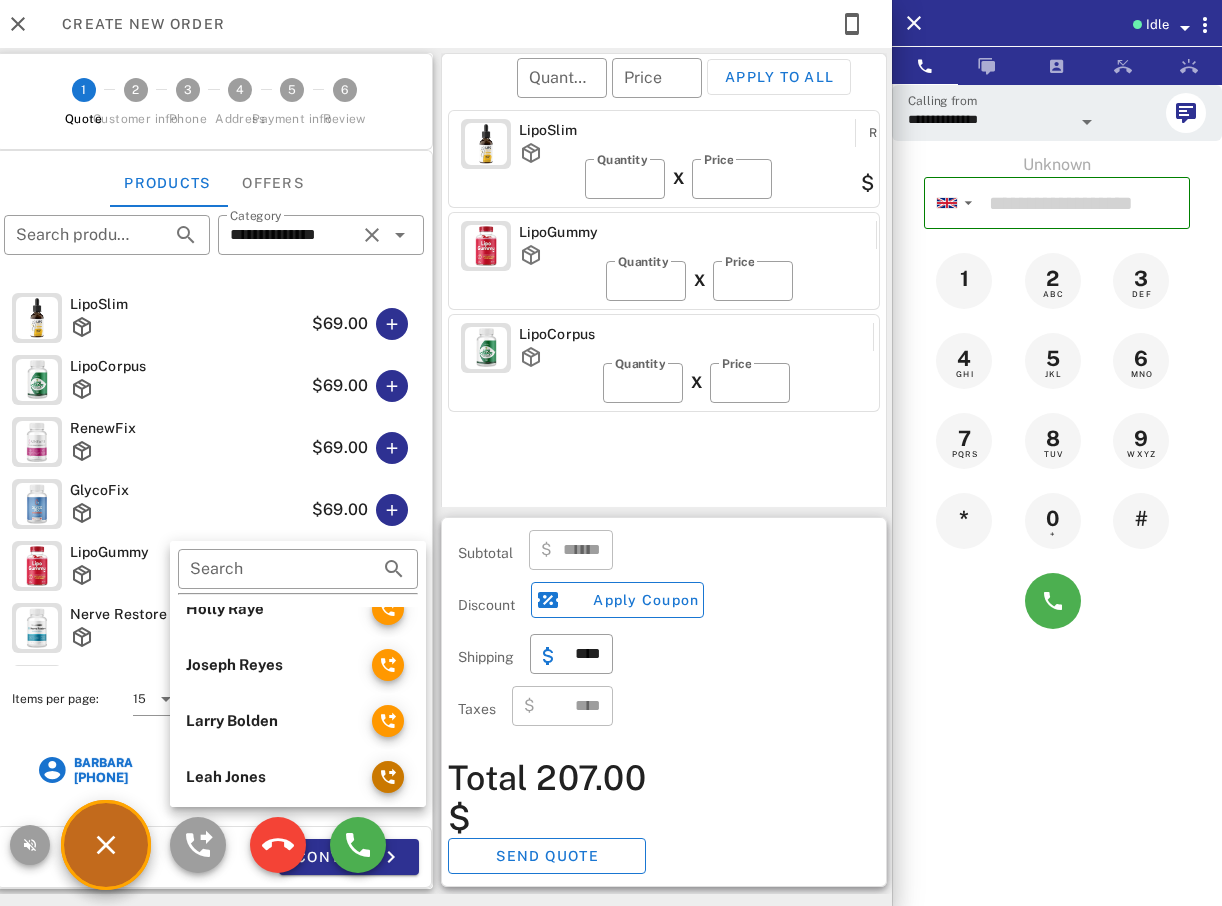 click at bounding box center [388, 777] 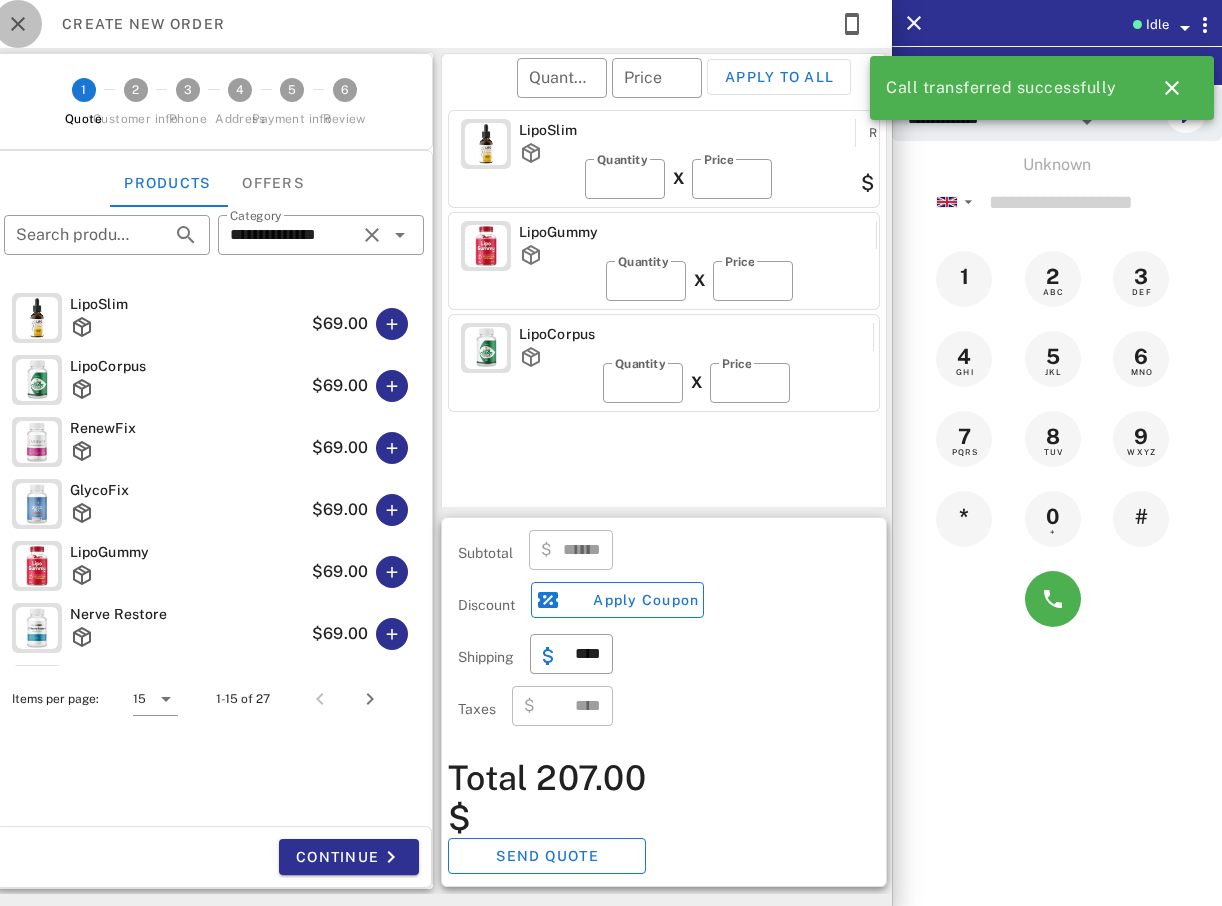 click at bounding box center (18, 24) 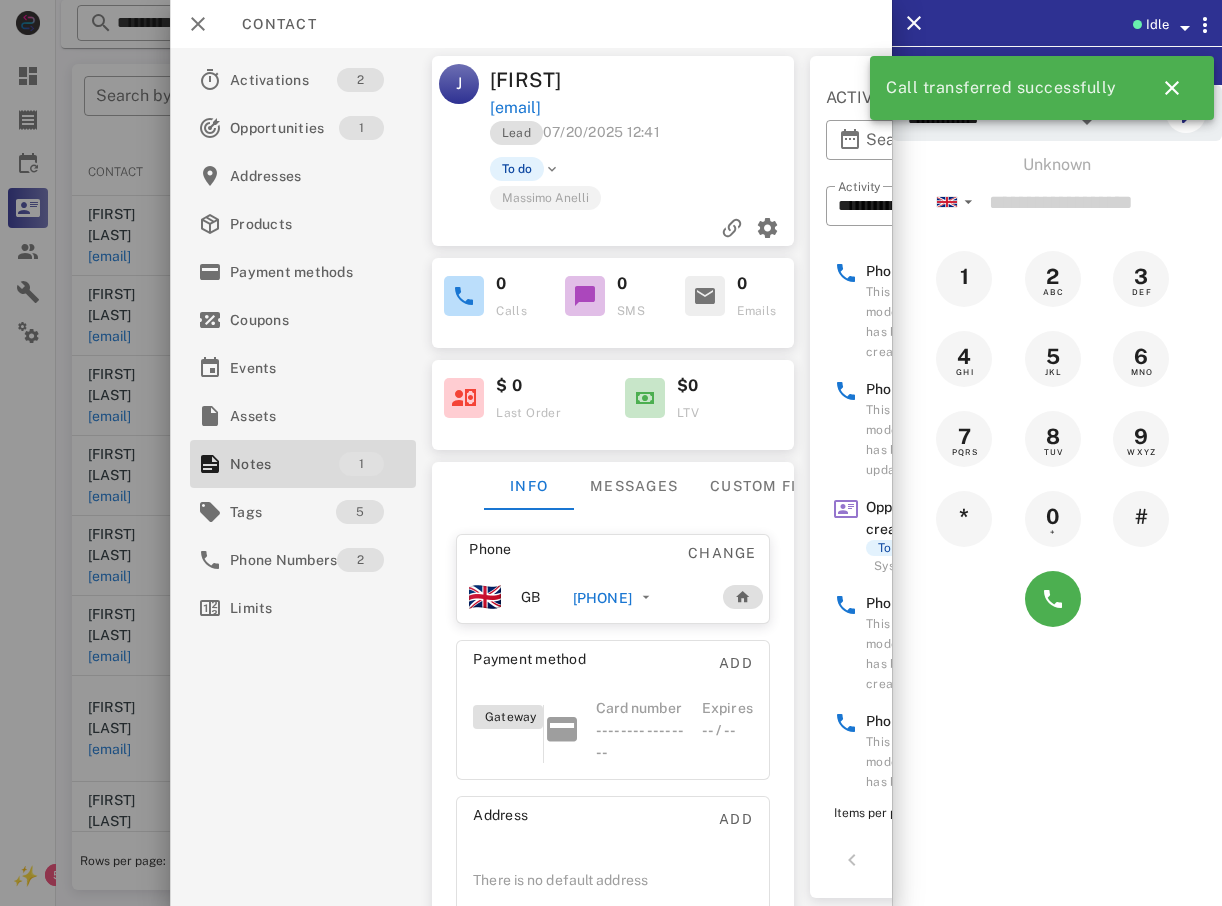 click at bounding box center (611, 453) 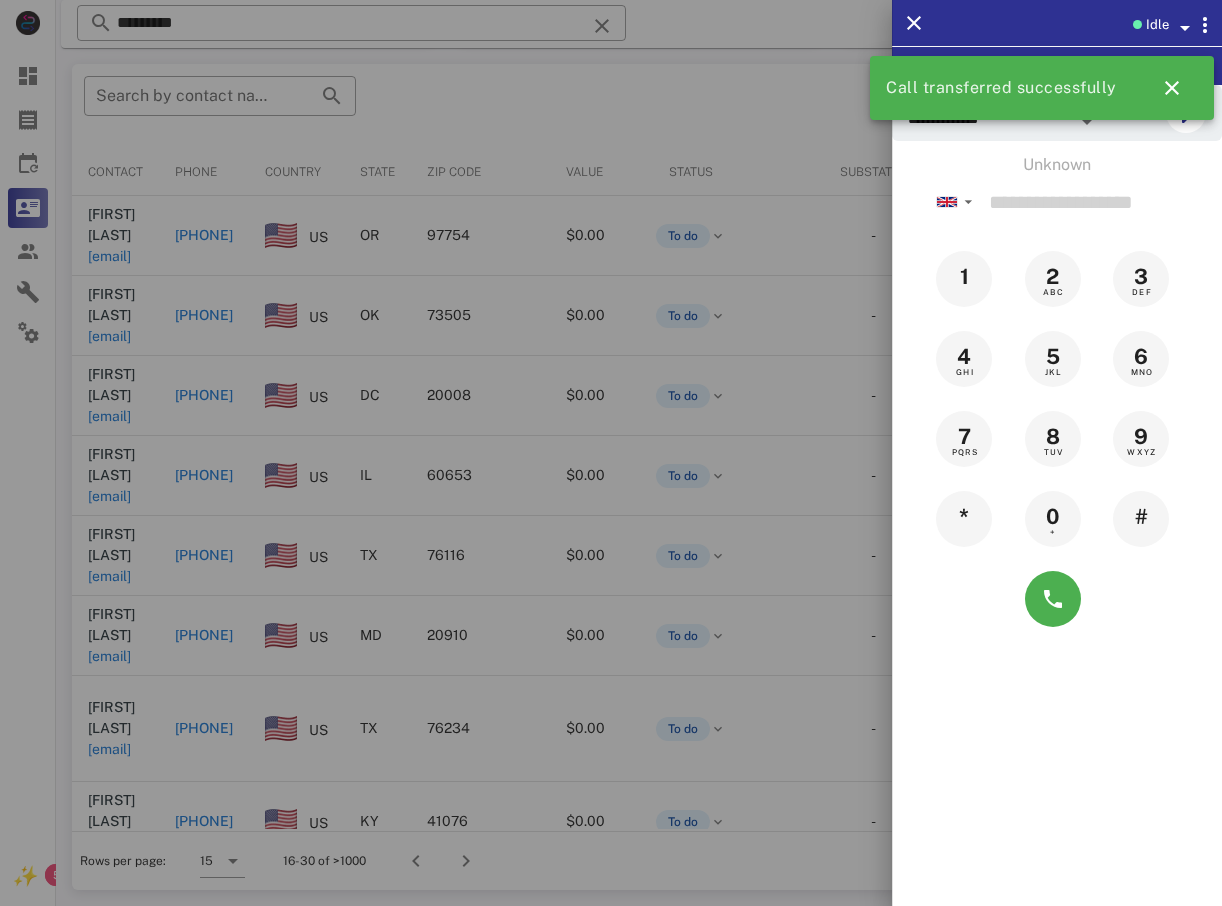 click at bounding box center [611, 453] 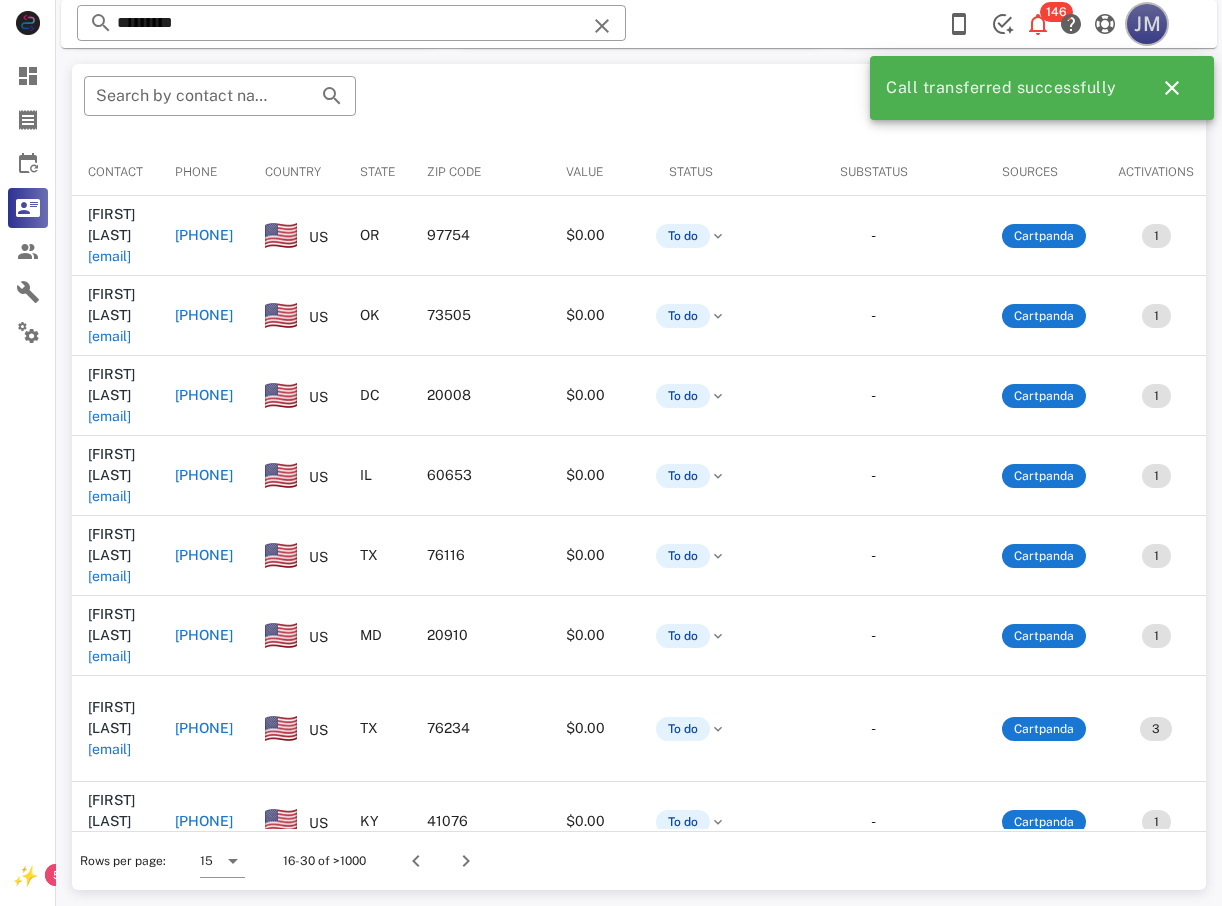 drag, startPoint x: 1137, startPoint y: 31, endPoint x: 1155, endPoint y: 69, distance: 42.047592 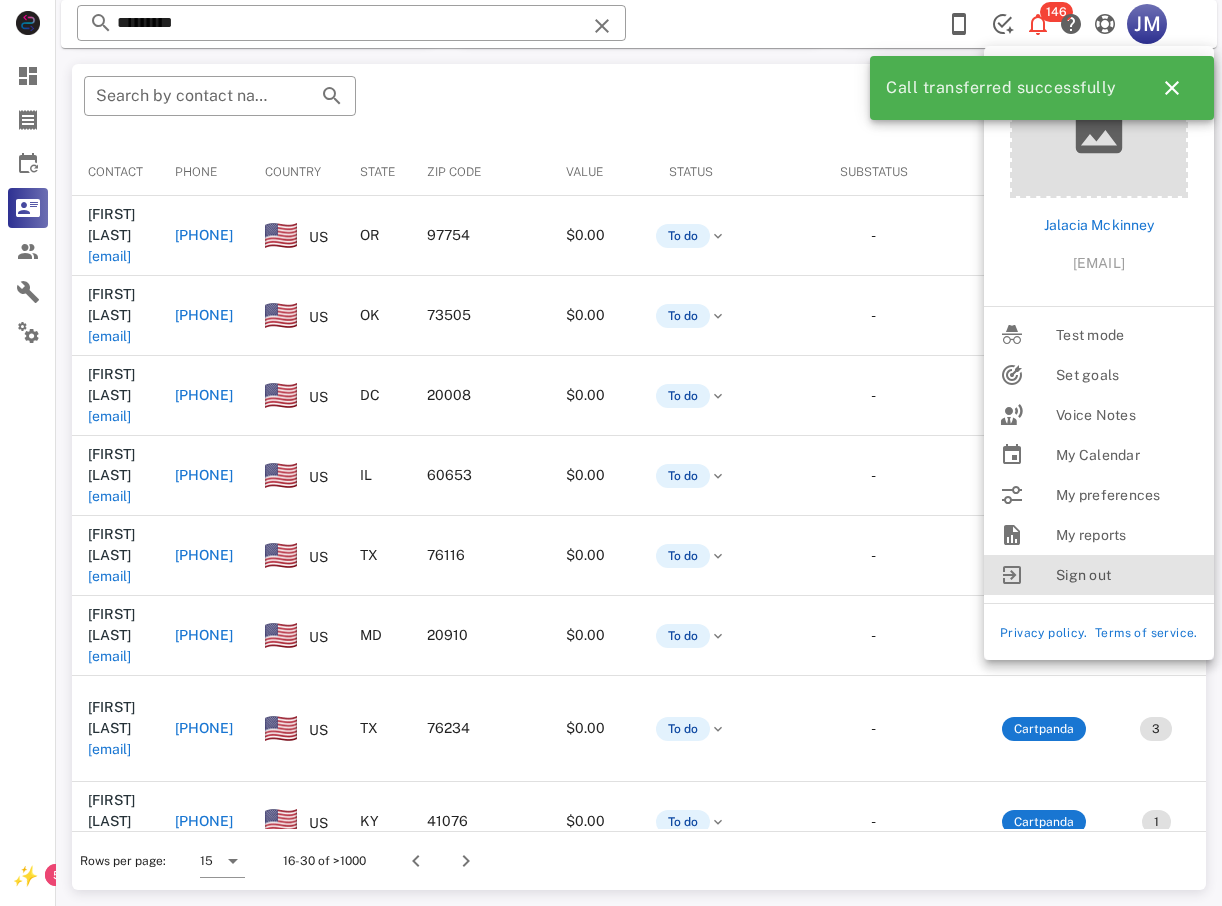 click on "Sign out" at bounding box center [1127, 575] 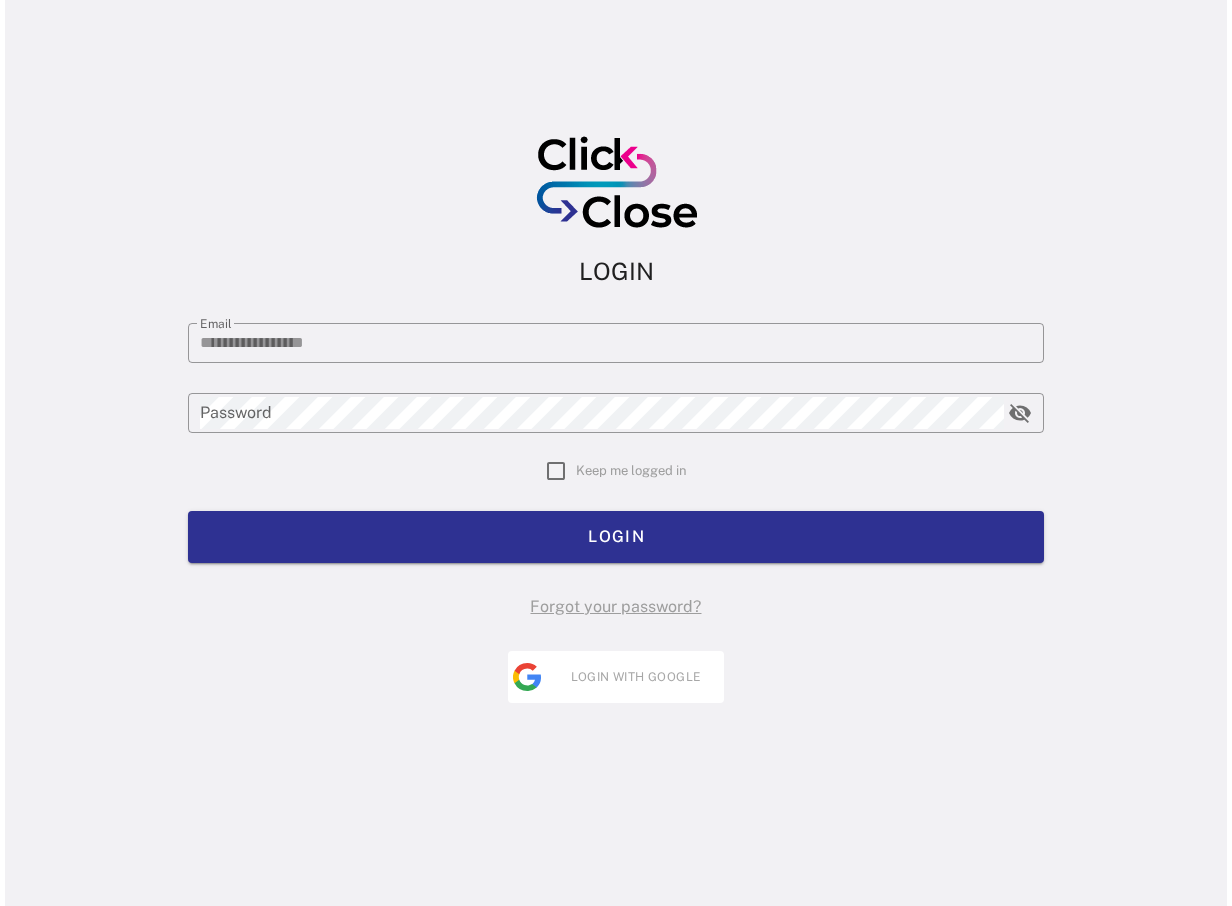 scroll, scrollTop: 0, scrollLeft: 0, axis: both 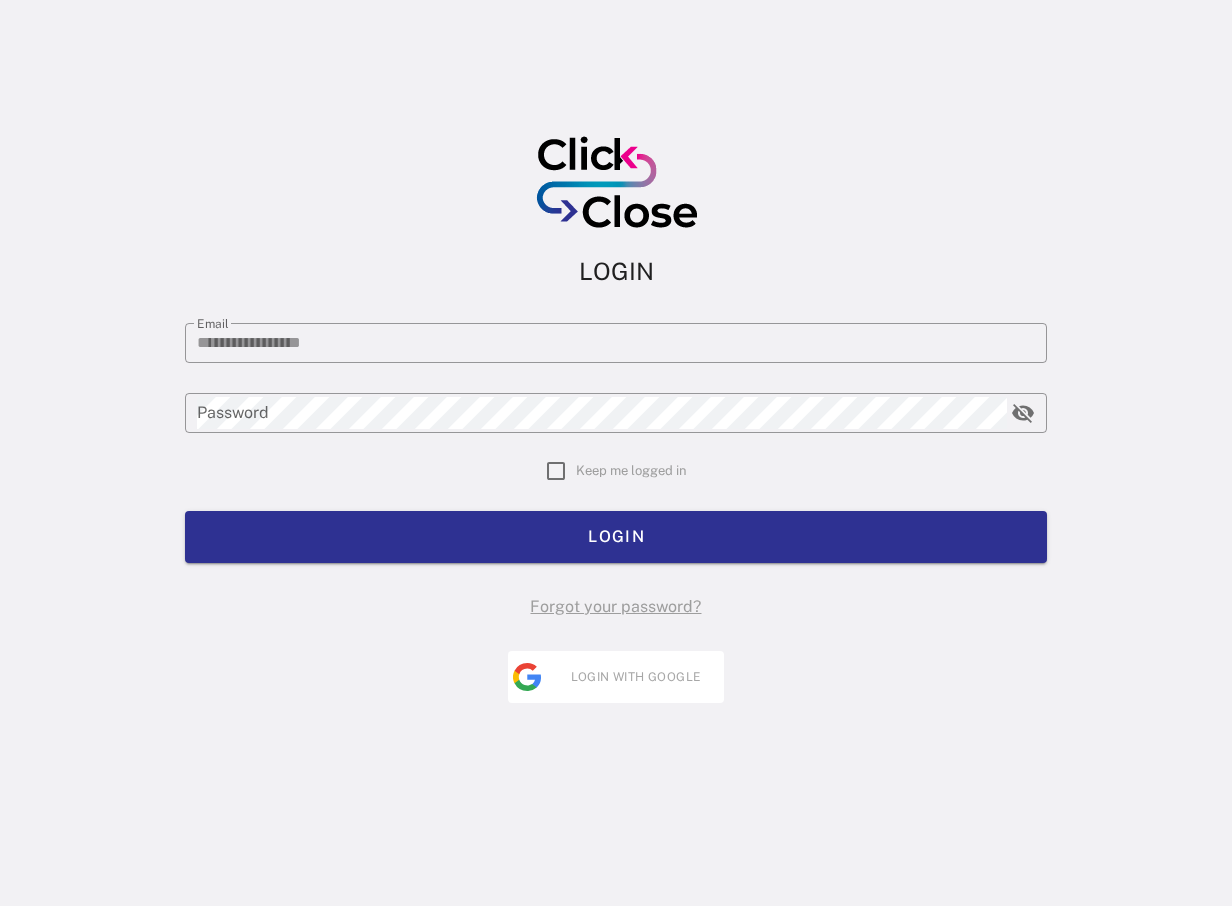 type on "**********" 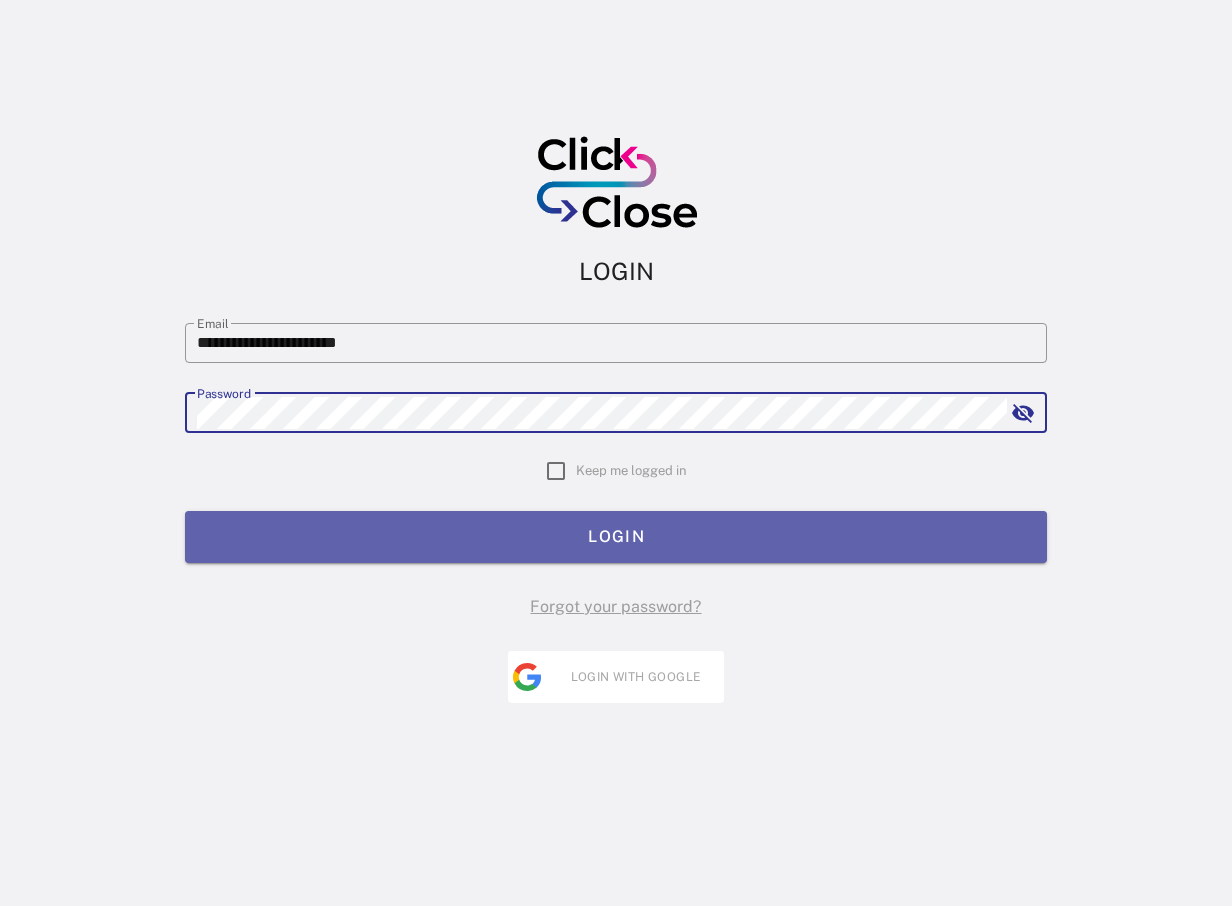 click on "LOGIN" at bounding box center [616, 537] 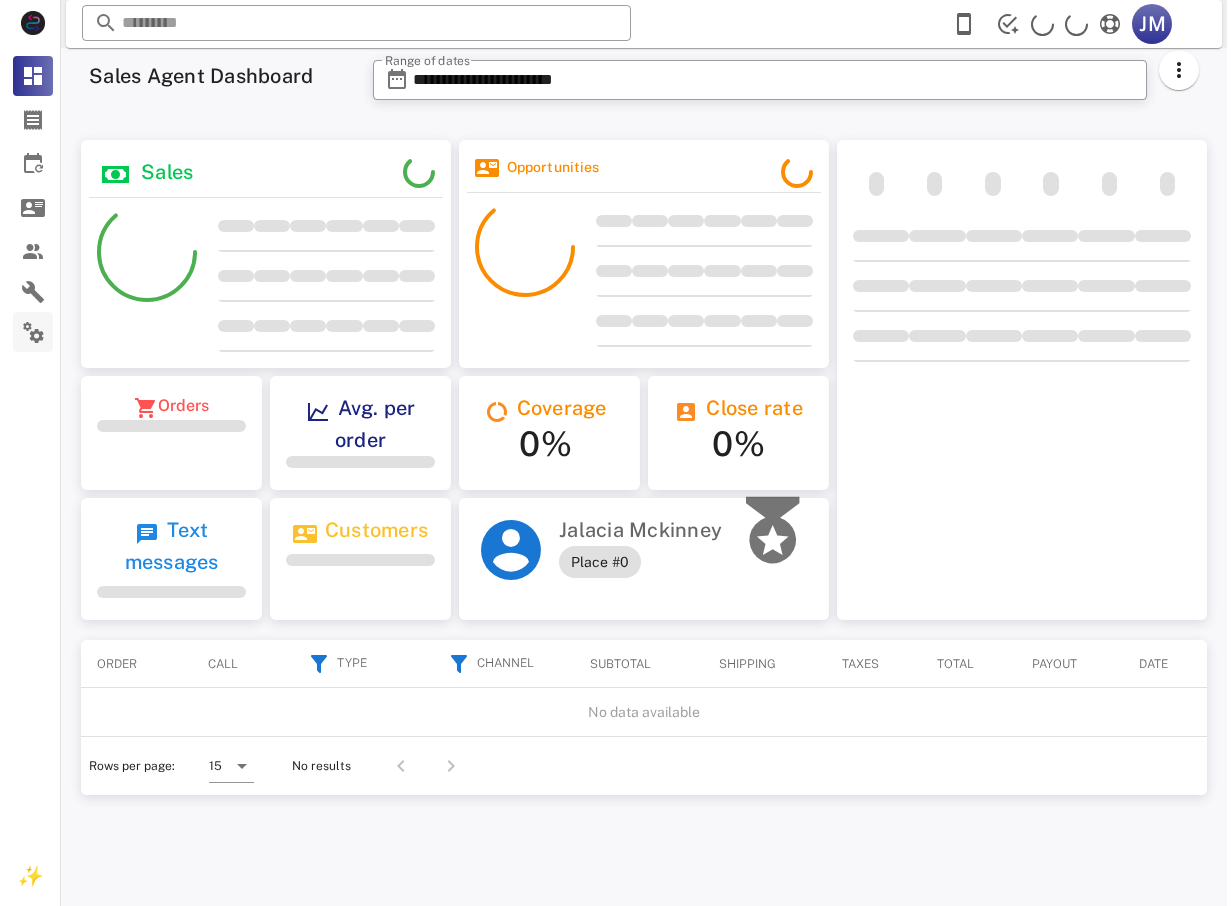 scroll, scrollTop: 0, scrollLeft: 0, axis: both 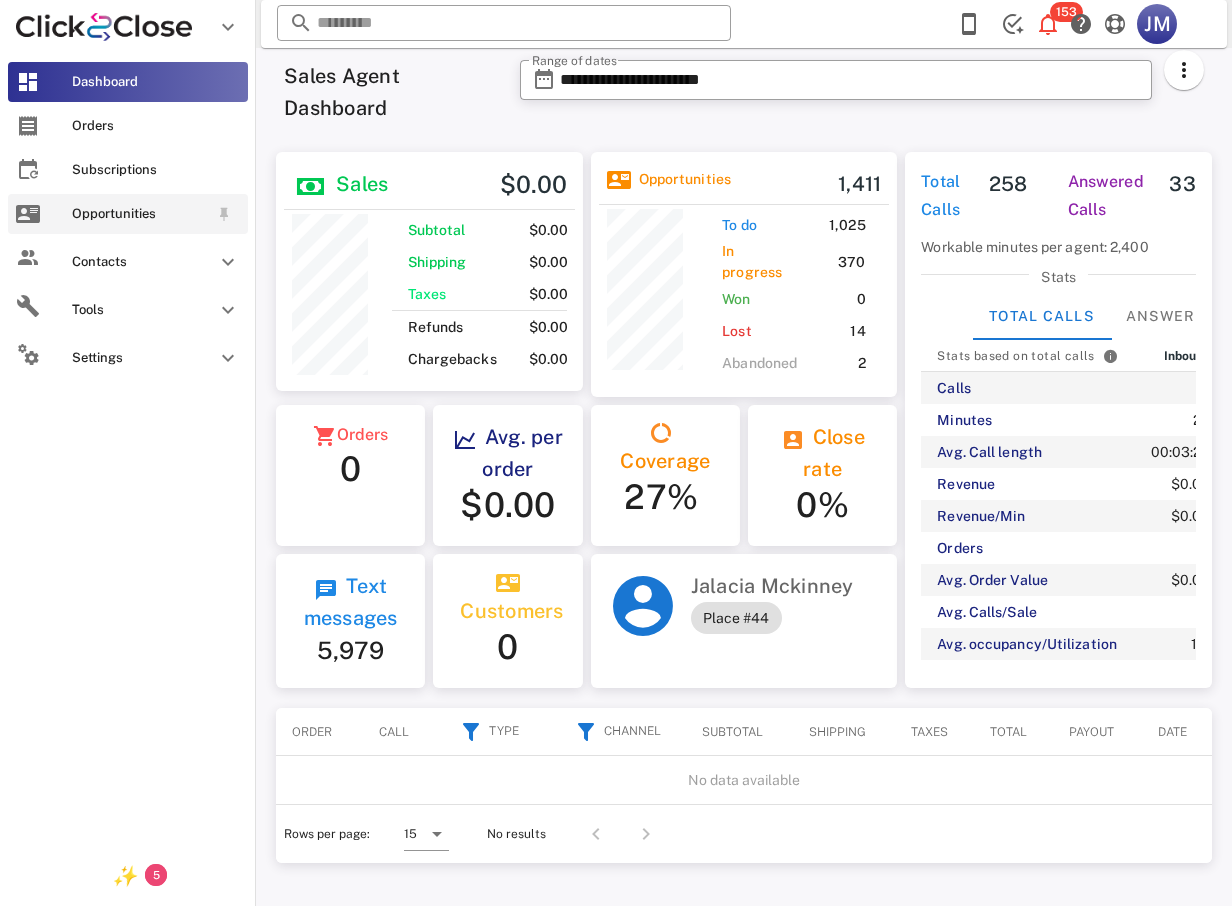 click on "Opportunities" at bounding box center (140, 214) 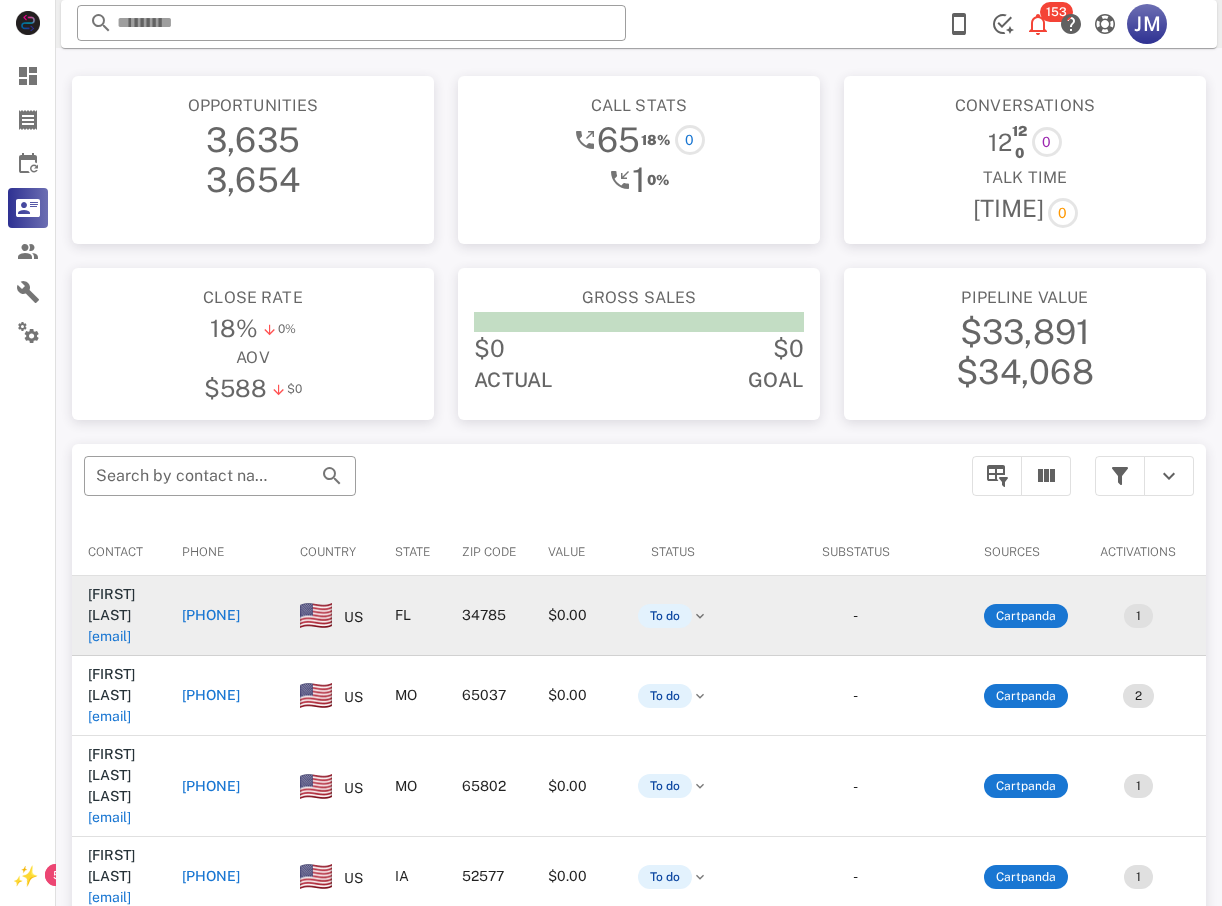 click on "[PHONE]" at bounding box center [211, 615] 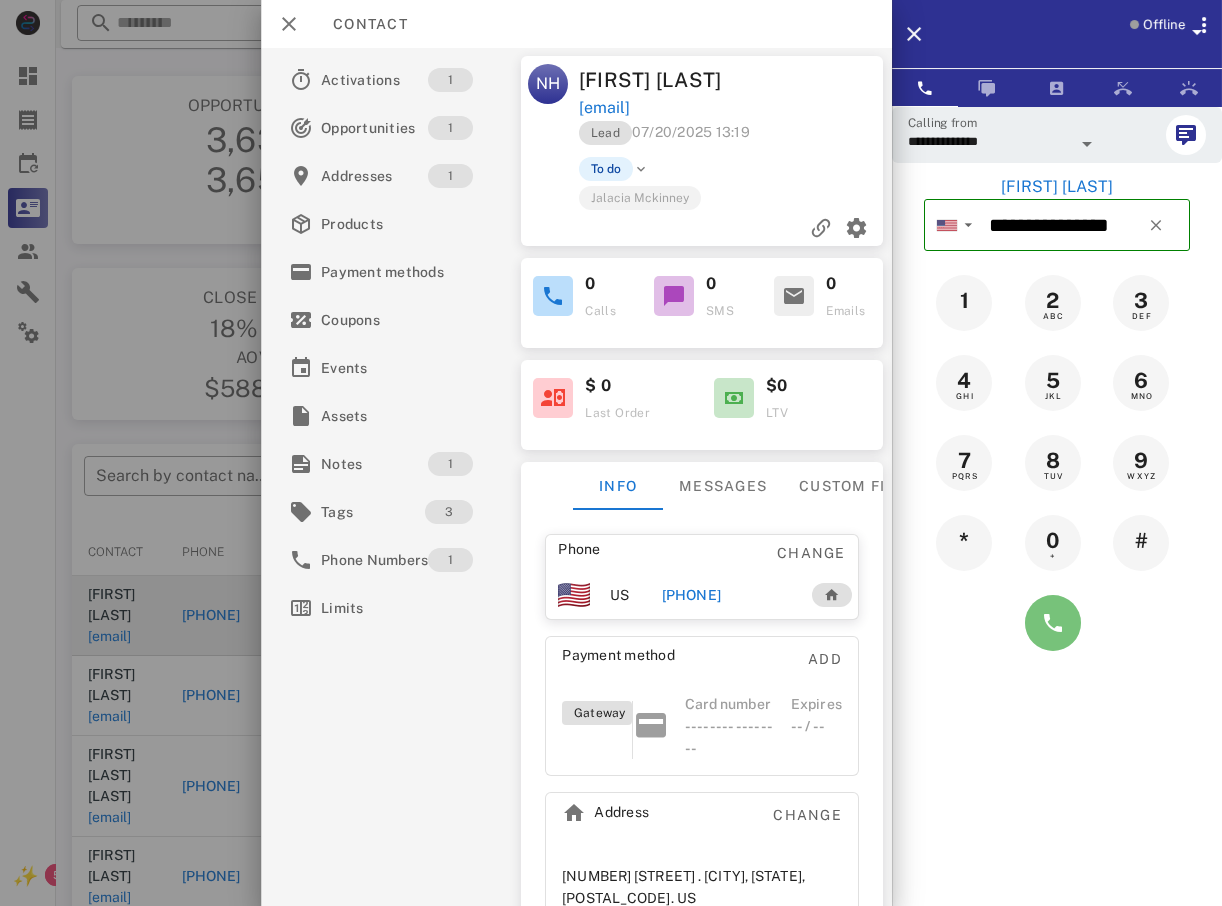 click at bounding box center [1053, 623] 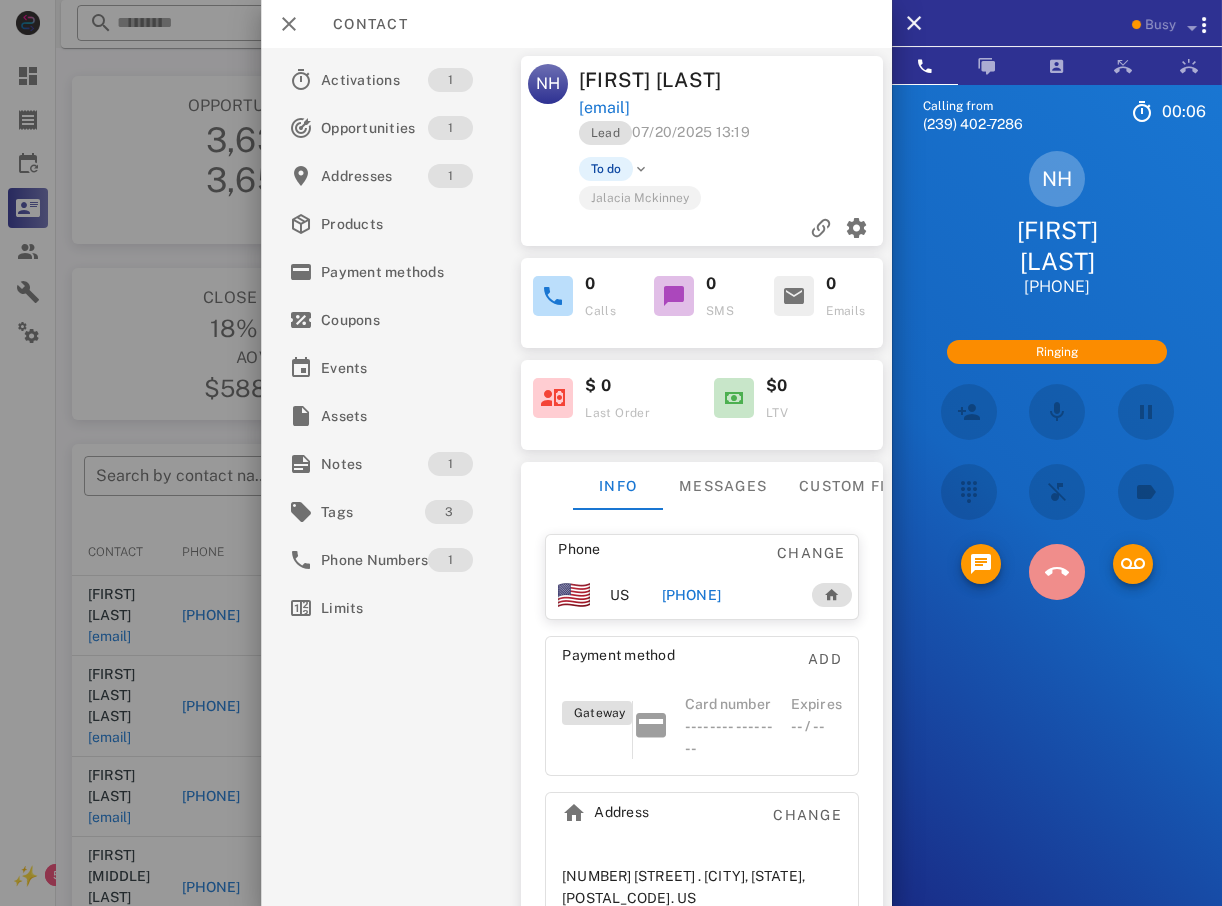 drag, startPoint x: 1055, startPoint y: 583, endPoint x: 1043, endPoint y: 585, distance: 12.165525 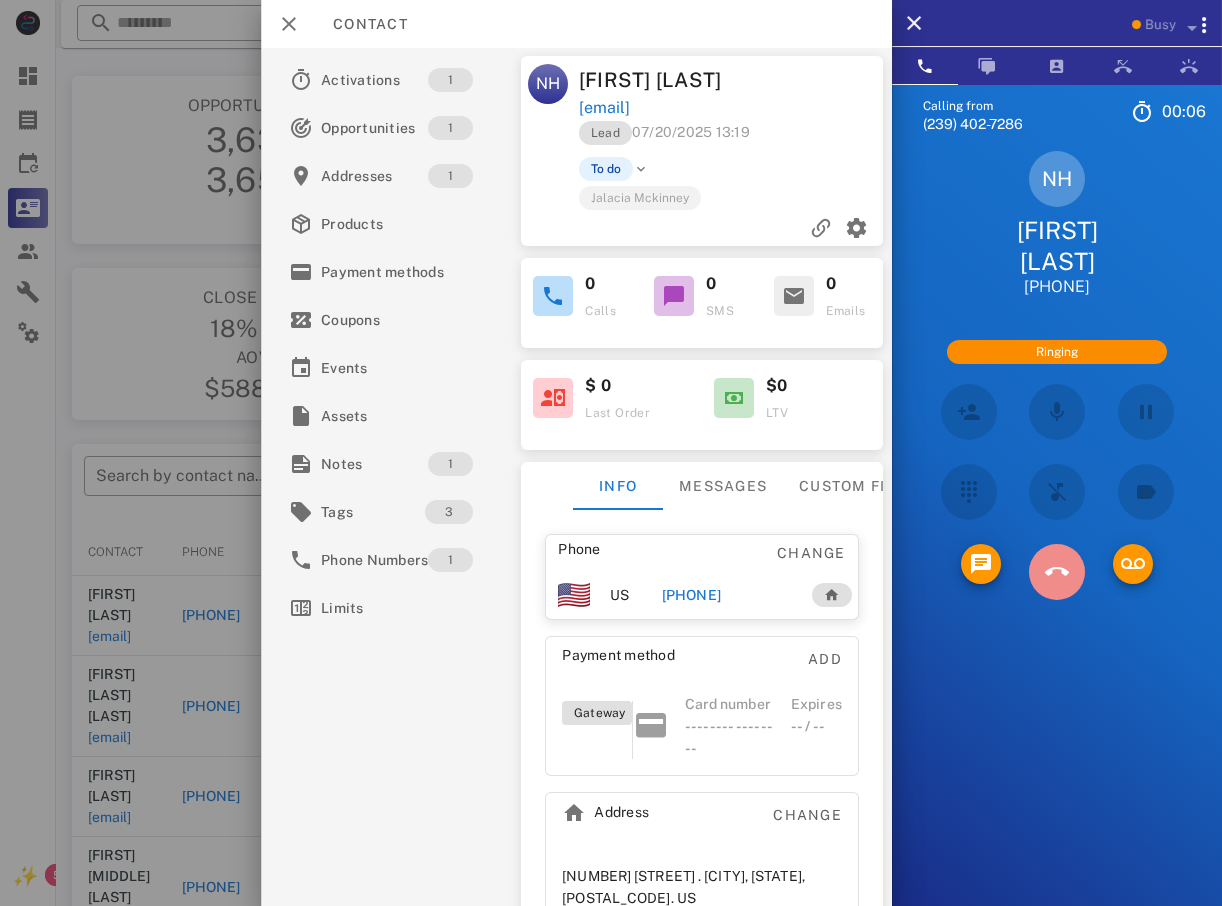 click at bounding box center [1057, 572] 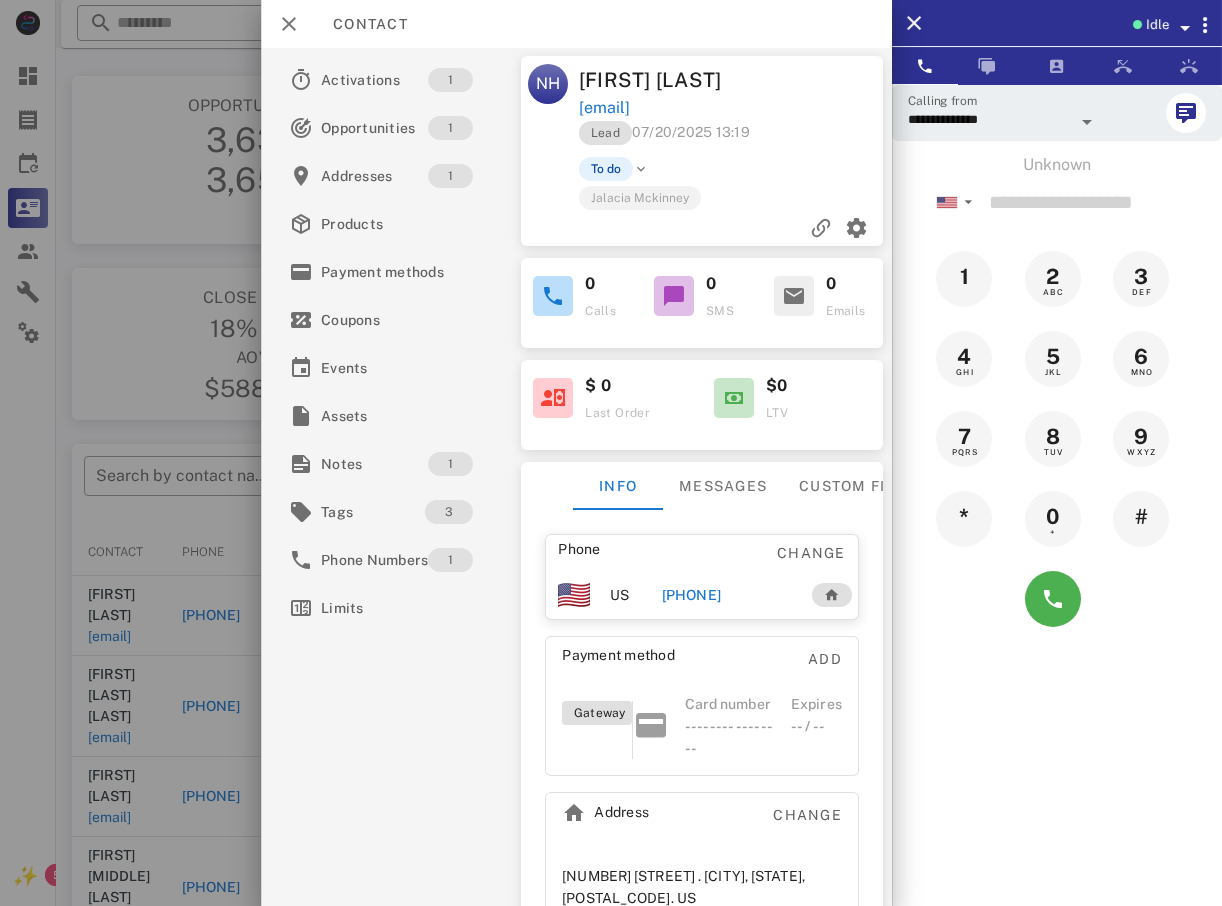 click at bounding box center (611, 453) 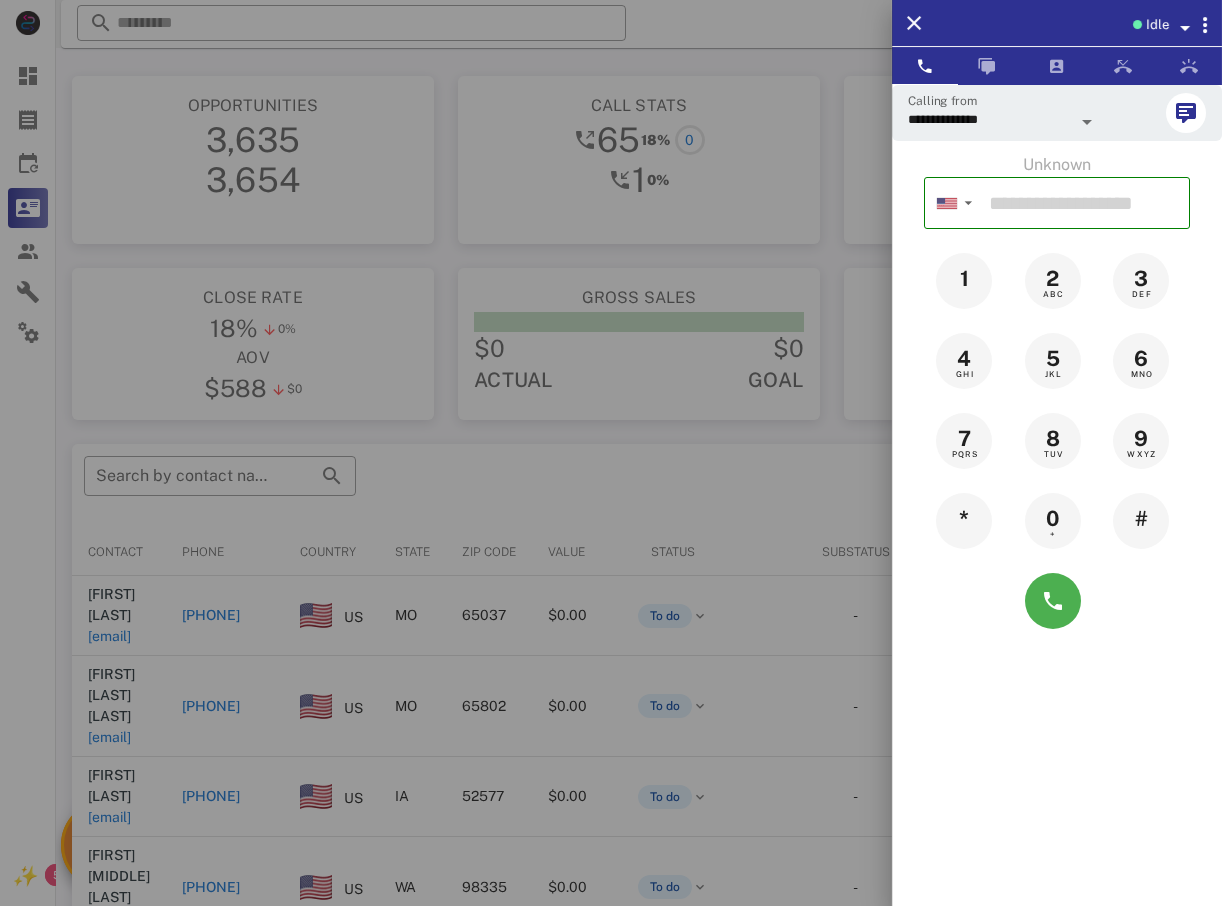 drag, startPoint x: 237, startPoint y: 484, endPoint x: 287, endPoint y: 507, distance: 55.03635 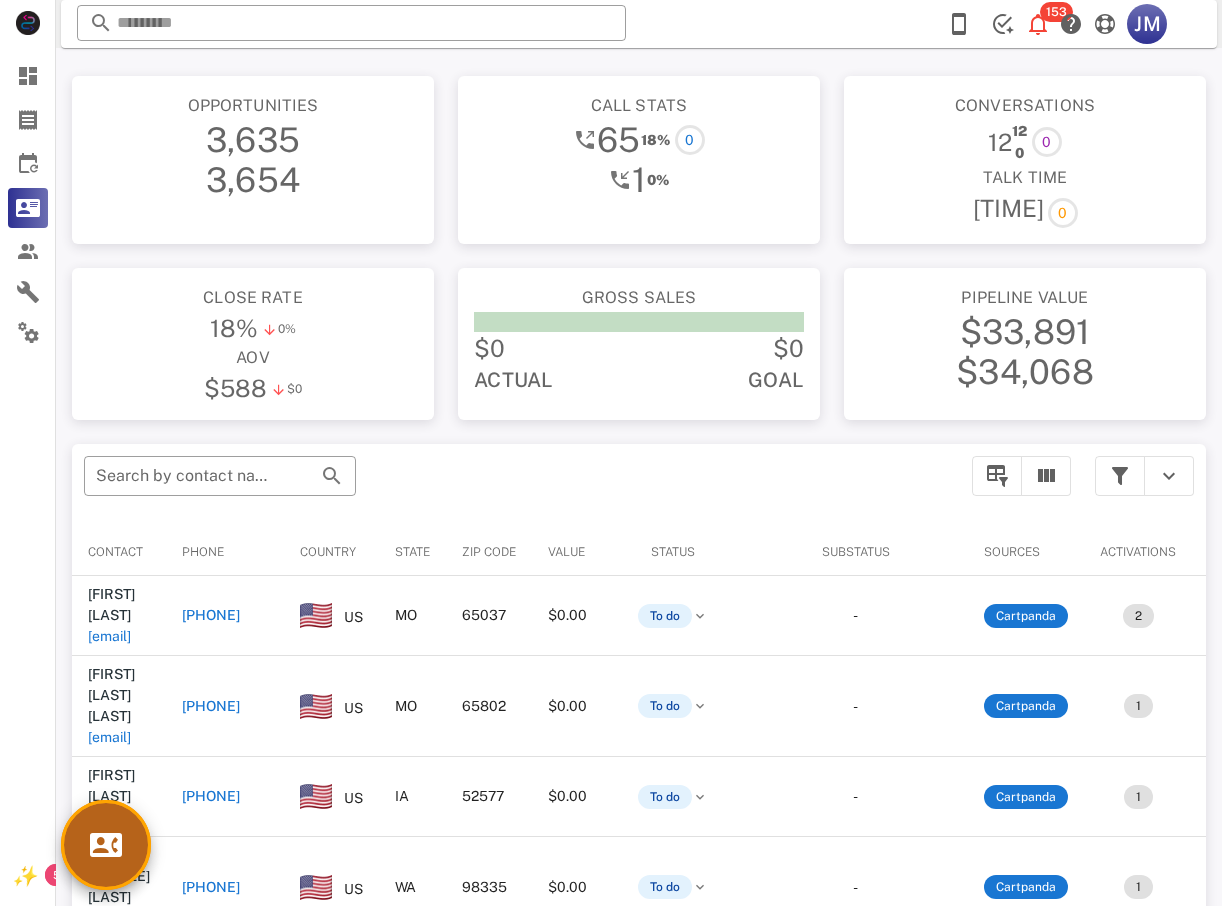 click at bounding box center (106, 845) 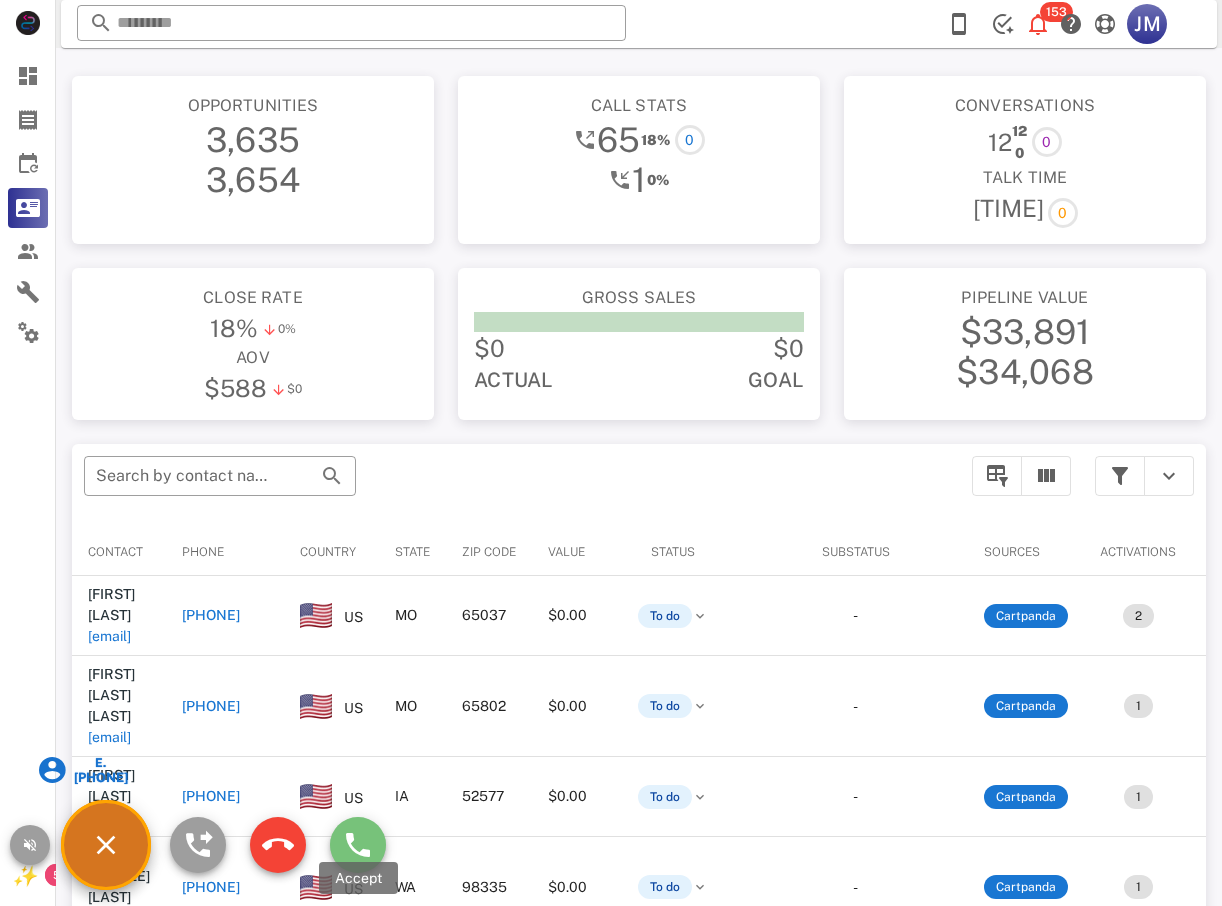 click at bounding box center (358, 845) 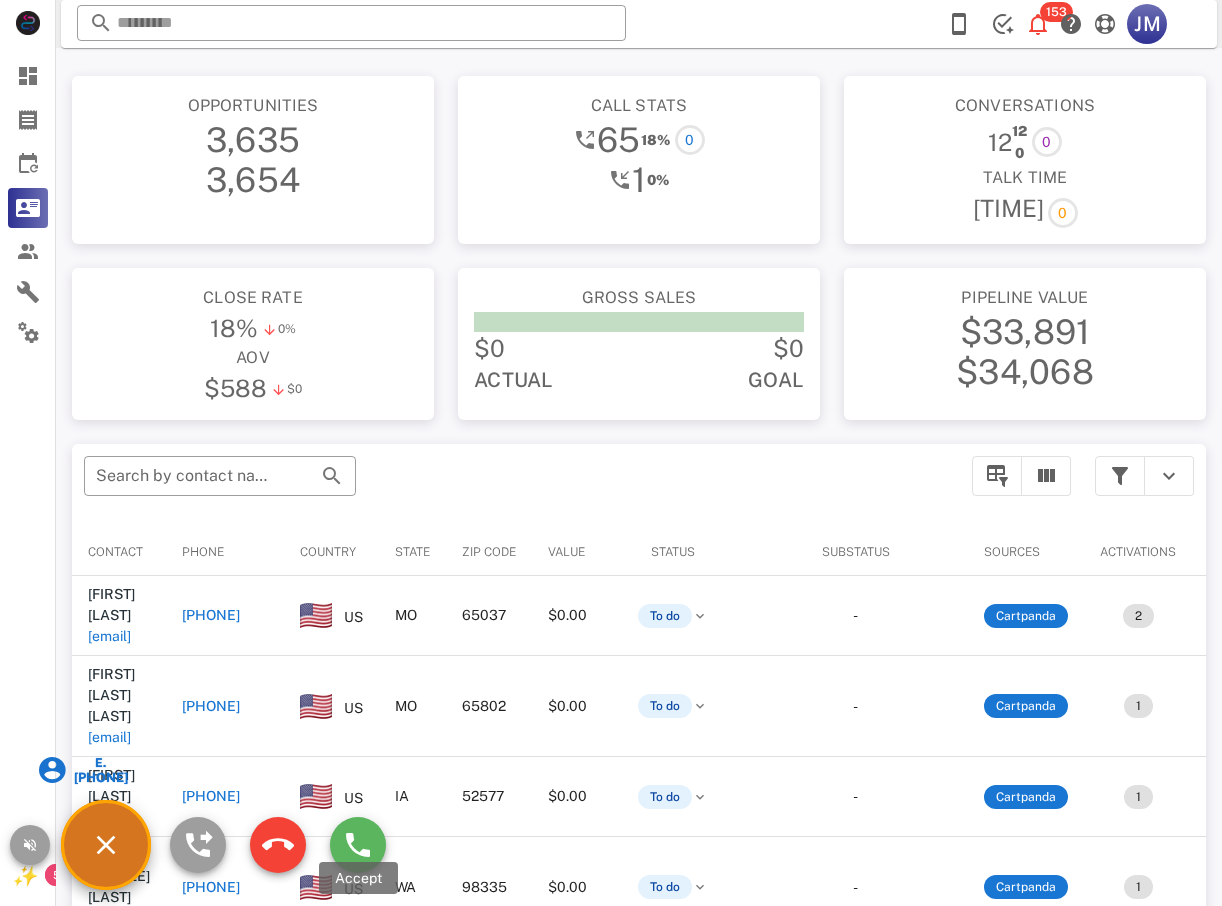 type on "**********" 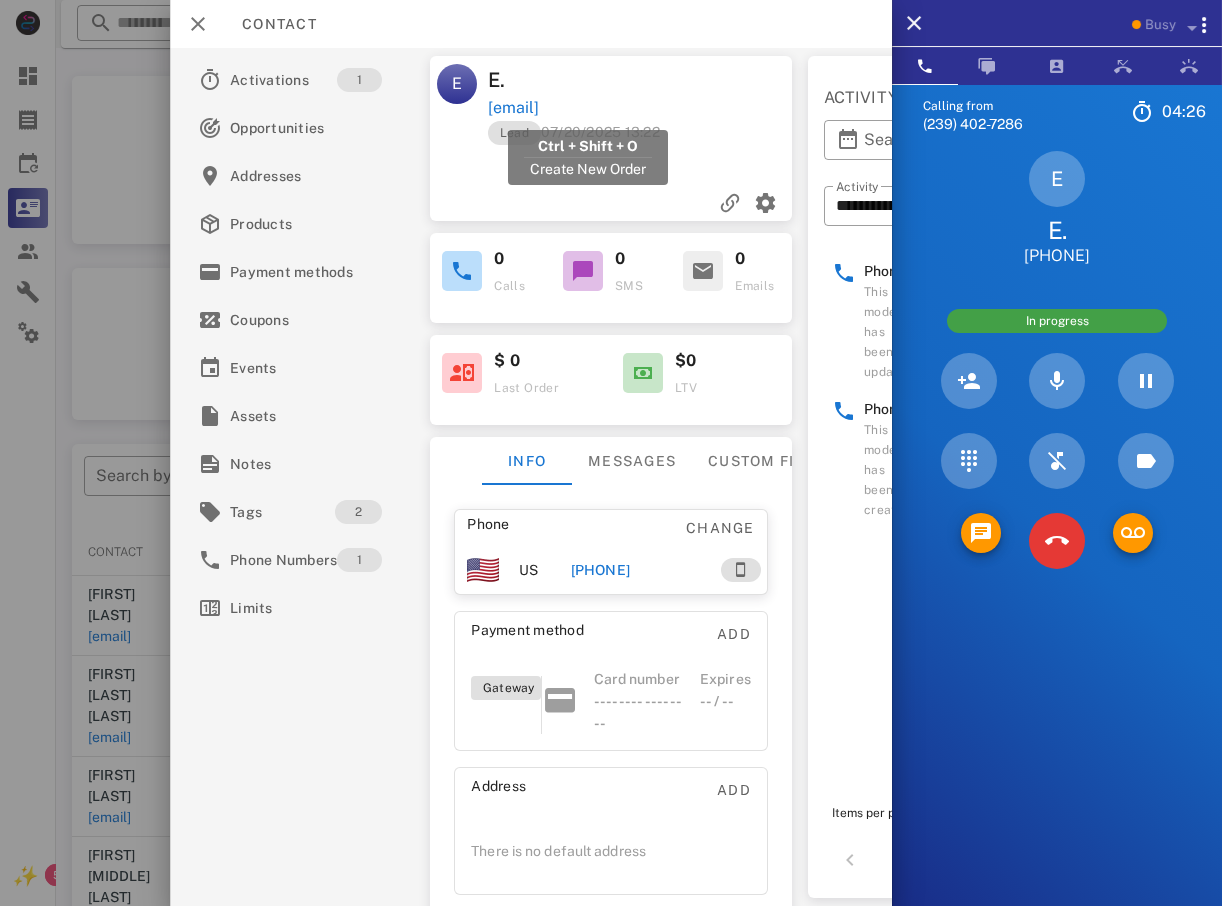 click on "[EMAIL]" at bounding box center (513, 108) 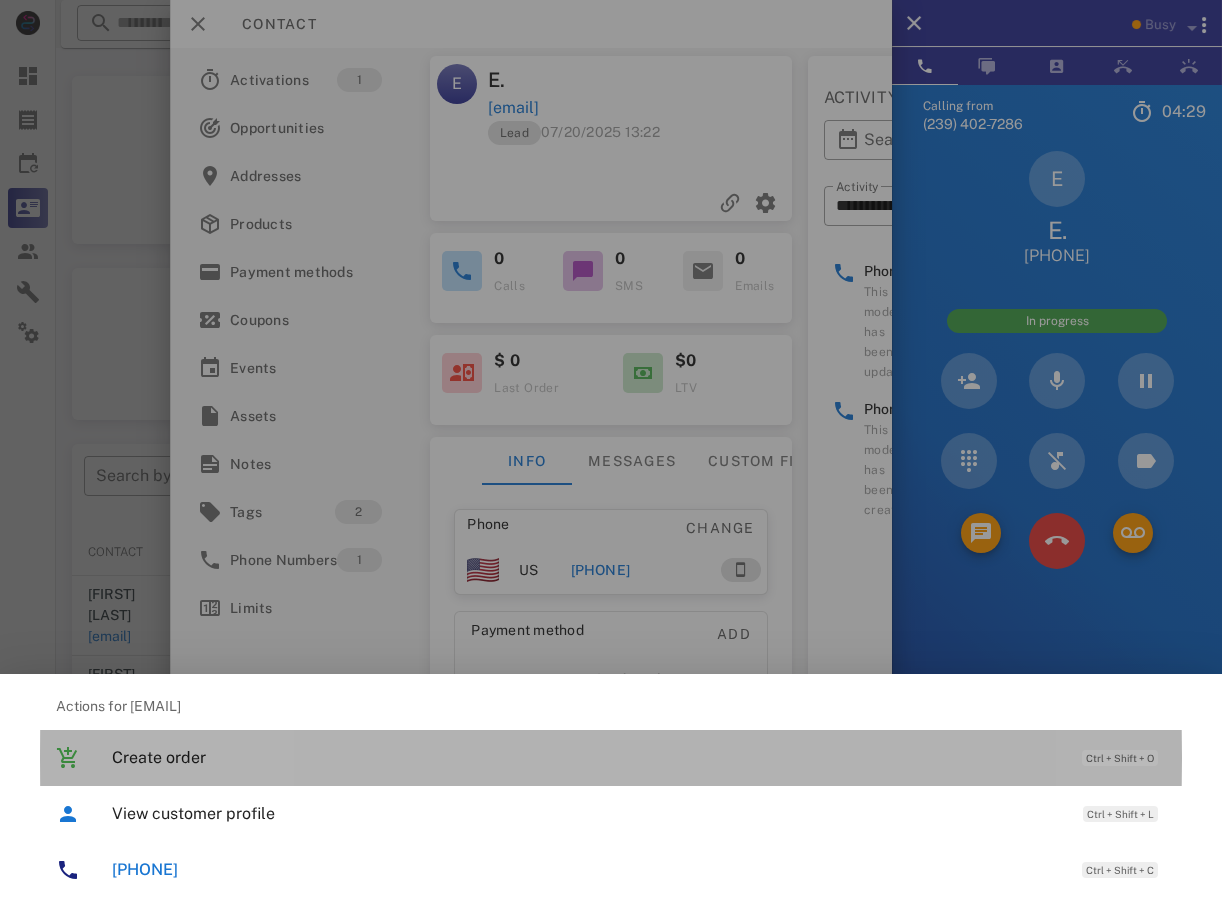 click on "Create order" at bounding box center (587, 757) 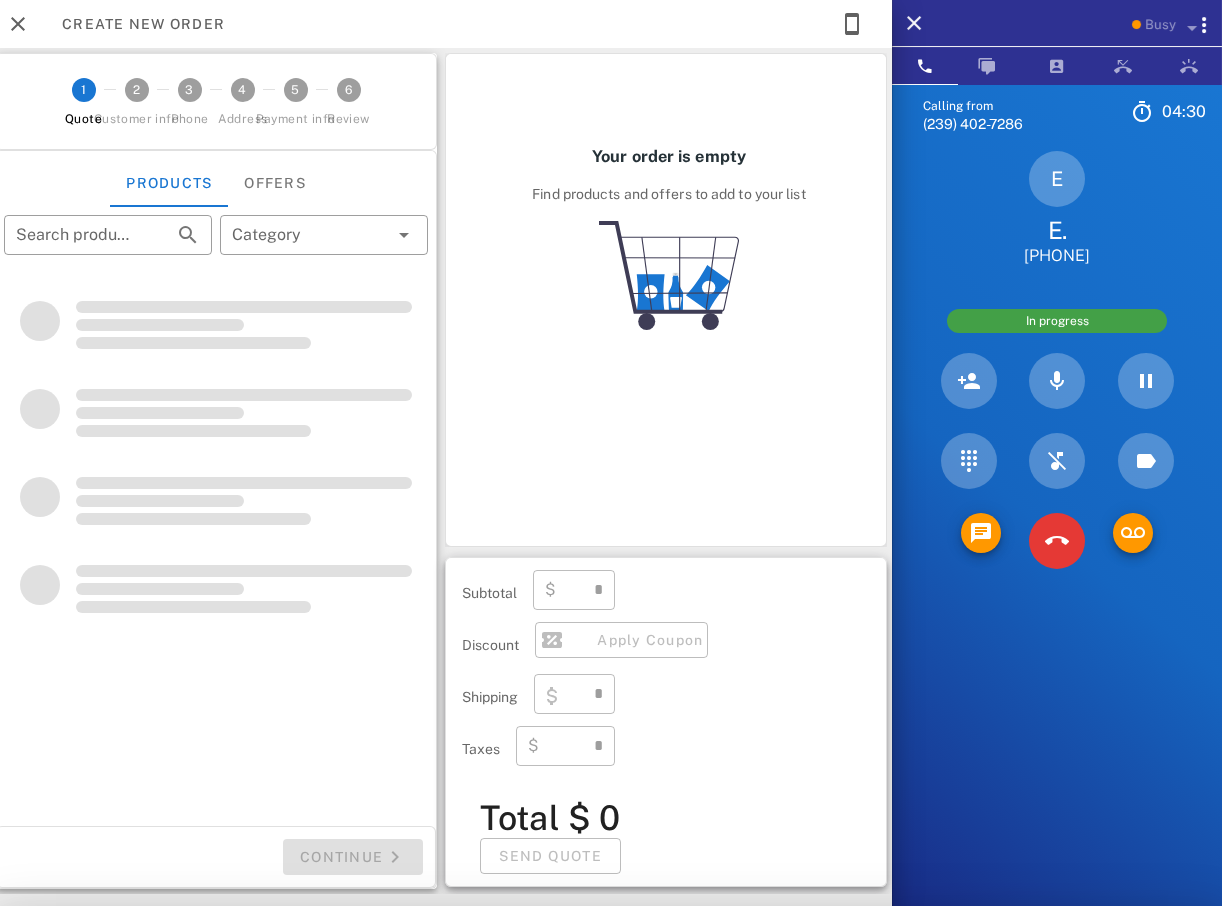 type on "**********" 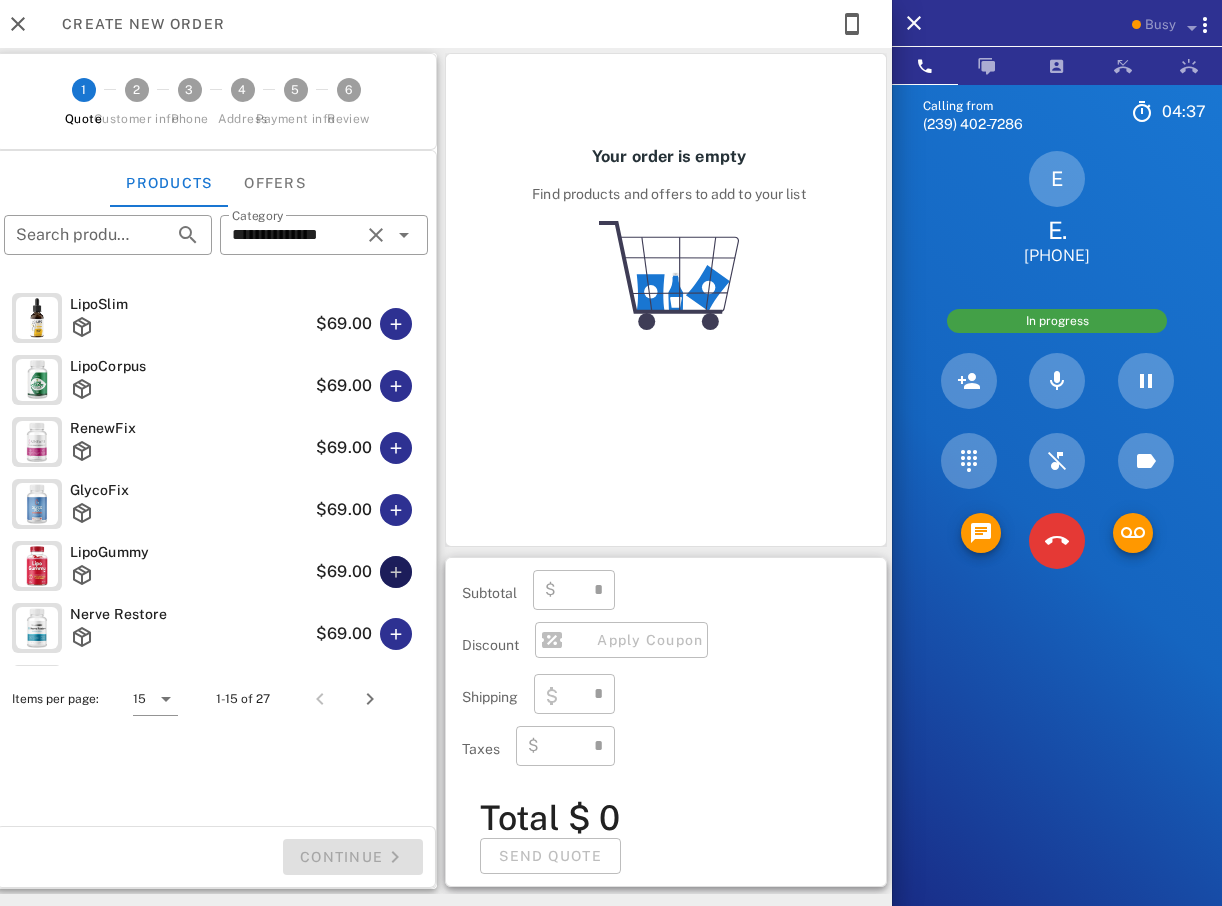 click at bounding box center [396, 572] 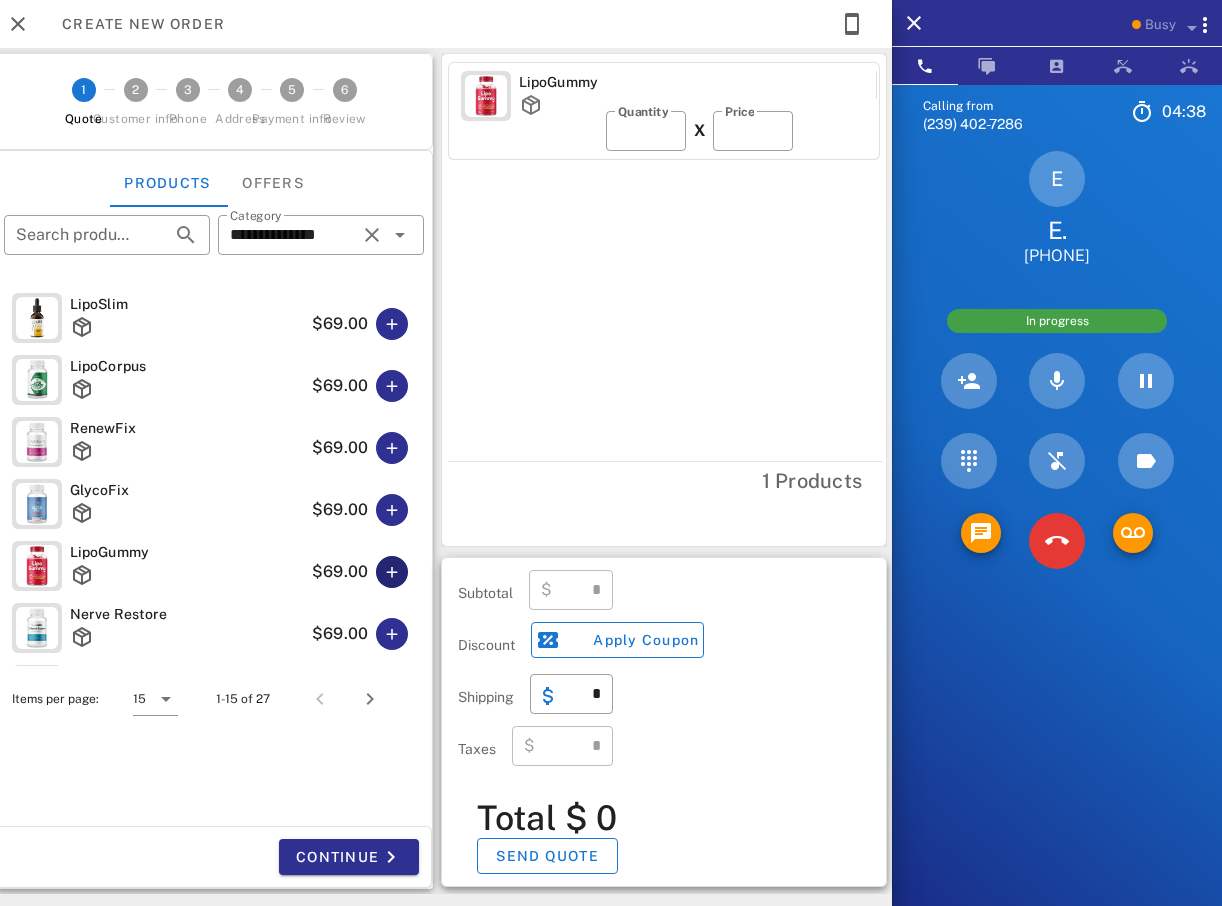 type on "*****" 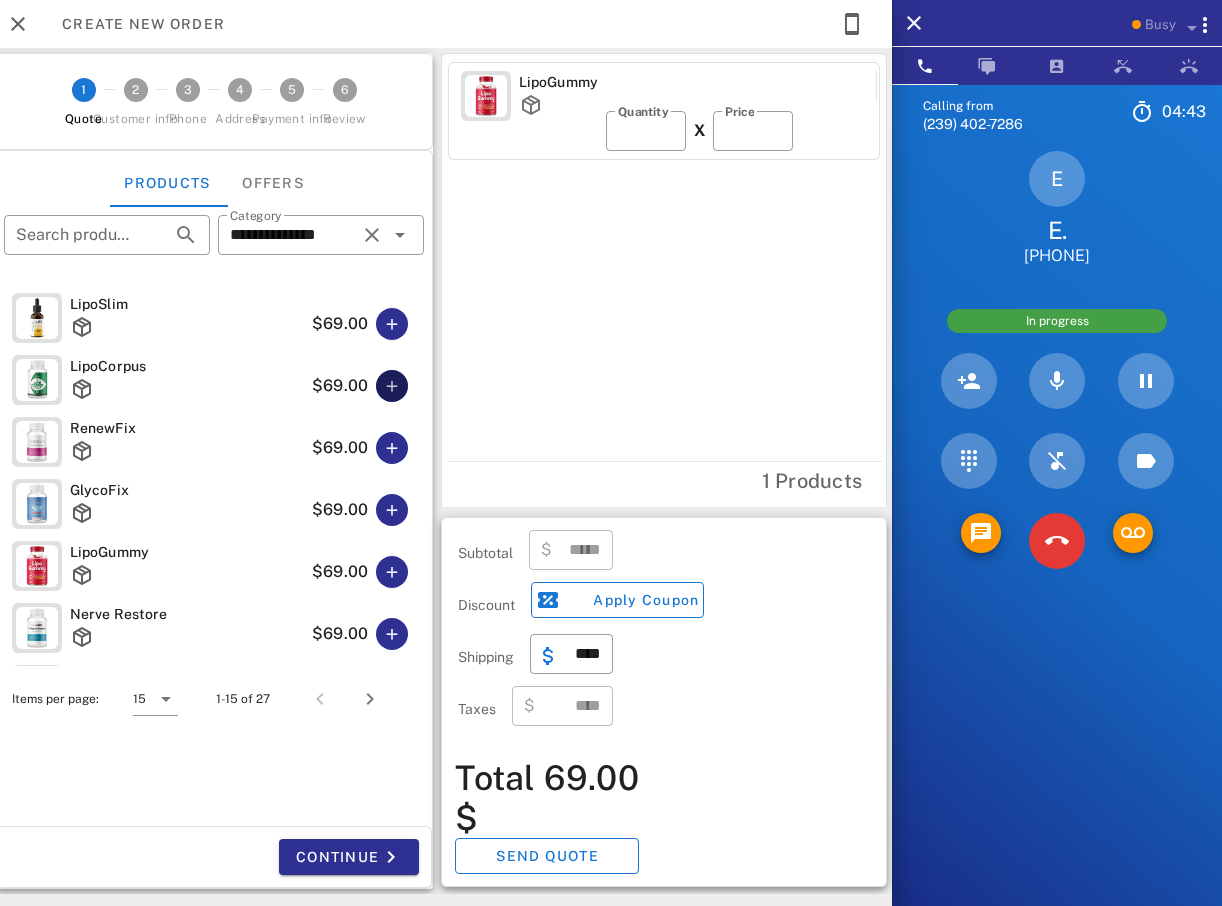 click at bounding box center (392, 386) 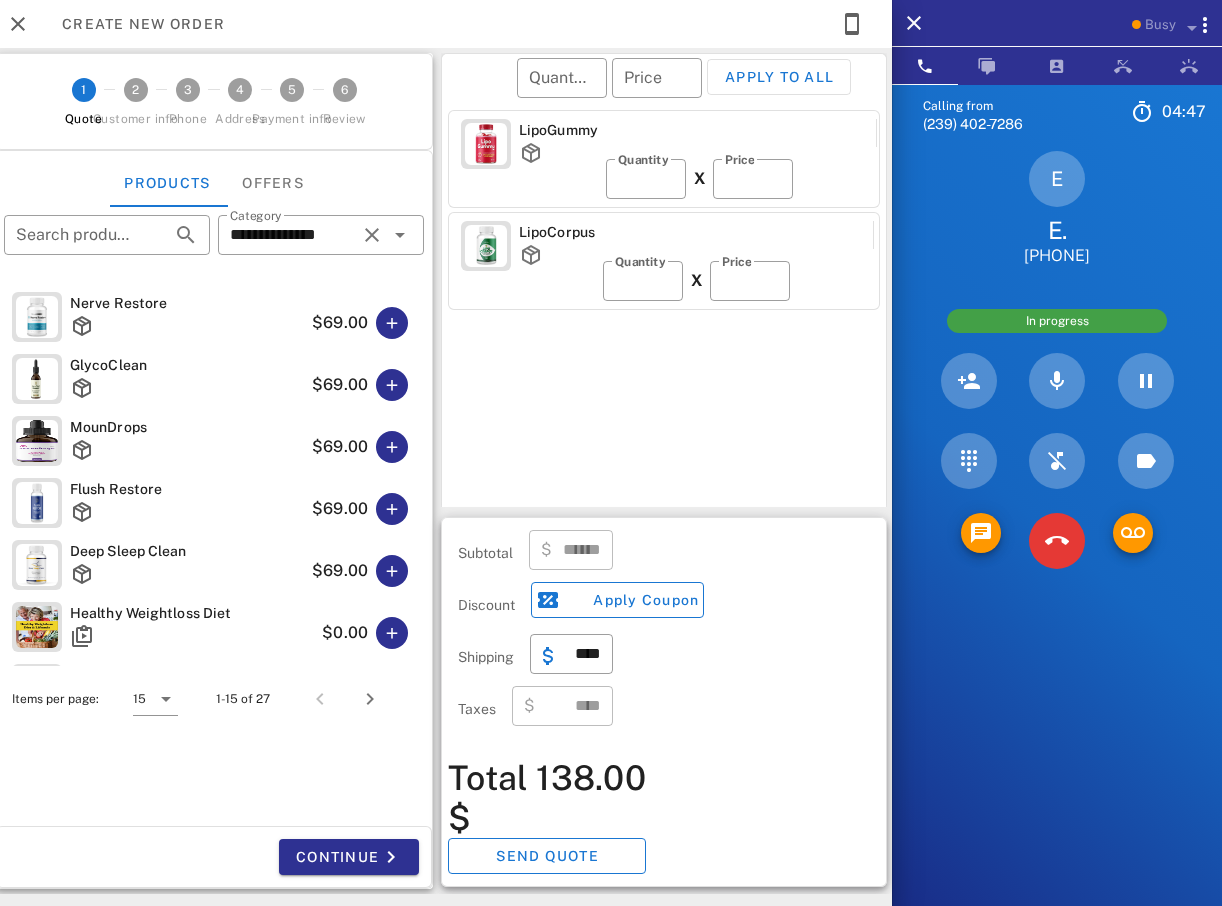 scroll, scrollTop: 300, scrollLeft: 0, axis: vertical 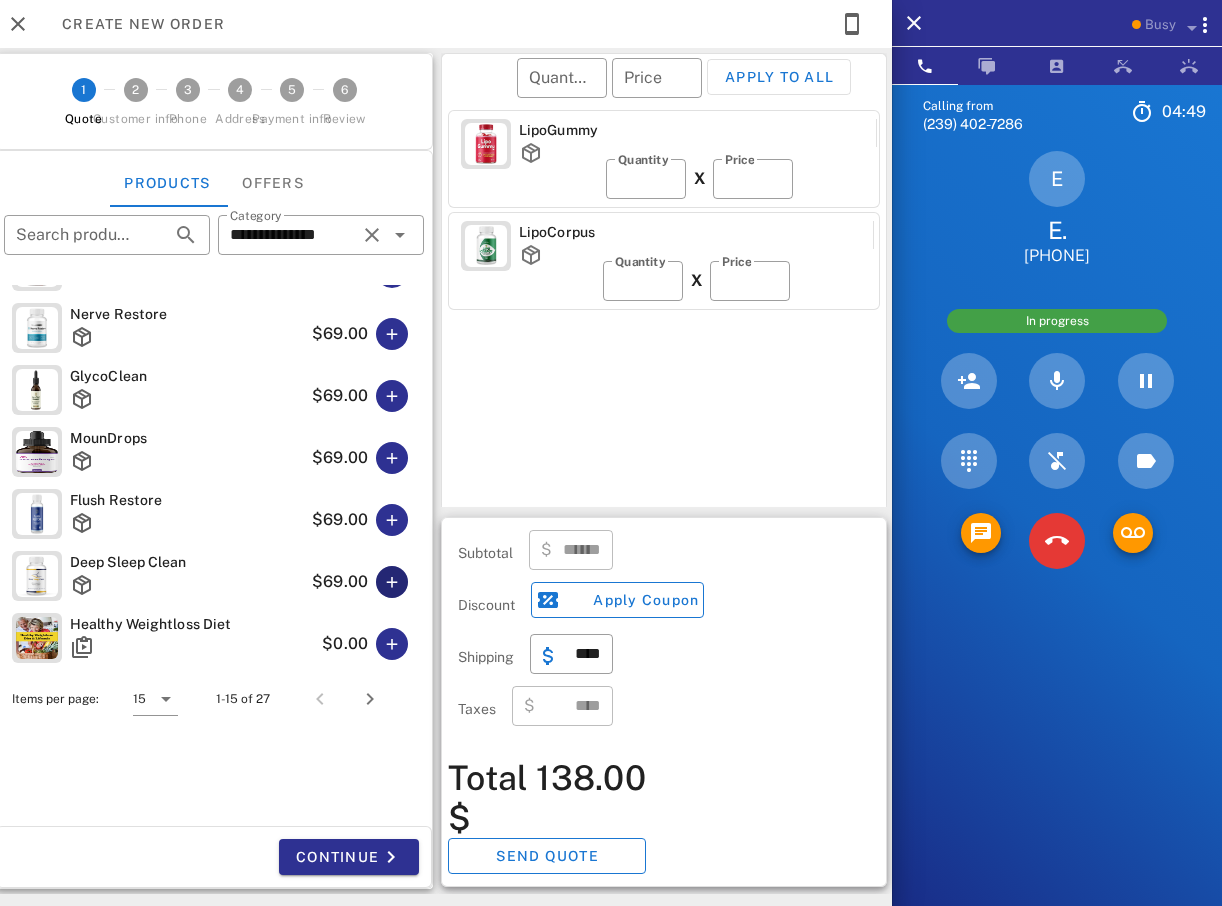click at bounding box center (392, 582) 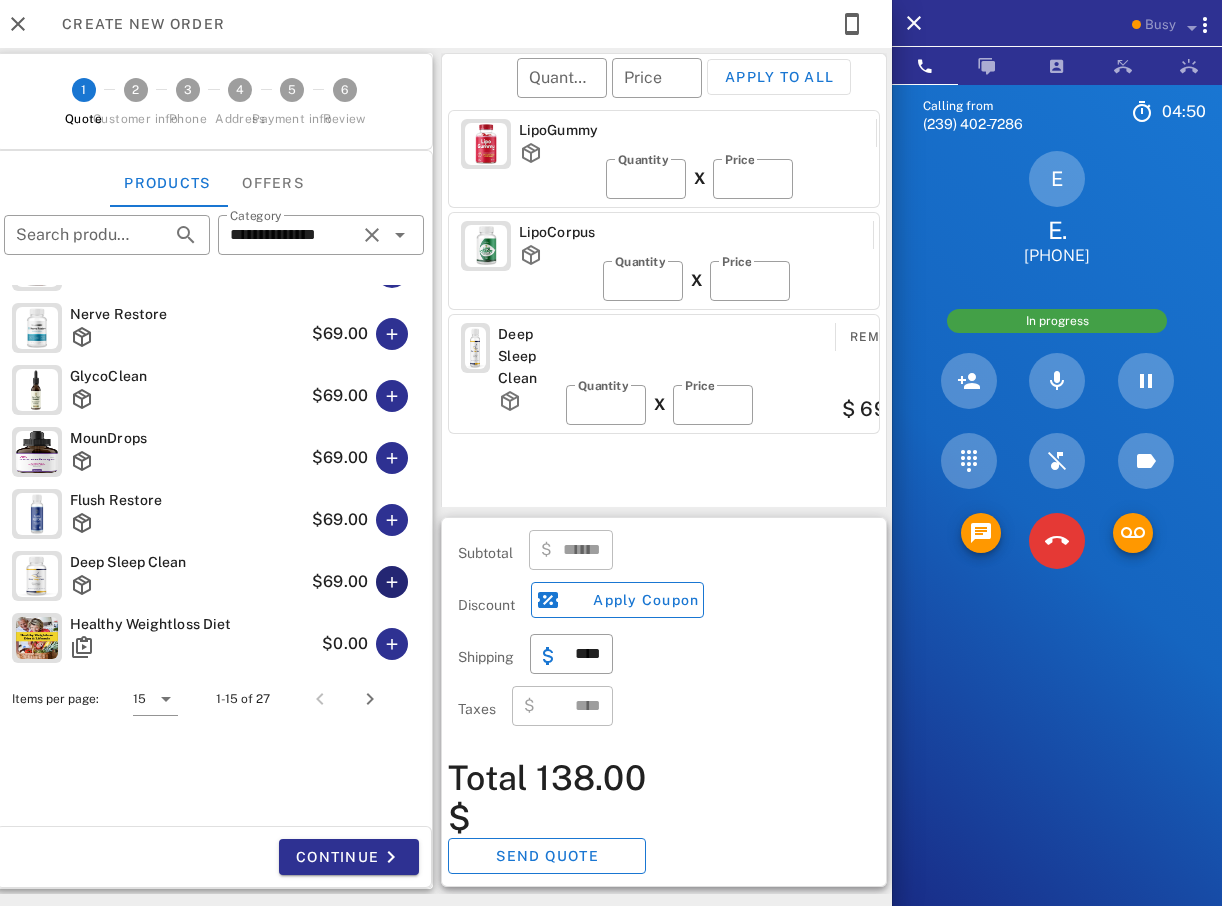 type on "******" 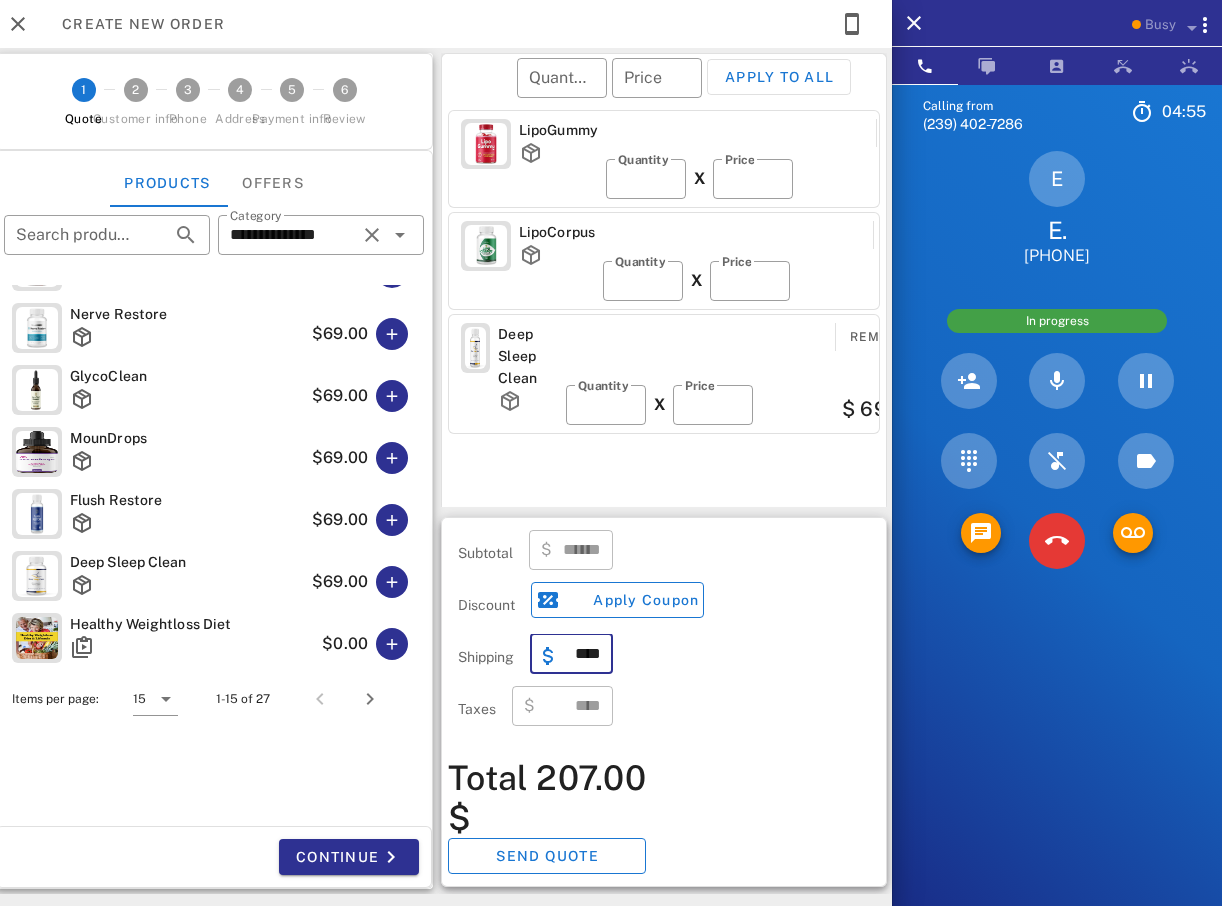 click on "****" at bounding box center (583, 654) 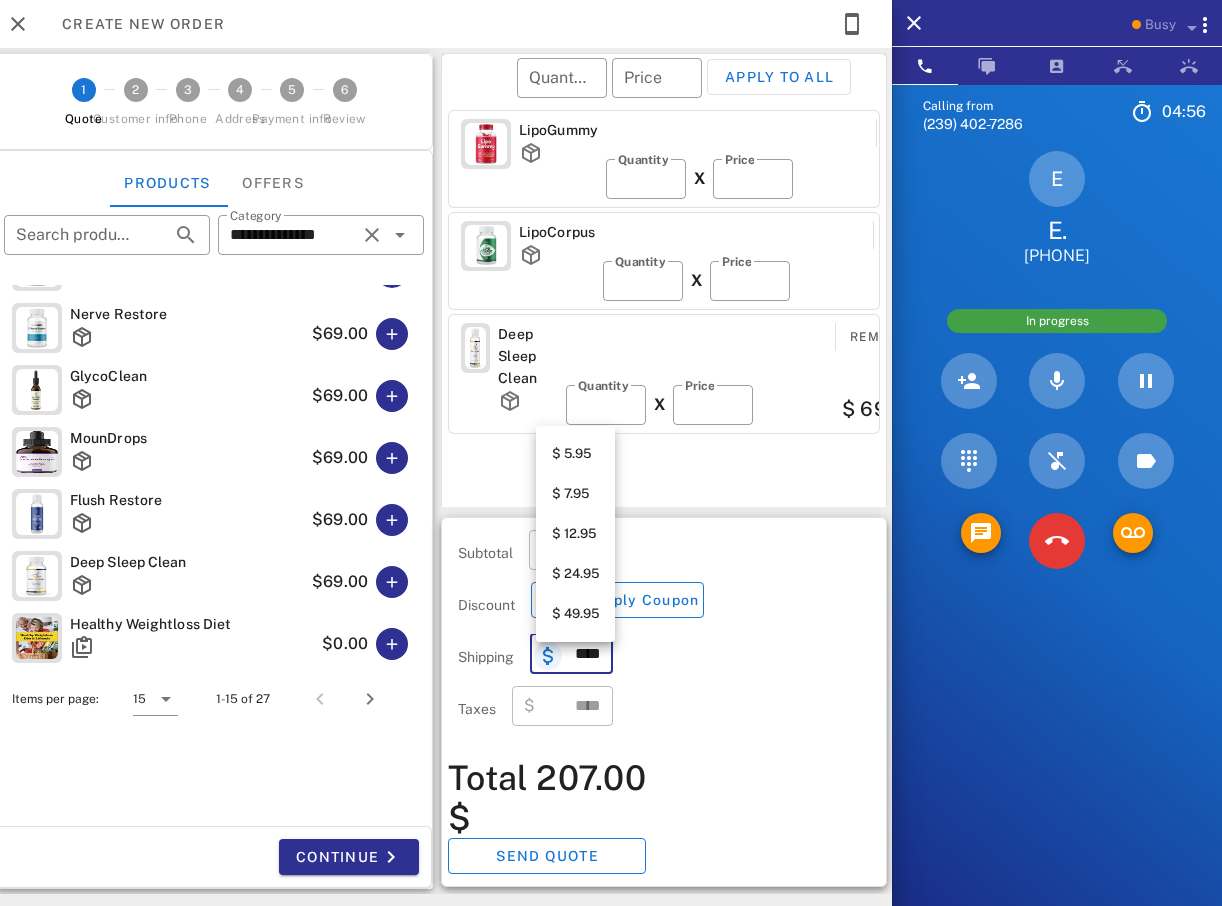 click at bounding box center [548, 656] 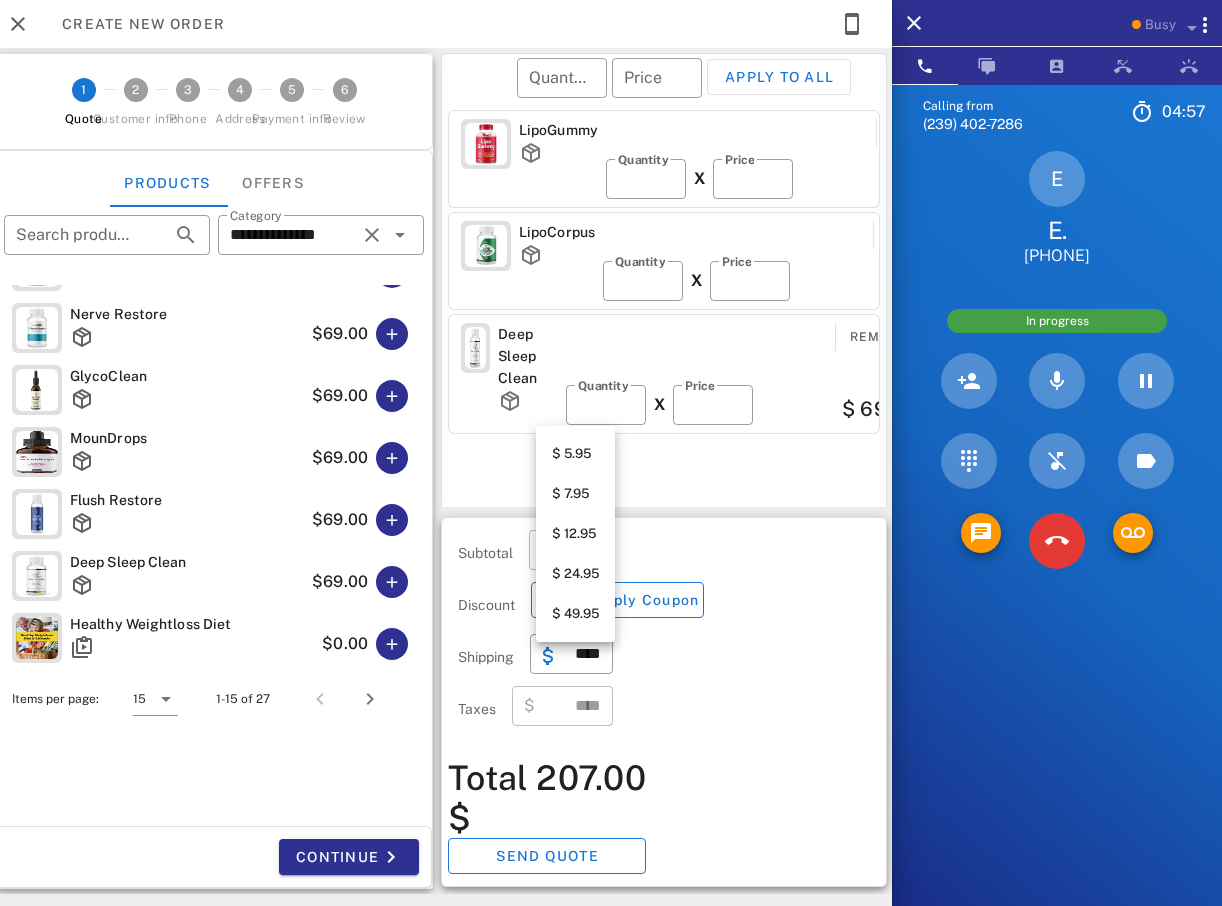 click on "$ 7.95" at bounding box center (575, 494) 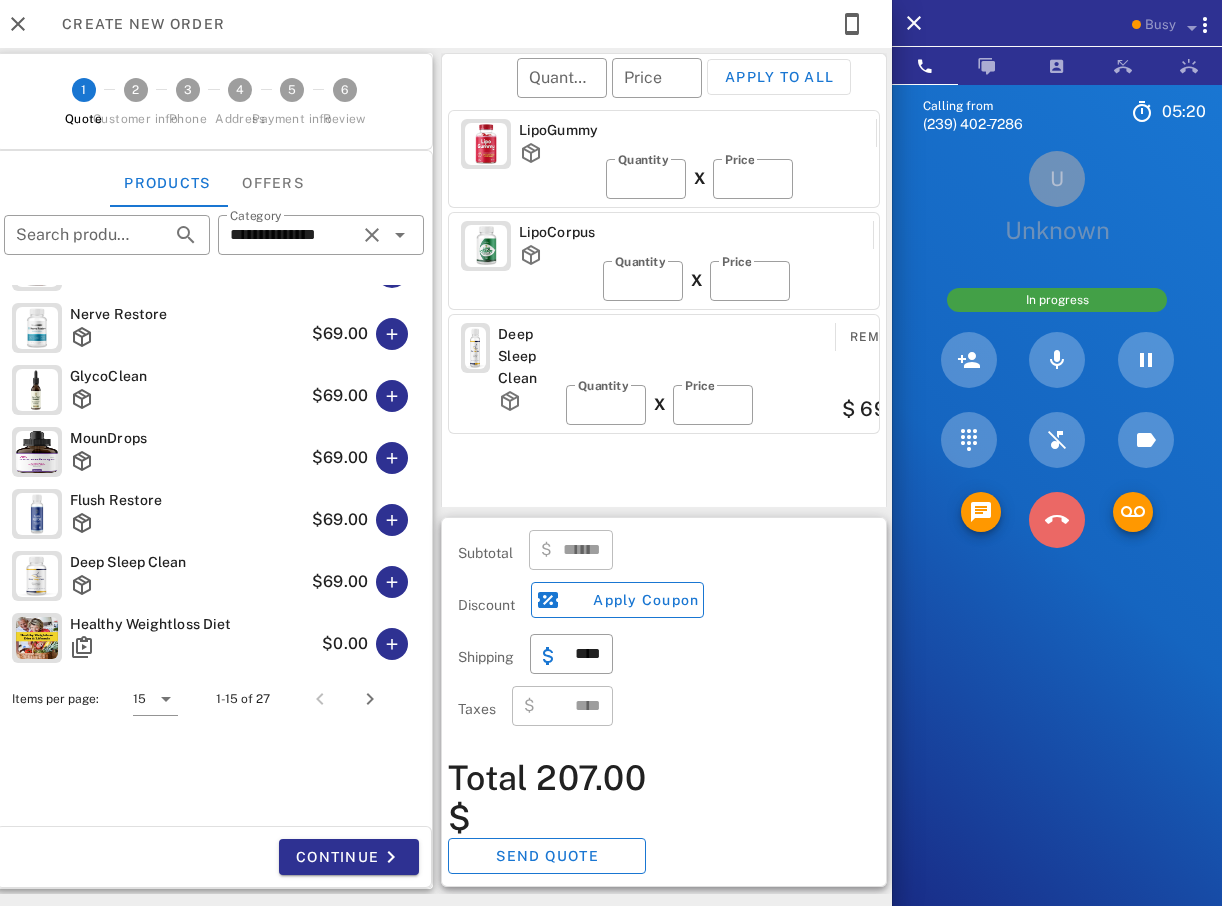 click at bounding box center (1057, 520) 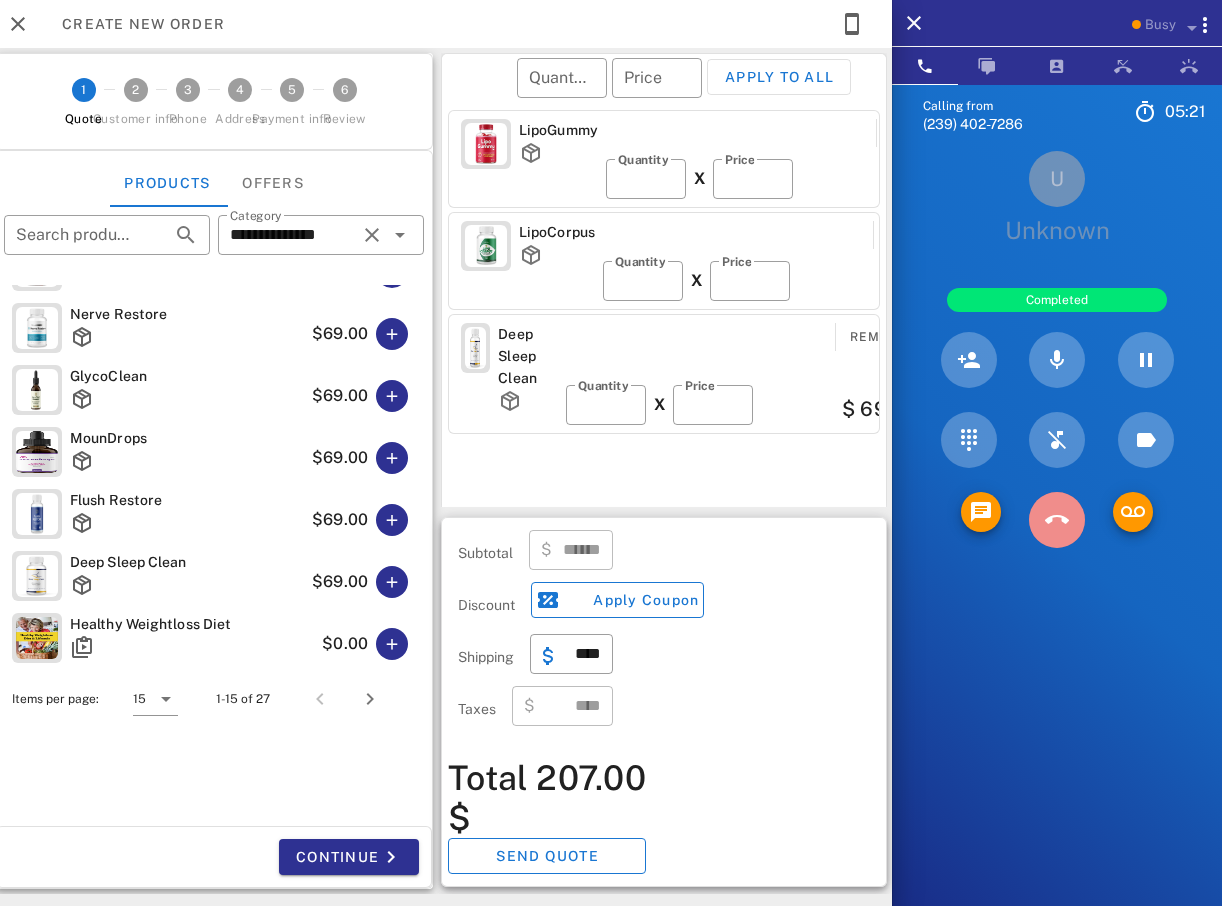 click at bounding box center (1057, 520) 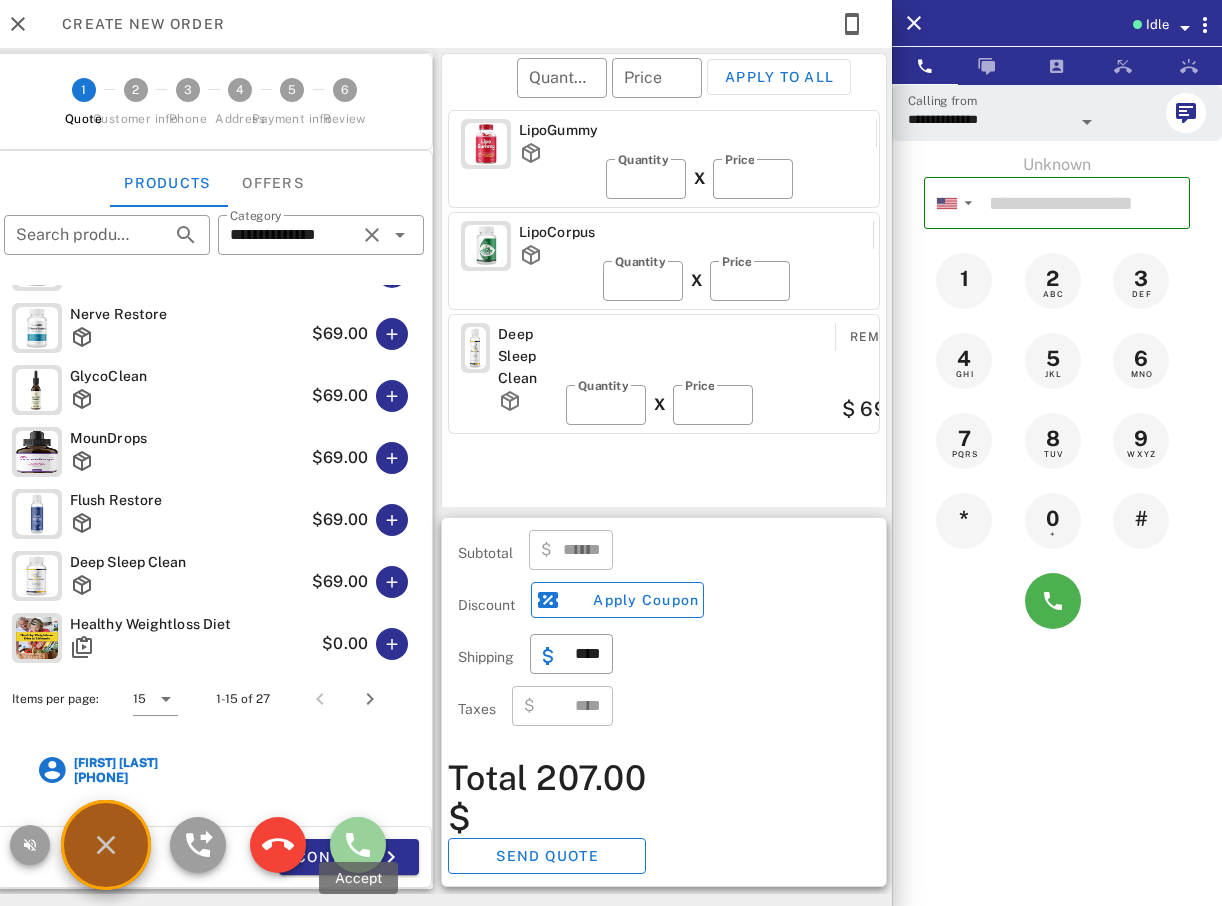 click at bounding box center (358, 845) 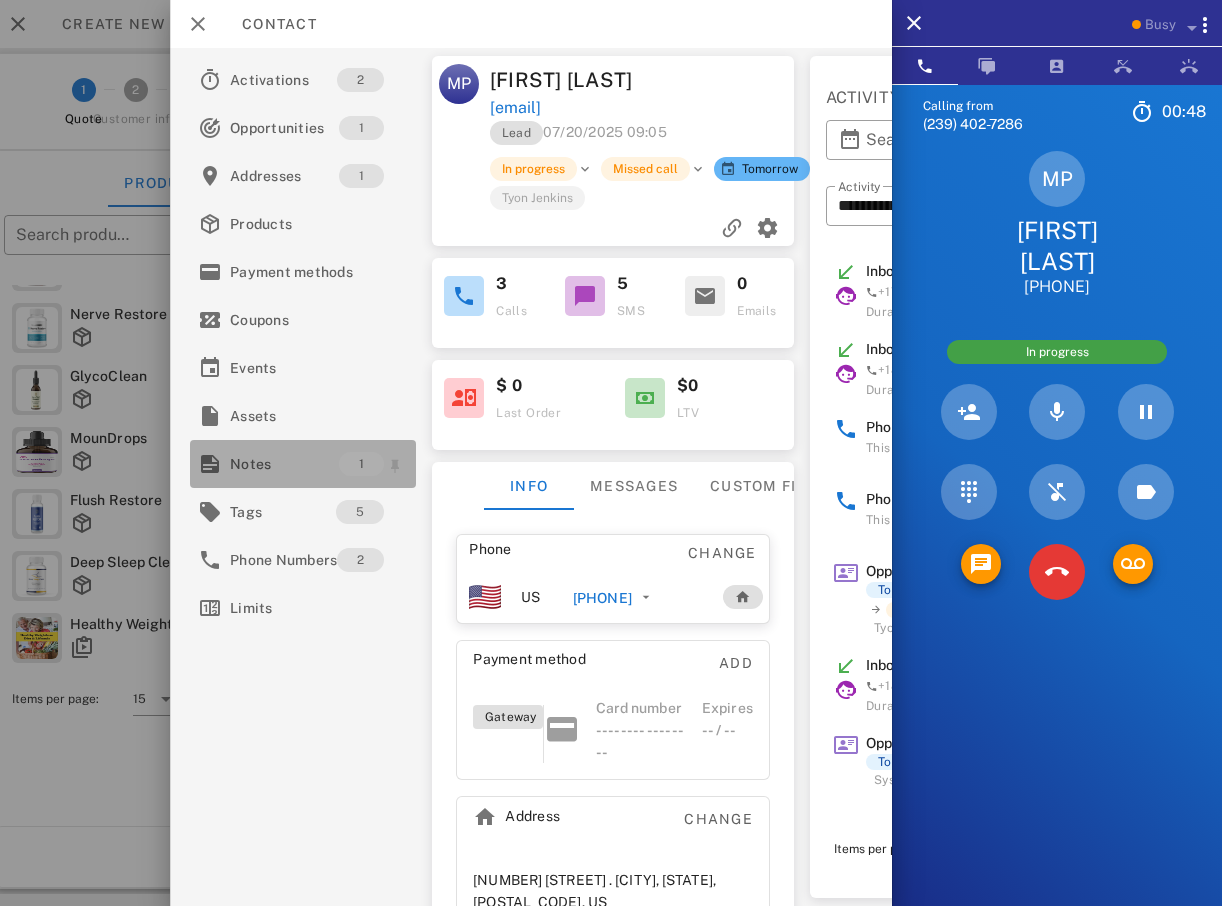 click on "Notes" at bounding box center (284, 464) 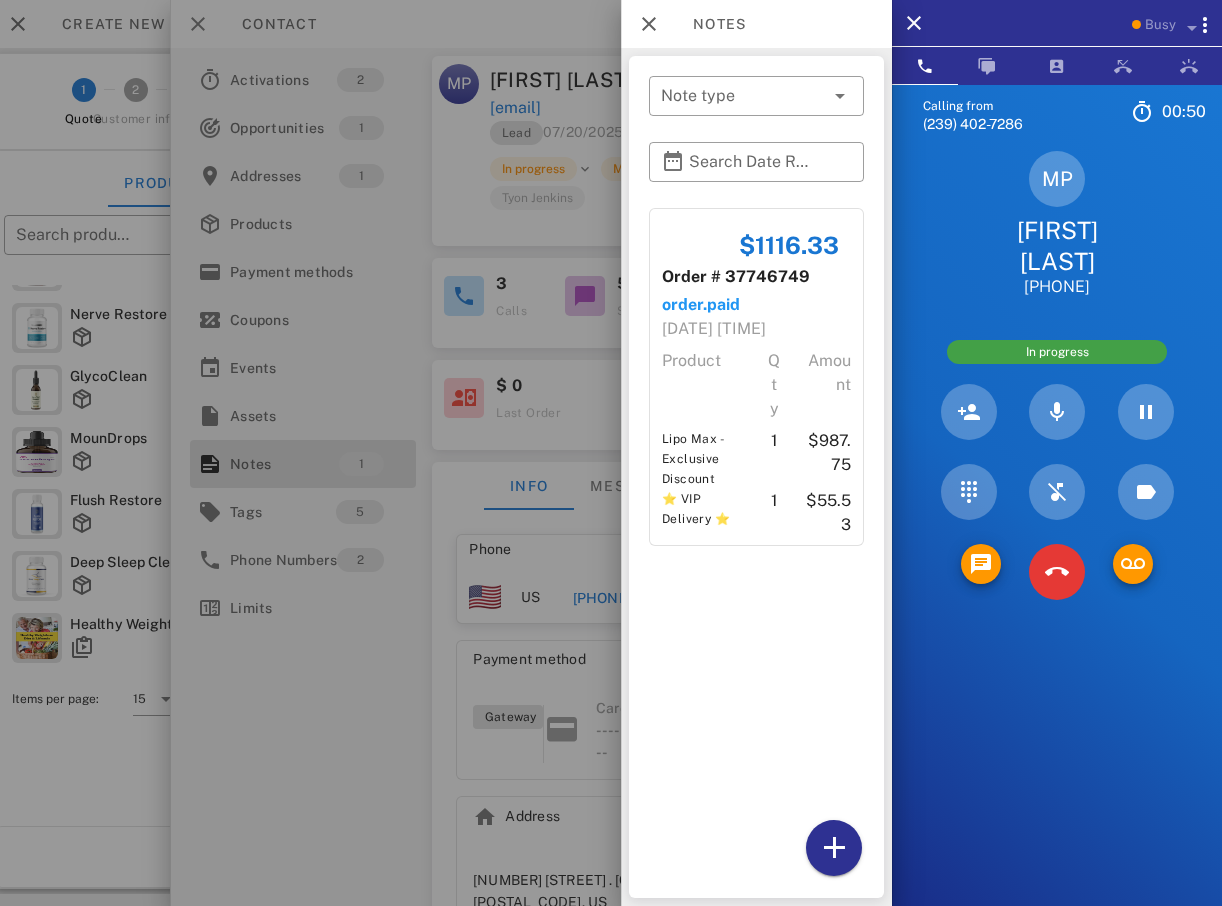 scroll, scrollTop: 380, scrollLeft: 0, axis: vertical 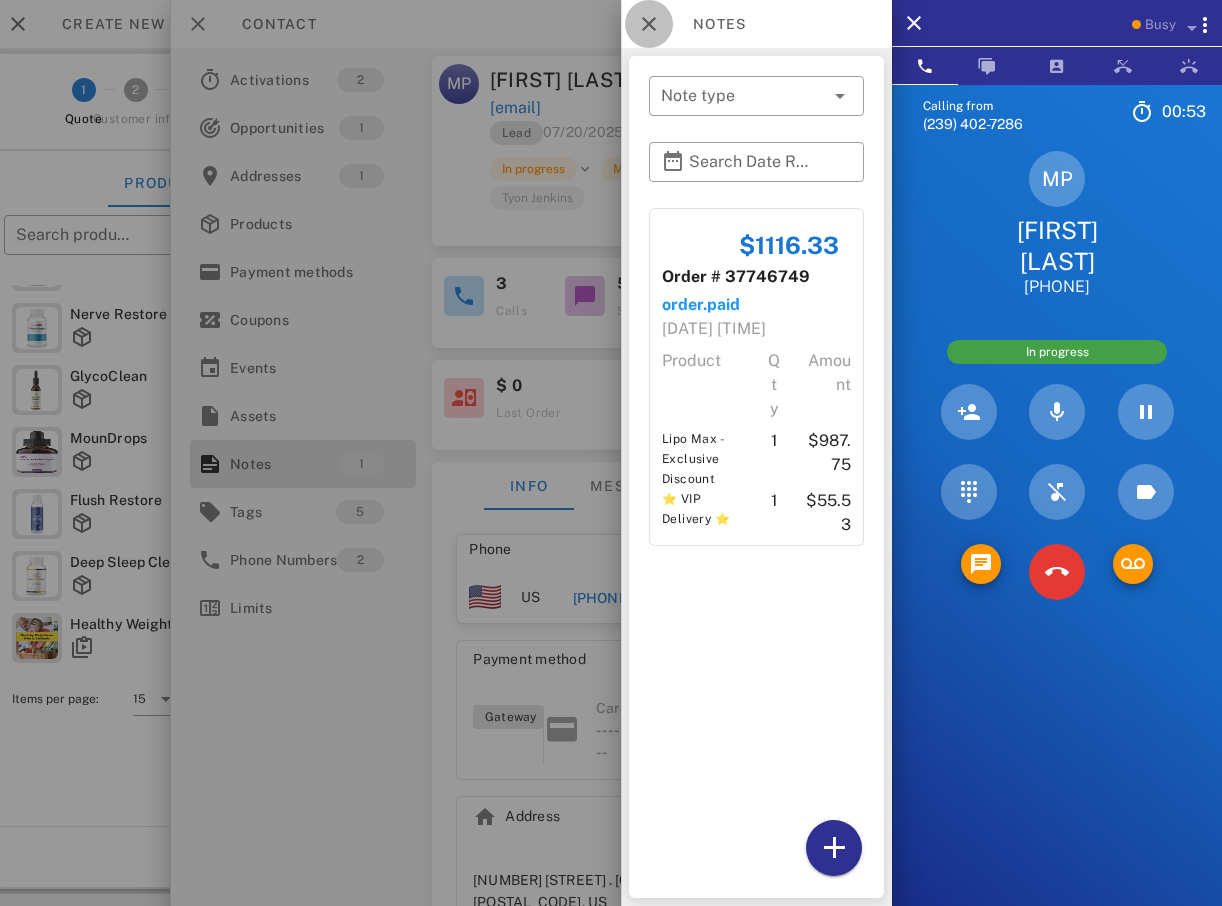 click at bounding box center [649, 24] 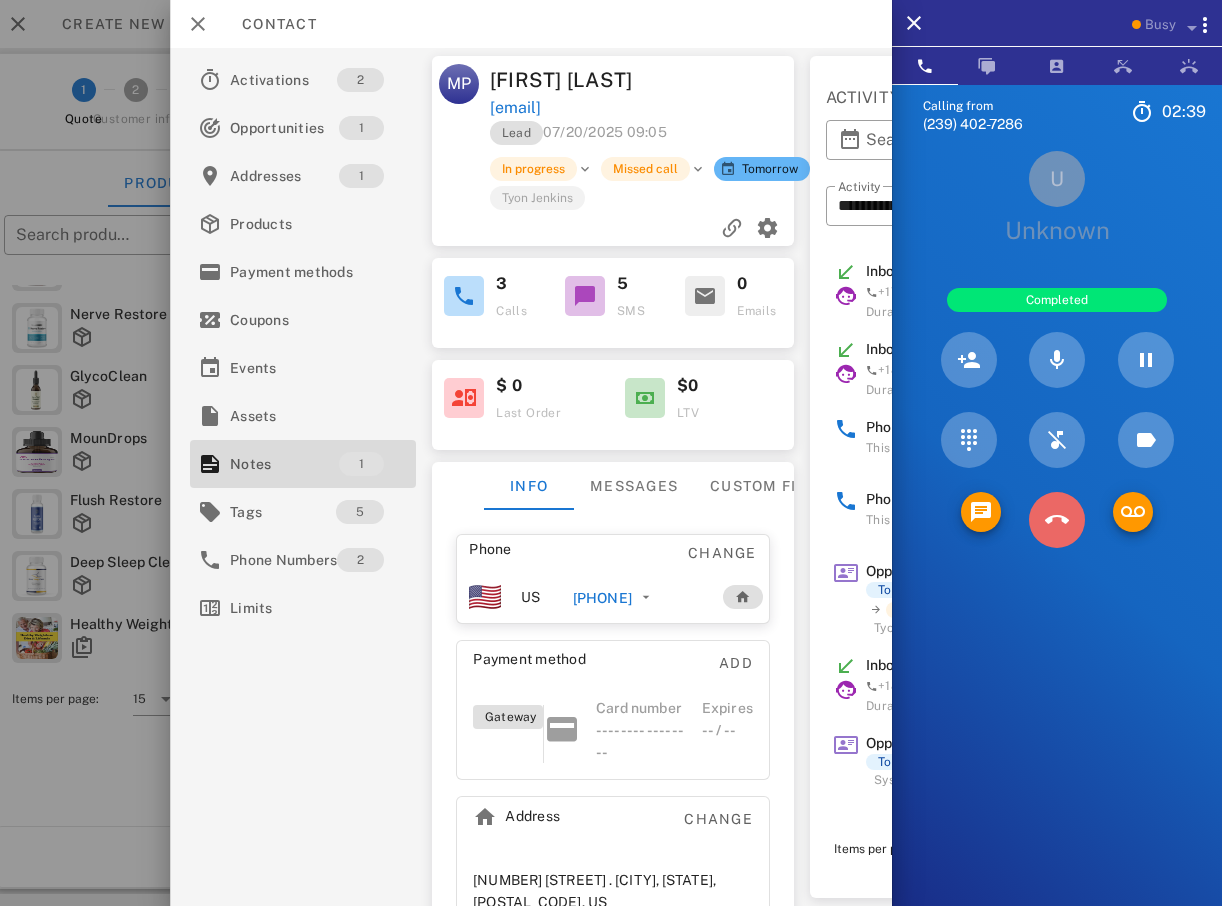 click at bounding box center [1057, 520] 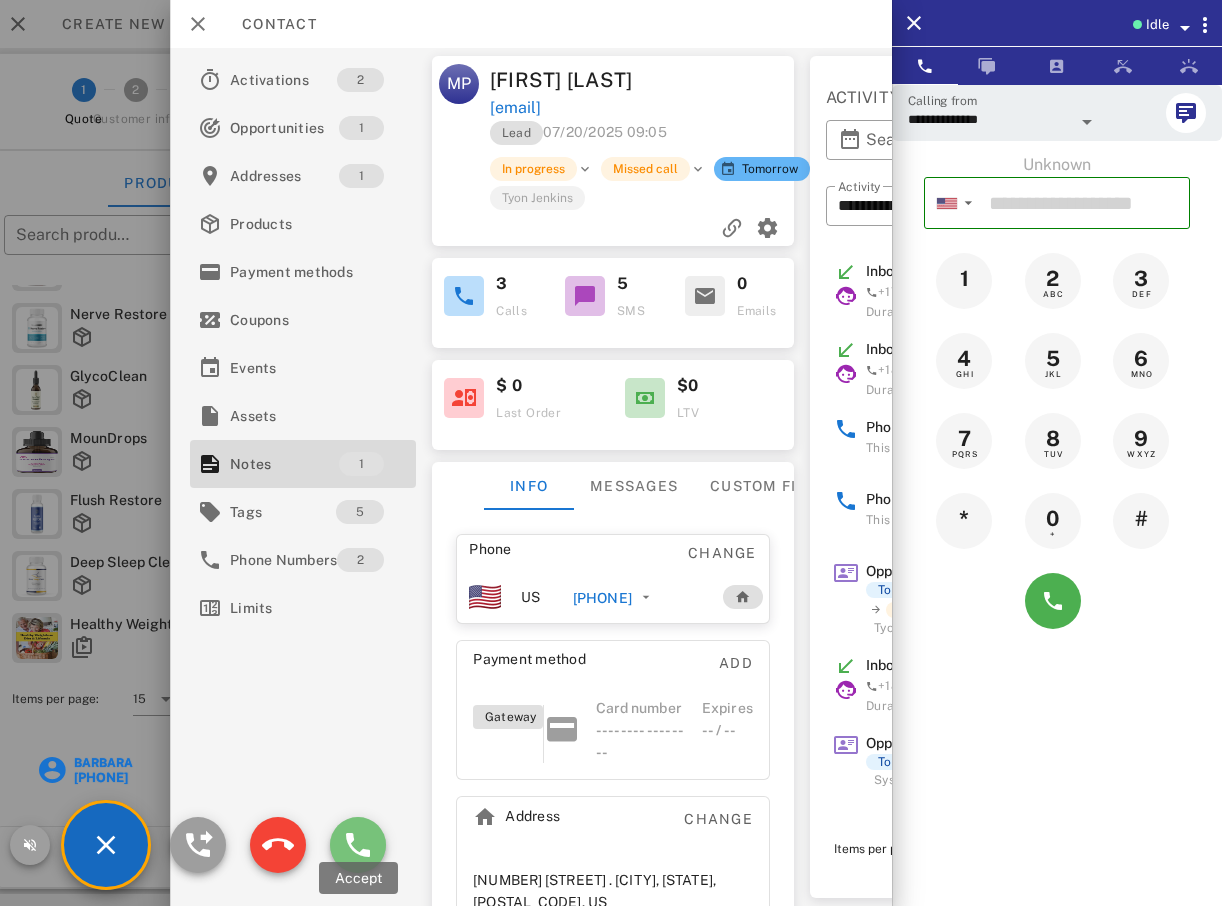 click at bounding box center (358, 845) 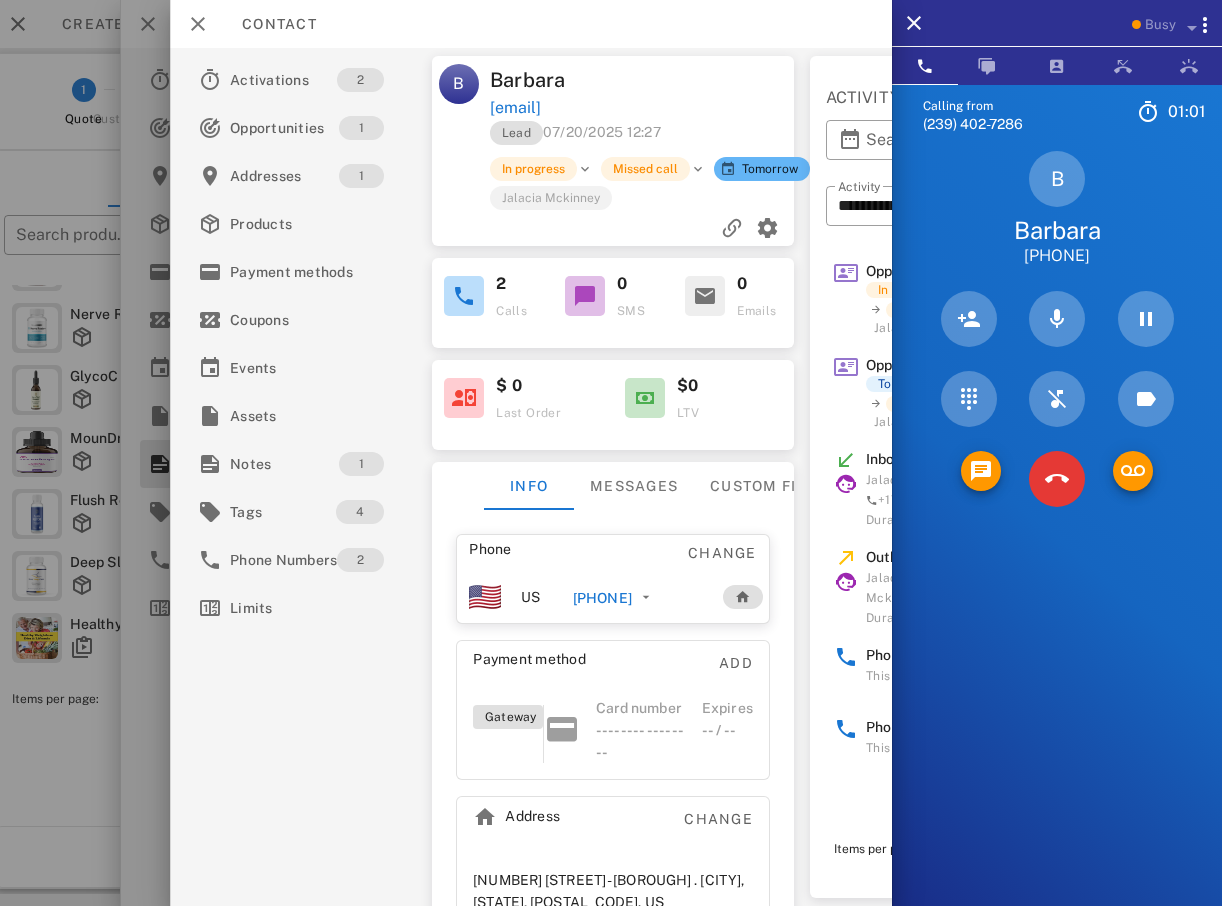 drag, startPoint x: 9, startPoint y: 173, endPoint x: 34, endPoint y: 140, distance: 41.400482 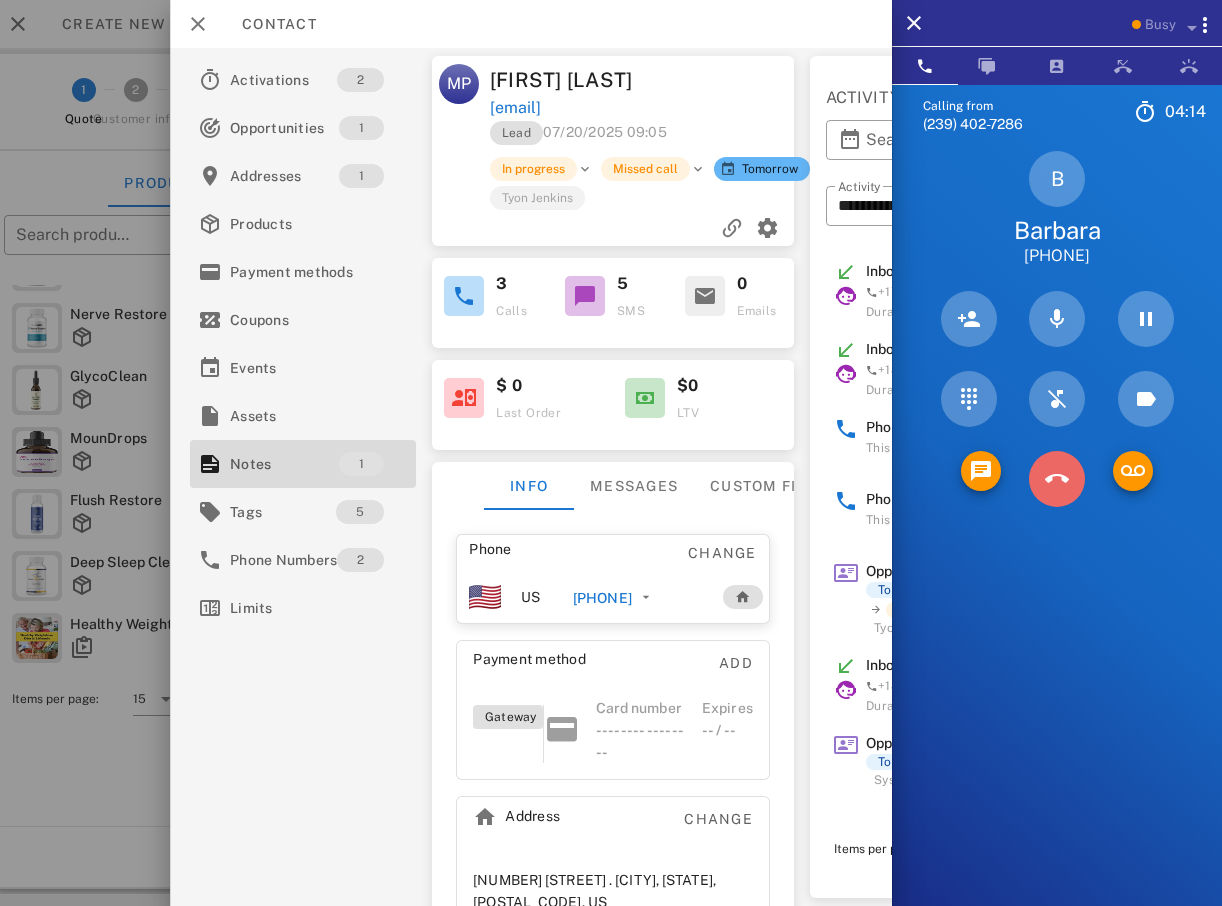 drag, startPoint x: 1073, startPoint y: 469, endPoint x: 1082, endPoint y: 462, distance: 11.401754 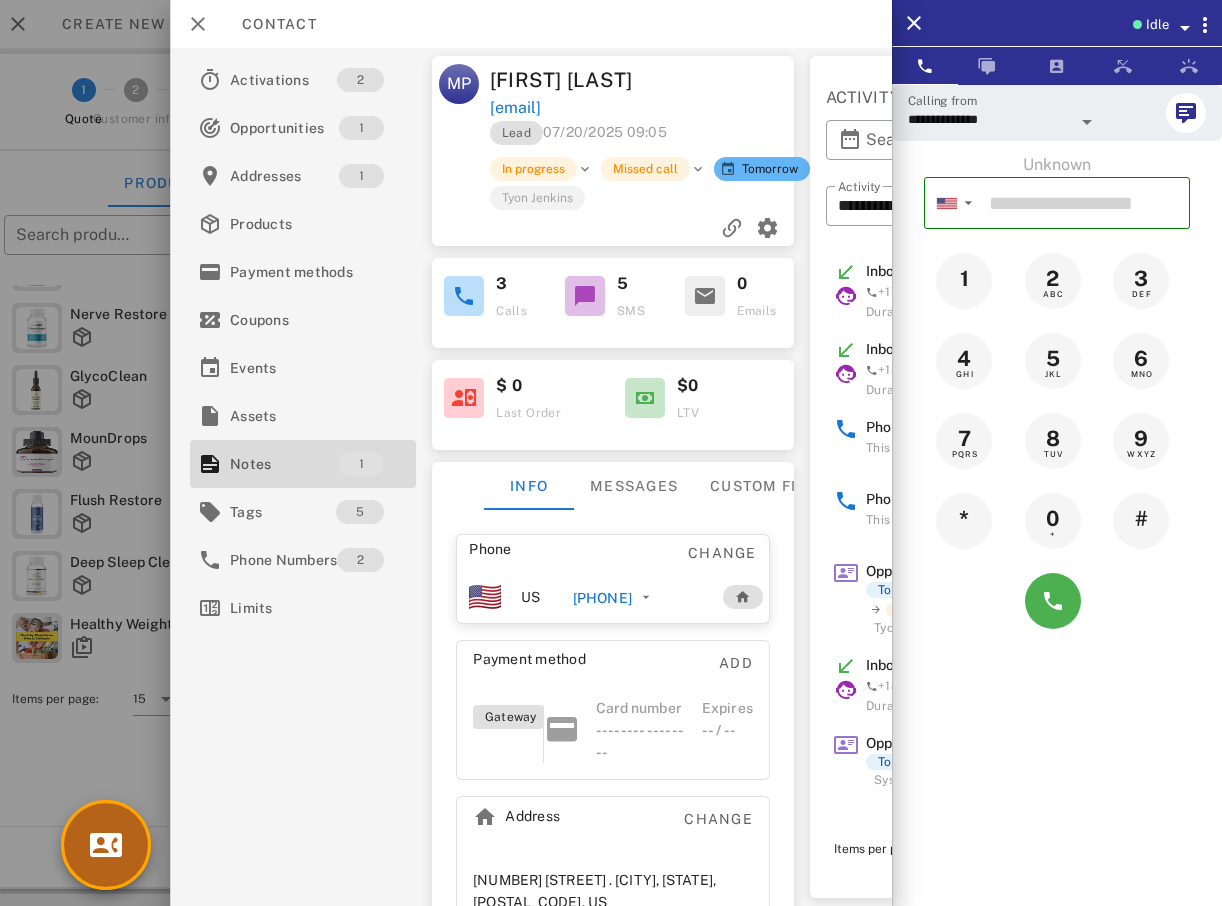 click at bounding box center (106, 845) 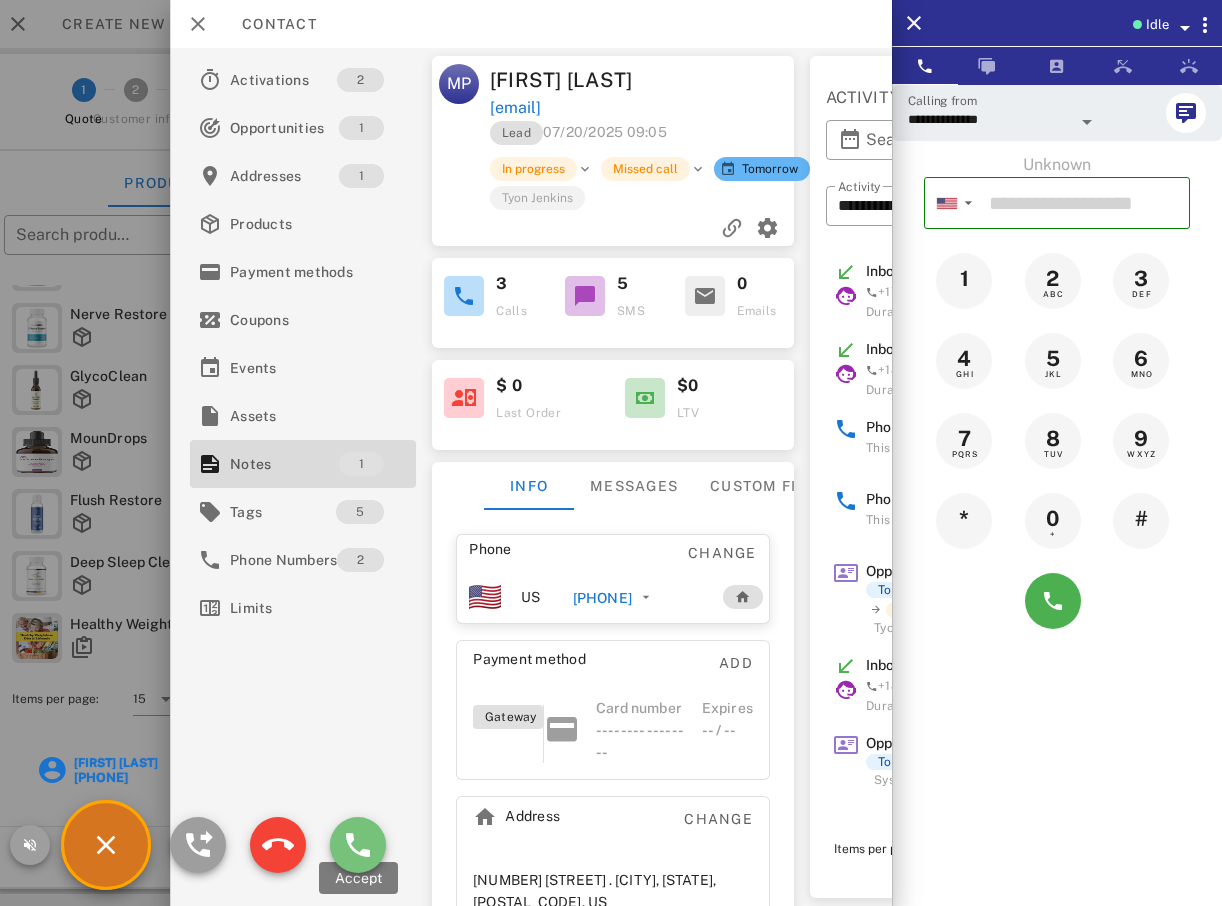 click at bounding box center (358, 845) 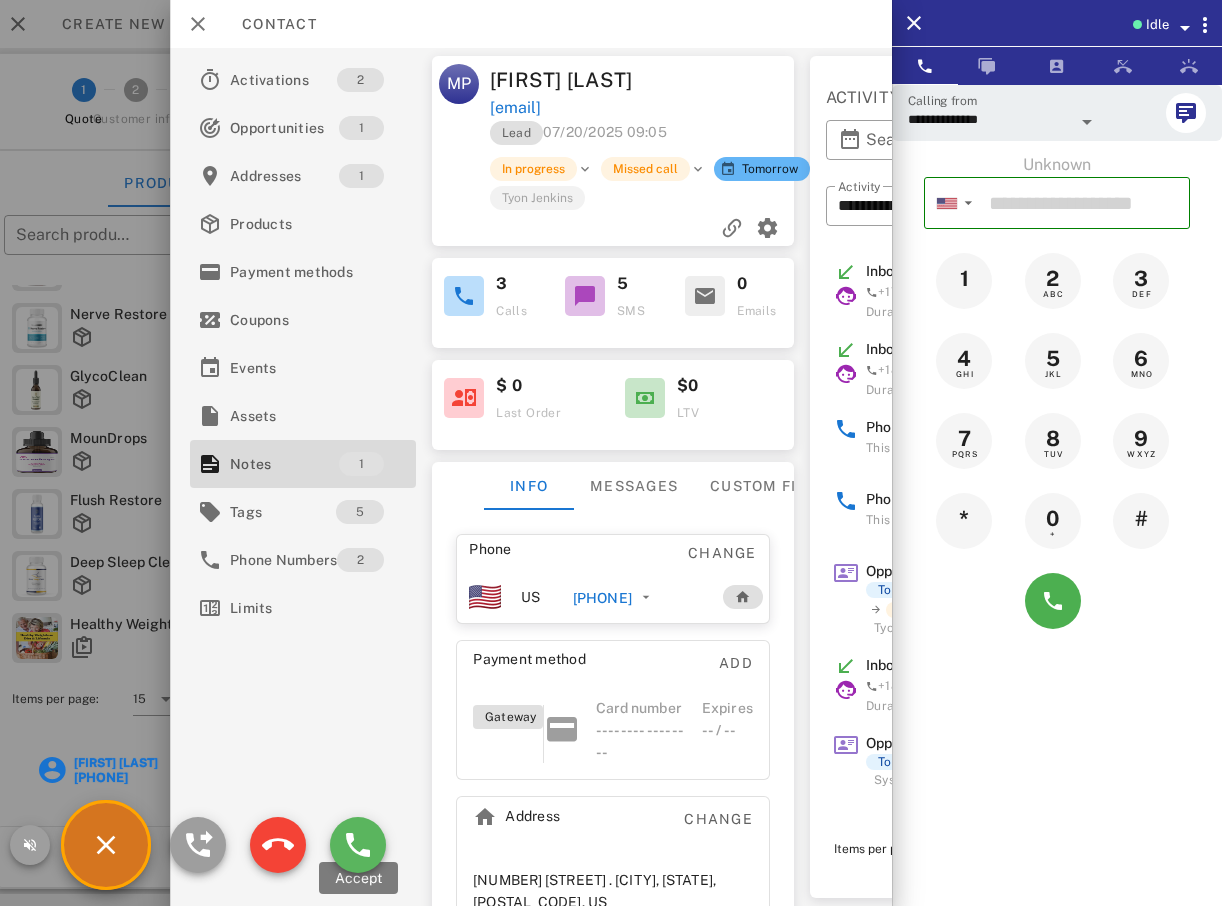type on "**********" 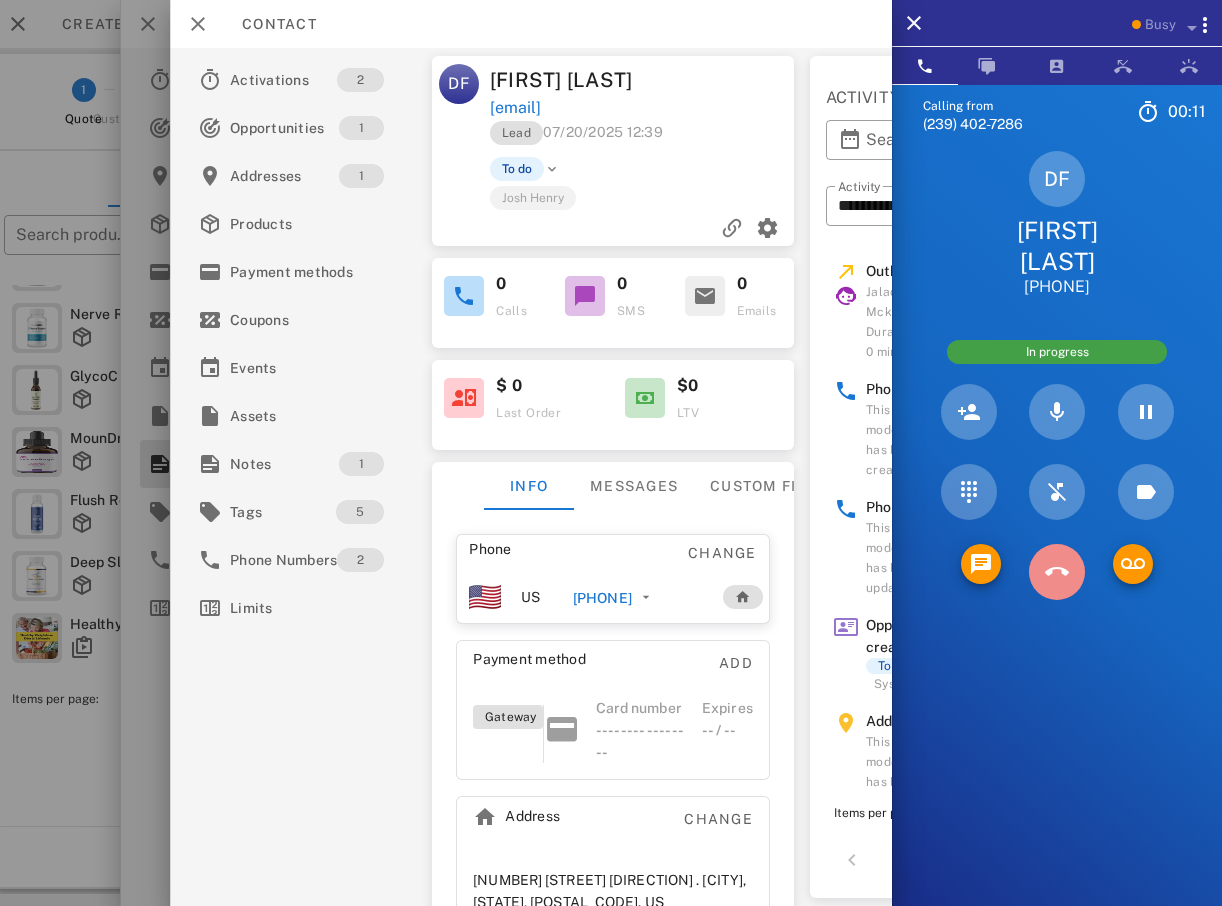 click at bounding box center (1057, 572) 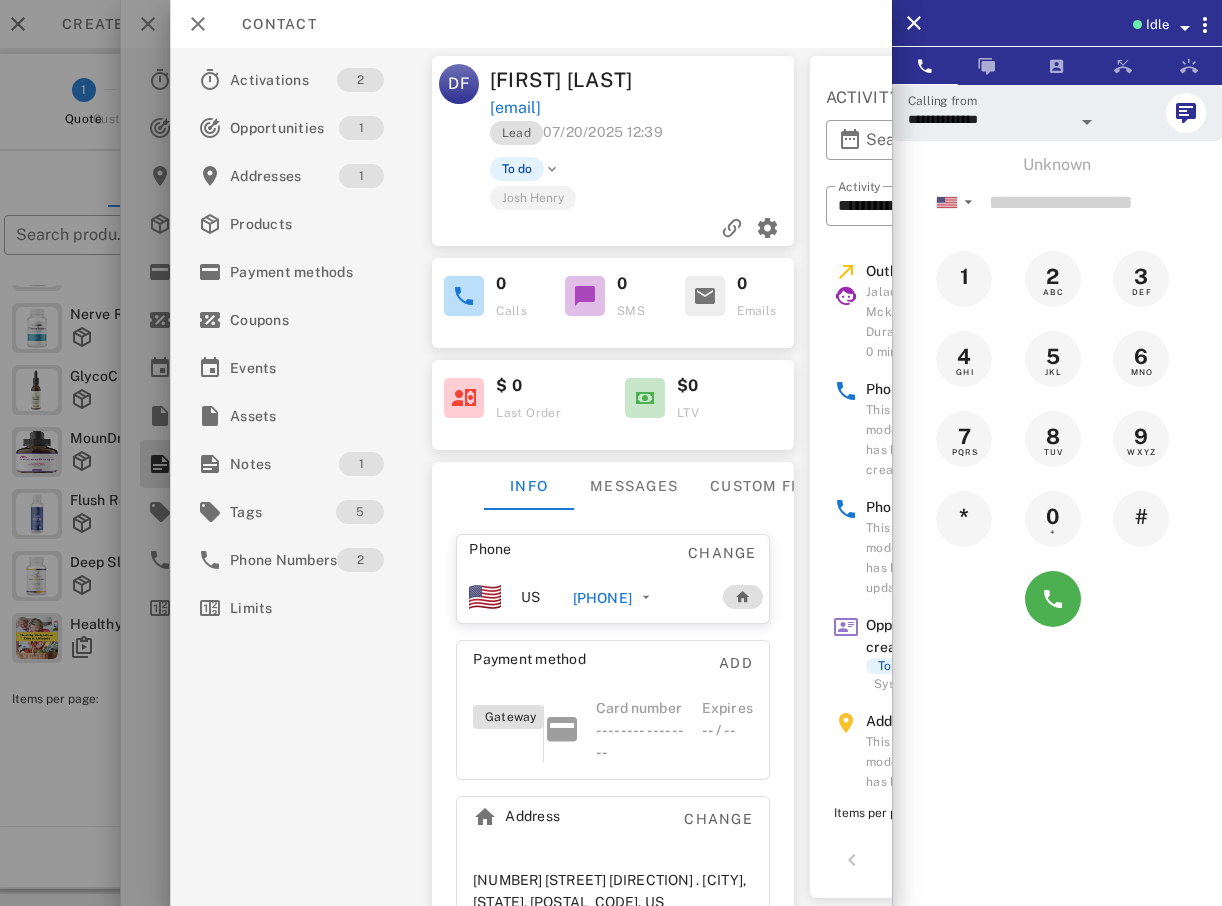 click at bounding box center [611, 453] 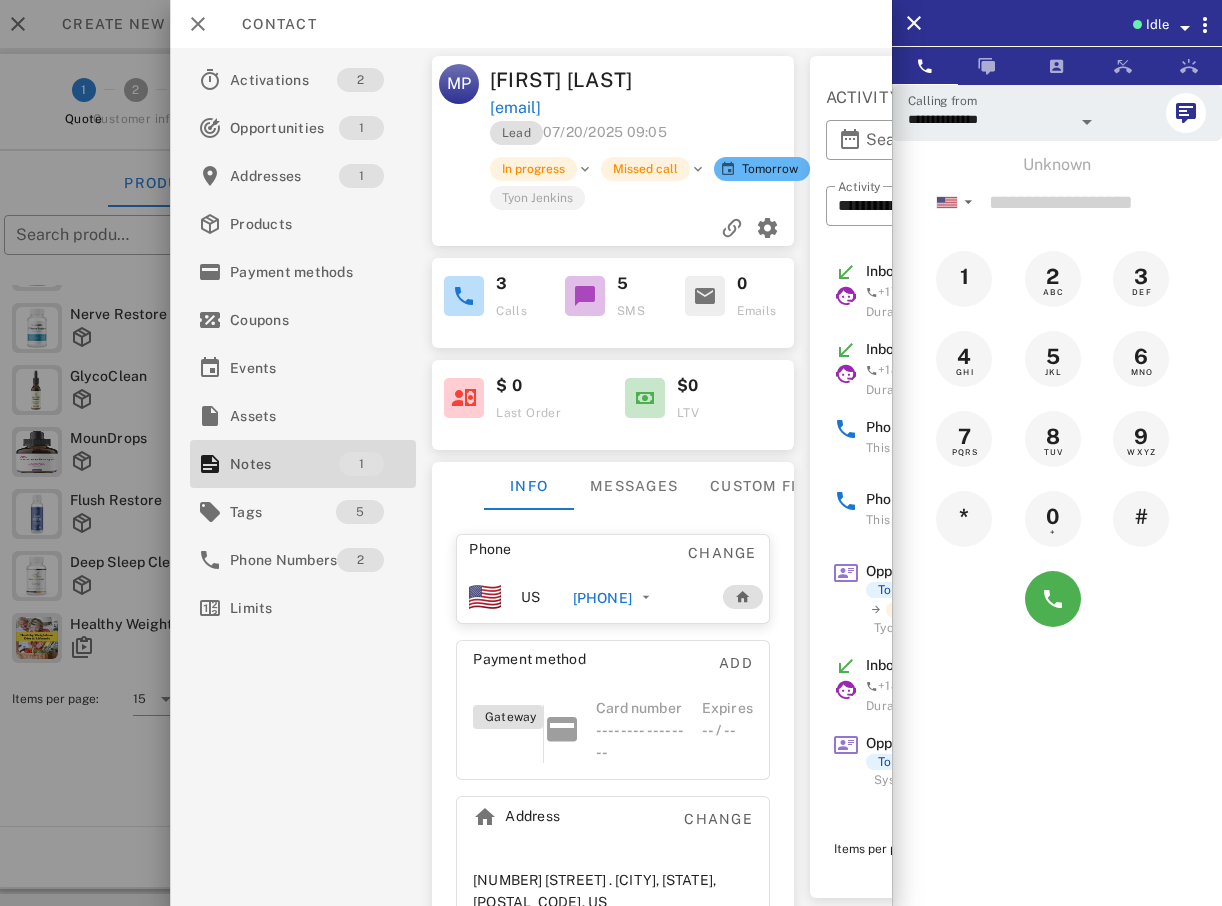 click at bounding box center (611, 453) 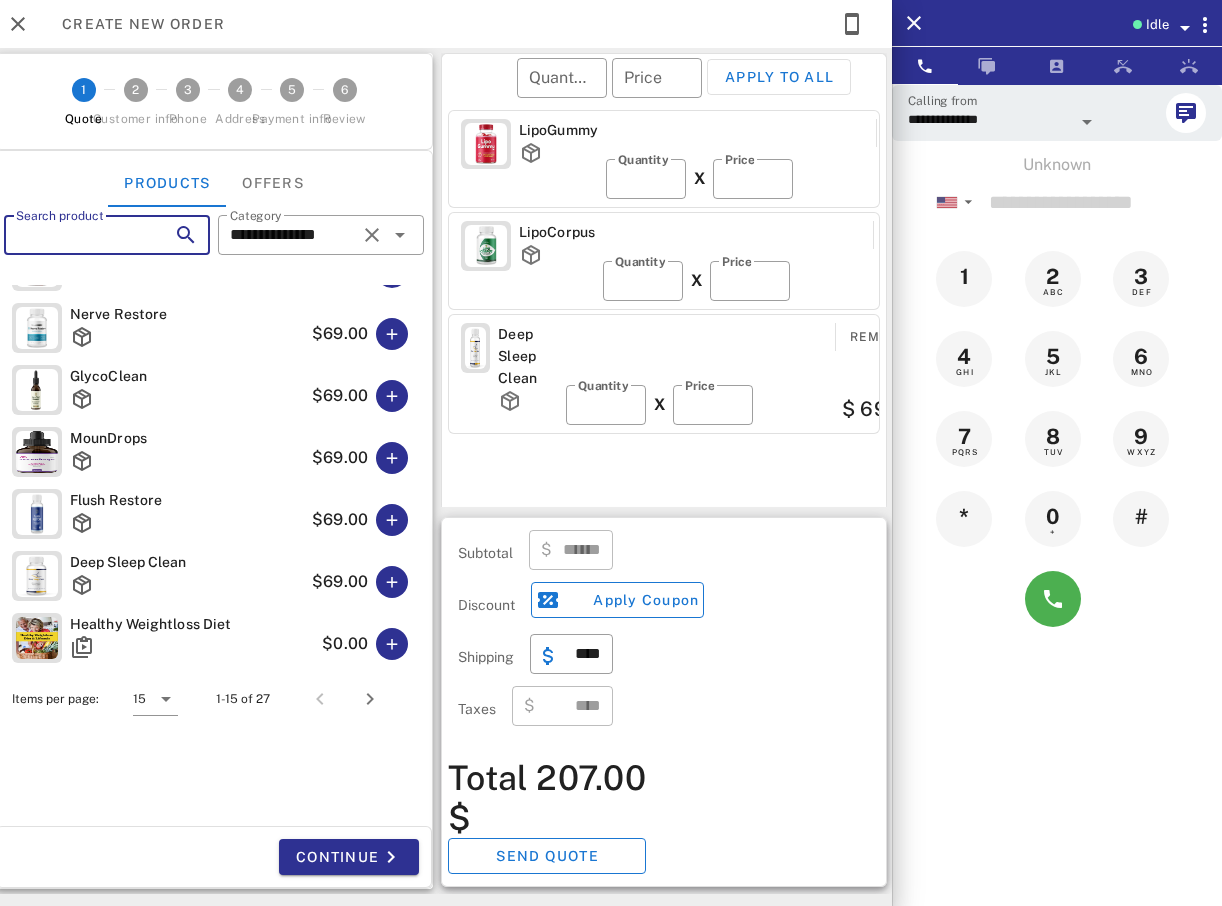 click on "Search product" at bounding box center (79, 235) 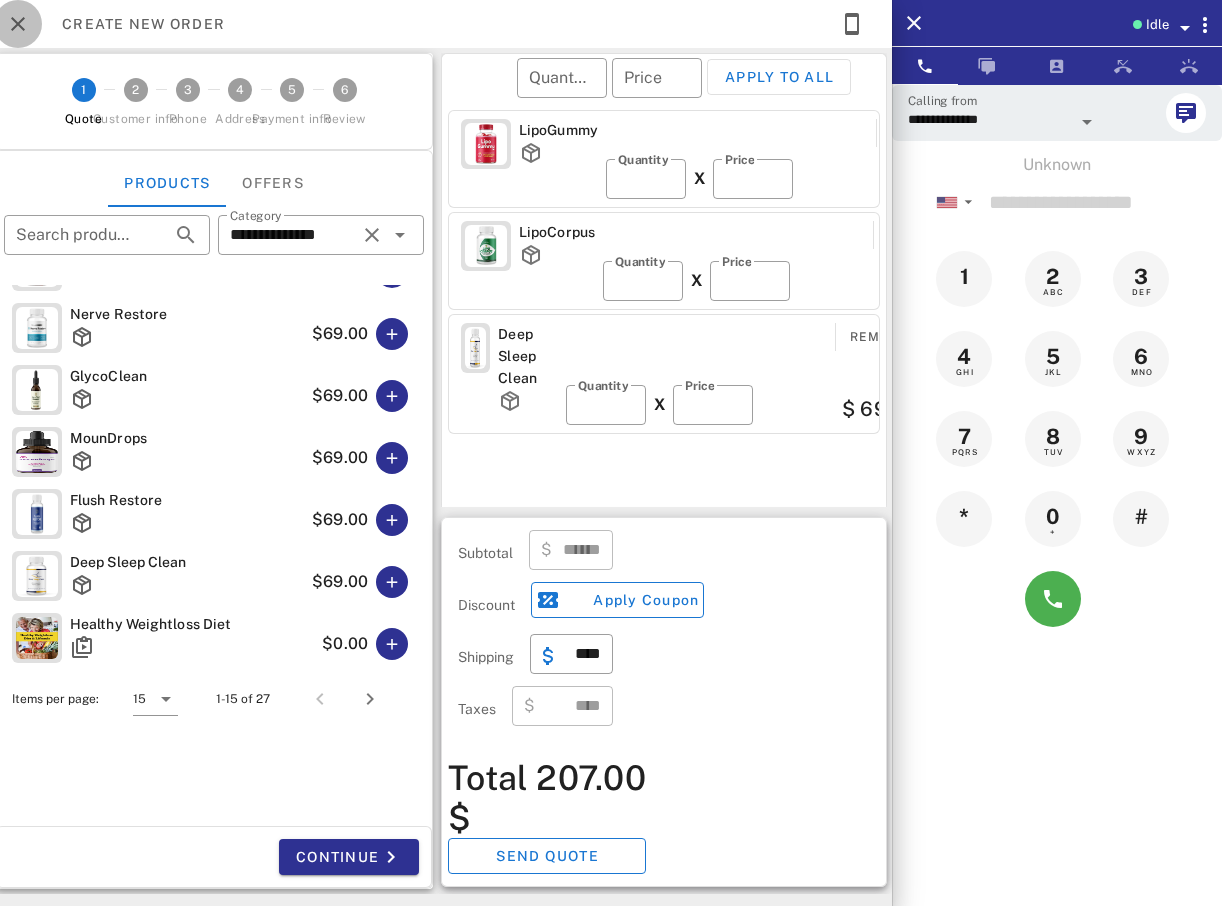 click at bounding box center (18, 24) 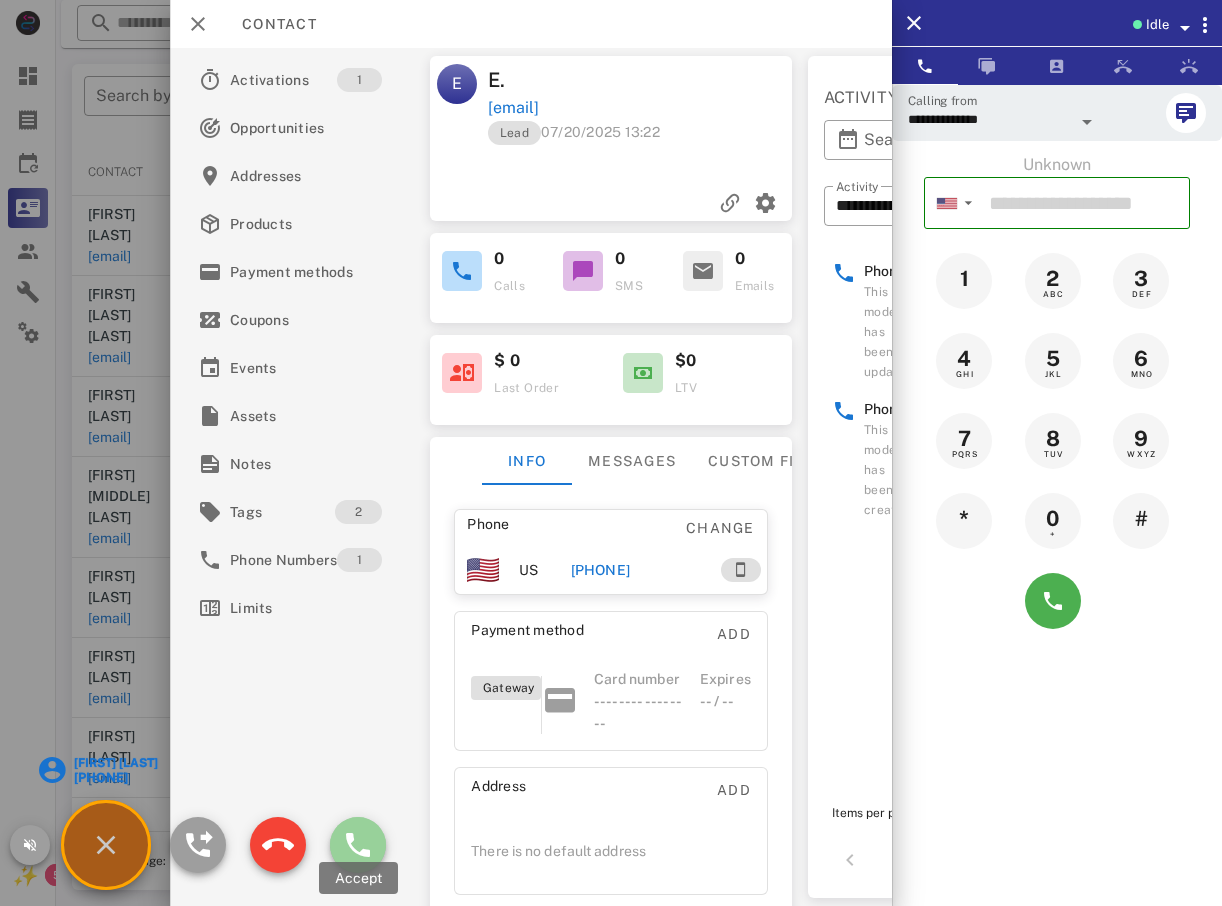 click at bounding box center (358, 845) 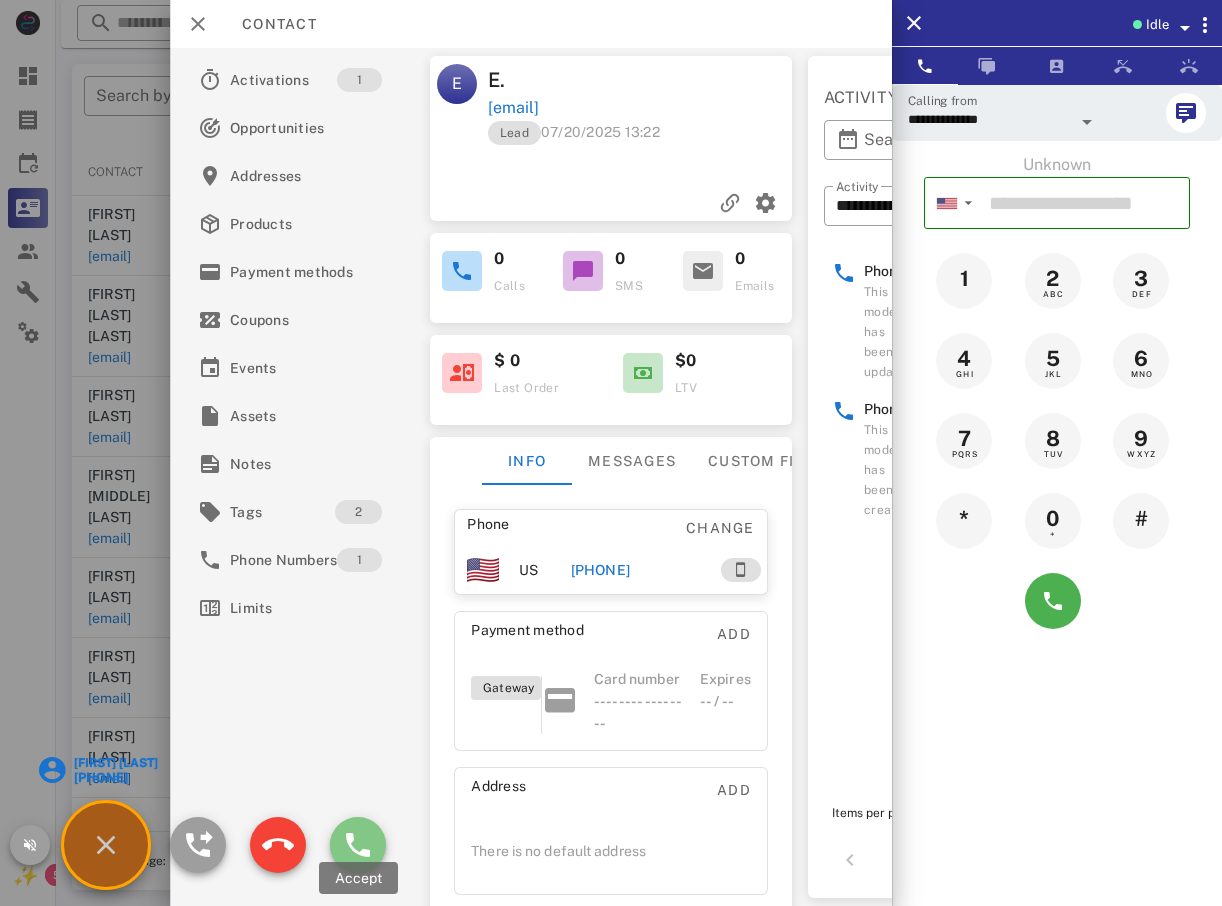 type on "**********" 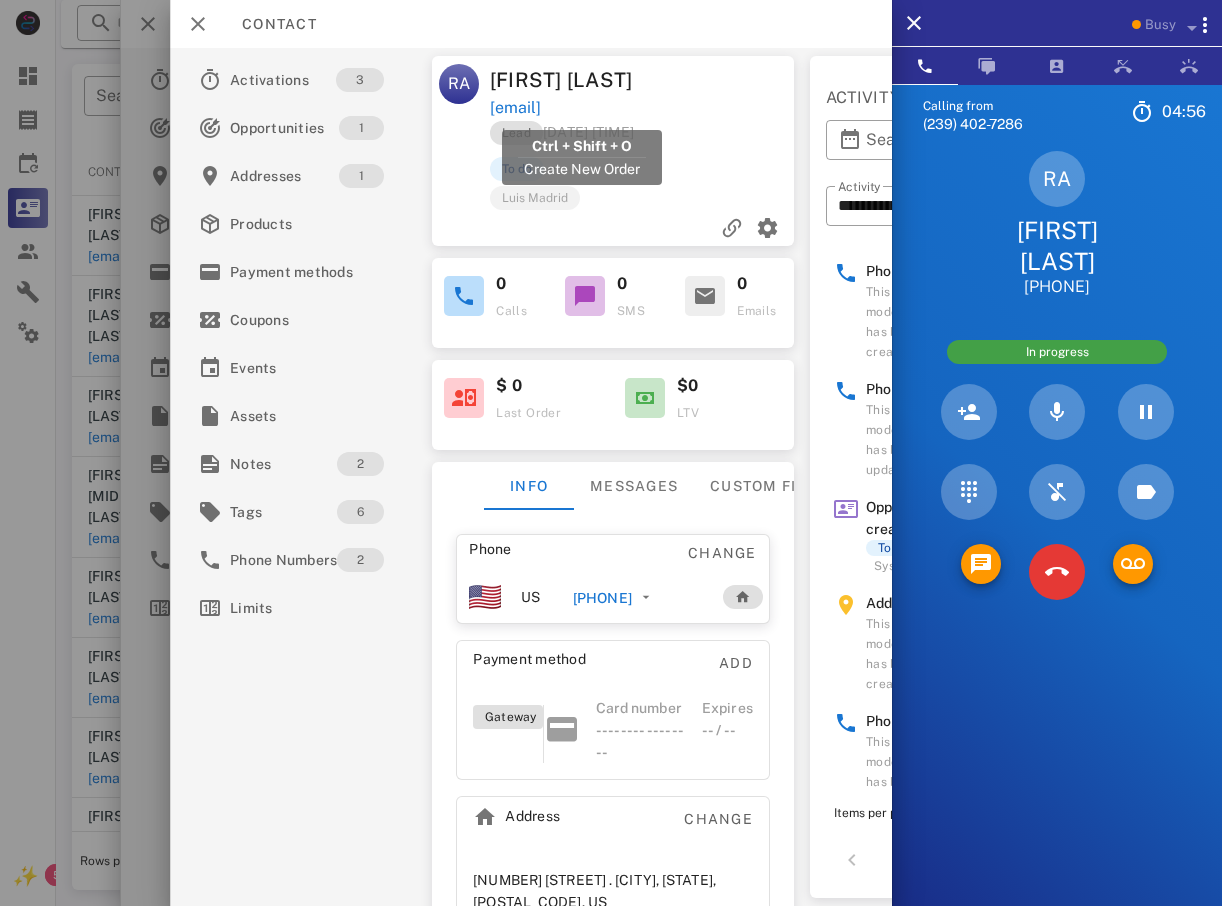 click on "[EMAIL]" at bounding box center (515, 108) 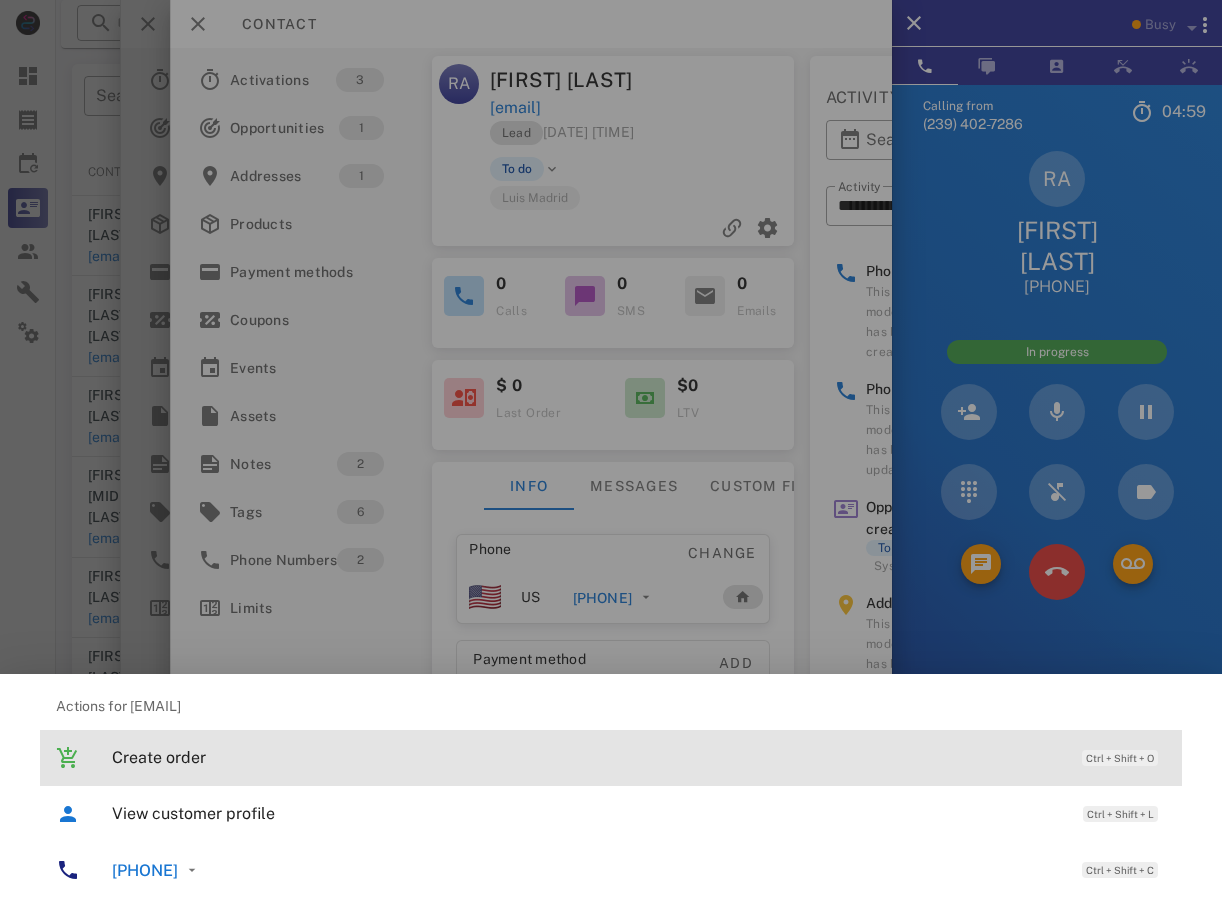 click on "Create order" at bounding box center [587, 757] 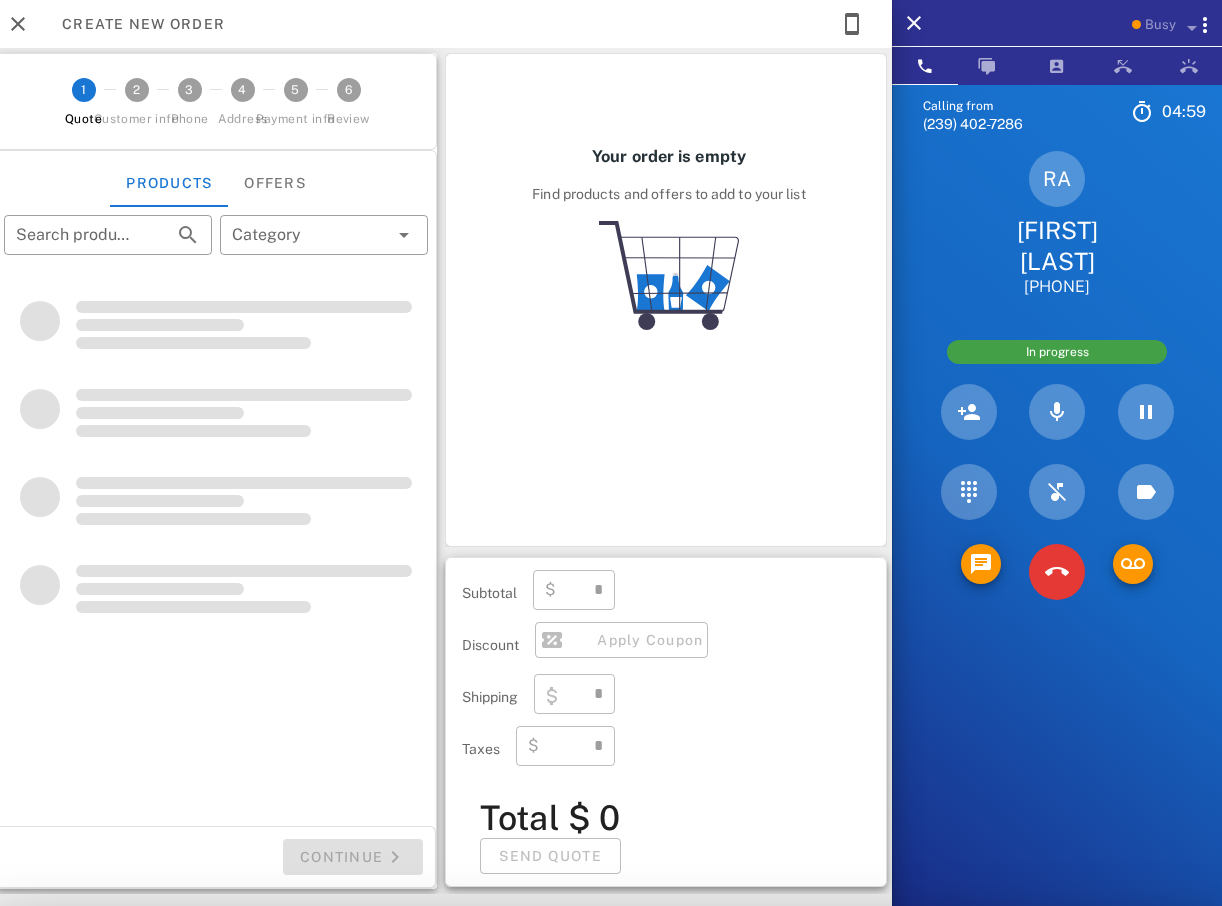 type on "**********" 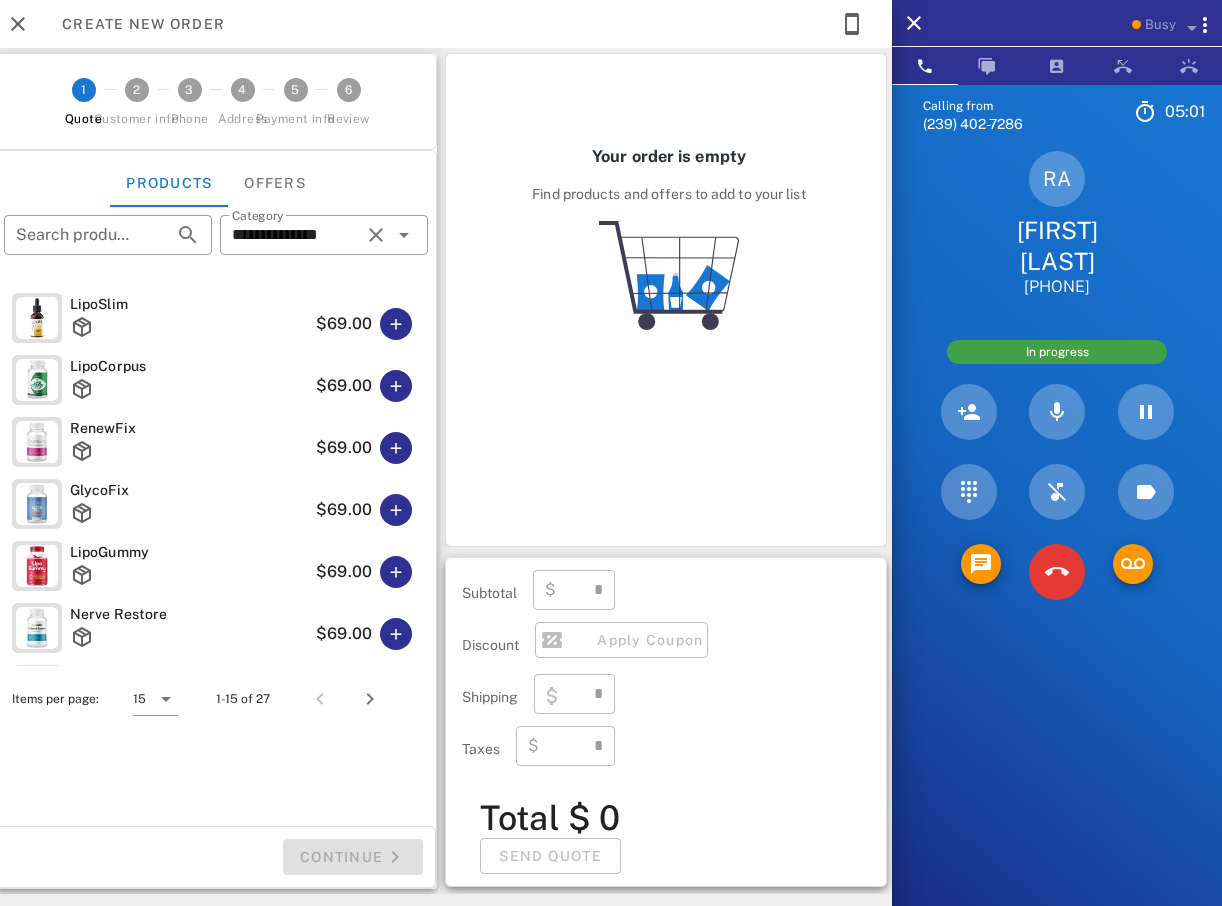type on "****" 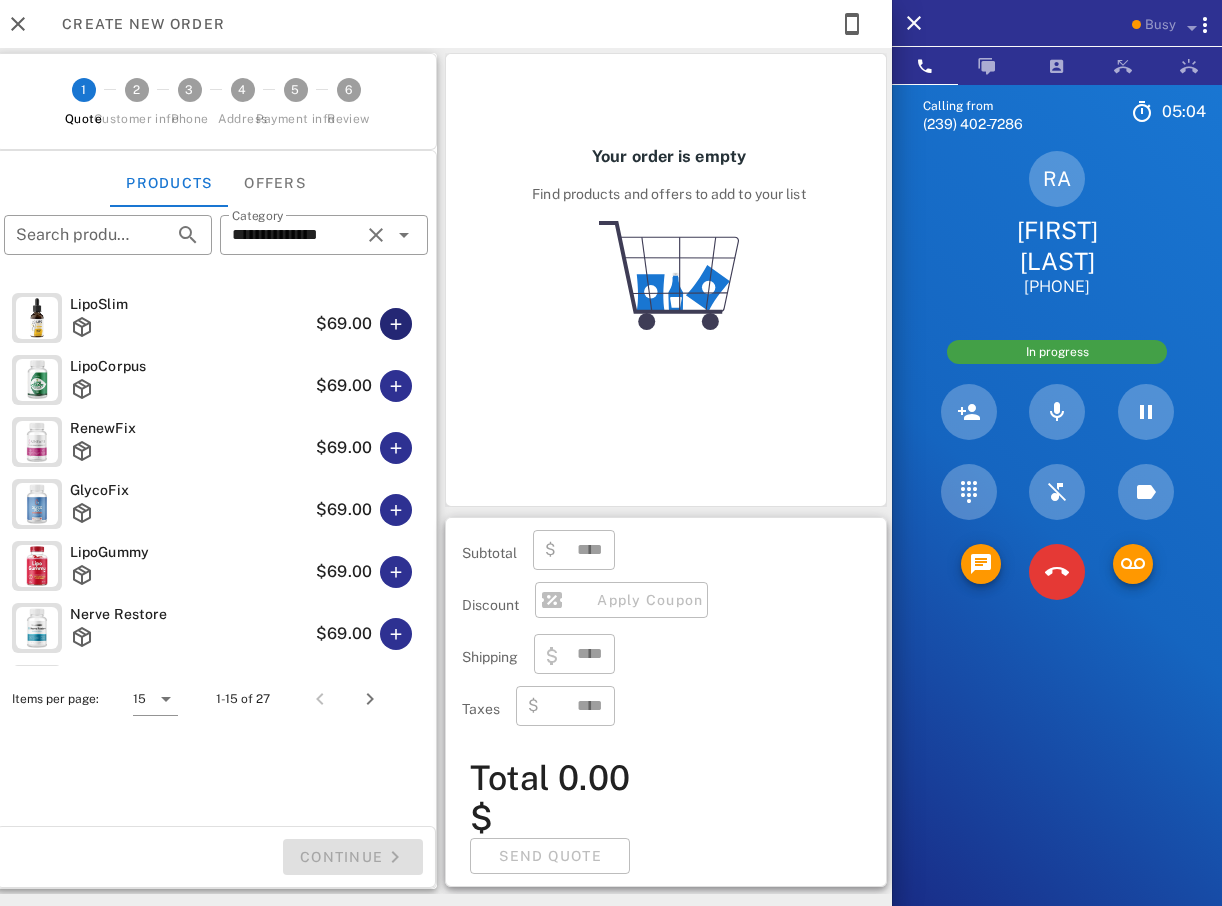 click at bounding box center (396, 324) 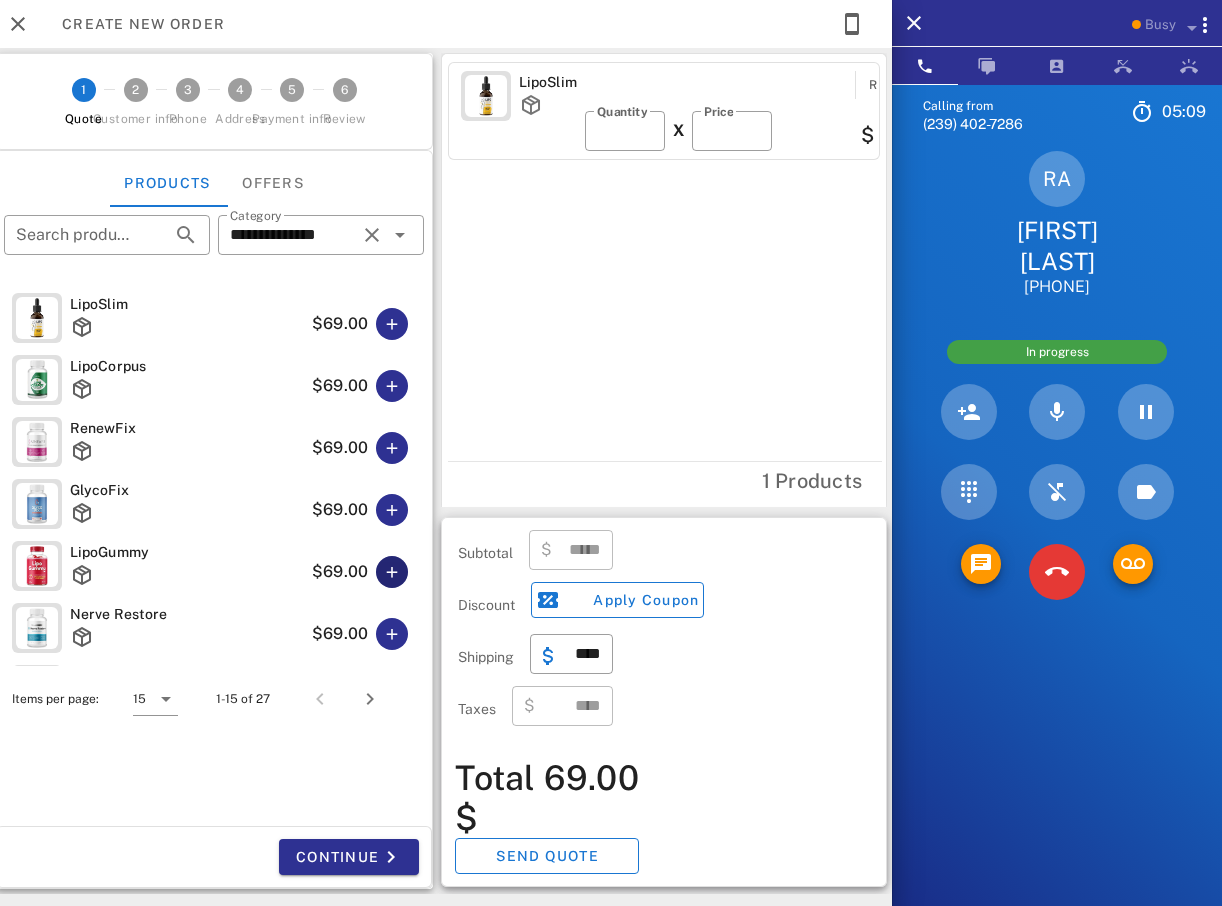 click at bounding box center [392, 572] 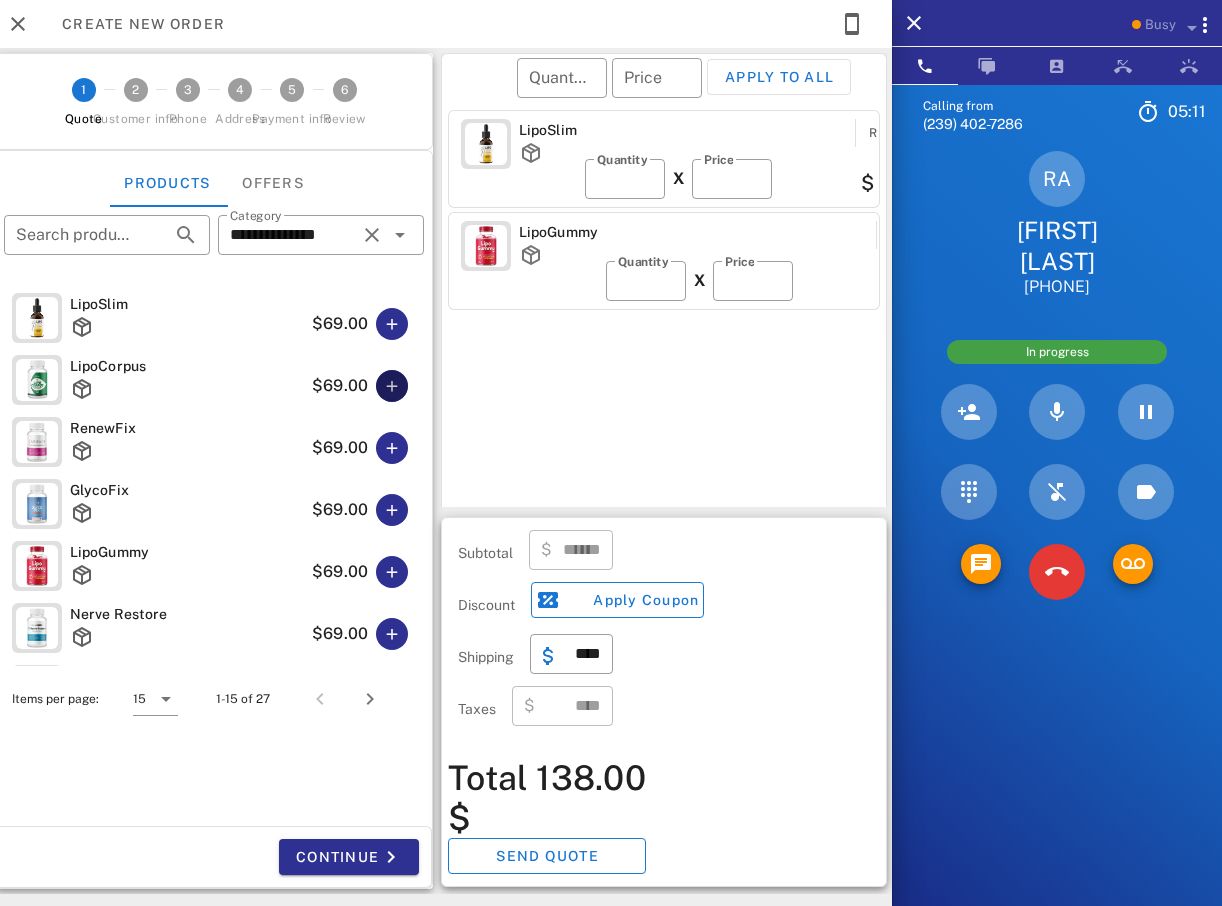 click at bounding box center (392, 386) 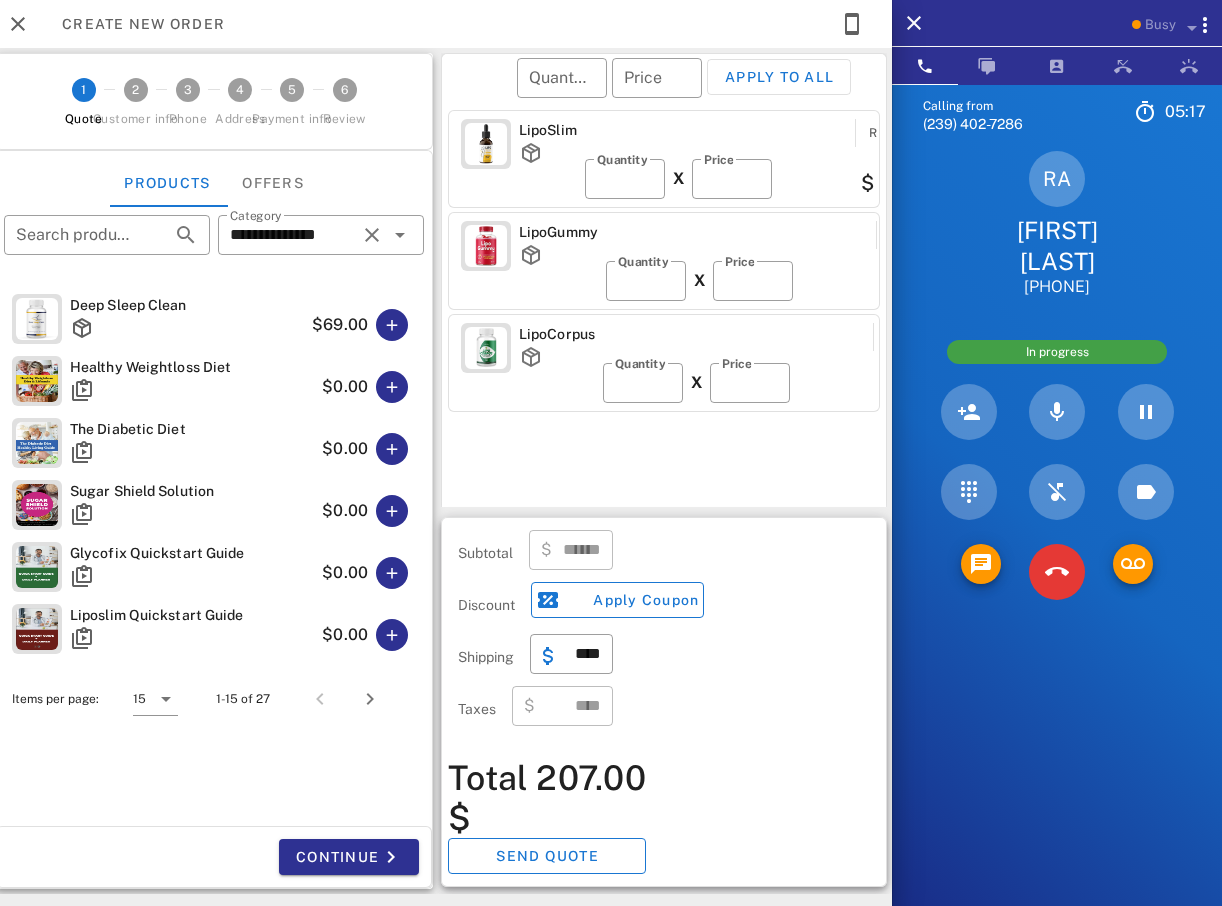 scroll, scrollTop: 565, scrollLeft: 0, axis: vertical 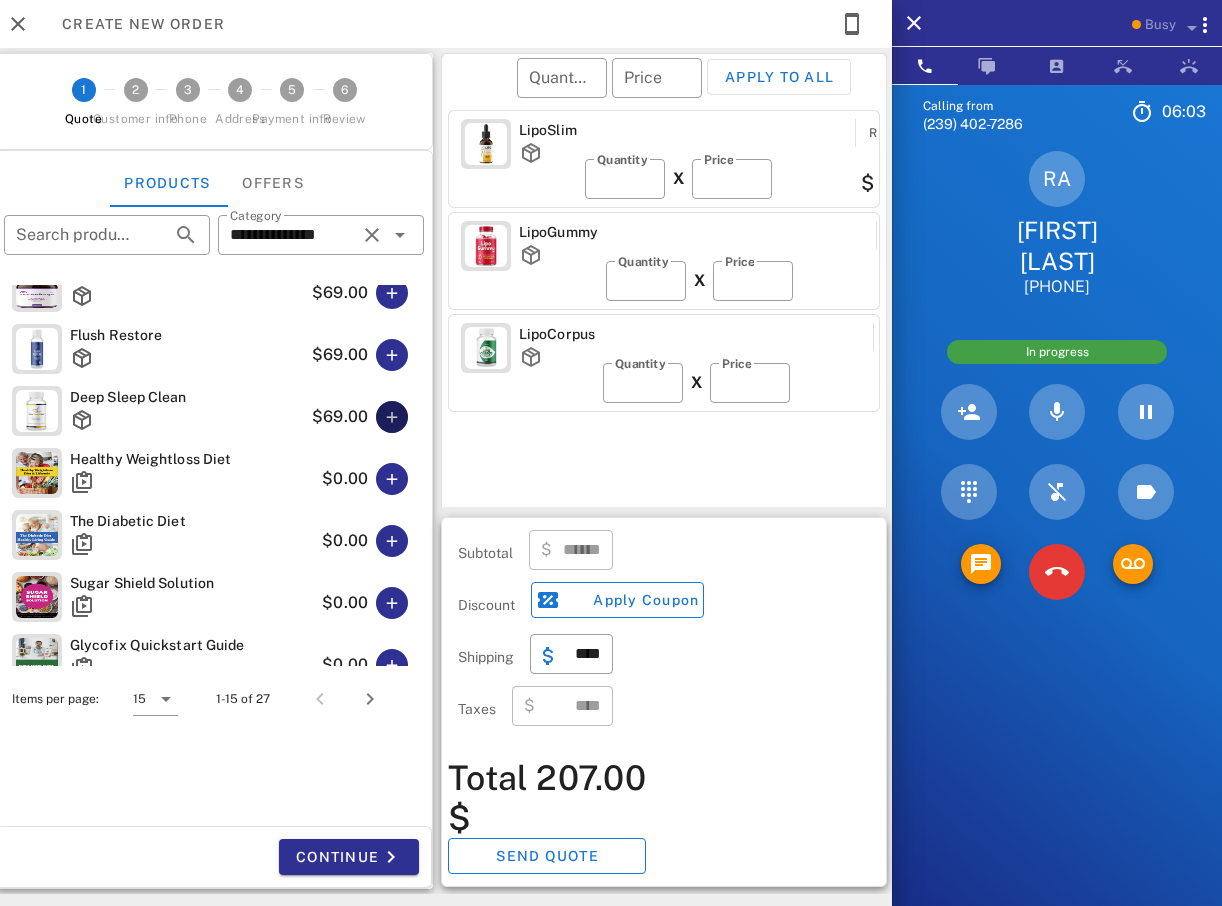 click at bounding box center (392, 417) 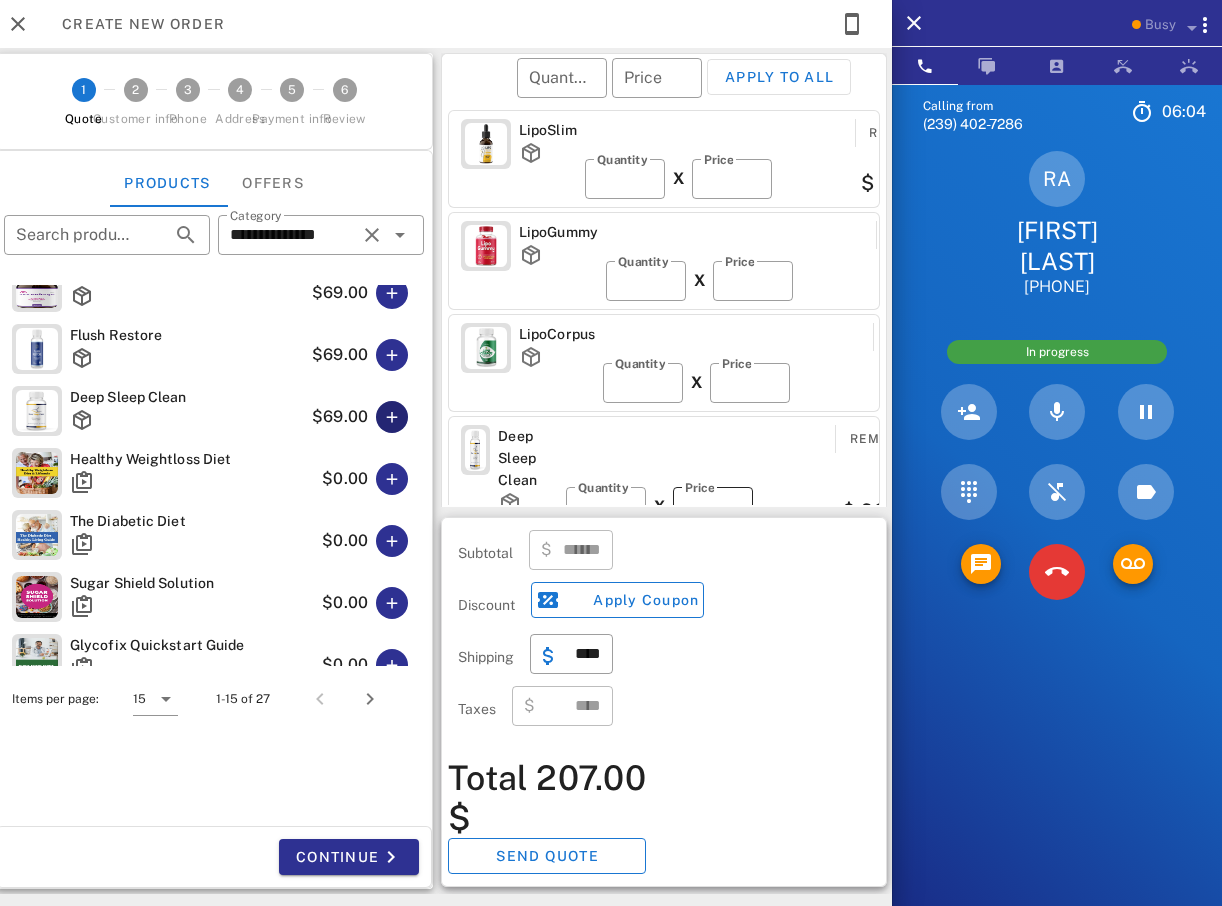 type on "******" 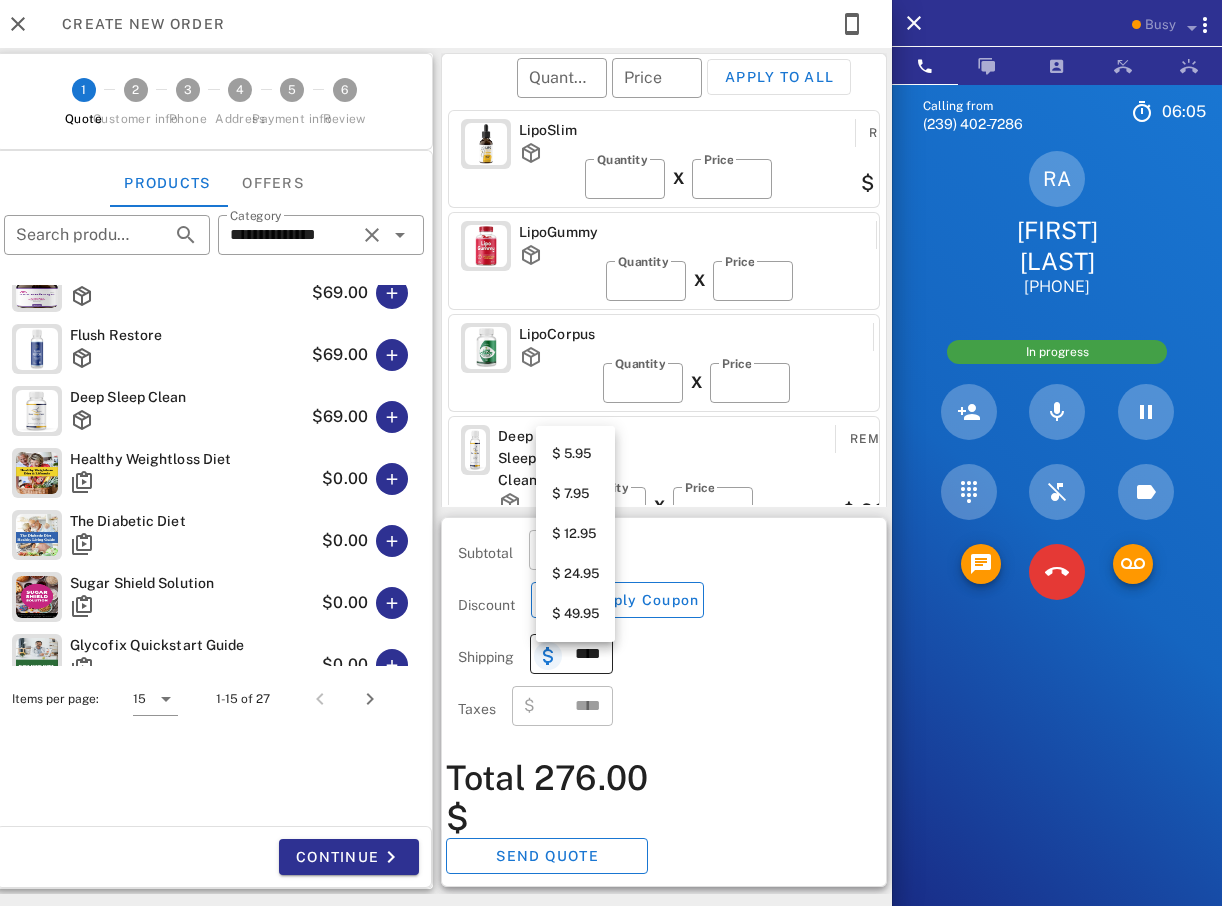 click at bounding box center [548, 656] 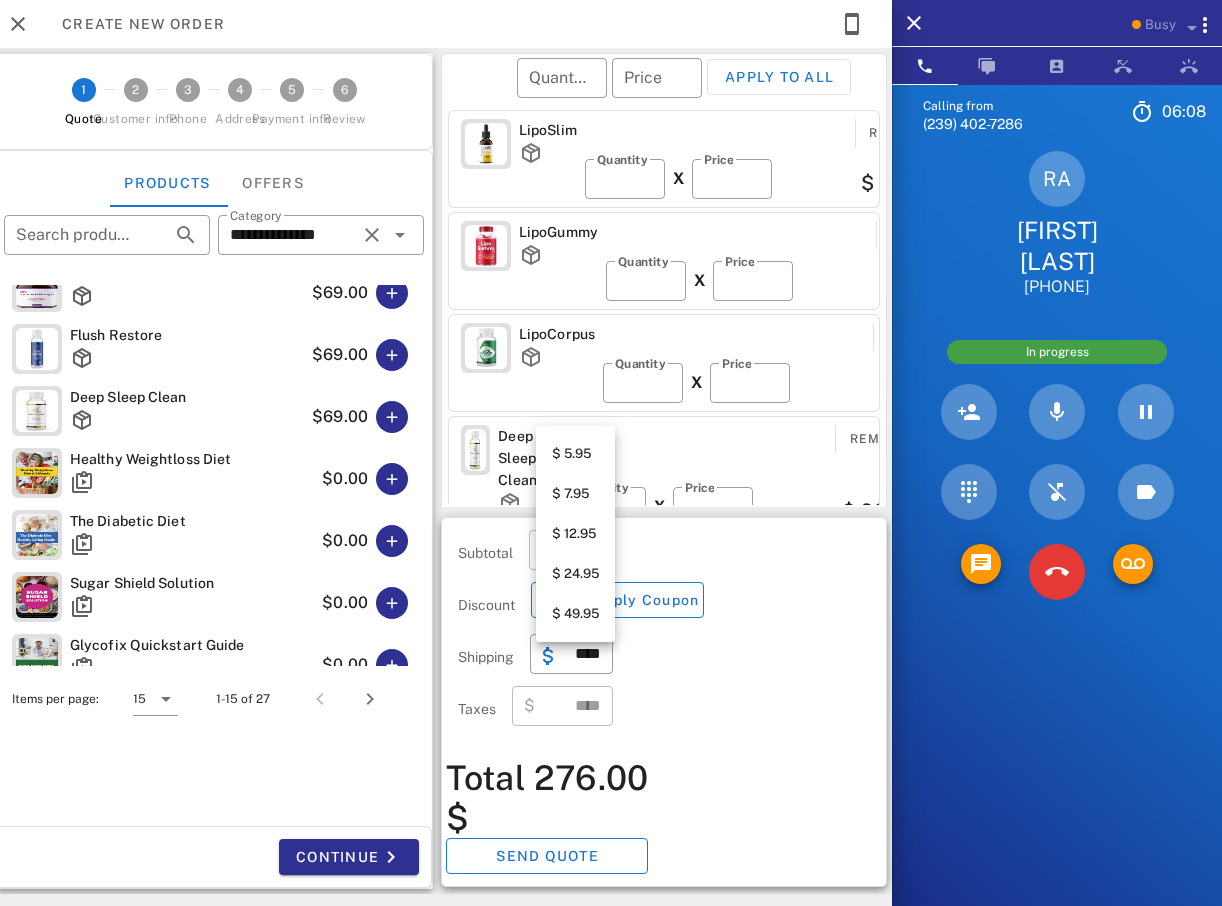 click on "$ 7.95" at bounding box center (575, 494) 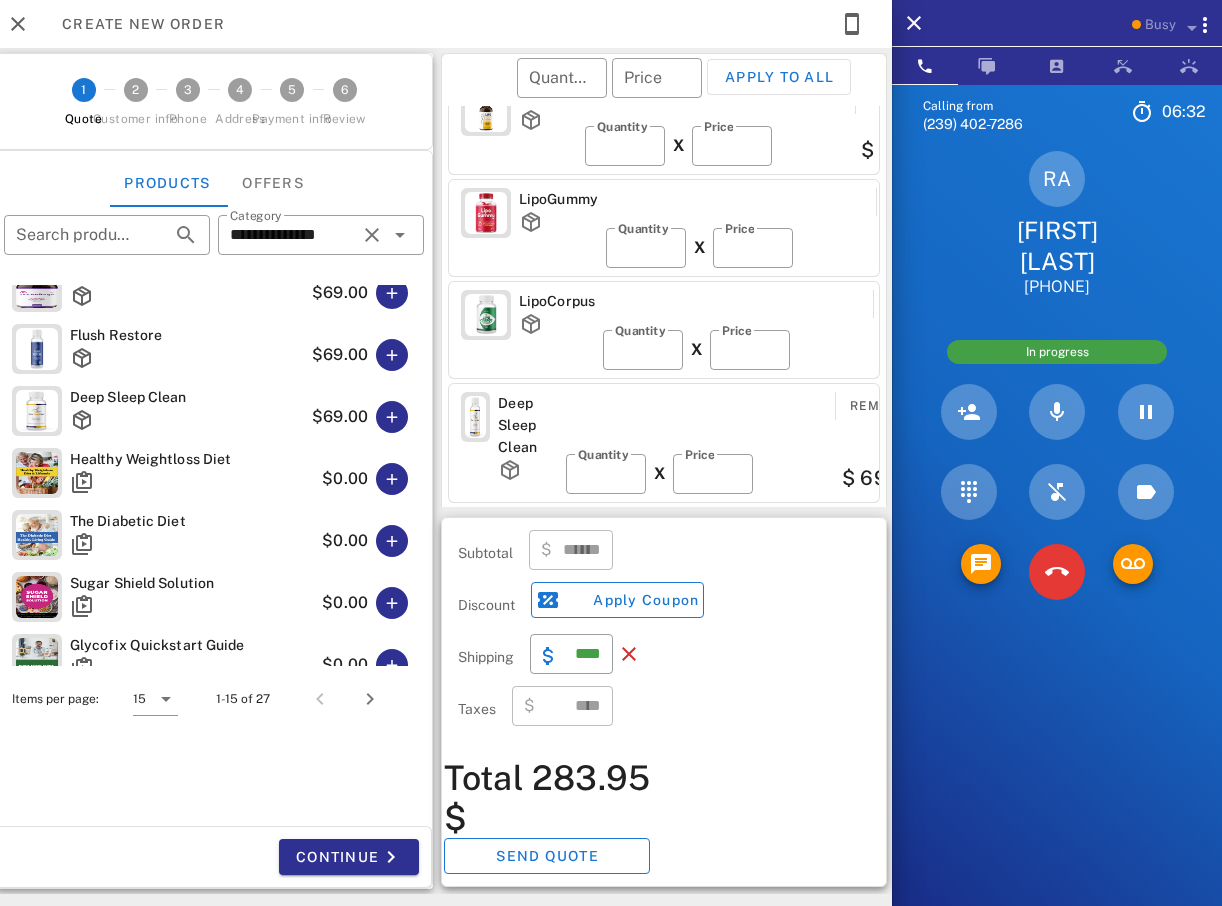 scroll, scrollTop: 35, scrollLeft: 0, axis: vertical 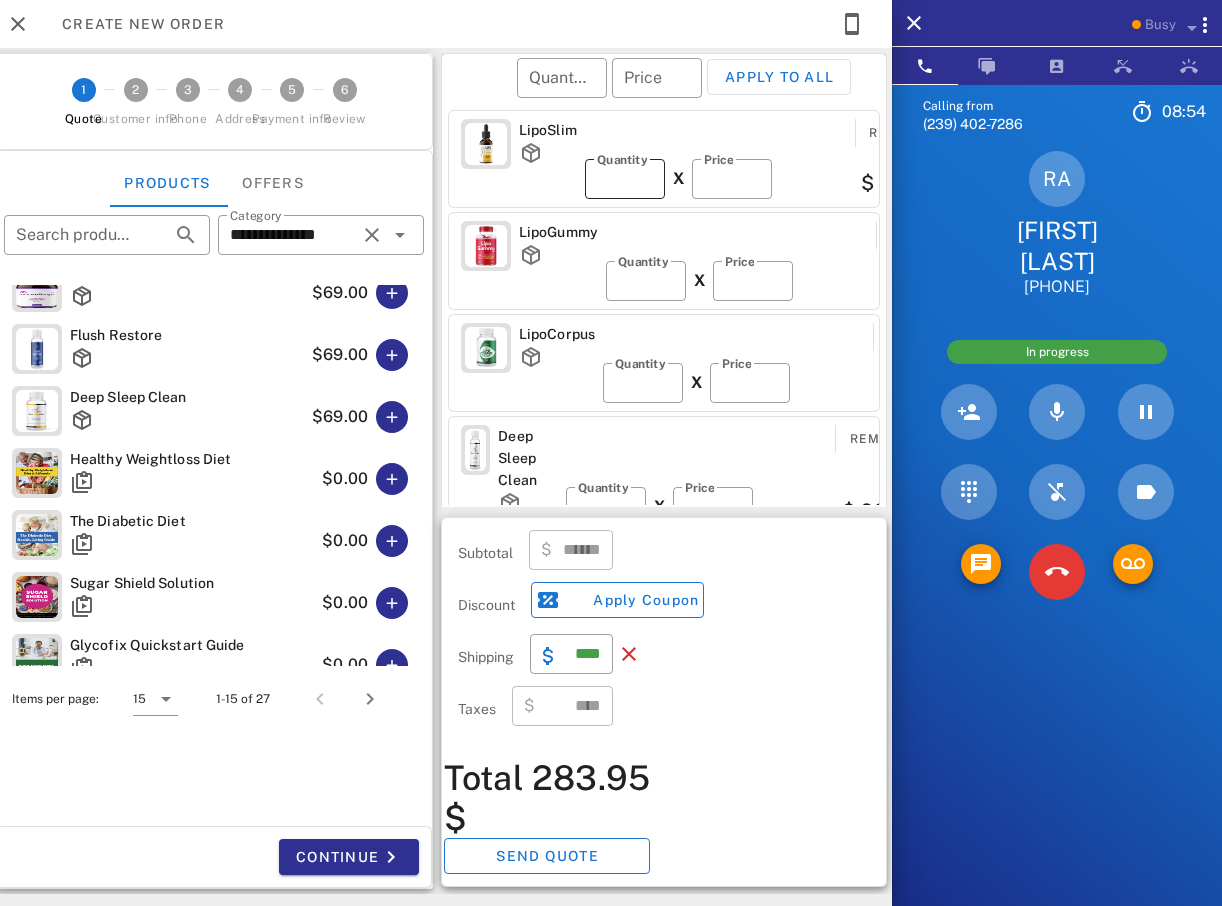 click on "*" at bounding box center (625, 179) 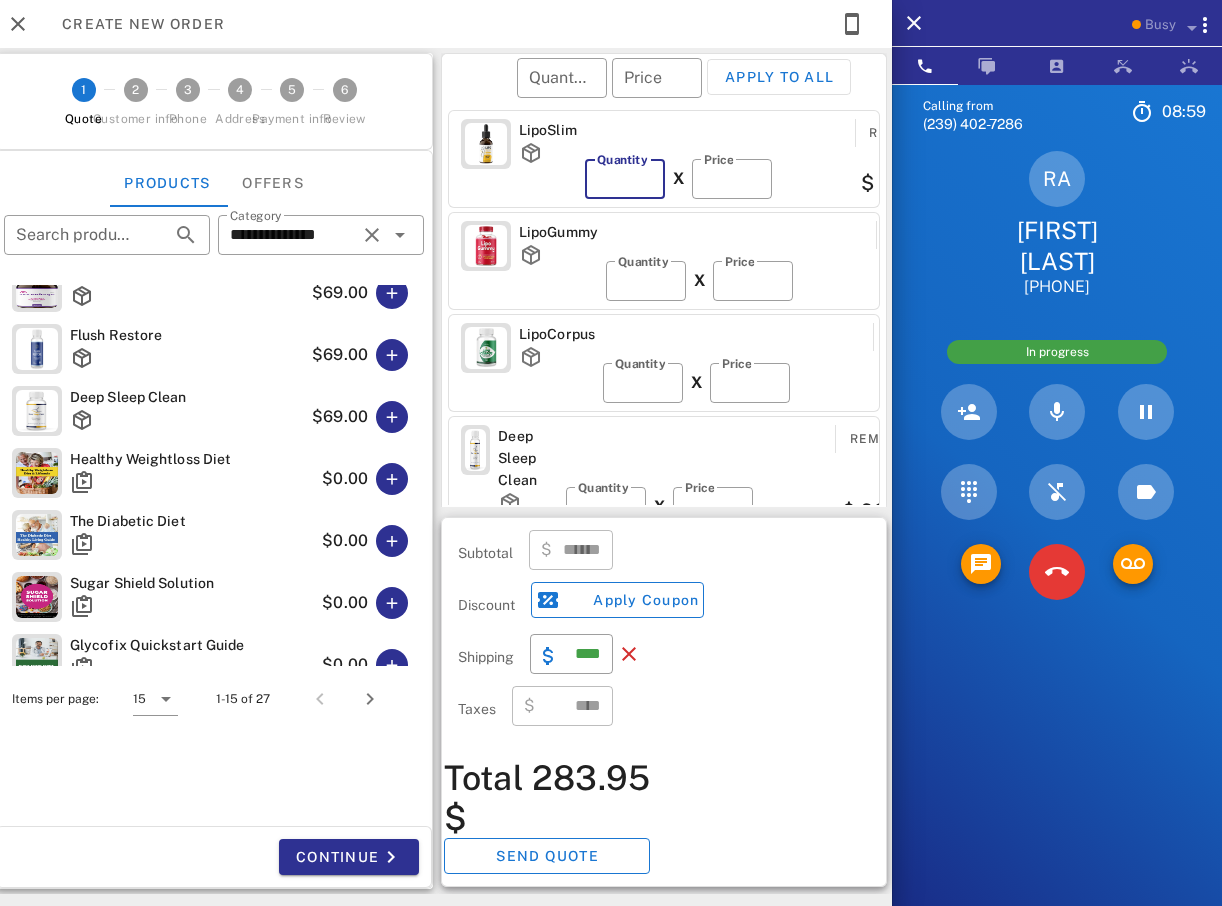 type 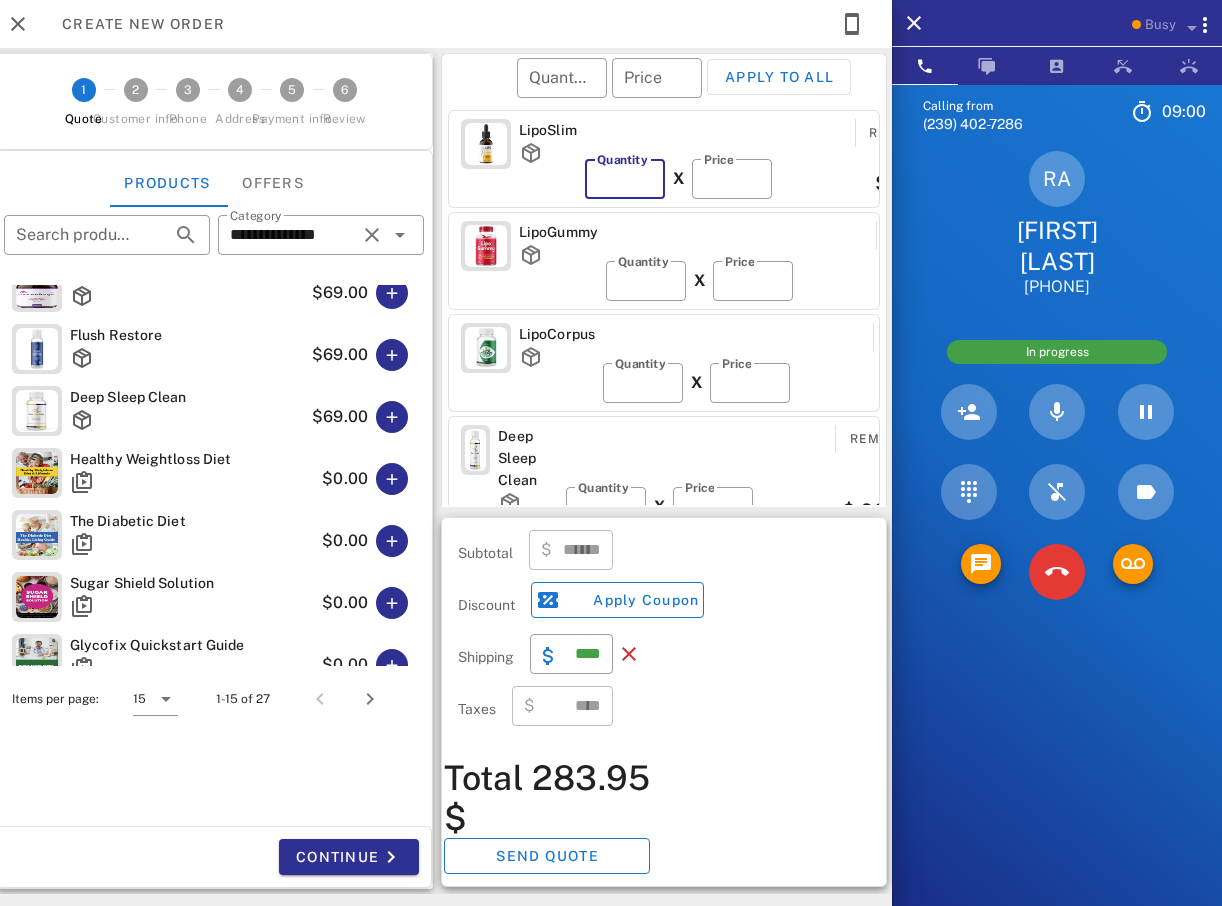 type on "***" 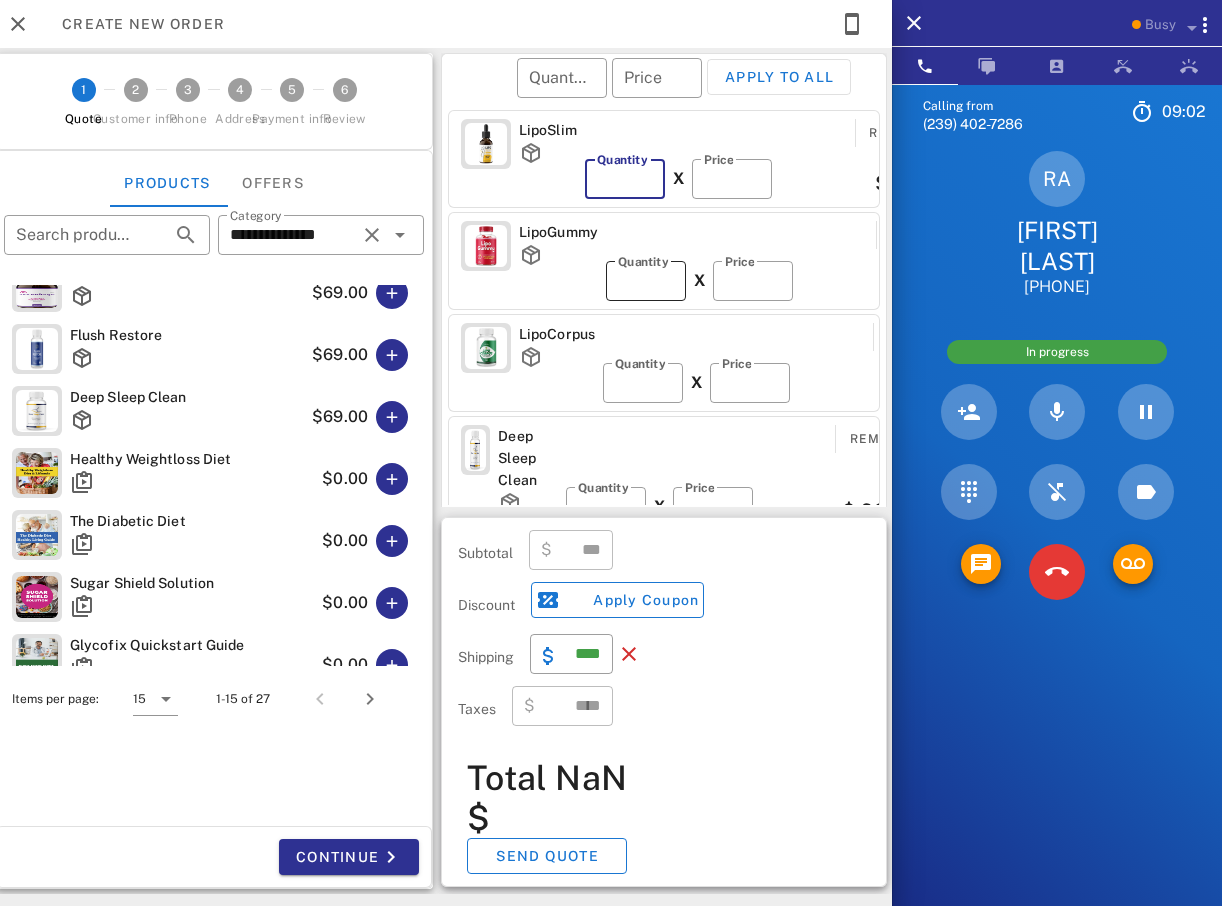 type on "*" 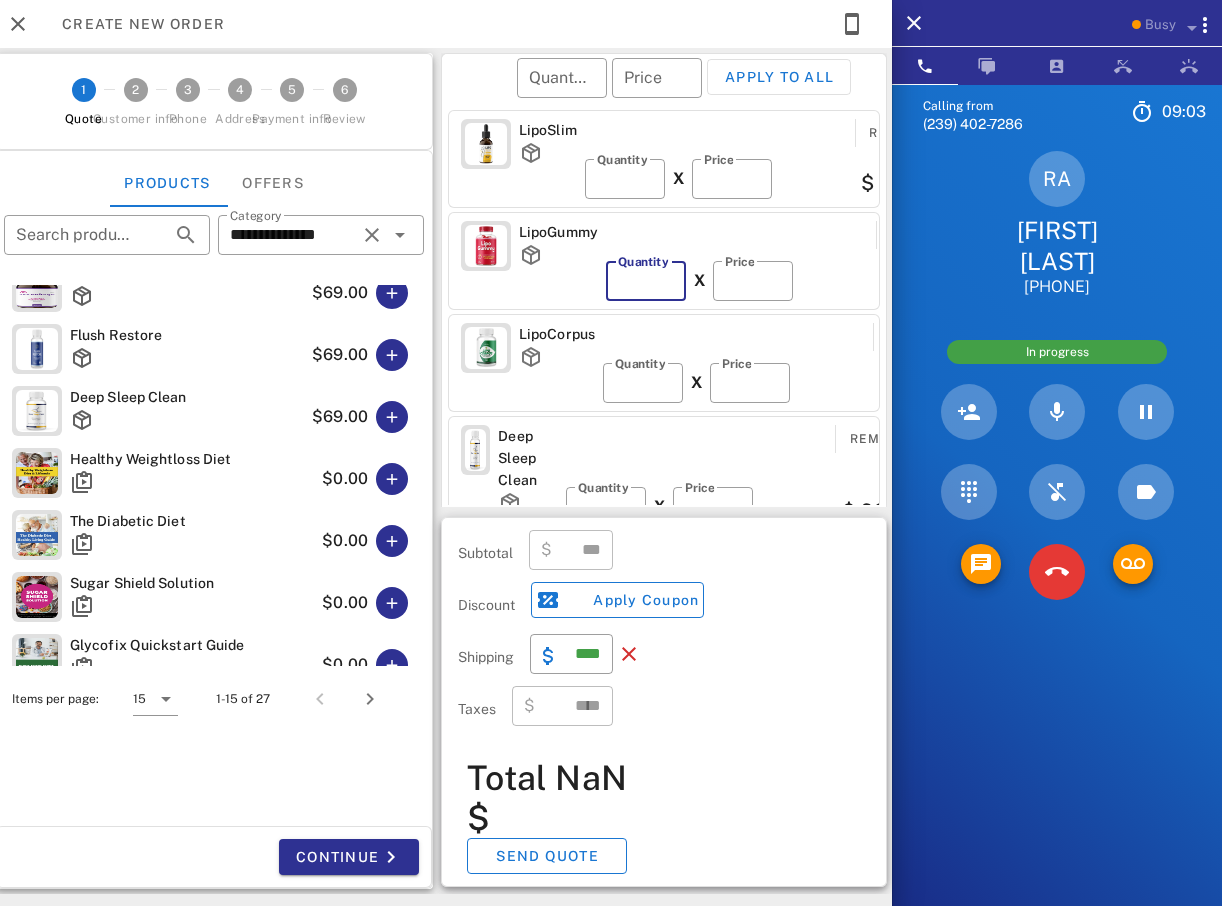 type on "******" 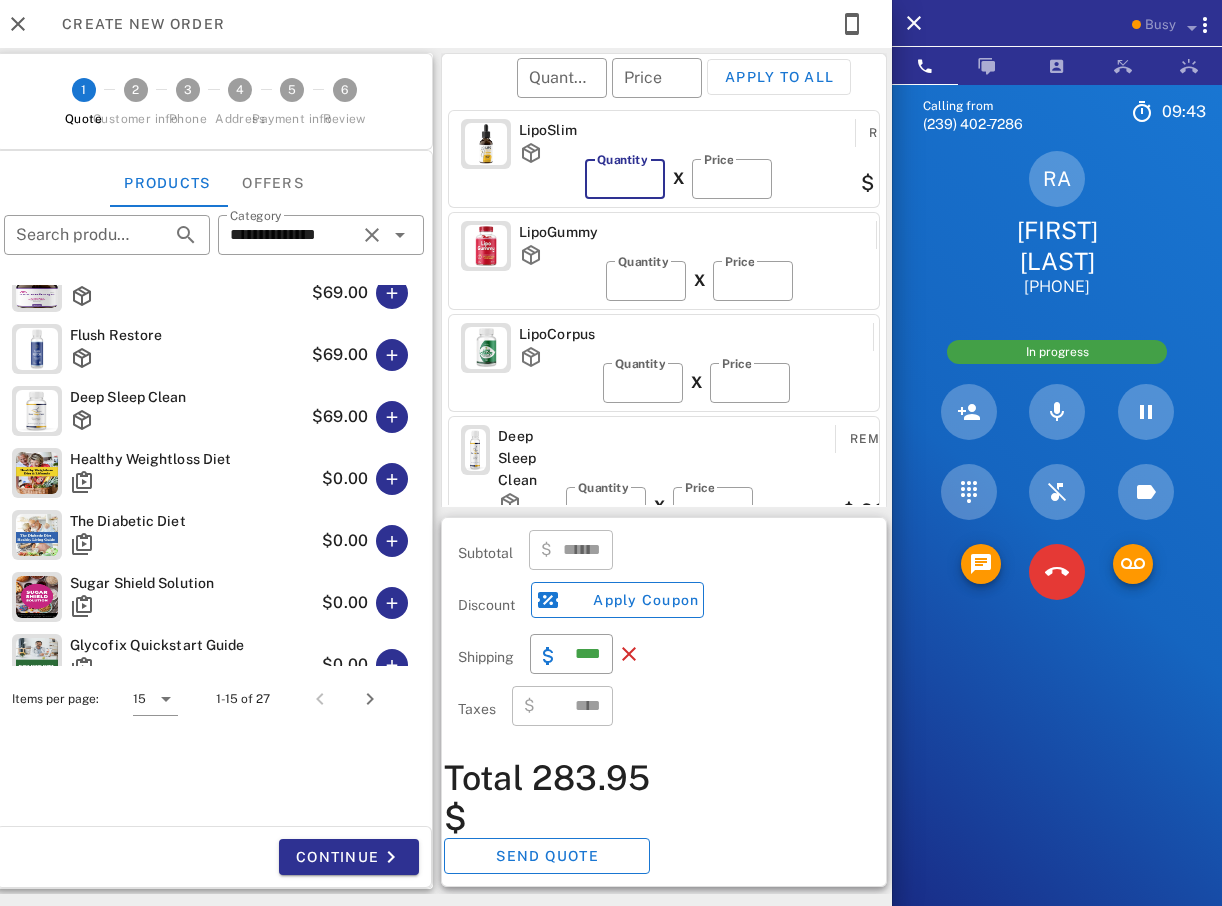 click on "*" at bounding box center [625, 179] 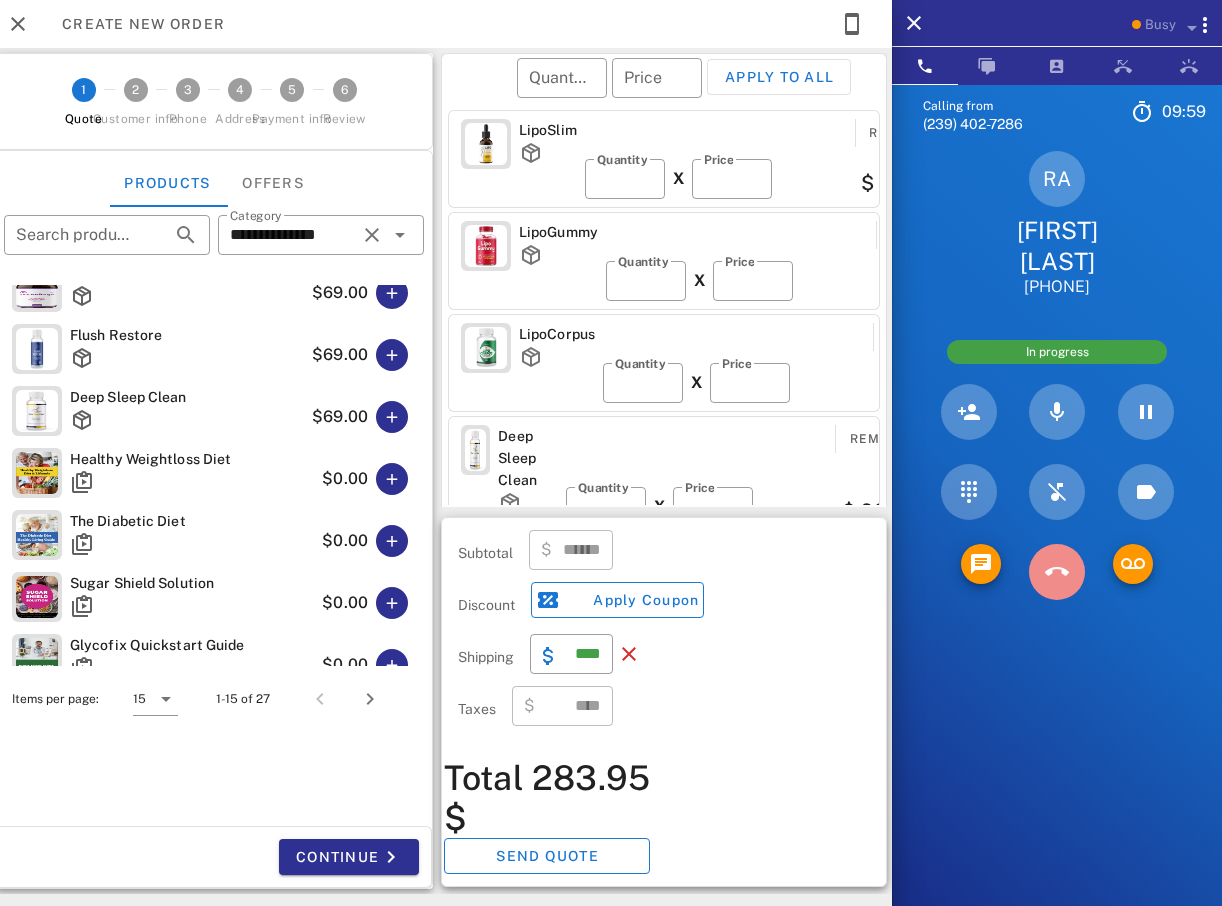 click at bounding box center [1057, 572] 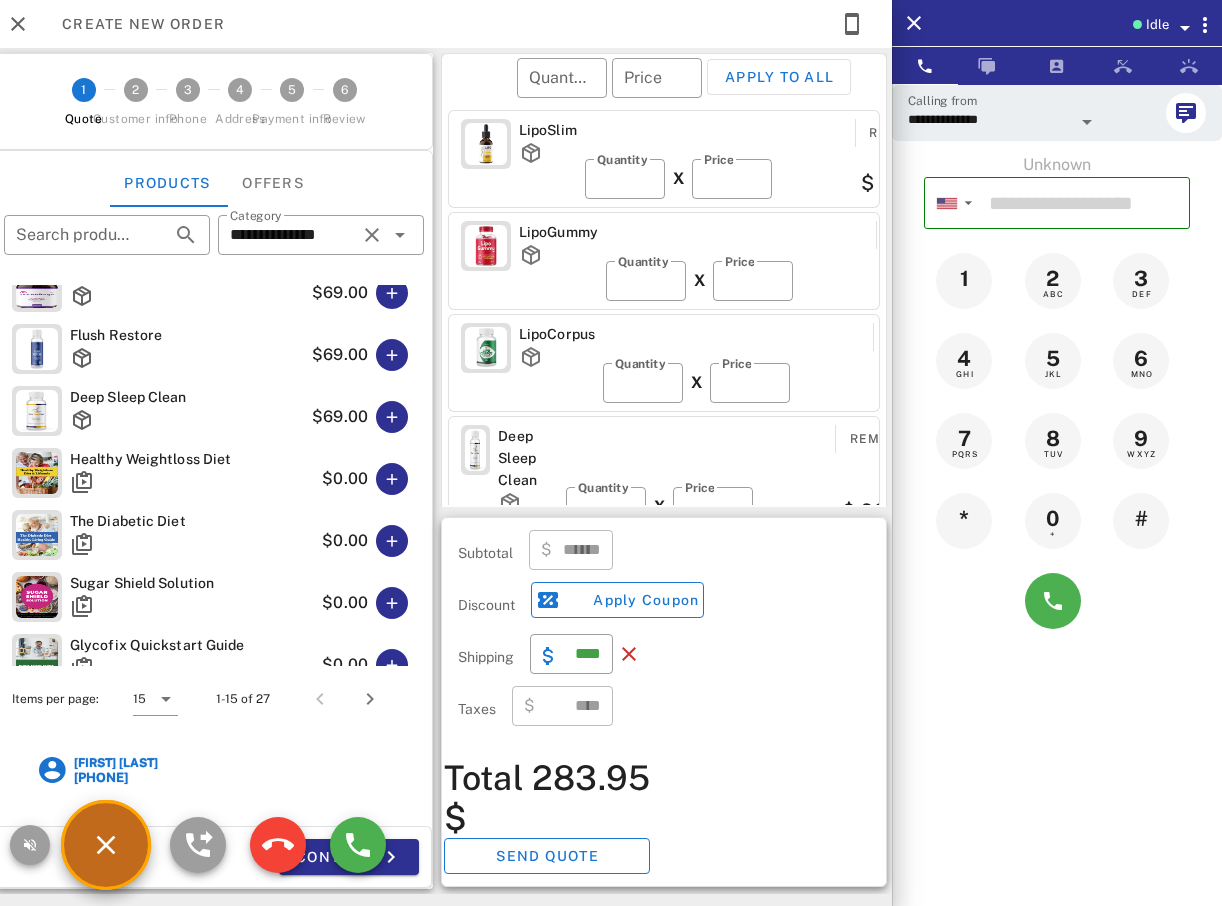 scroll, scrollTop: 0, scrollLeft: 0, axis: both 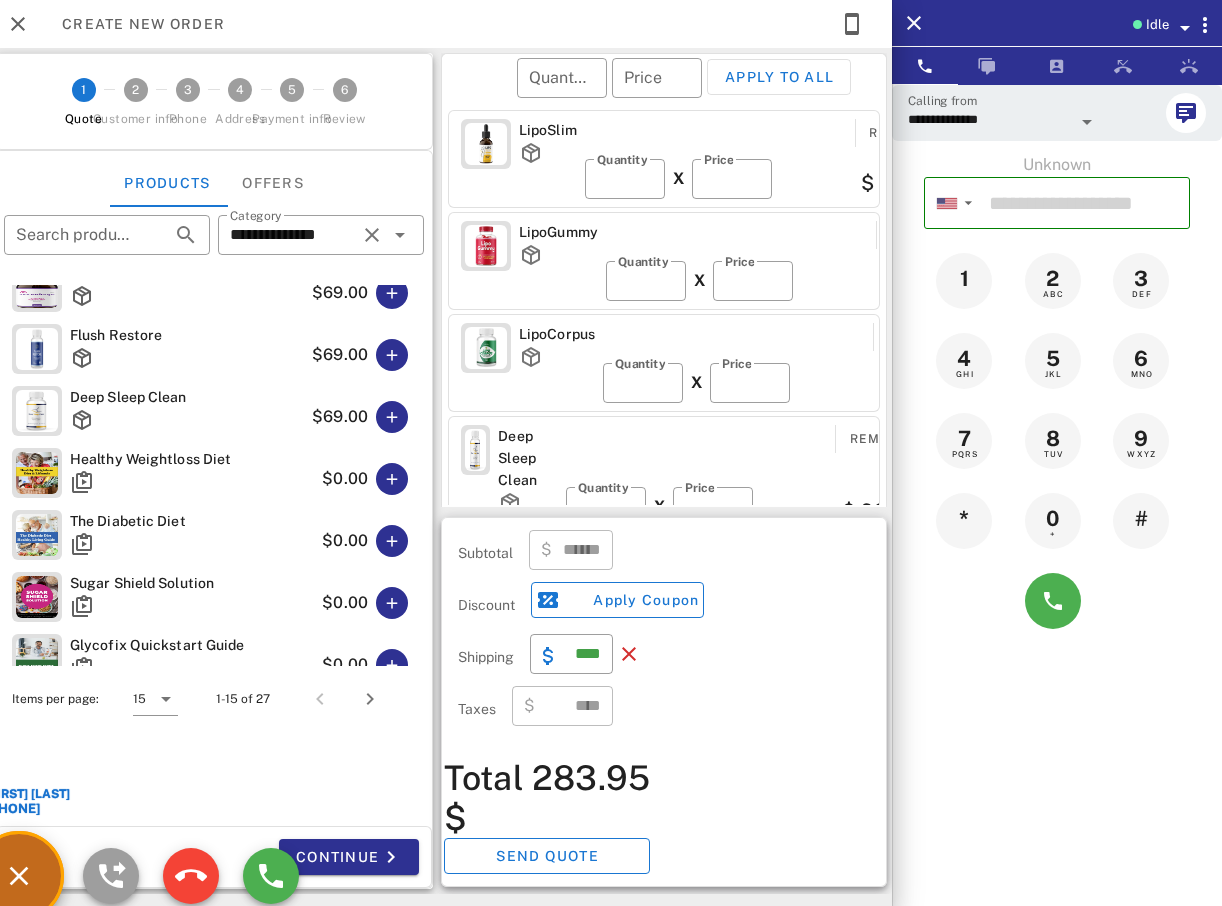 click at bounding box center (105, 857) 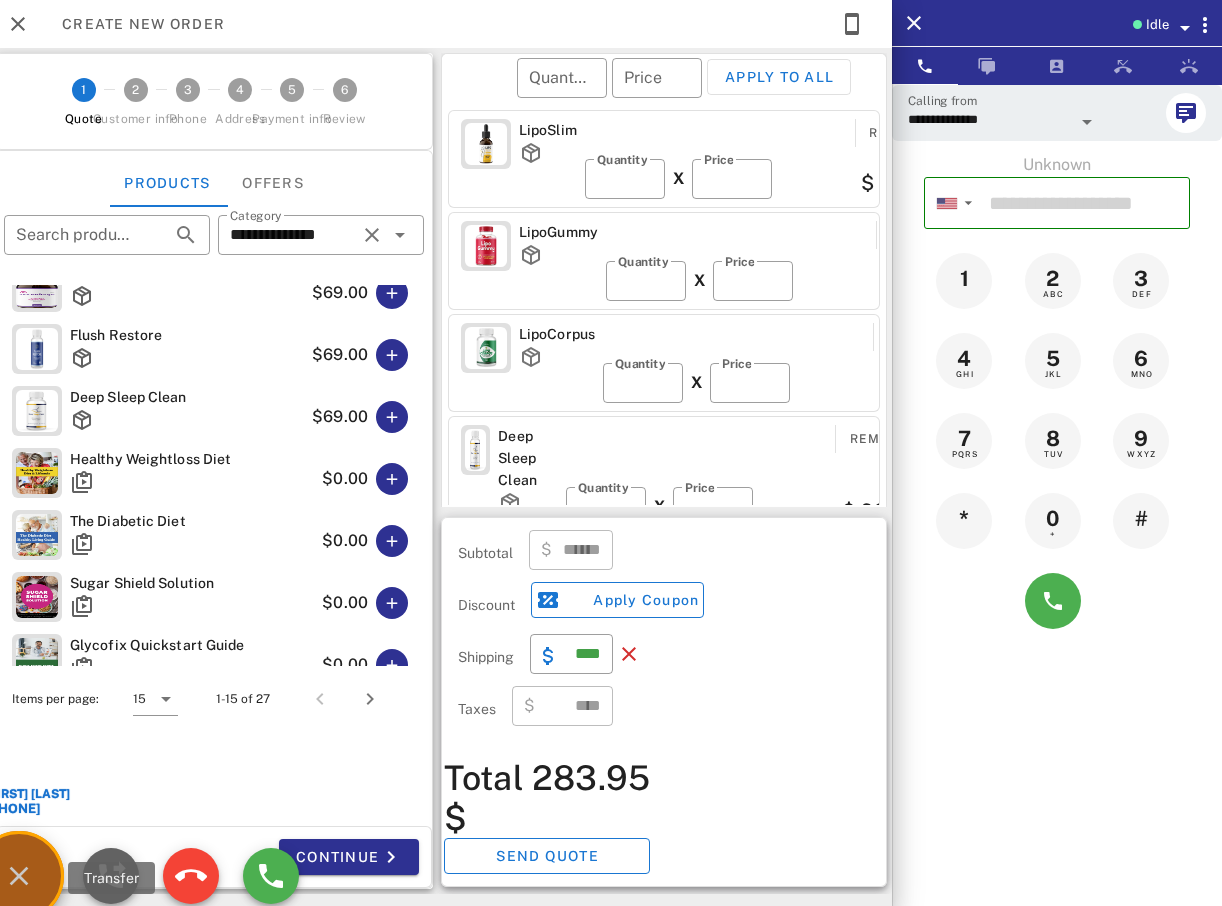 click at bounding box center [111, 876] 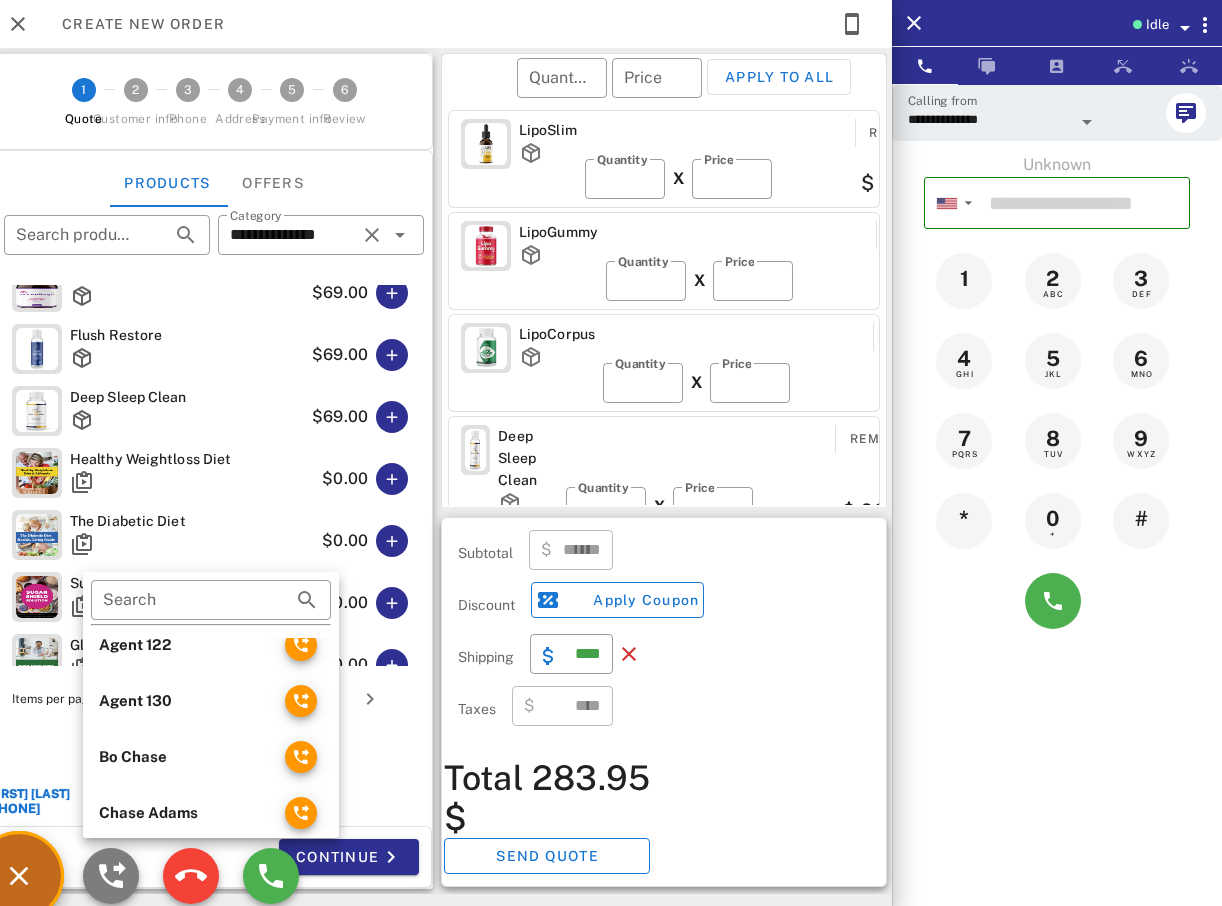 scroll, scrollTop: 300, scrollLeft: 0, axis: vertical 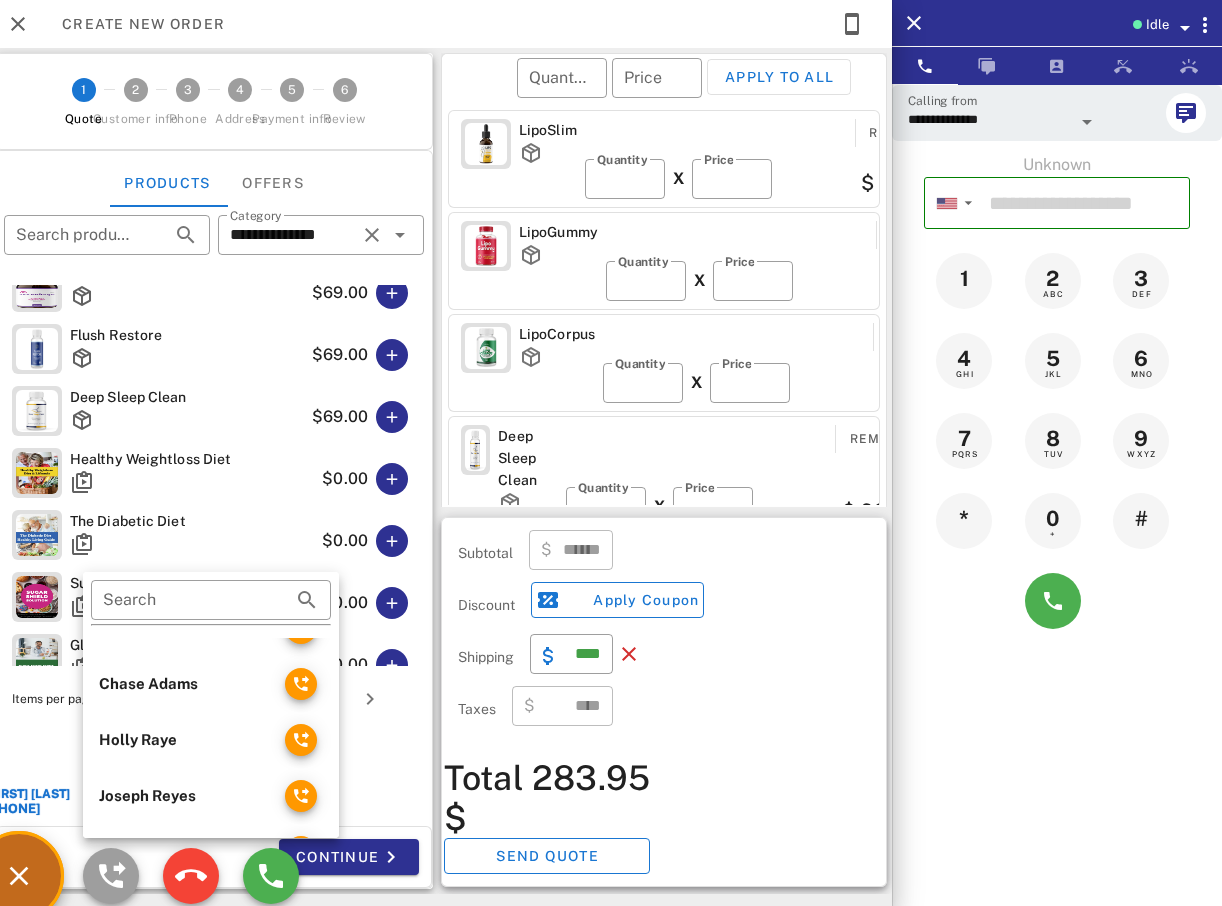 click on "Holly Raye" at bounding box center [184, 740] 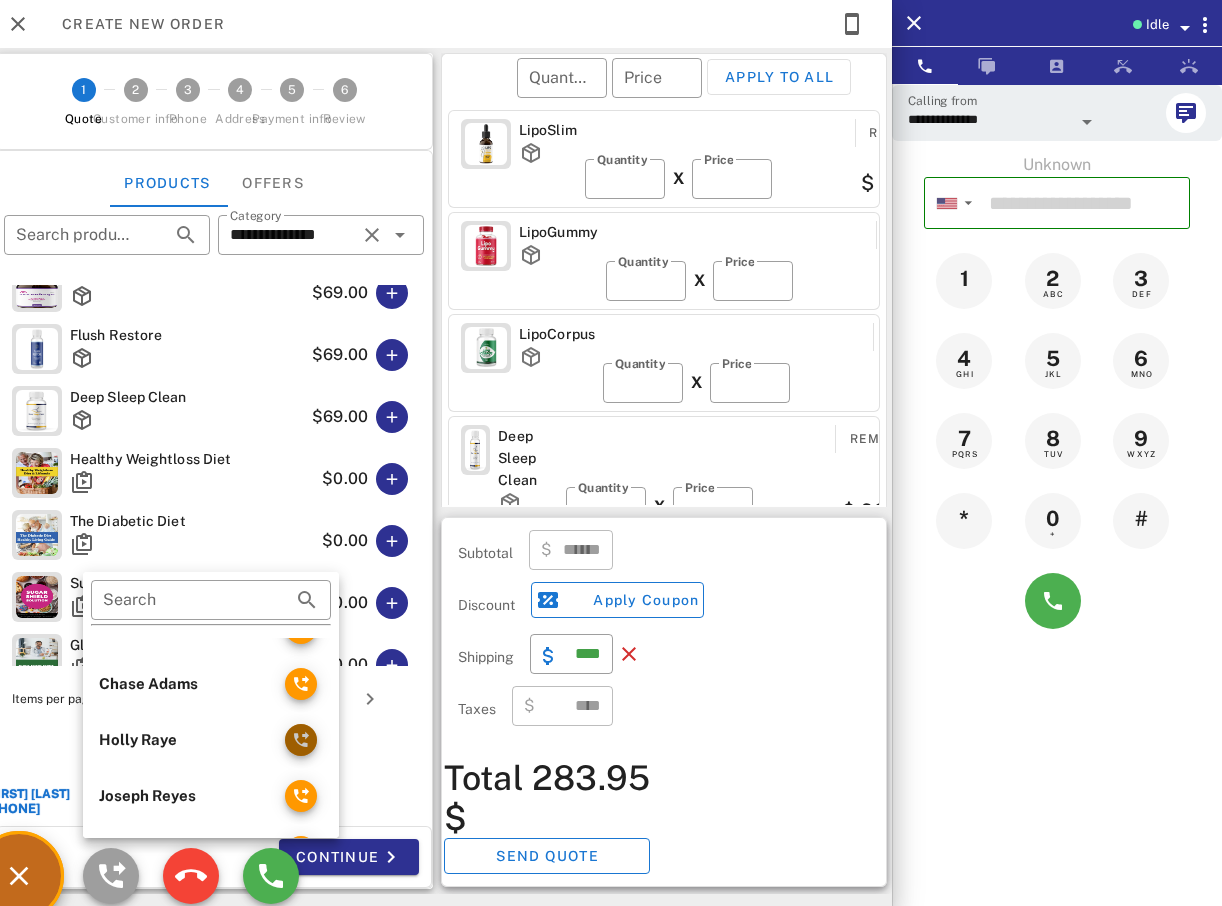 click at bounding box center (301, 740) 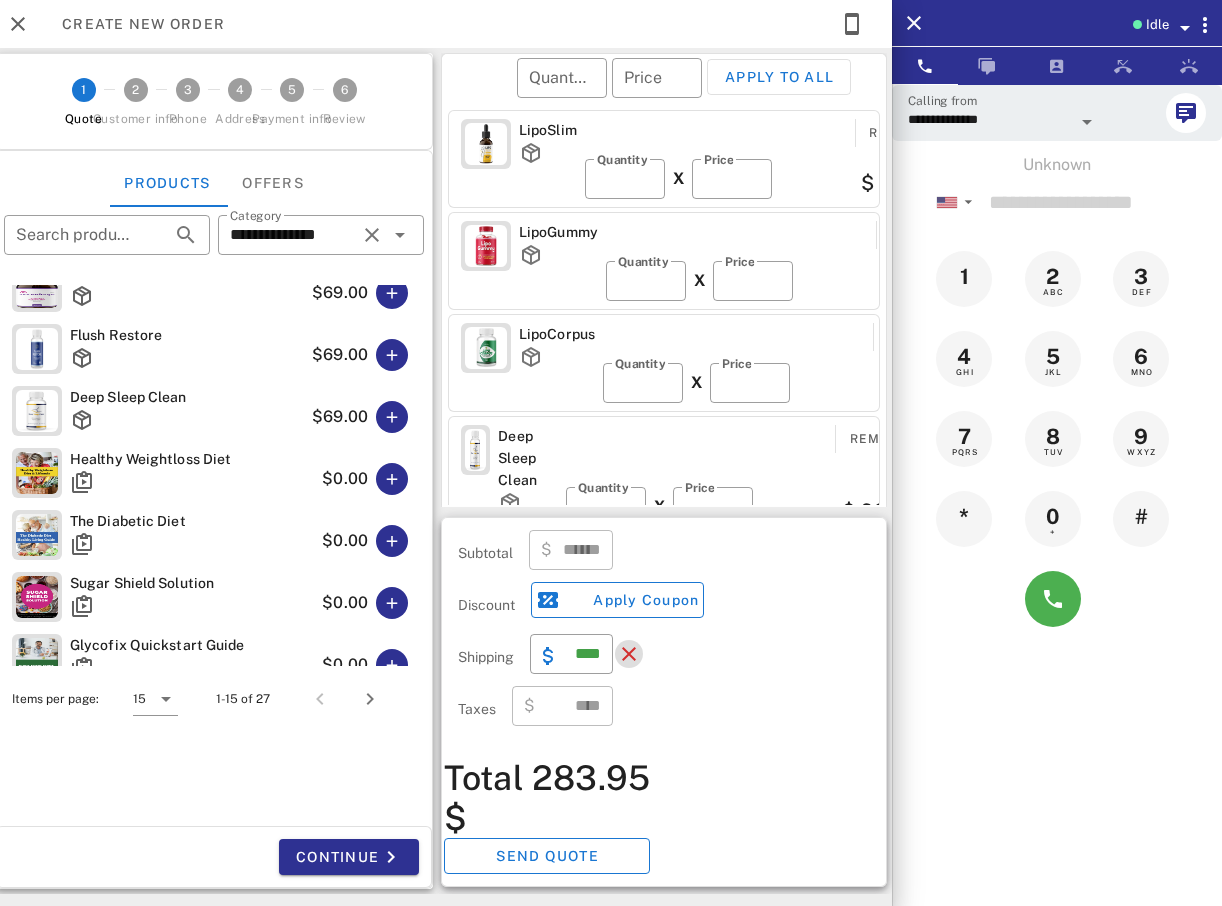 click at bounding box center (629, 654) 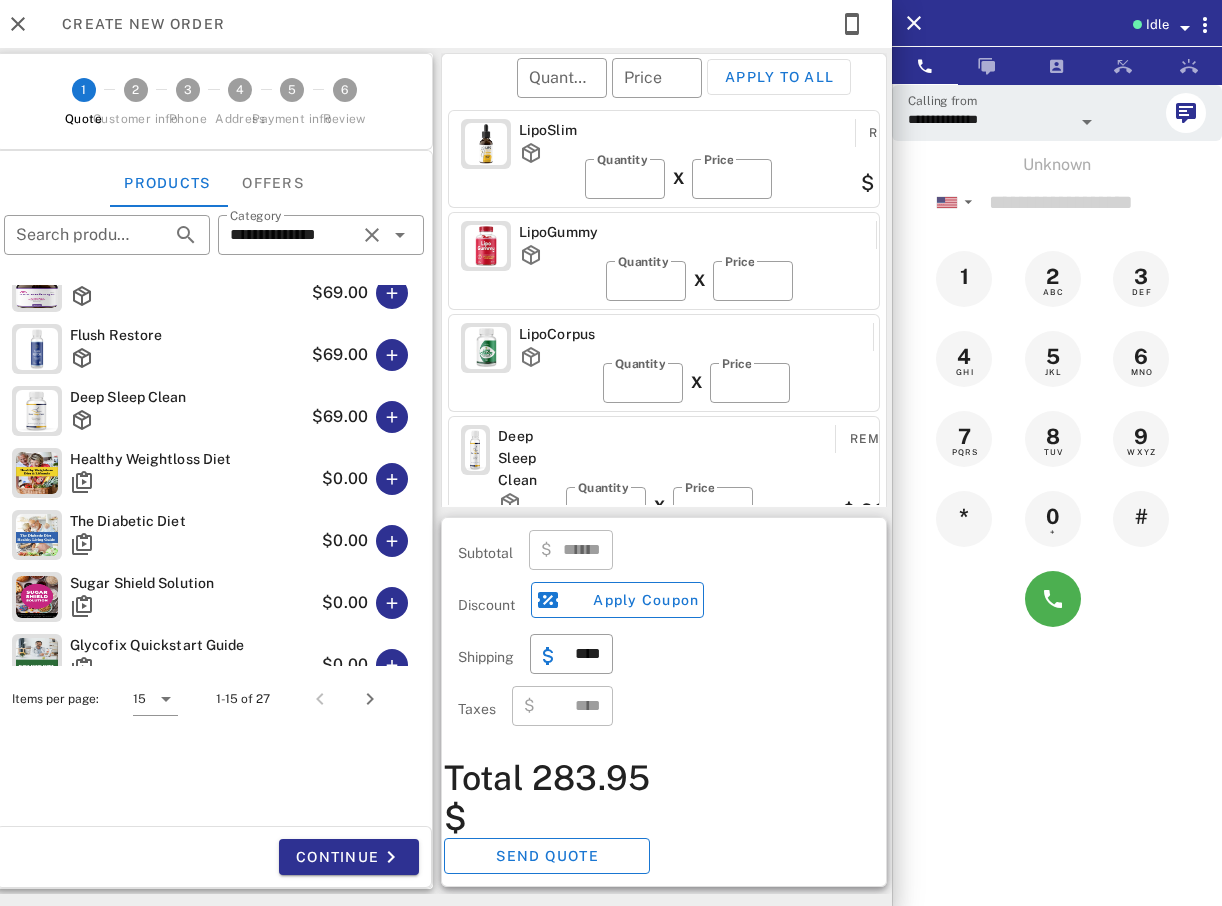 type on "****" 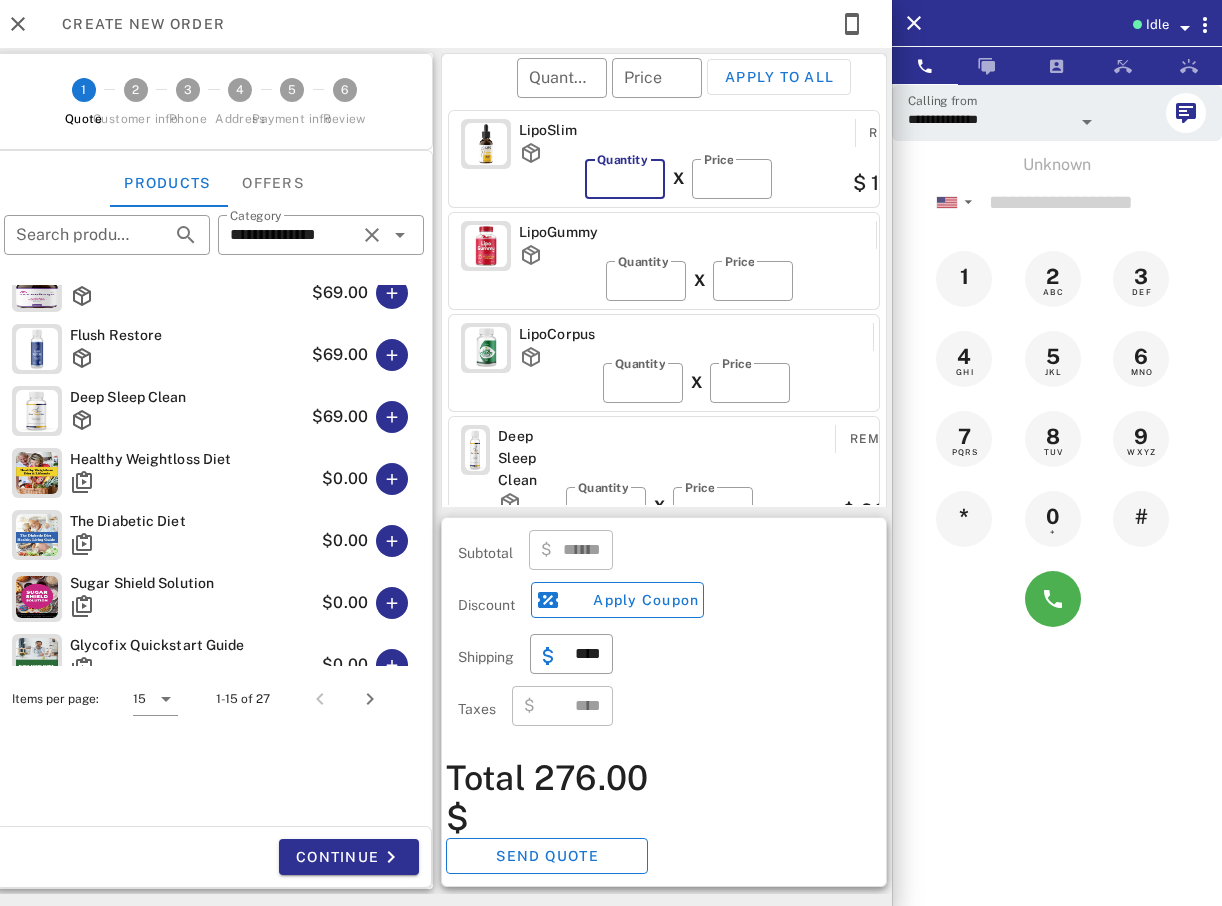 click on "*" at bounding box center (625, 179) 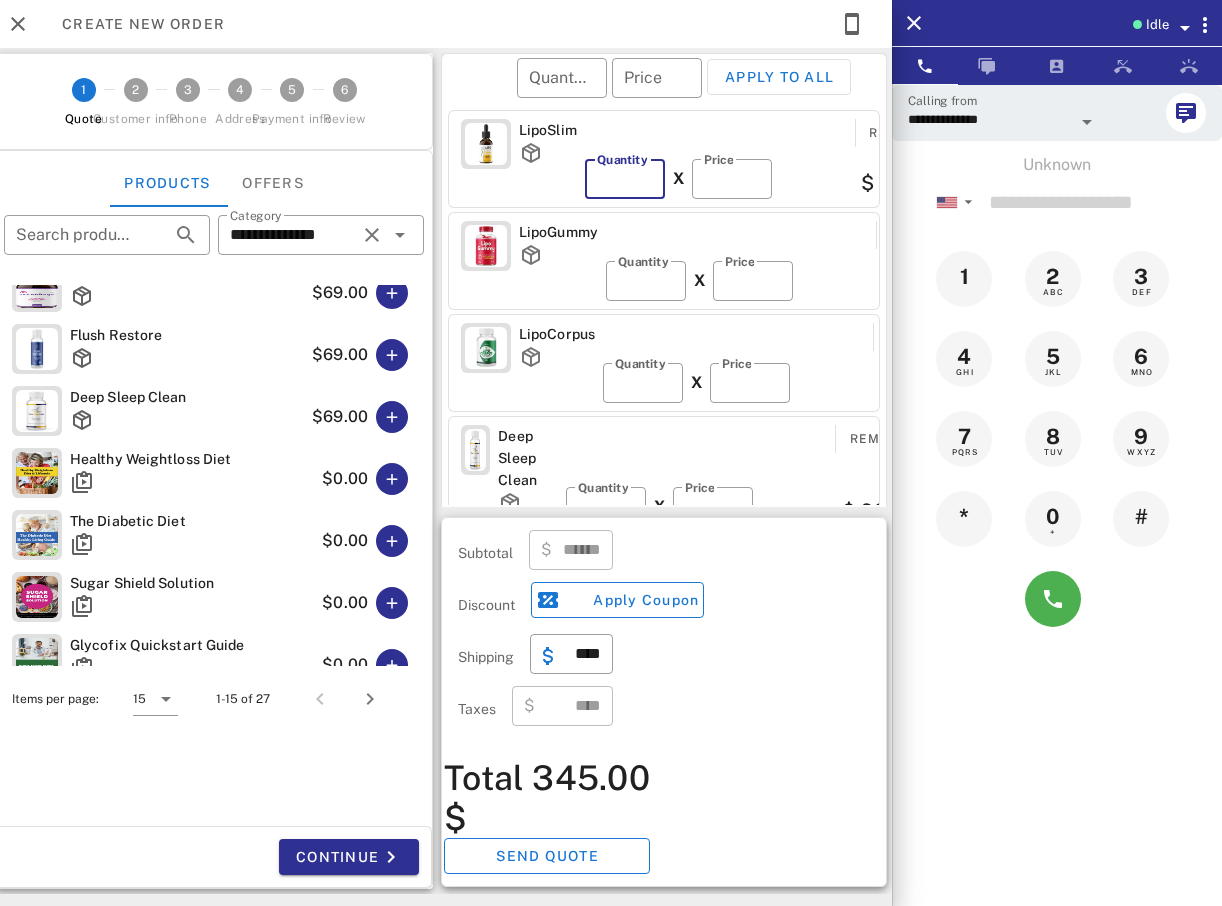 click on "*" at bounding box center [625, 179] 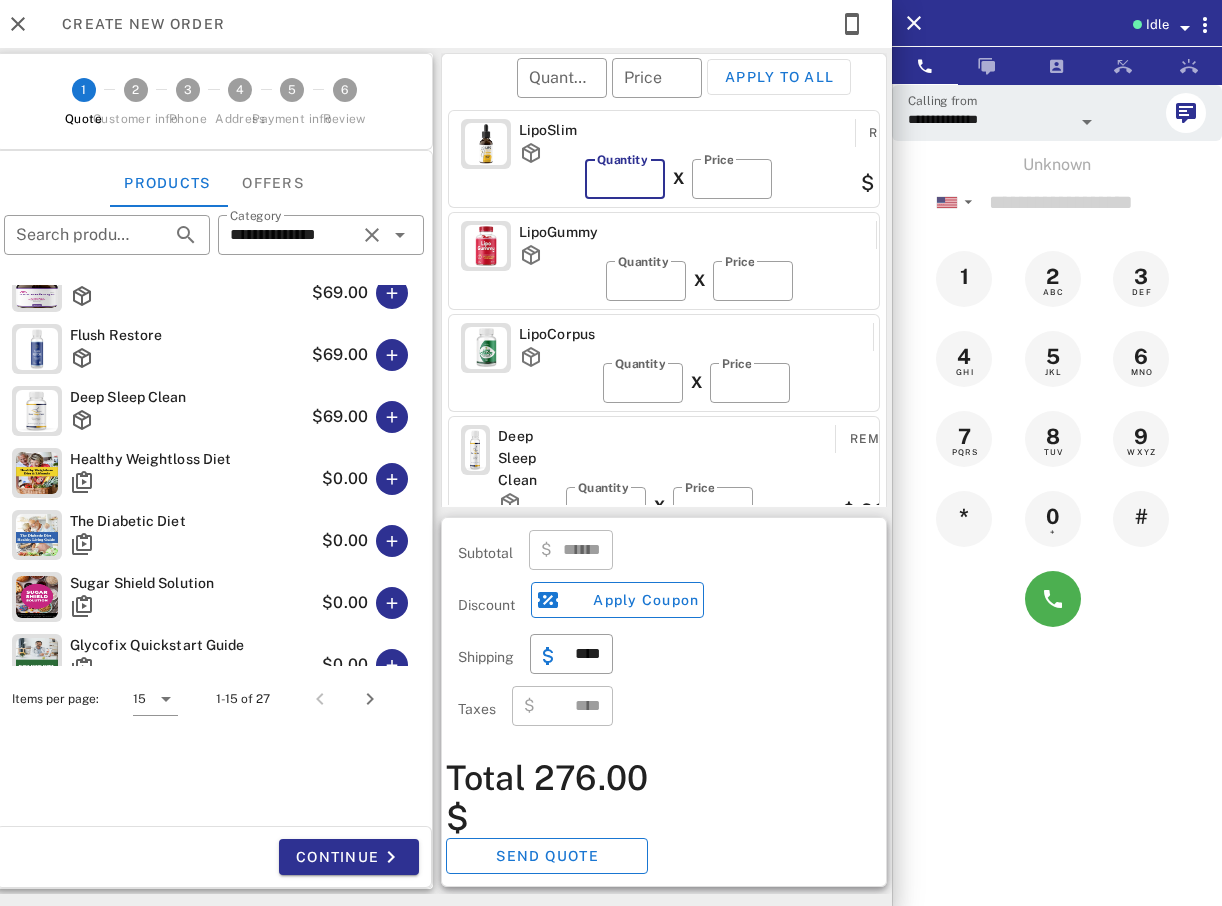 click on "*" at bounding box center (625, 179) 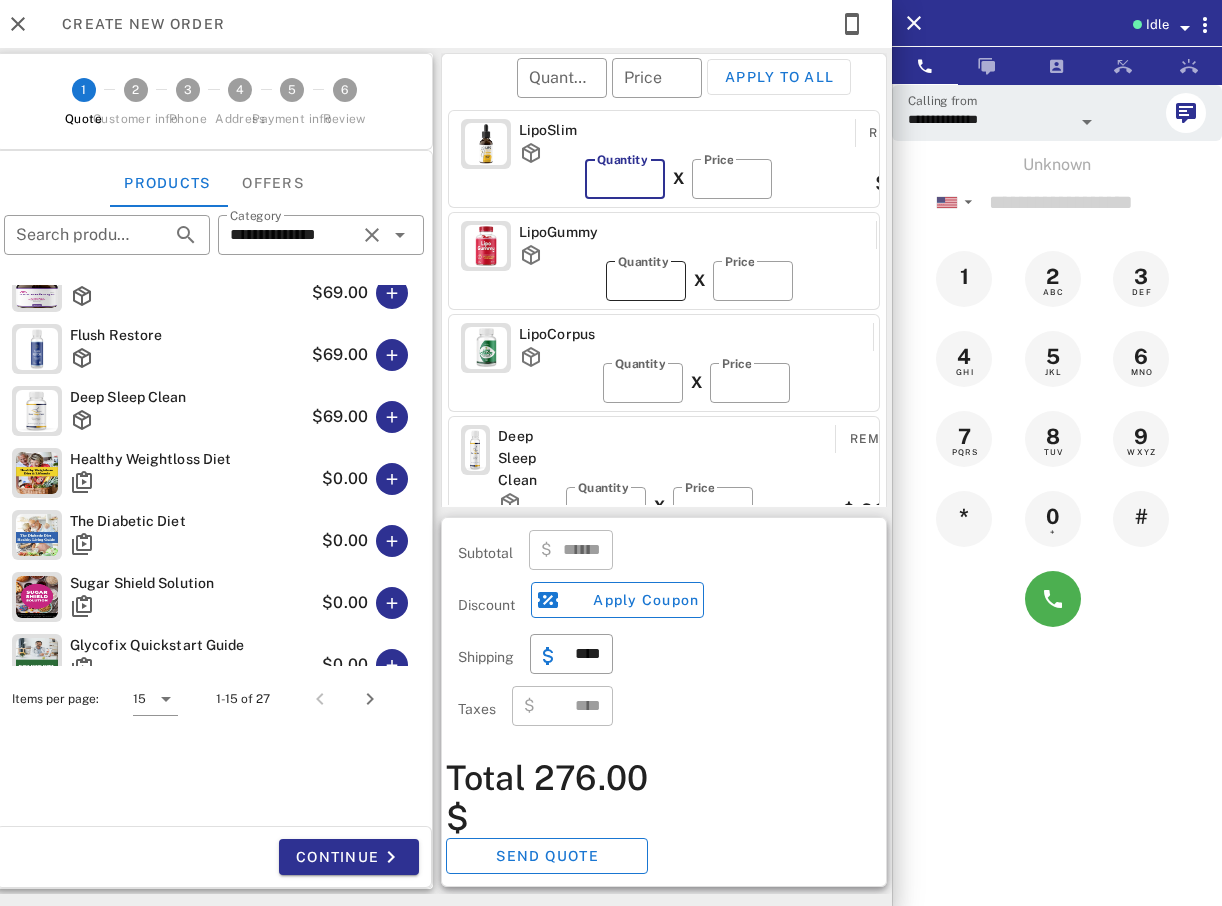 type on "*" 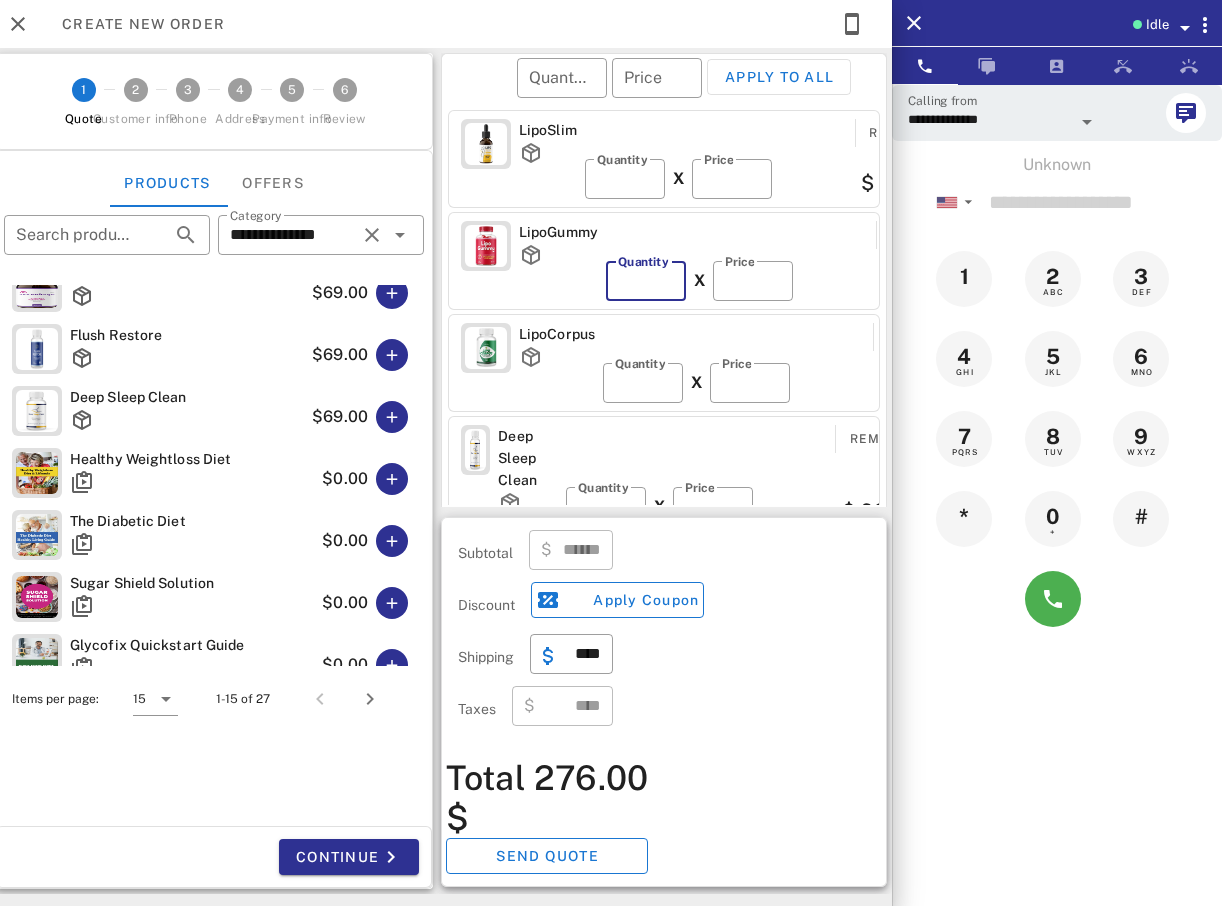 click on "*" at bounding box center [646, 281] 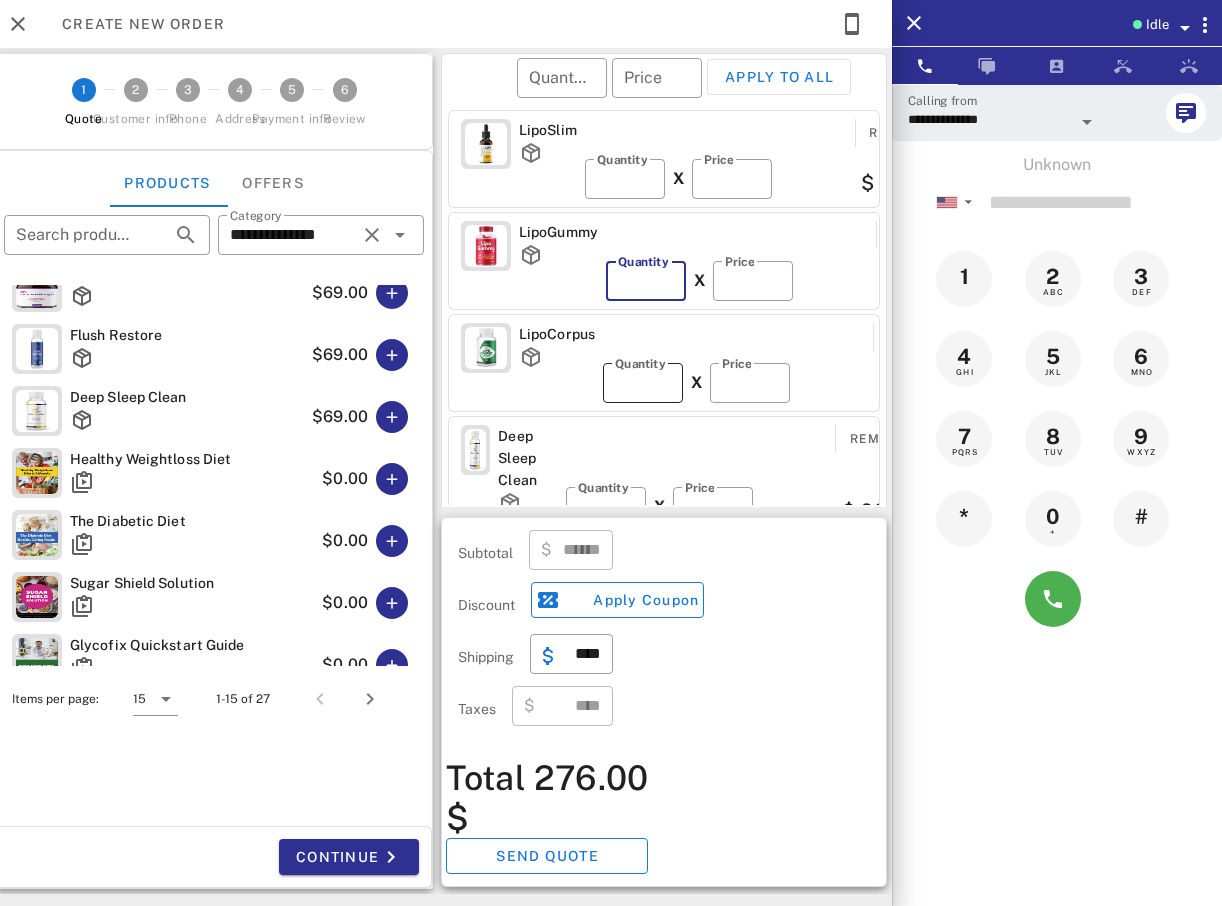 type on "*" 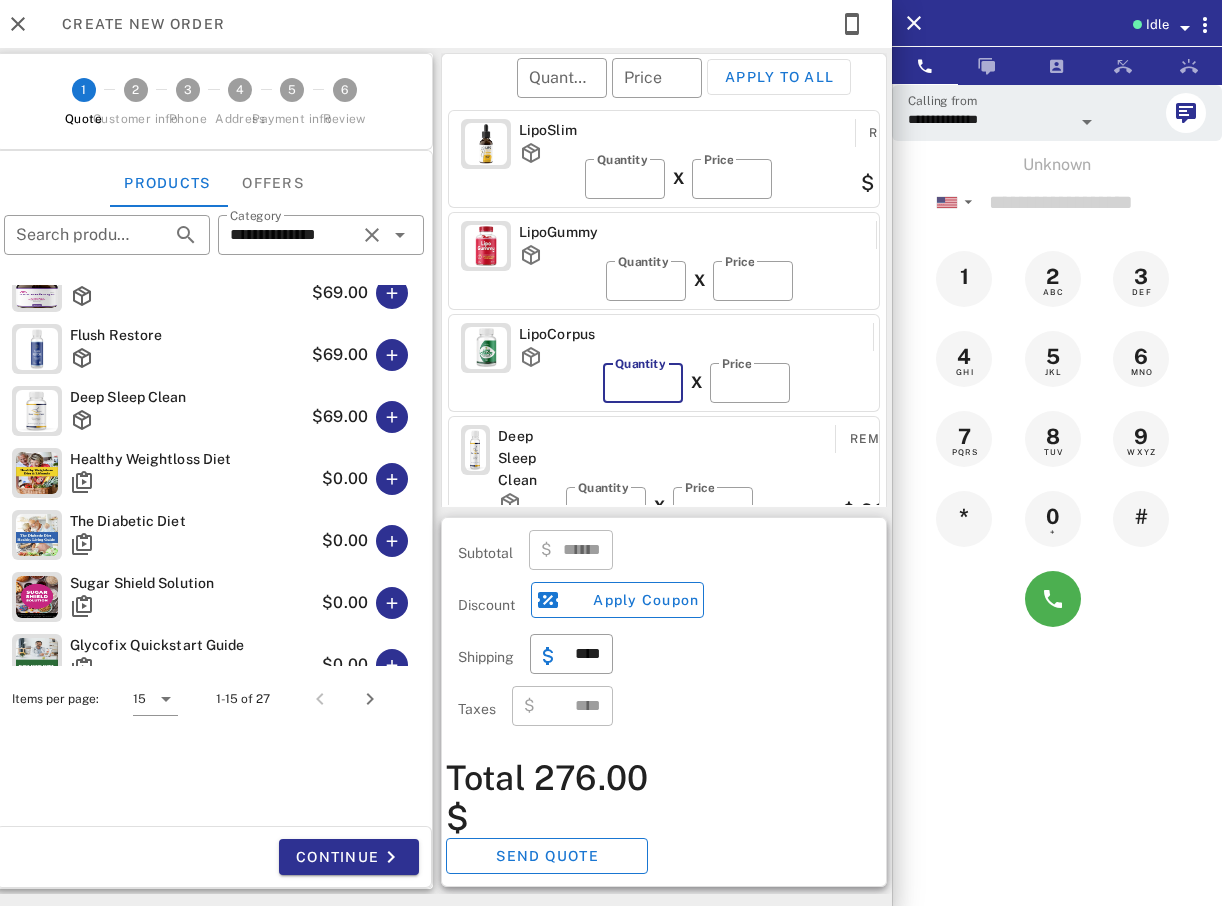 click on "*" at bounding box center [643, 383] 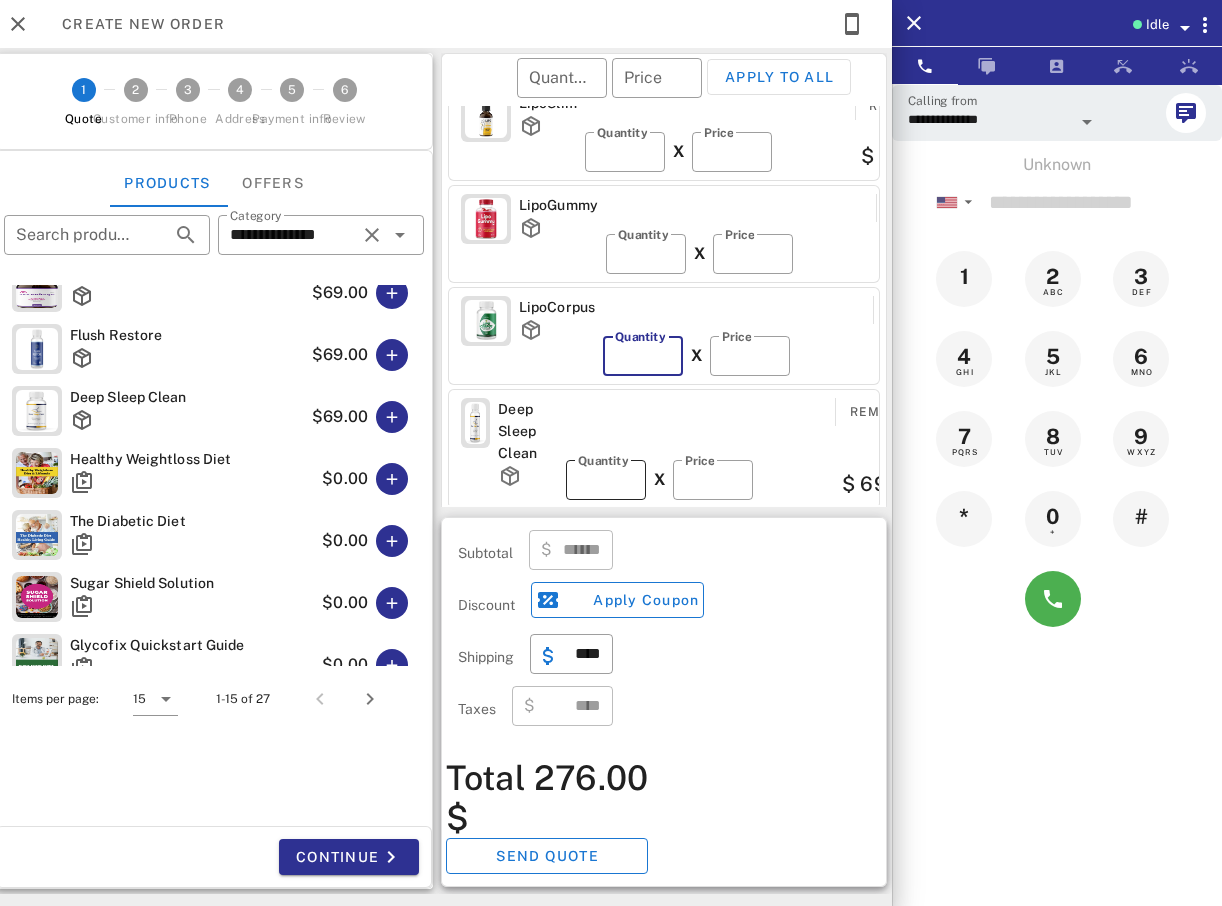 scroll, scrollTop: 35, scrollLeft: 0, axis: vertical 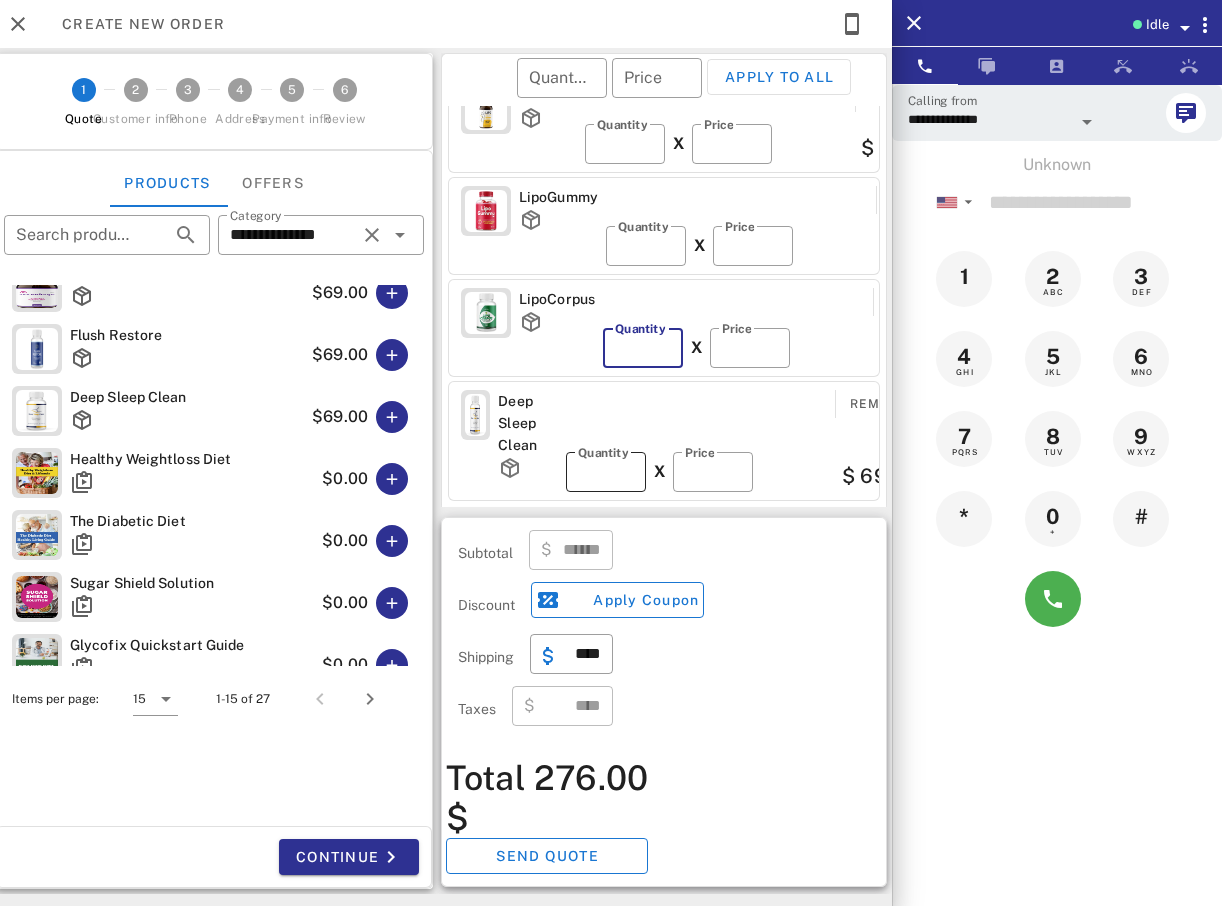 type on "***" 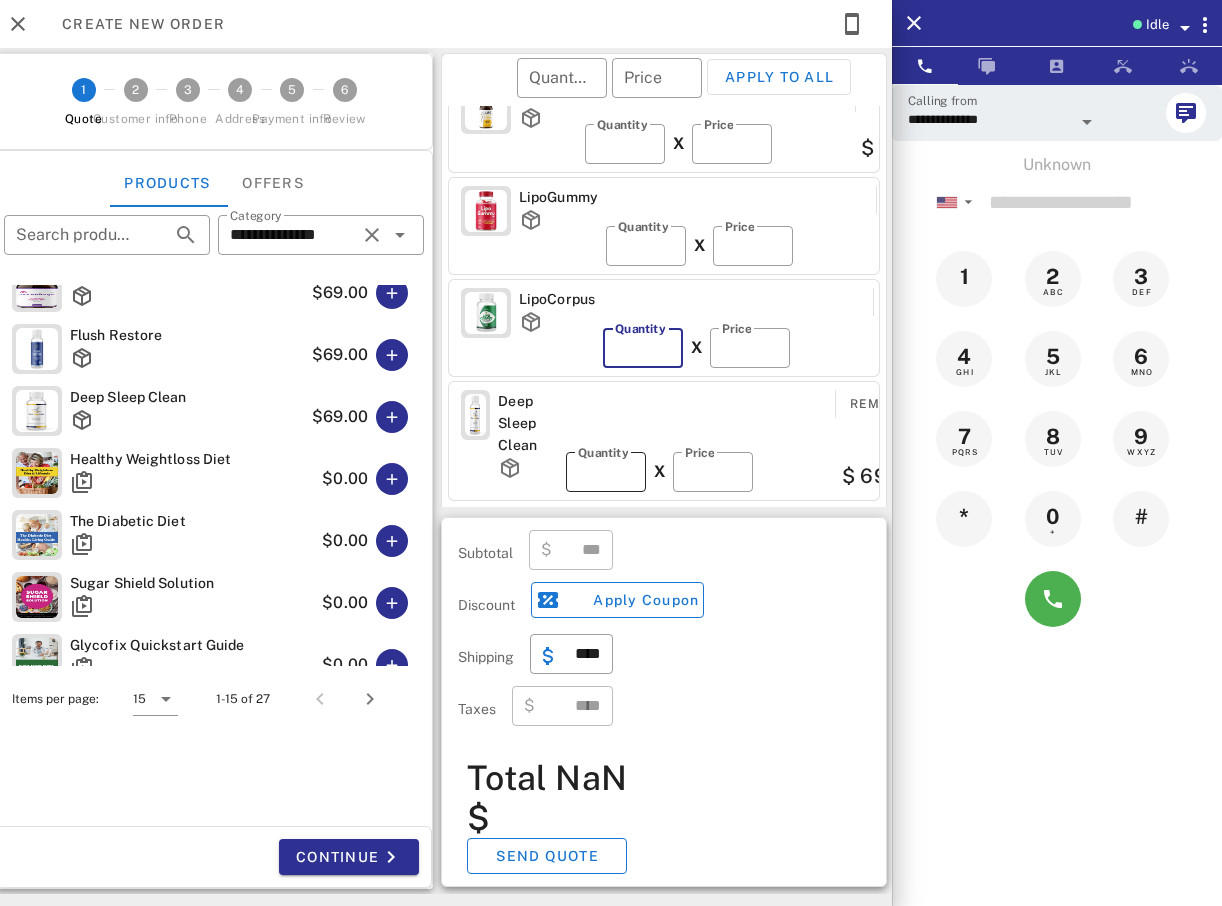 type on "*" 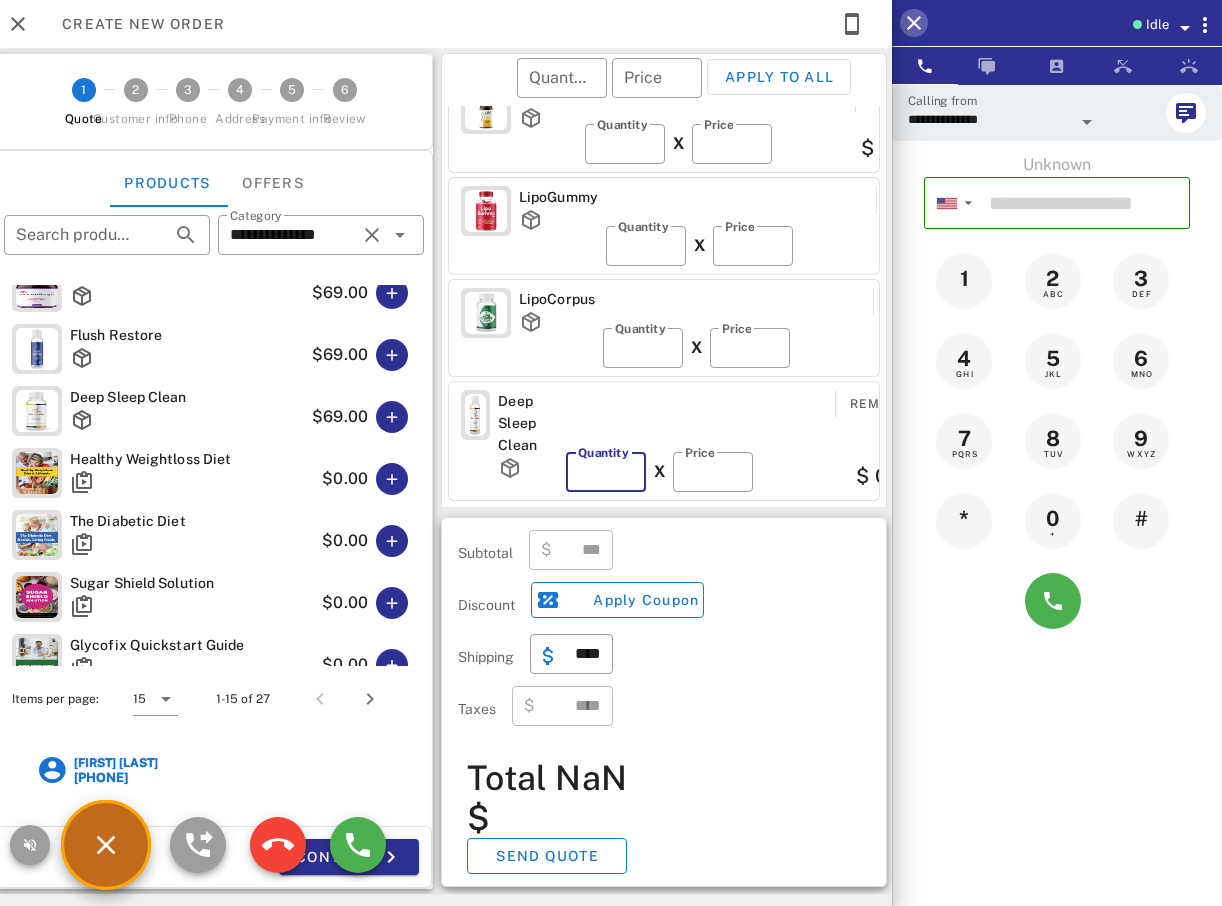 type on "*" 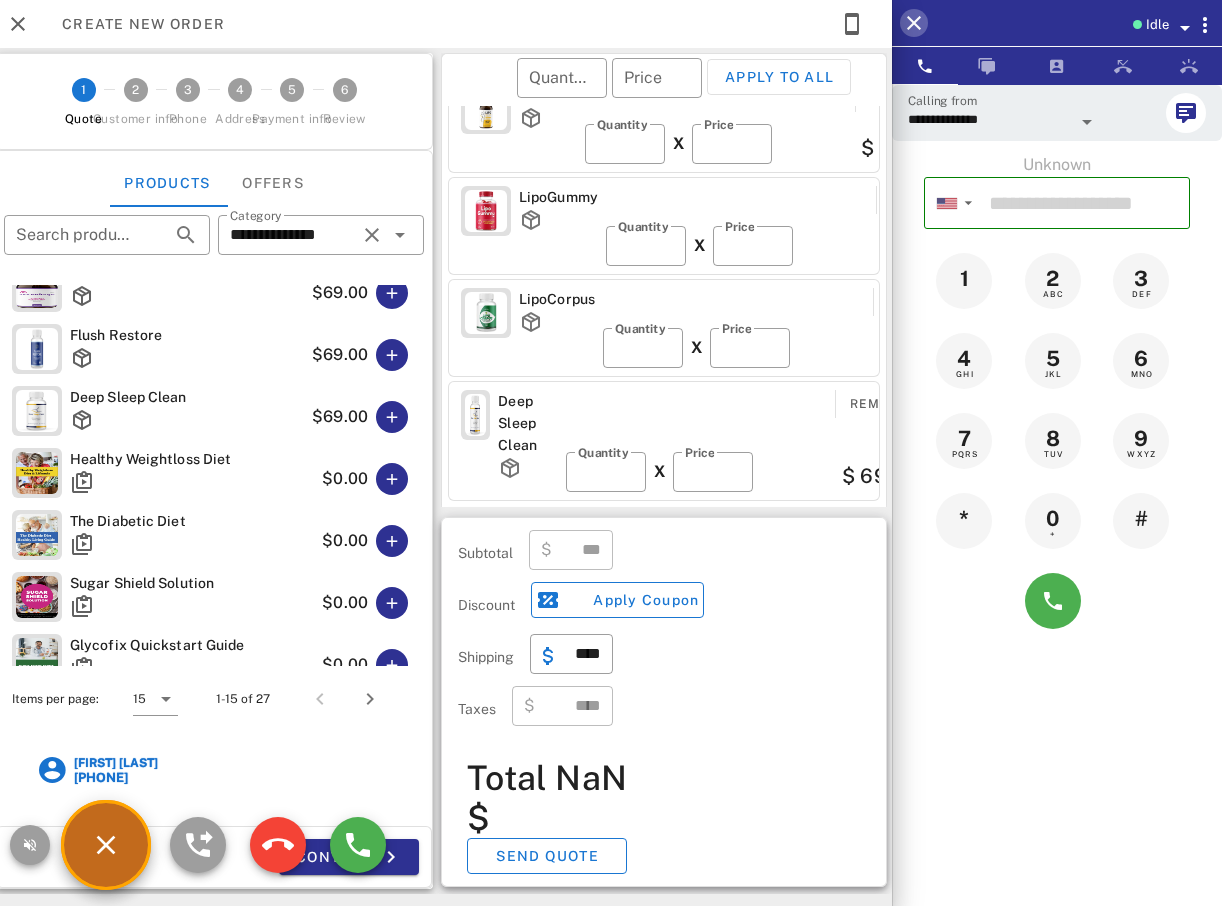 click at bounding box center (914, 23) 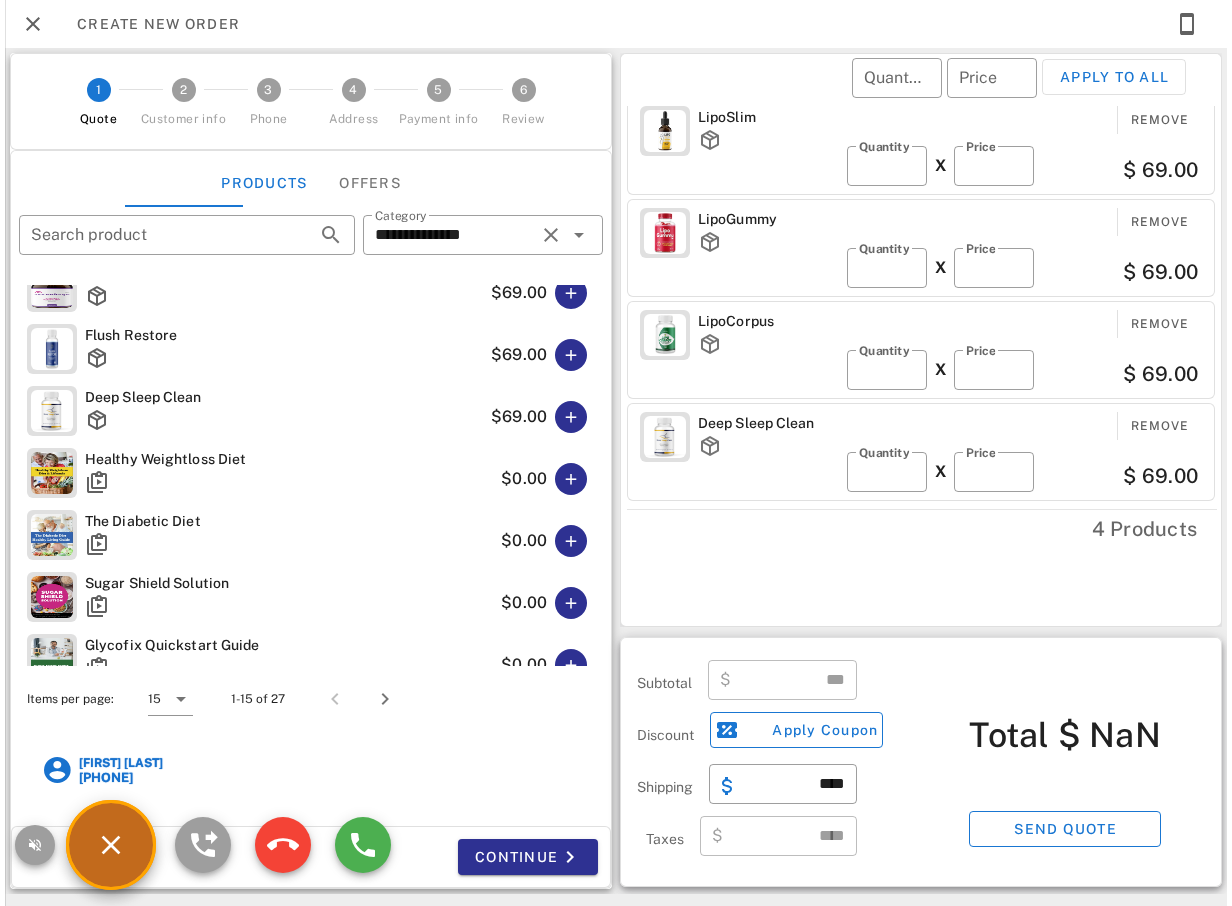 scroll, scrollTop: 13, scrollLeft: 0, axis: vertical 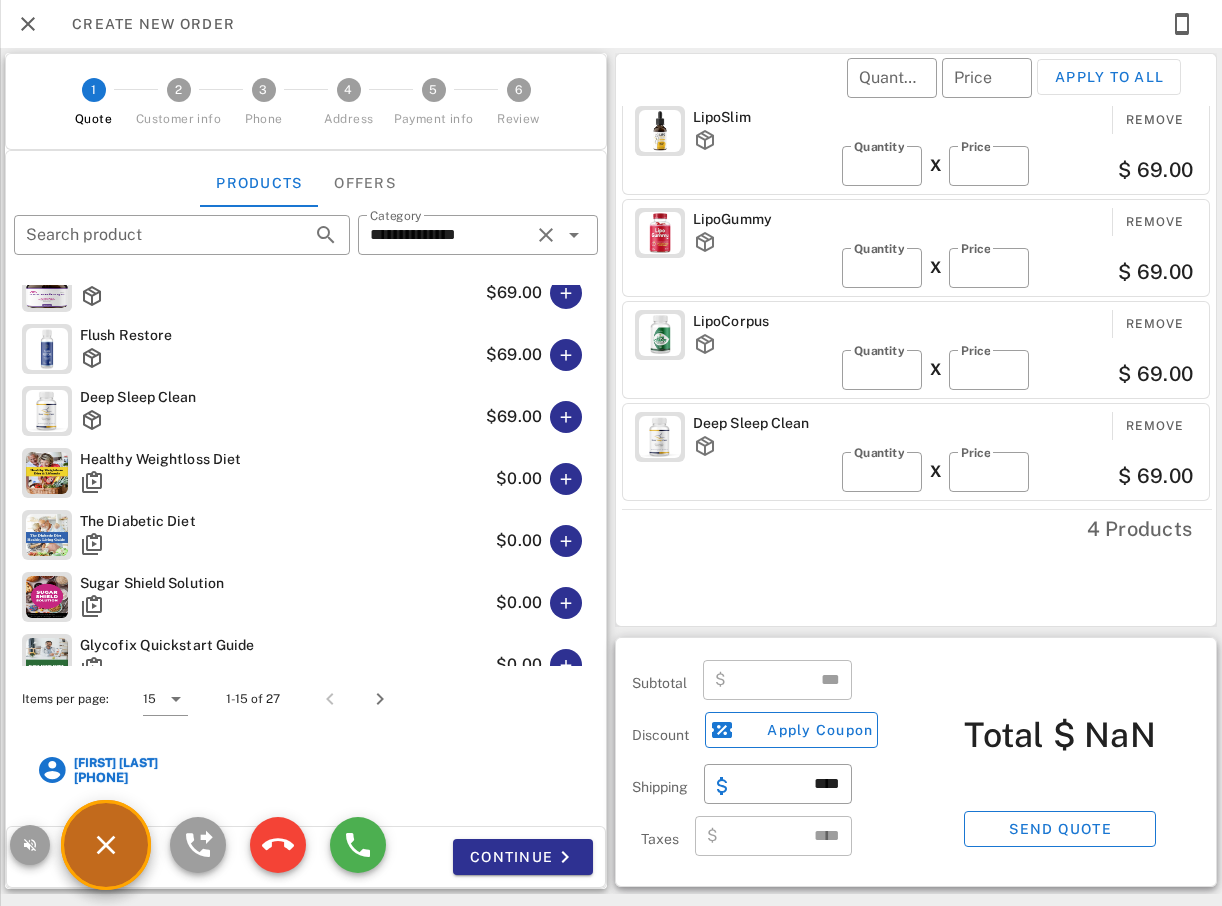 type on "******" 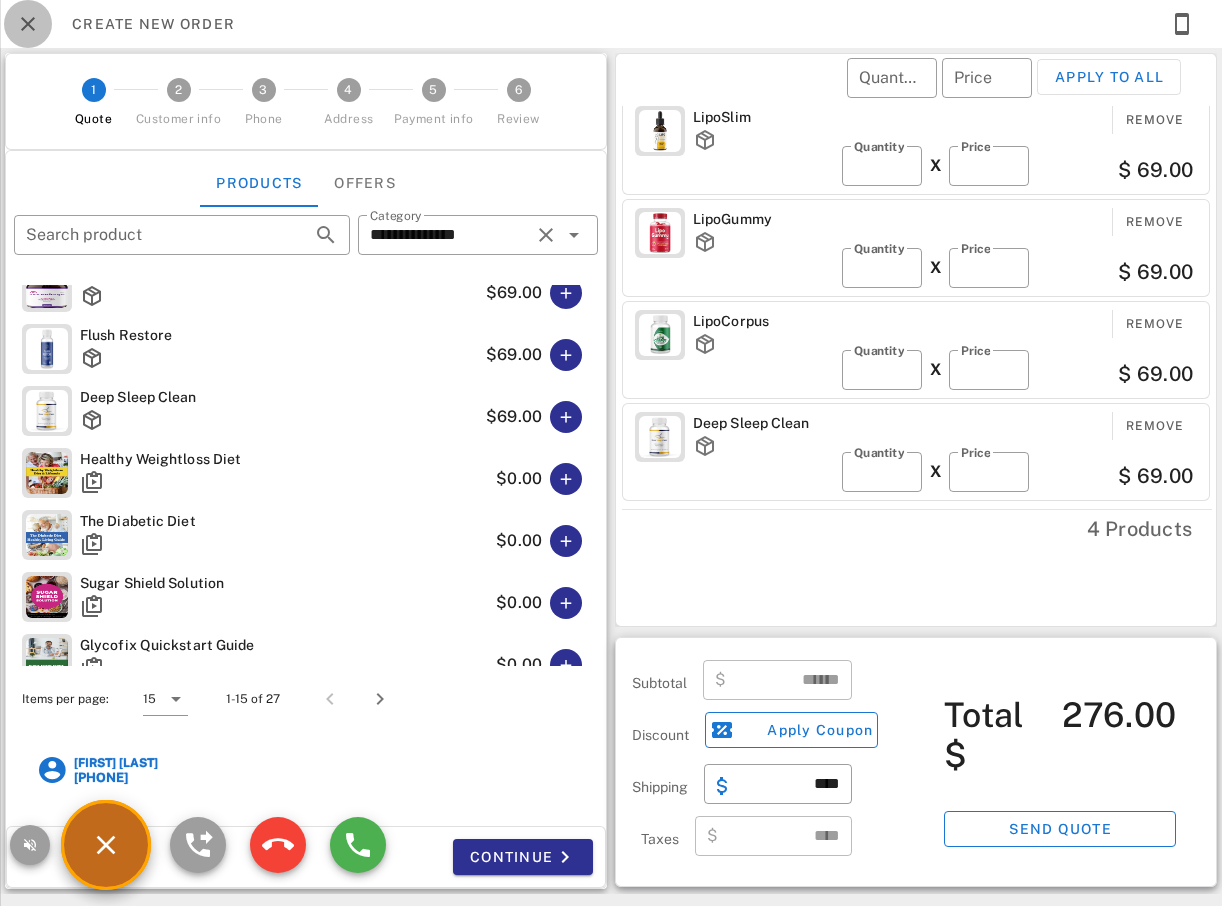 click at bounding box center (28, 24) 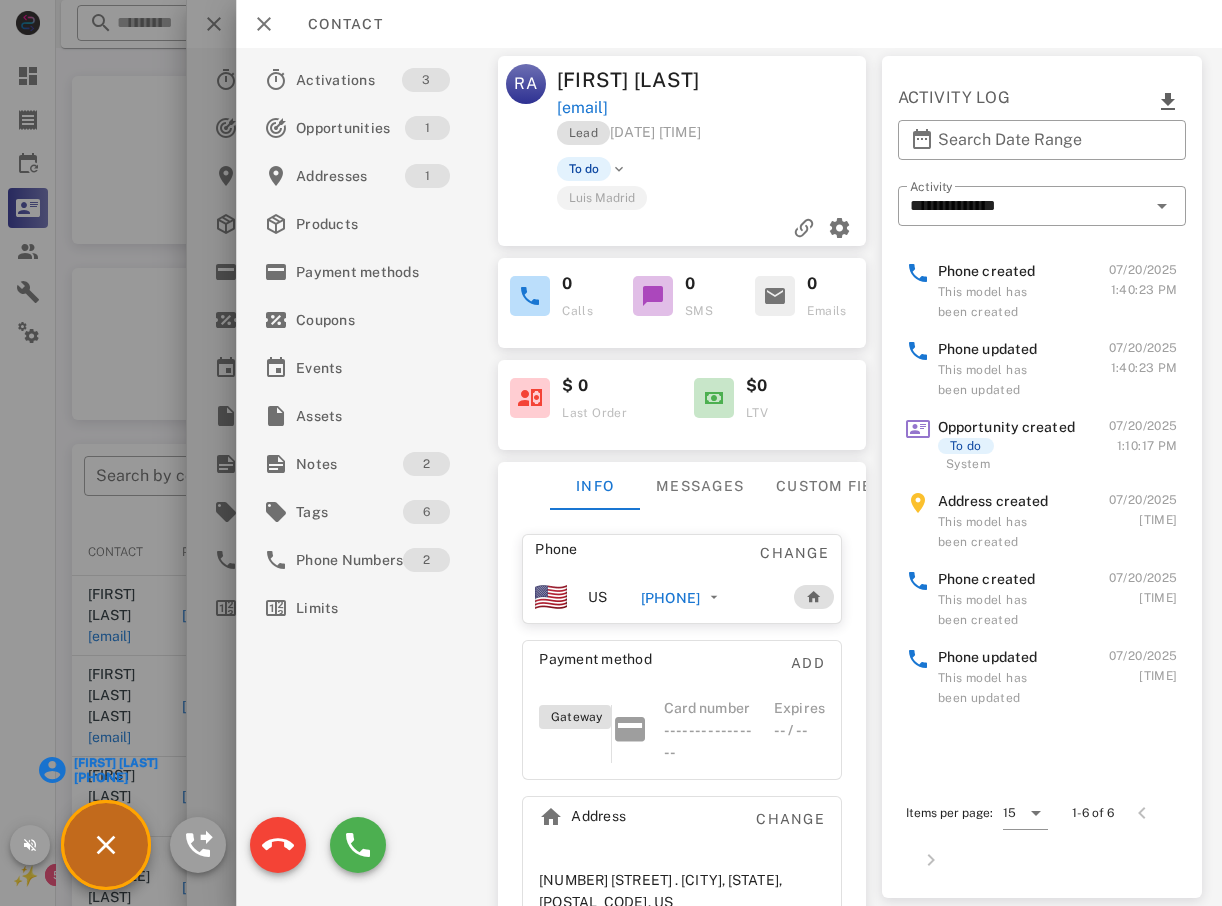 click at bounding box center (611, 453) 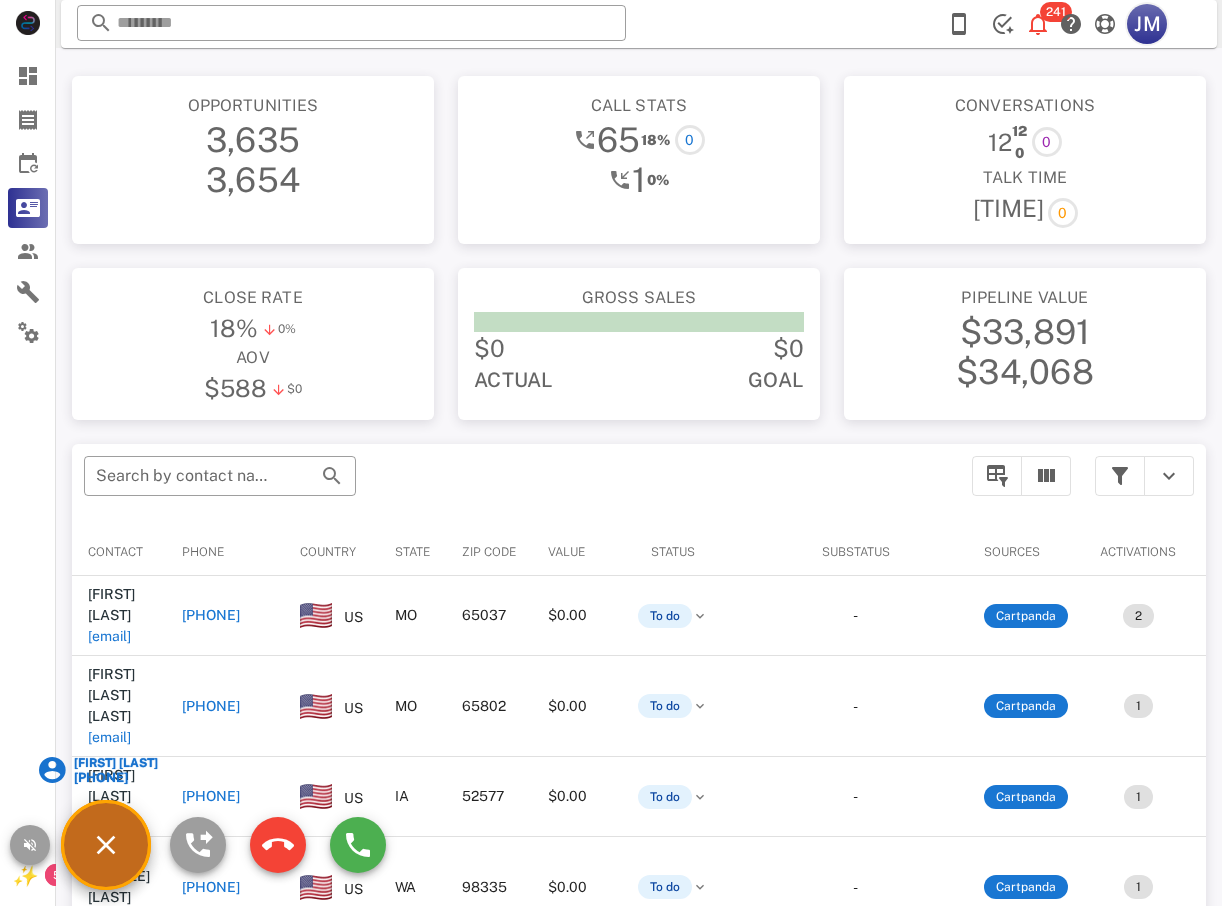 drag, startPoint x: 1169, startPoint y: 16, endPoint x: 1159, endPoint y: 23, distance: 12.206555 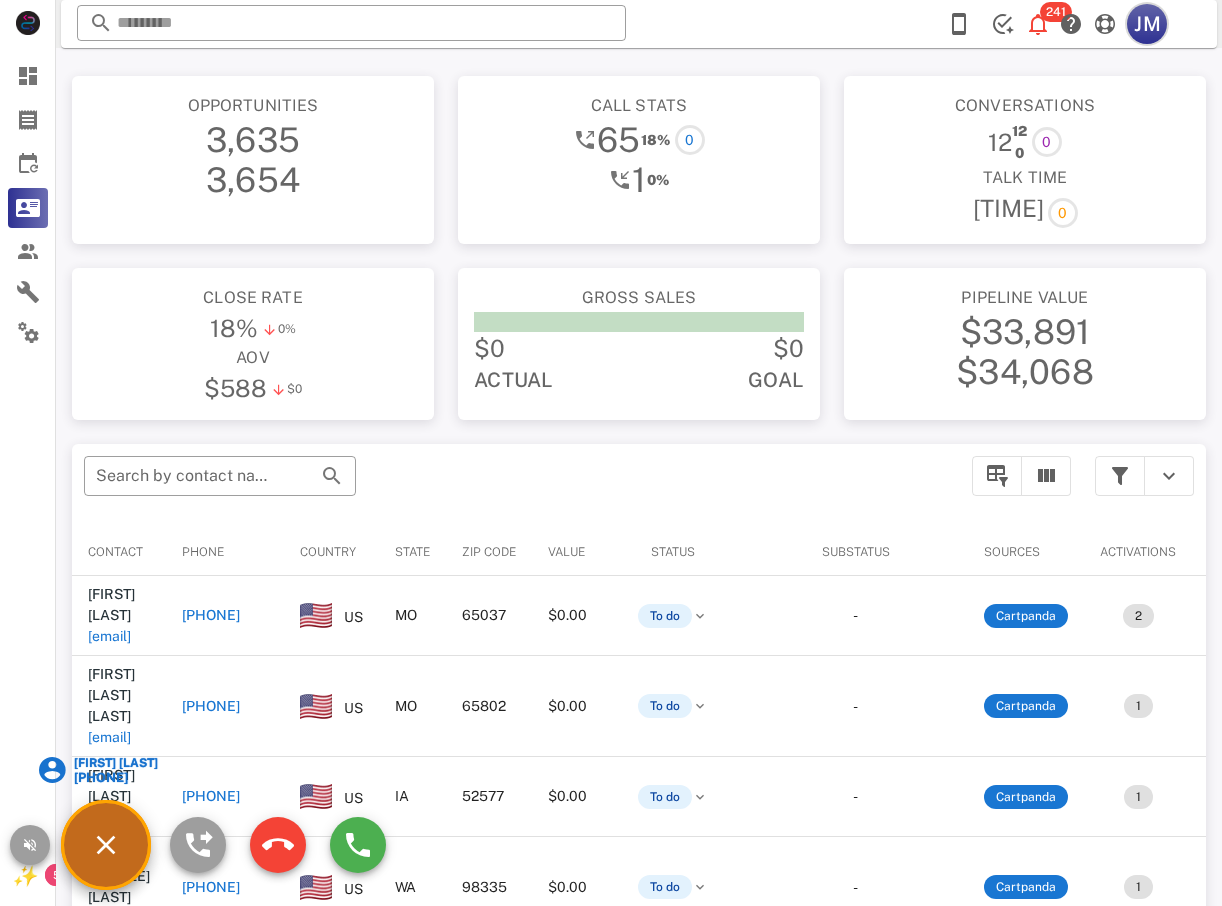 click on "JM" at bounding box center [1147, 24] 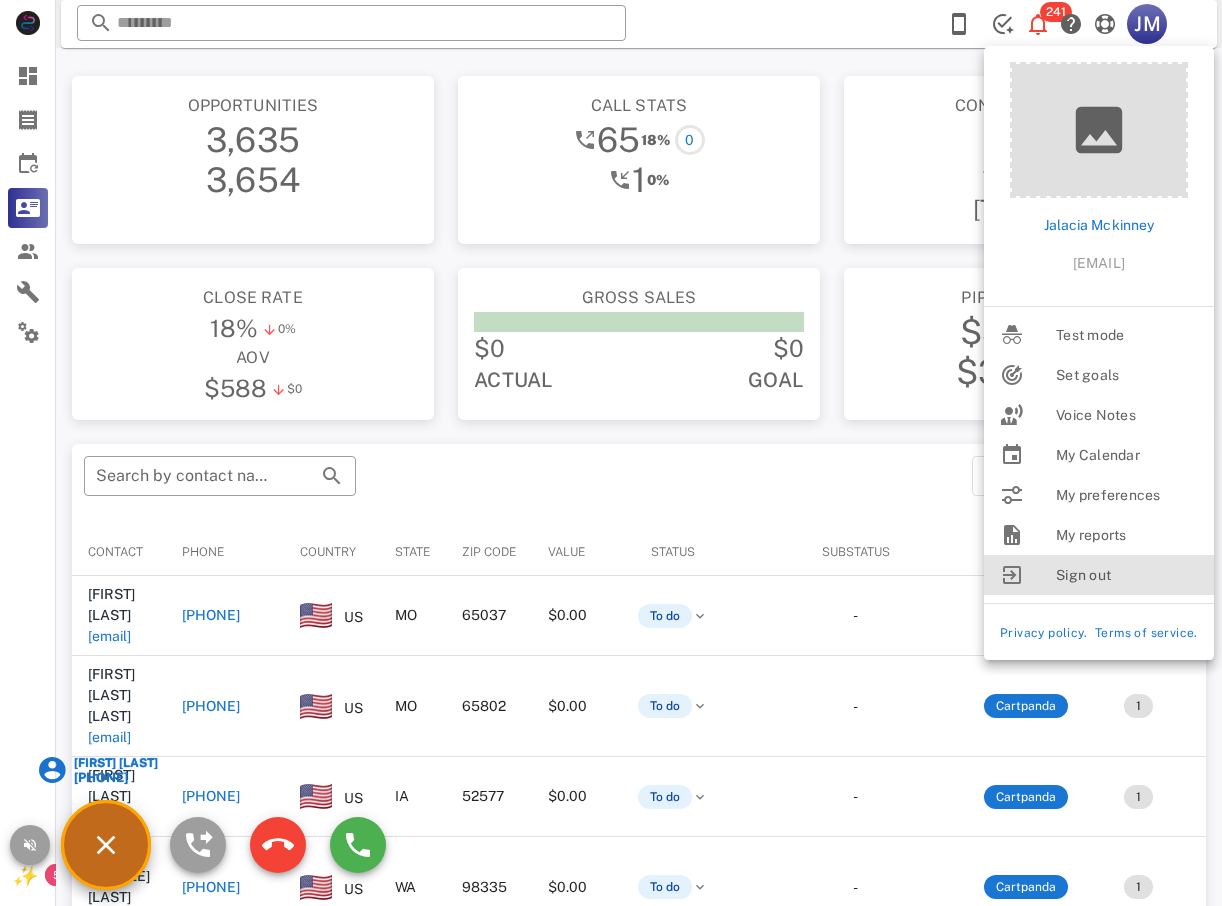 click on "Sign out" at bounding box center (1127, 575) 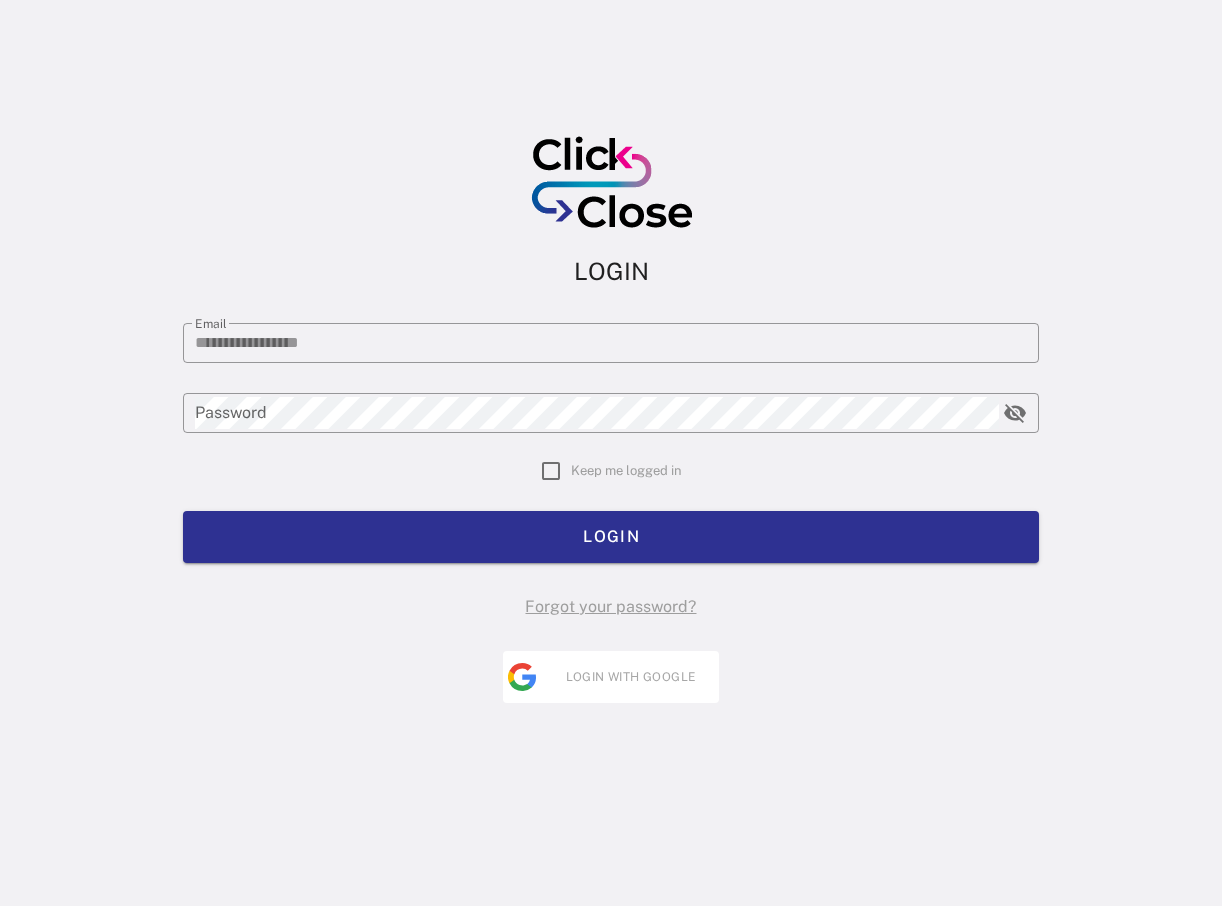 type on "**********" 